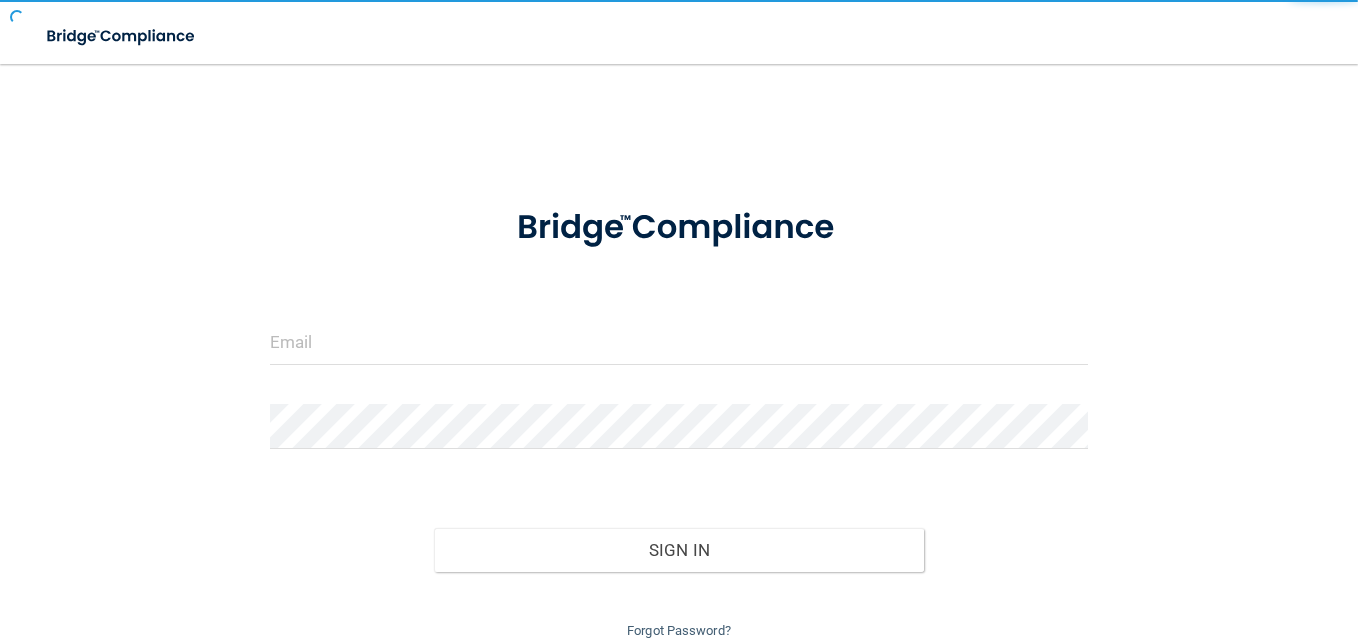 scroll, scrollTop: 0, scrollLeft: 0, axis: both 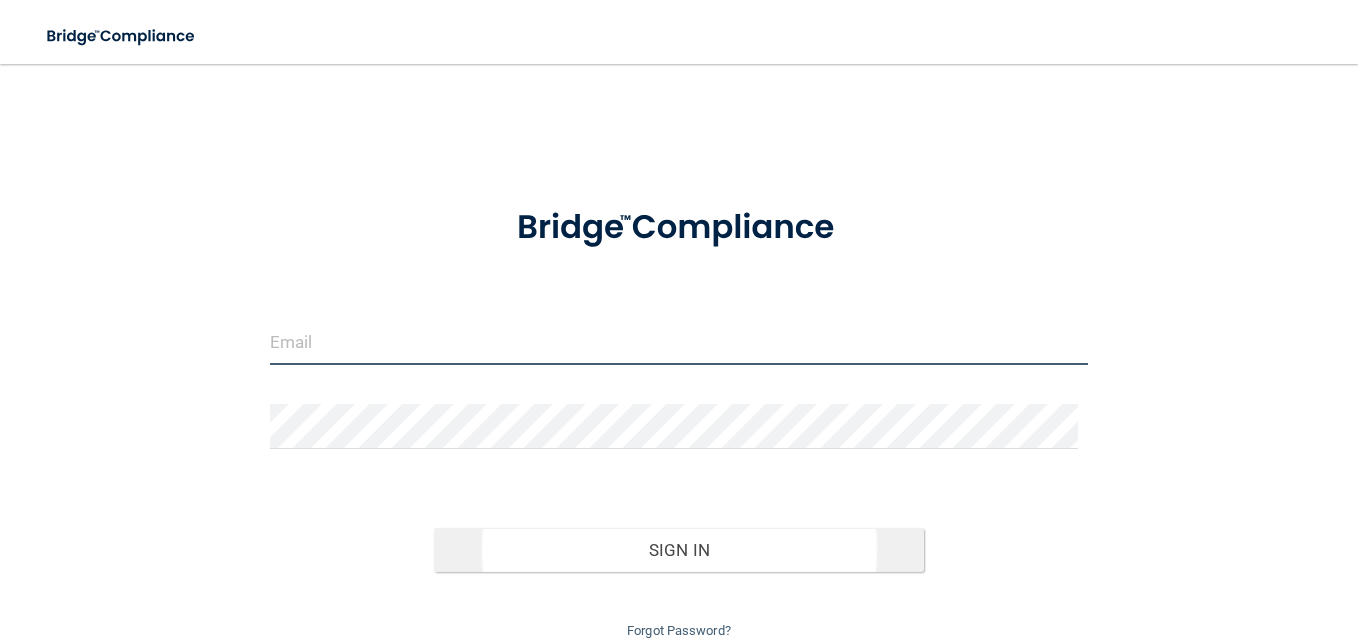 type on "[EMAIL_ADDRESS][DOMAIN_NAME]" 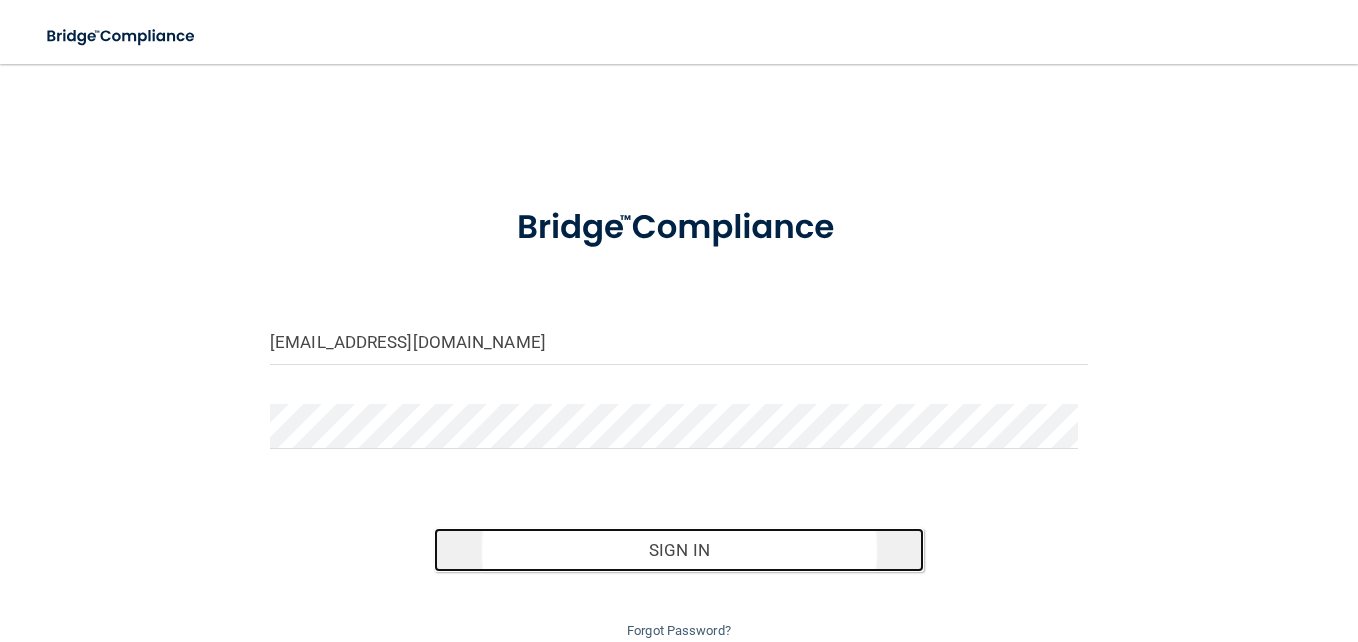click on "Sign In" at bounding box center (679, 550) 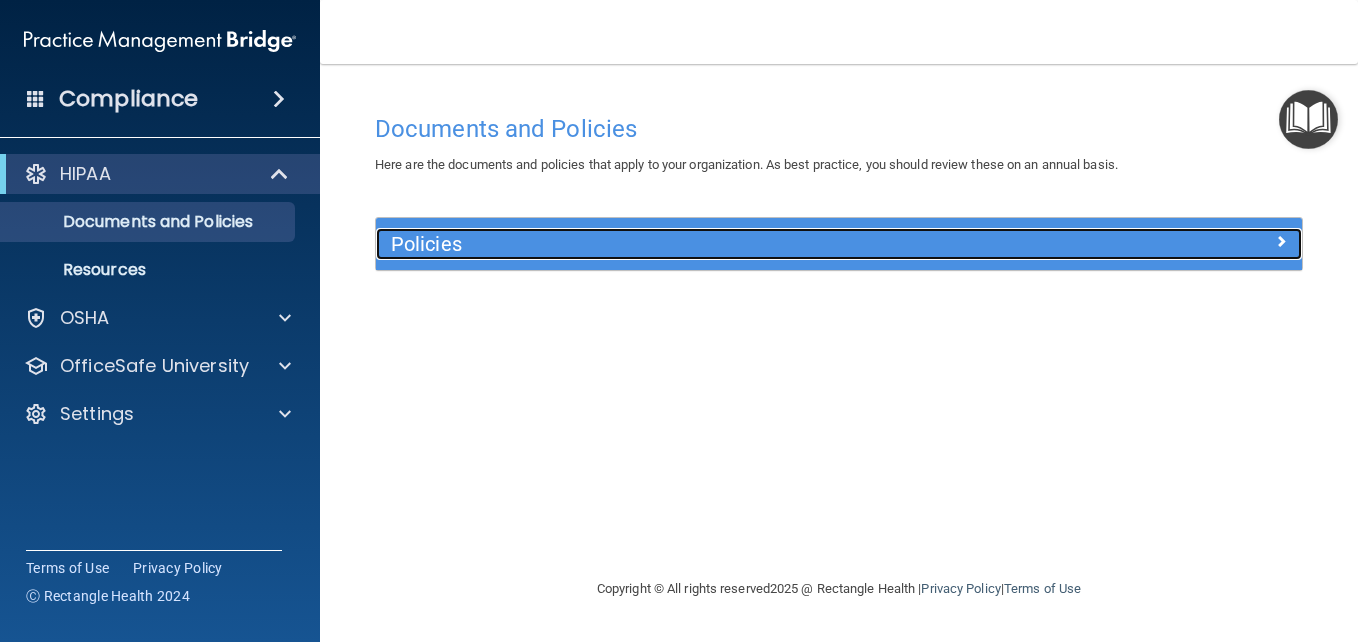 click at bounding box center (1281, 241) 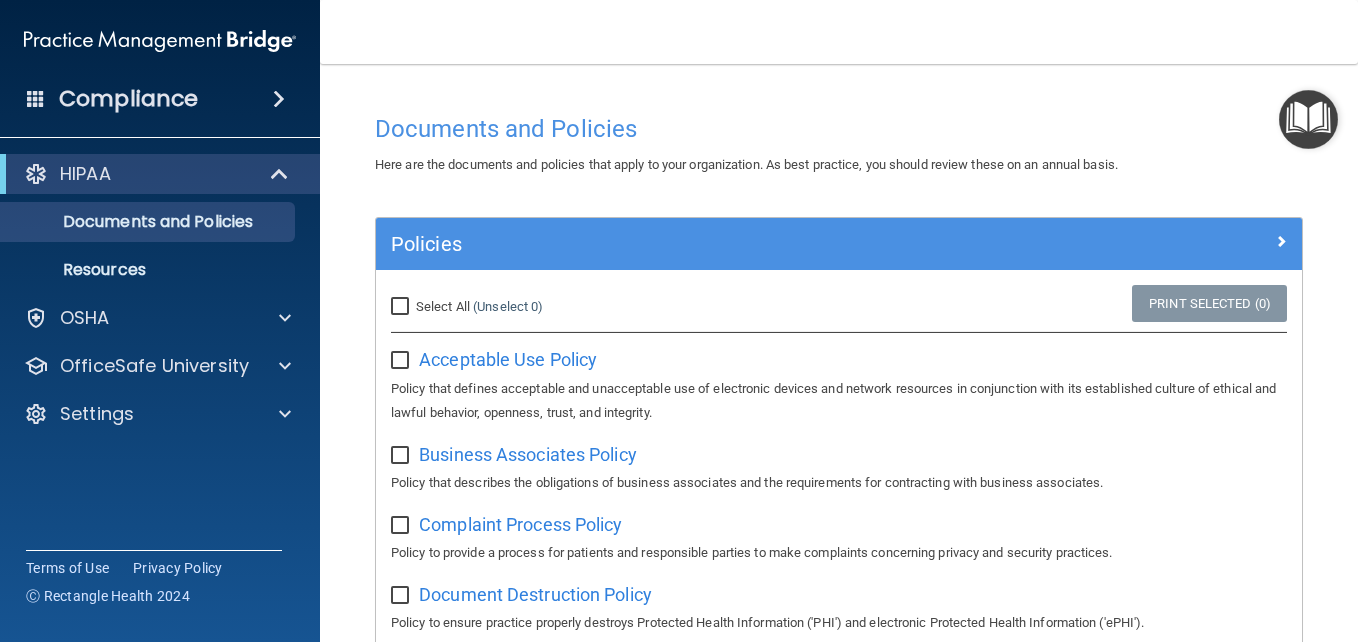 click on "Select All   (Unselect 0)    Unselect All" at bounding box center (402, 307) 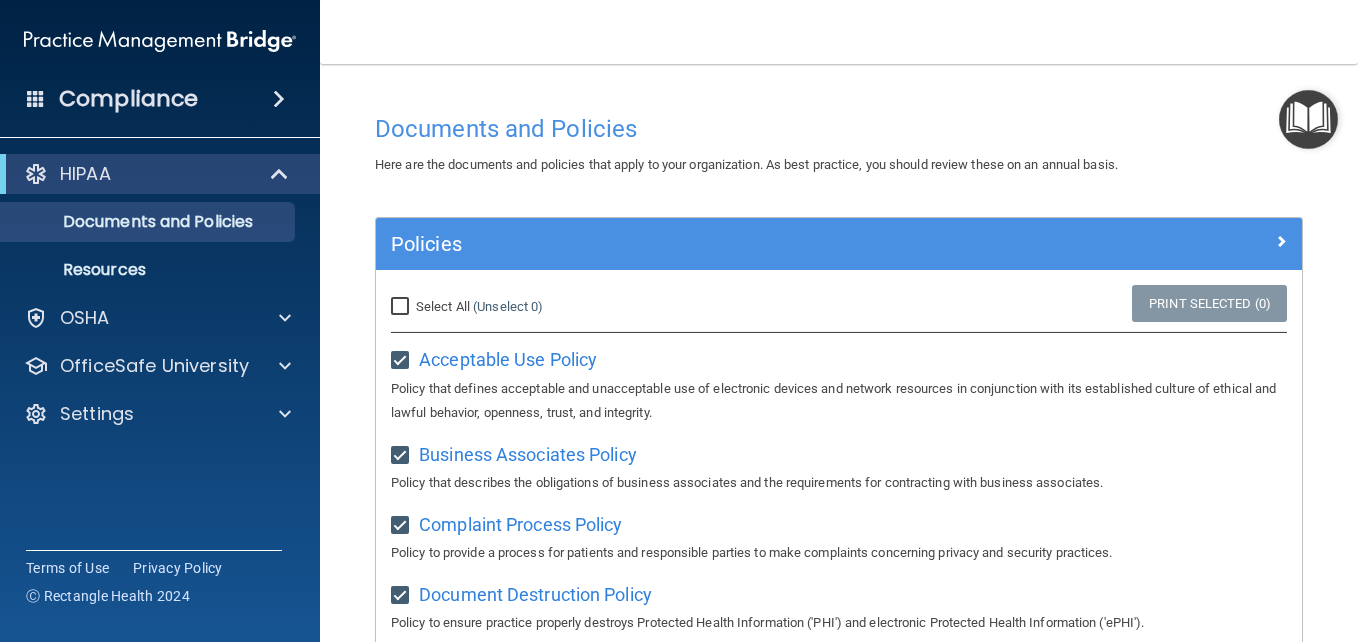 checkbox on "true" 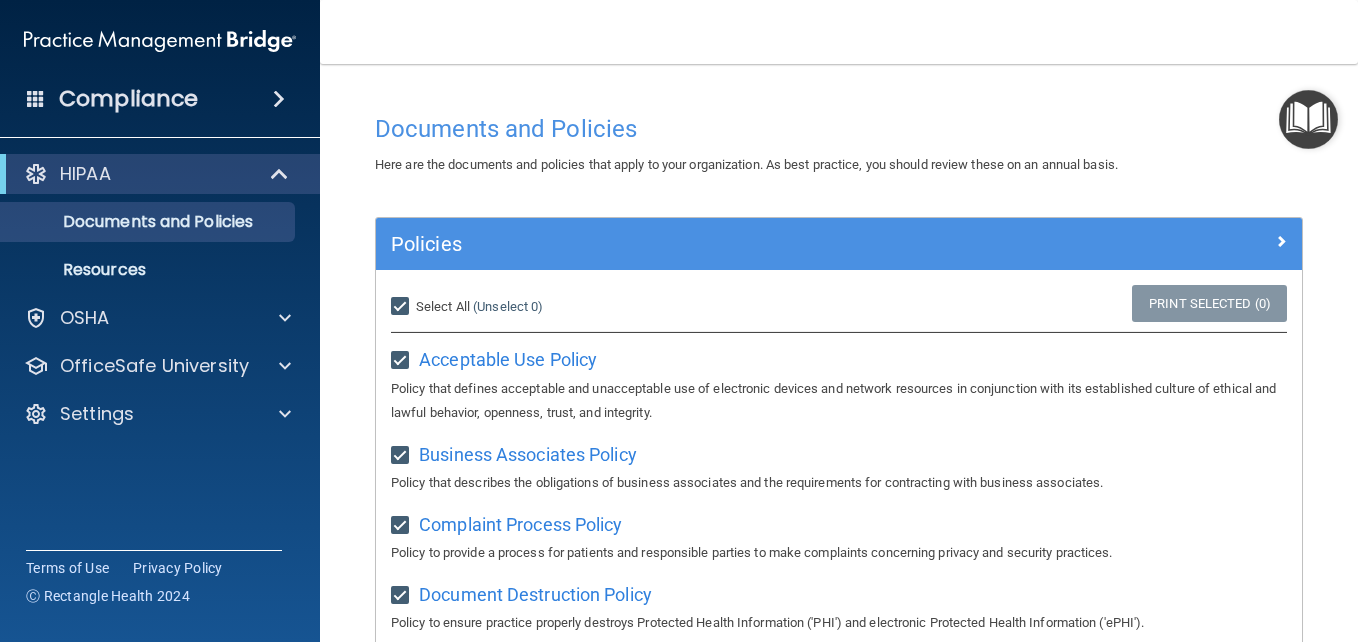 checkbox on "true" 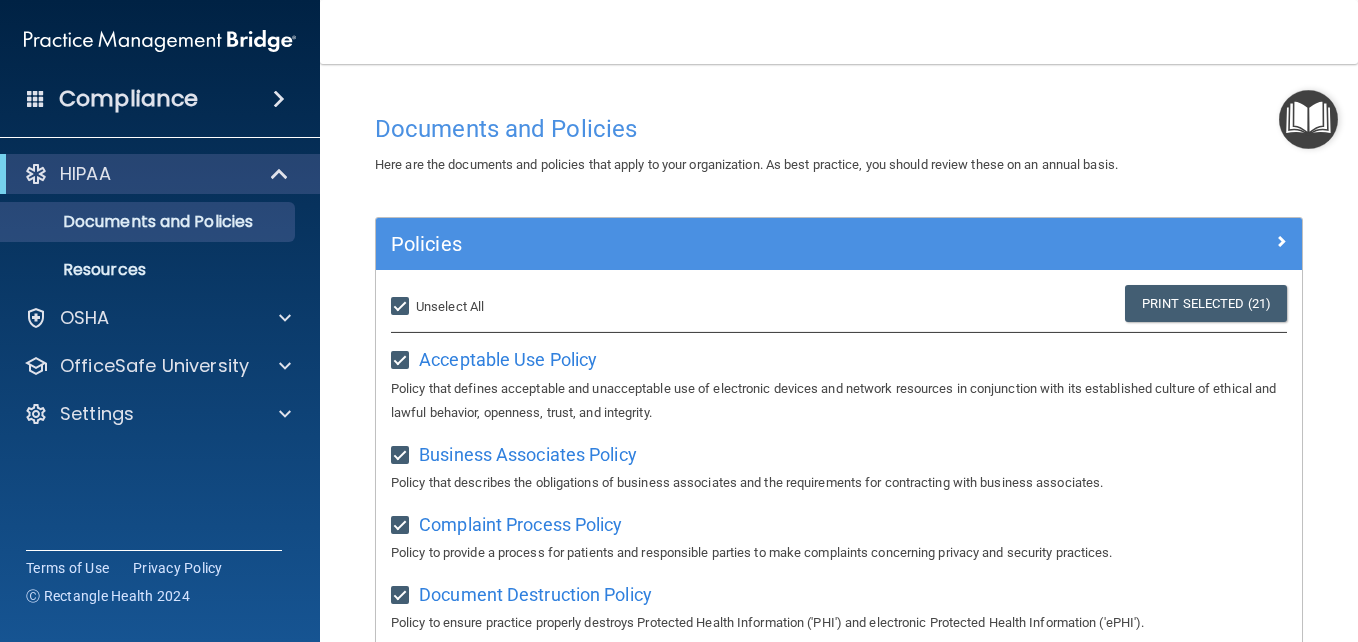click on "Select All   (Unselect 21)    Unselect All" at bounding box center [402, 307] 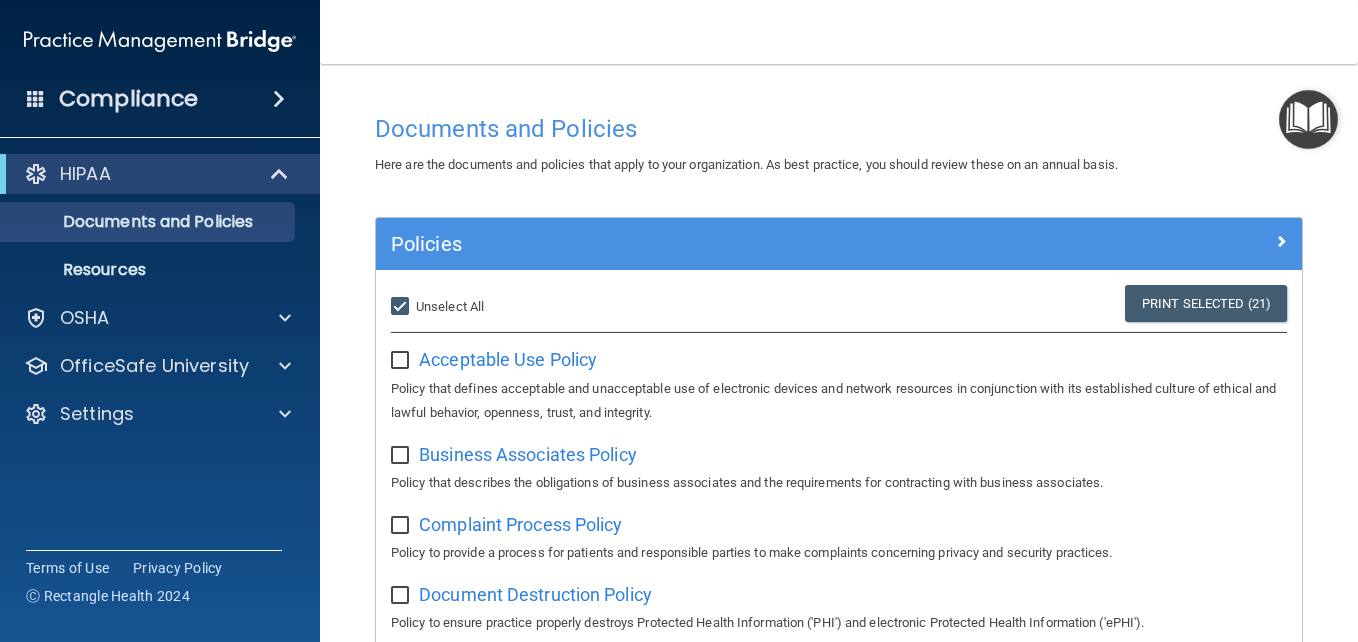 checkbox on "false" 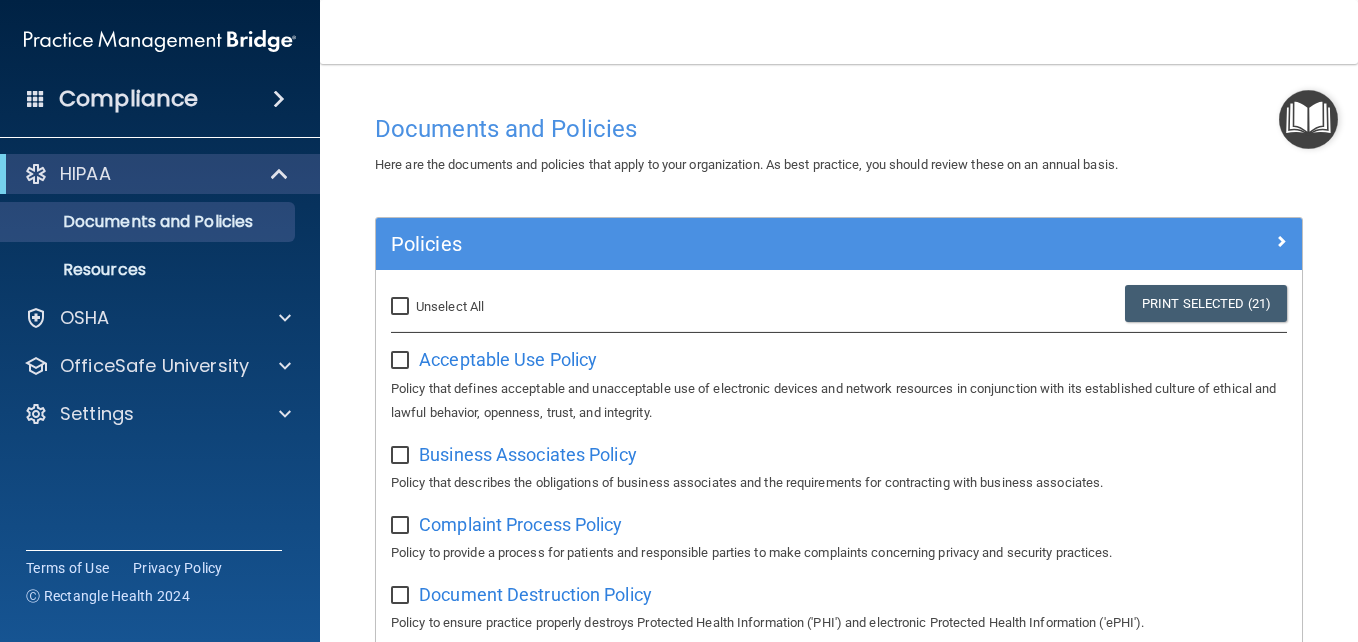 checkbox on "false" 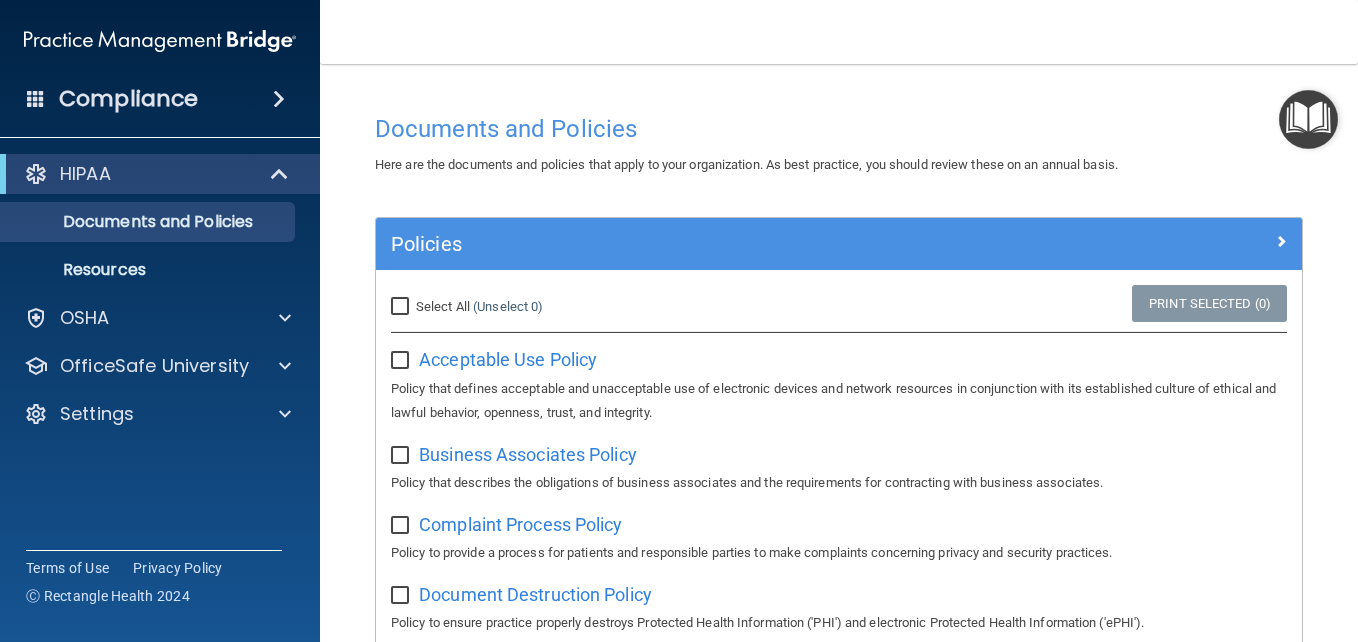 click on "Select All   (Unselect 0)    Unselect All" at bounding box center (402, 307) 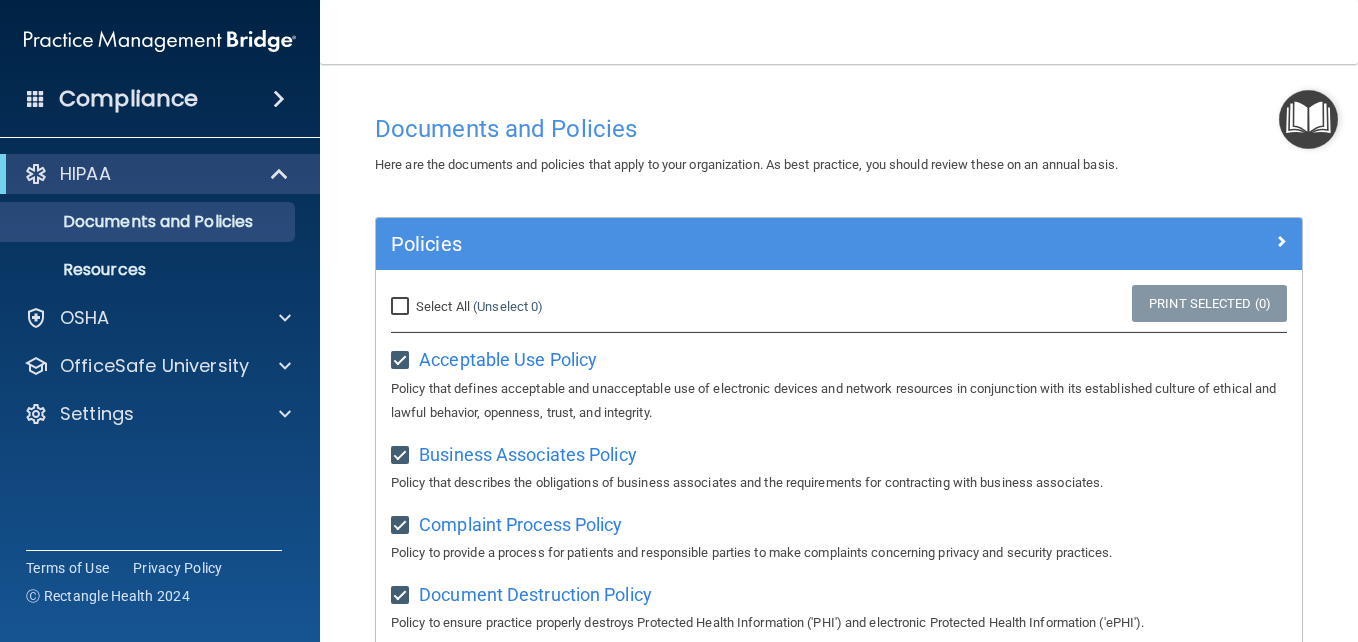 checkbox on "true" 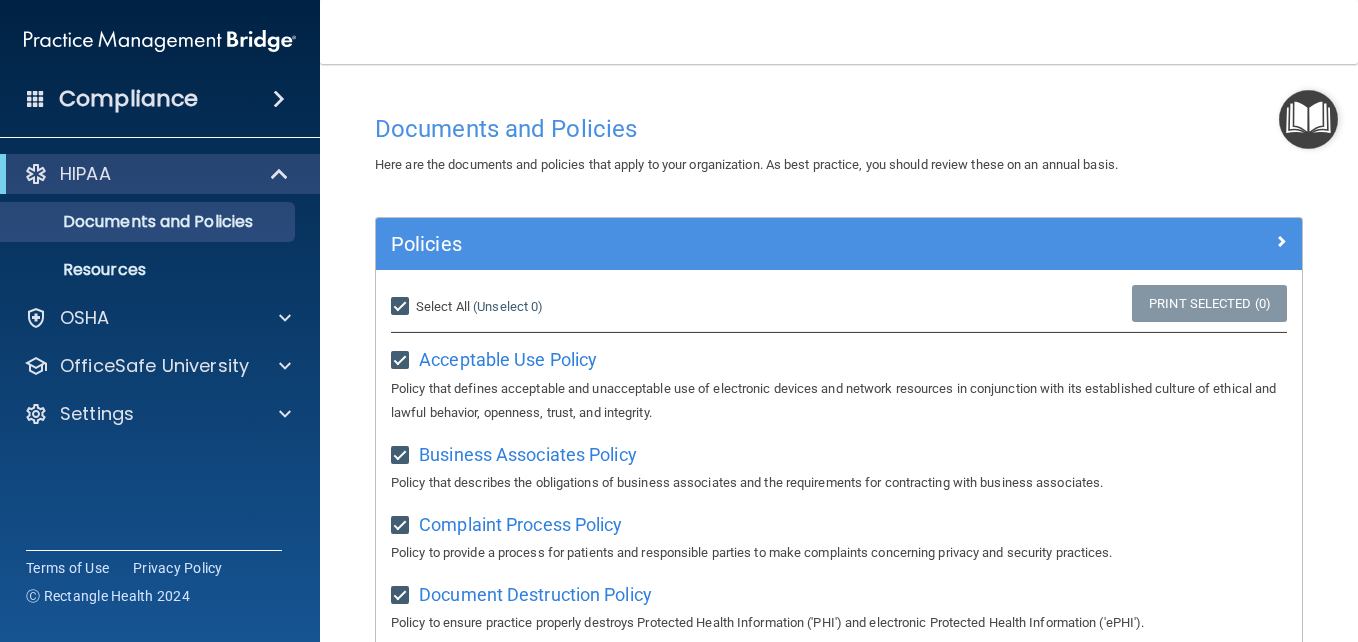 checkbox on "true" 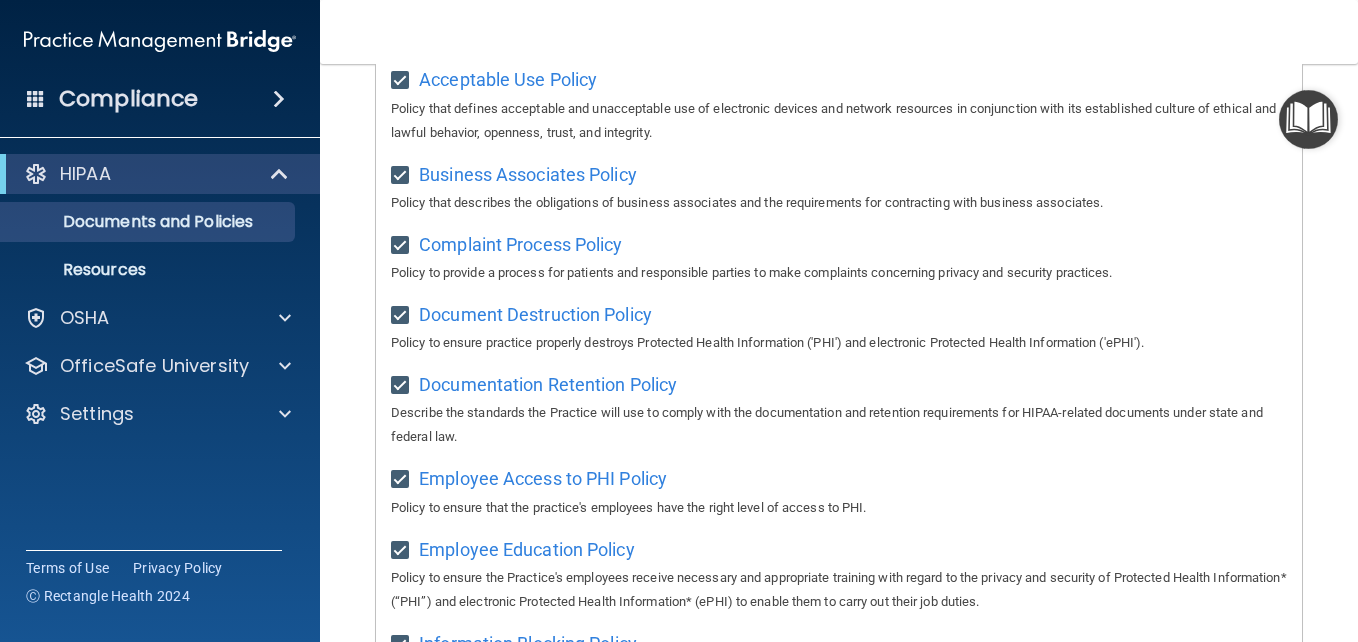scroll, scrollTop: 320, scrollLeft: 0, axis: vertical 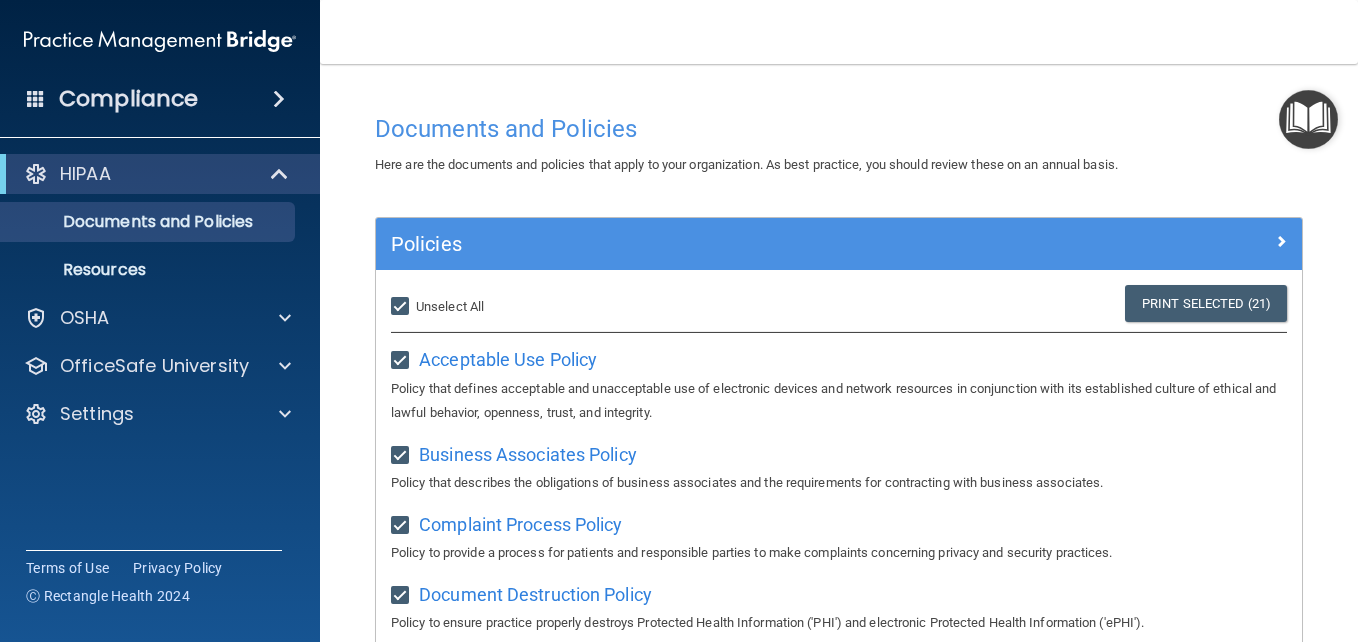 click on "Select All   (Unselect 21)    Unselect All" at bounding box center (402, 307) 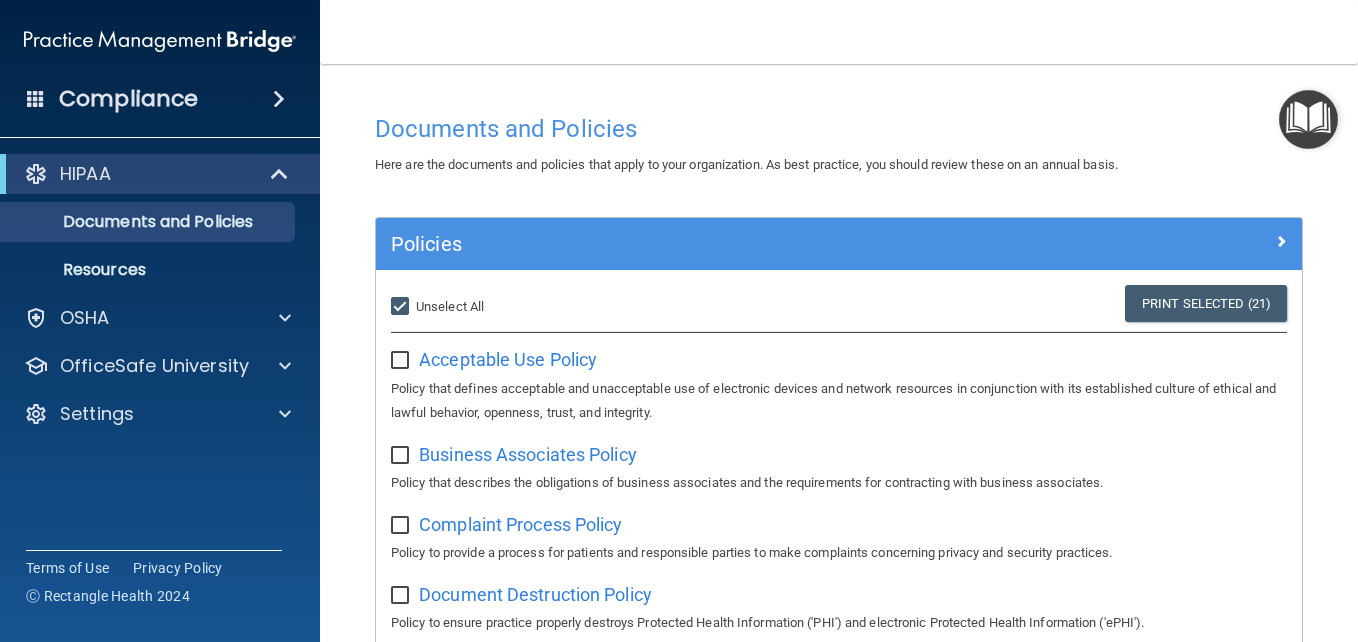checkbox on "false" 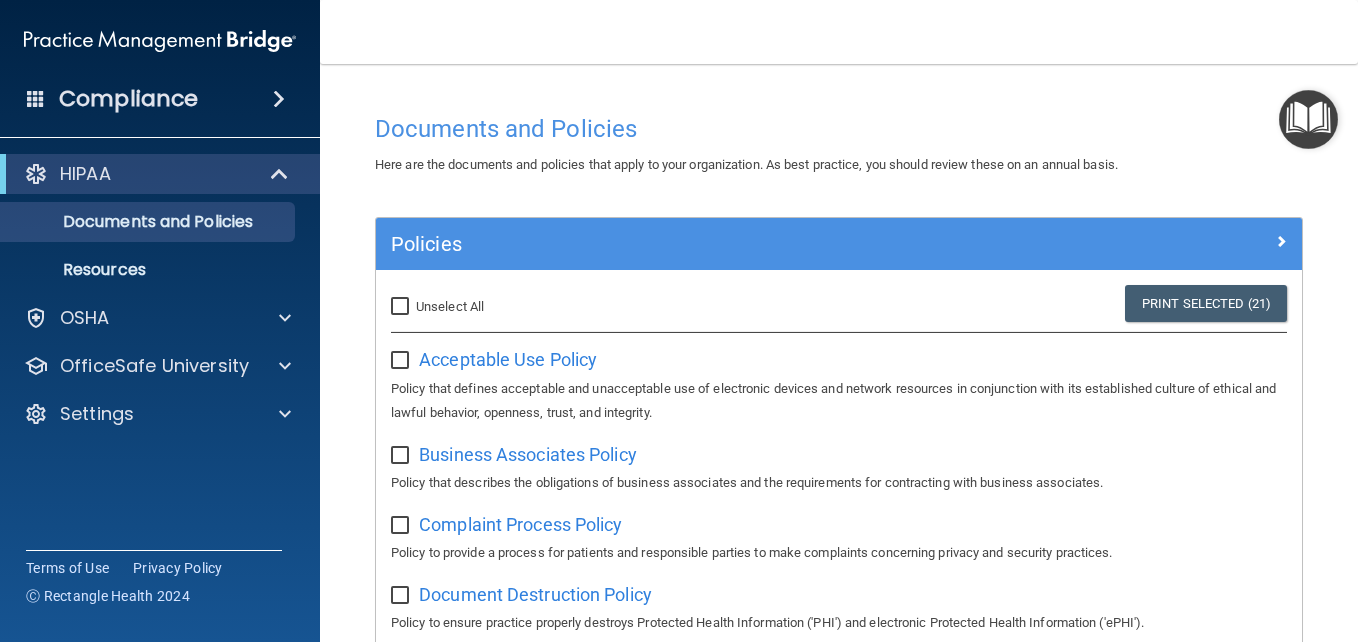 checkbox on "false" 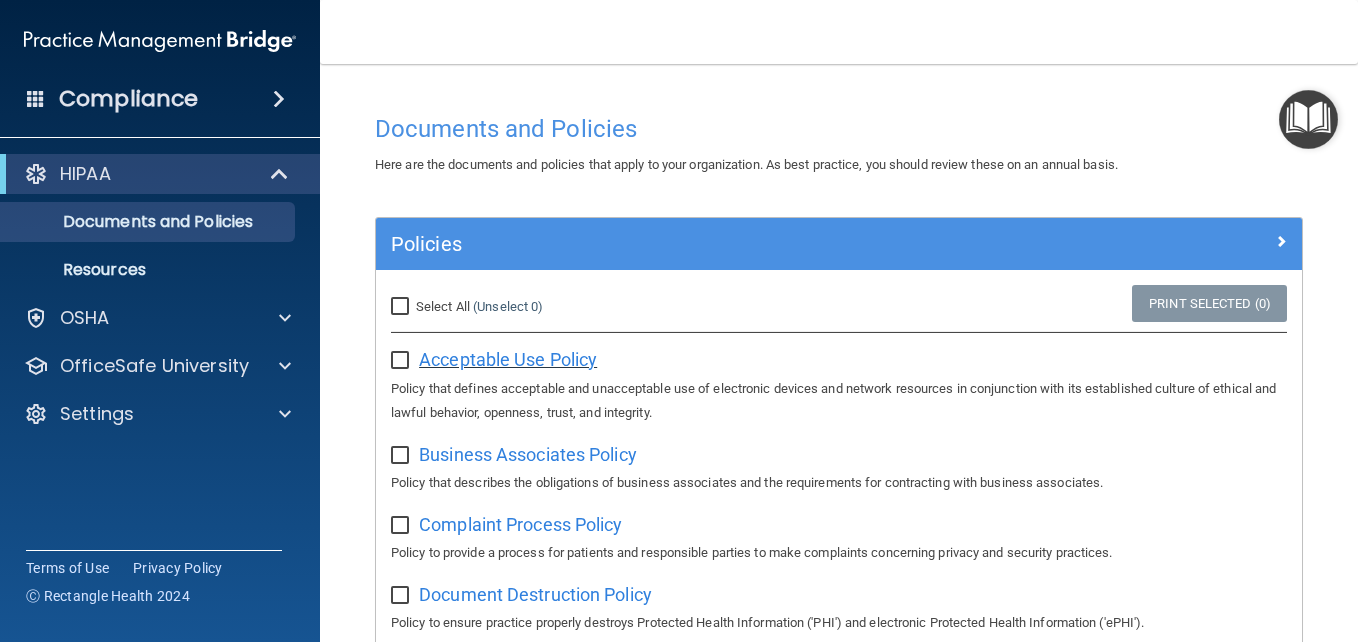 click on "Acceptable Use Policy" at bounding box center (508, 359) 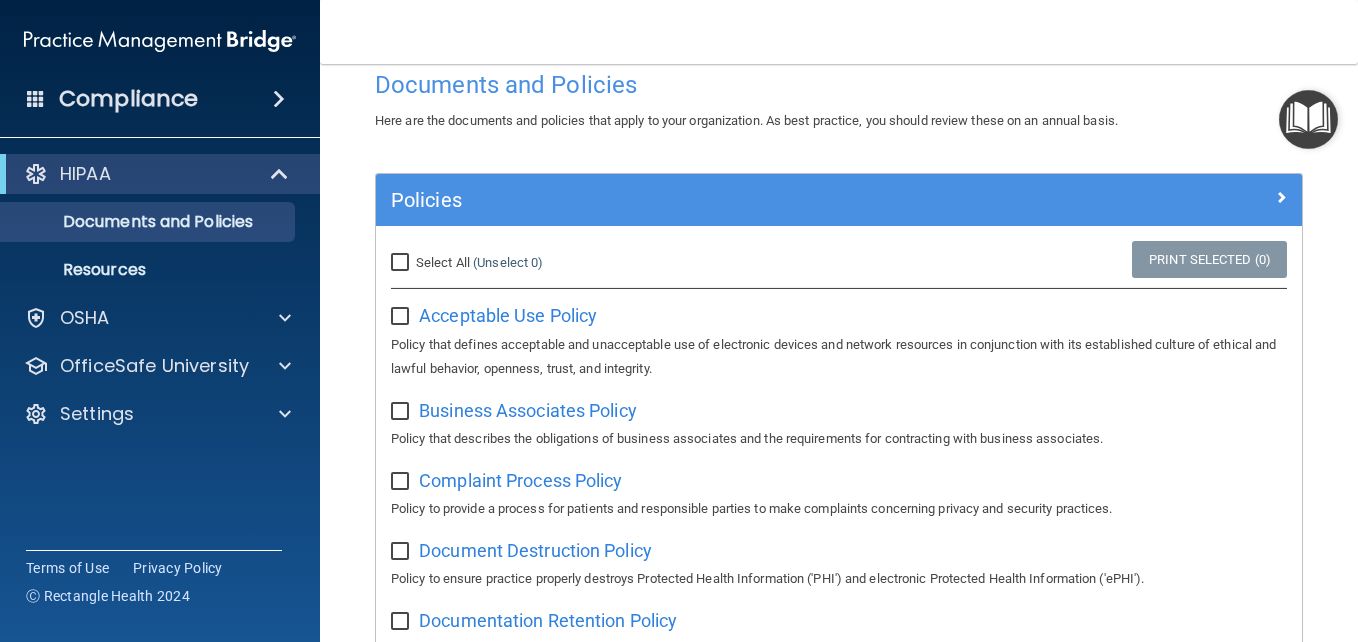 scroll, scrollTop: 40, scrollLeft: 0, axis: vertical 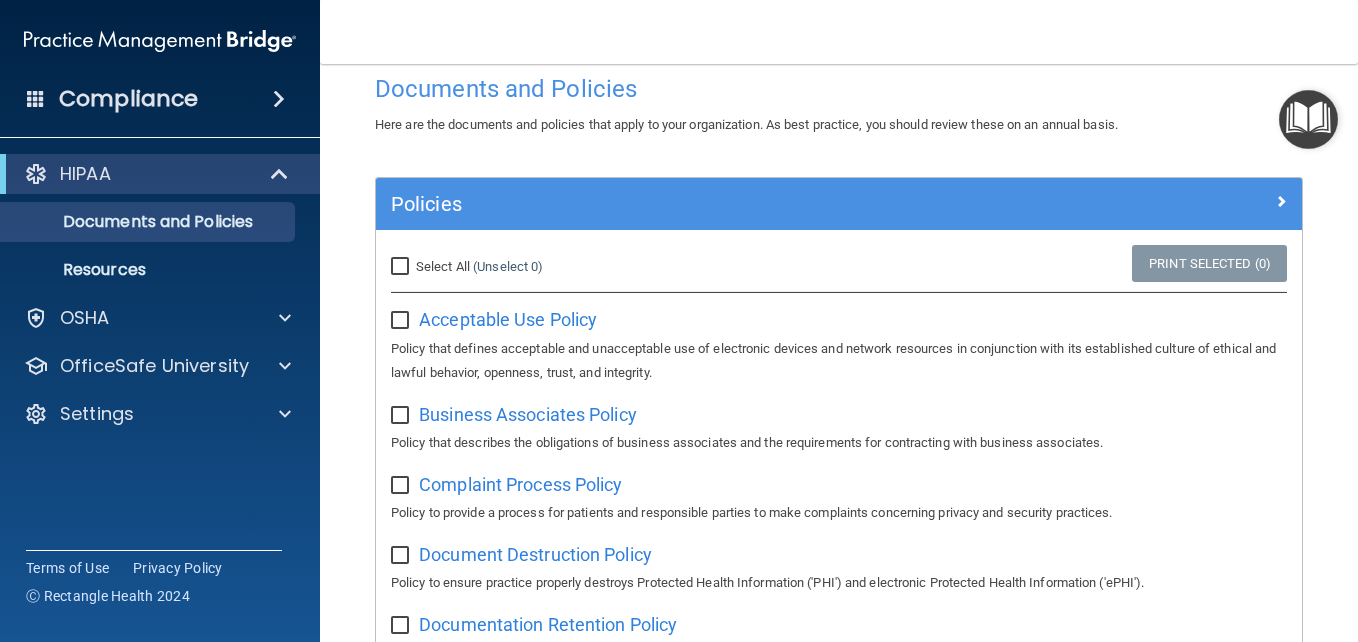 click at bounding box center [279, 99] 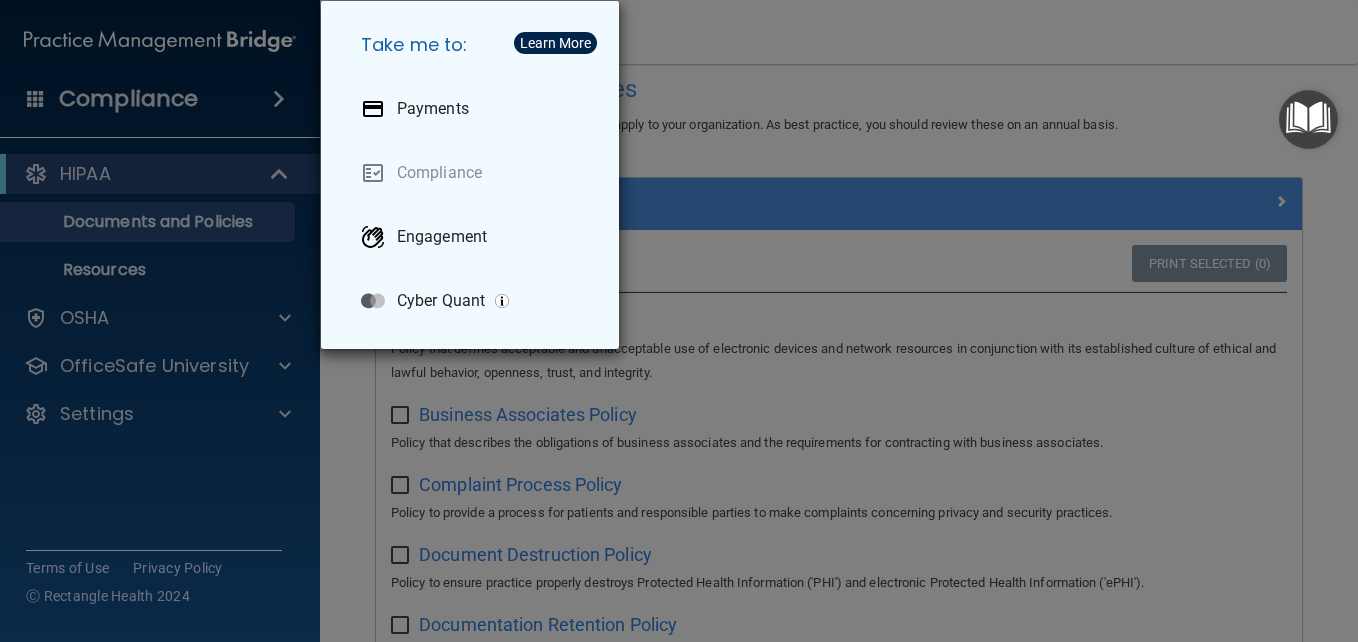 click on "Take me to:             Payments                   Compliance                     Engagement                     Cyber Quant" at bounding box center [679, 321] 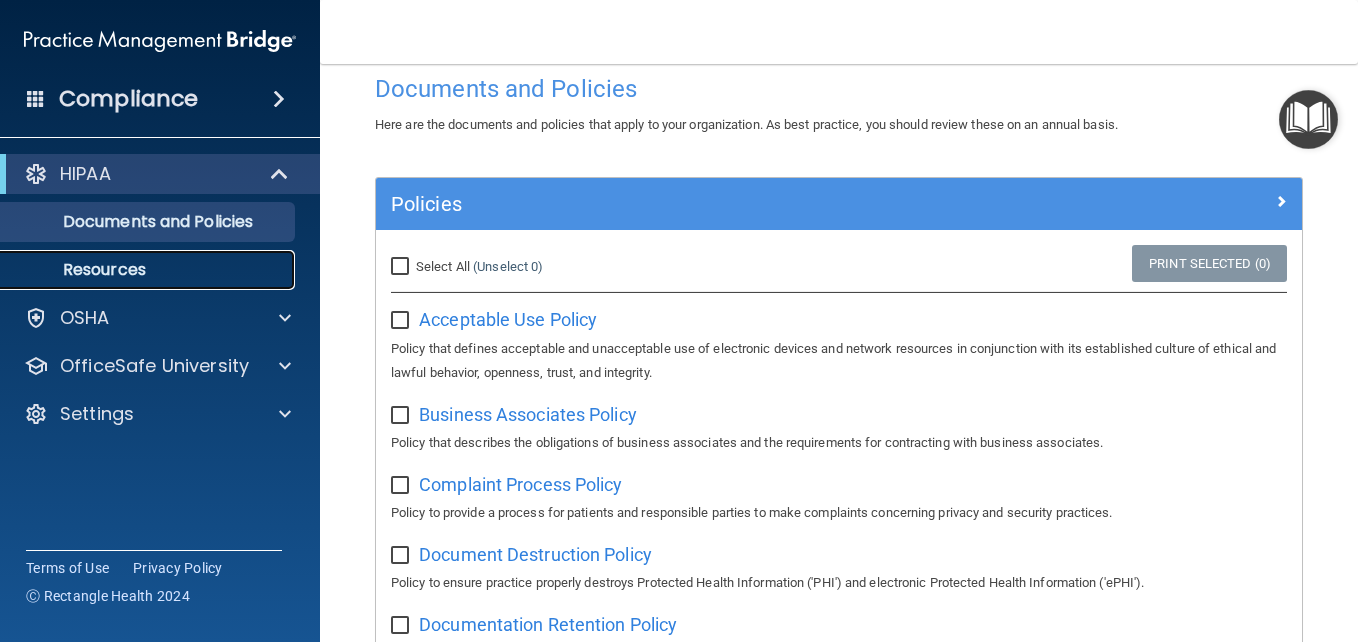 click on "Resources" at bounding box center (149, 270) 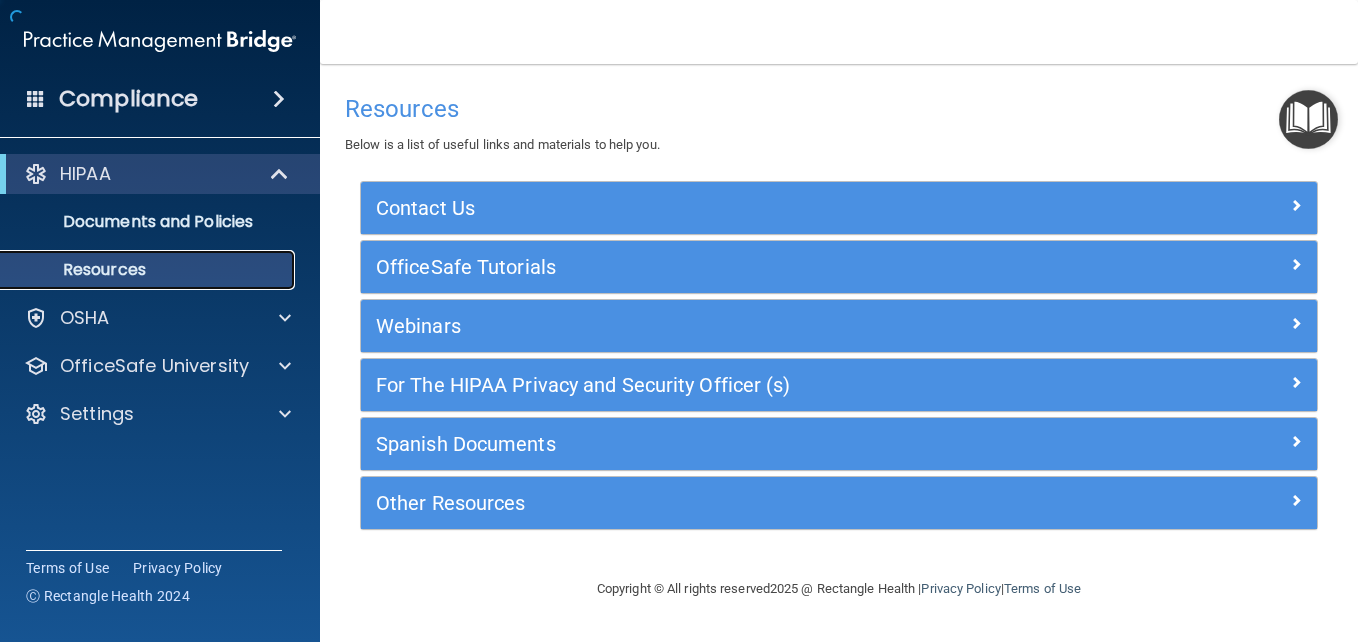 scroll, scrollTop: 0, scrollLeft: 0, axis: both 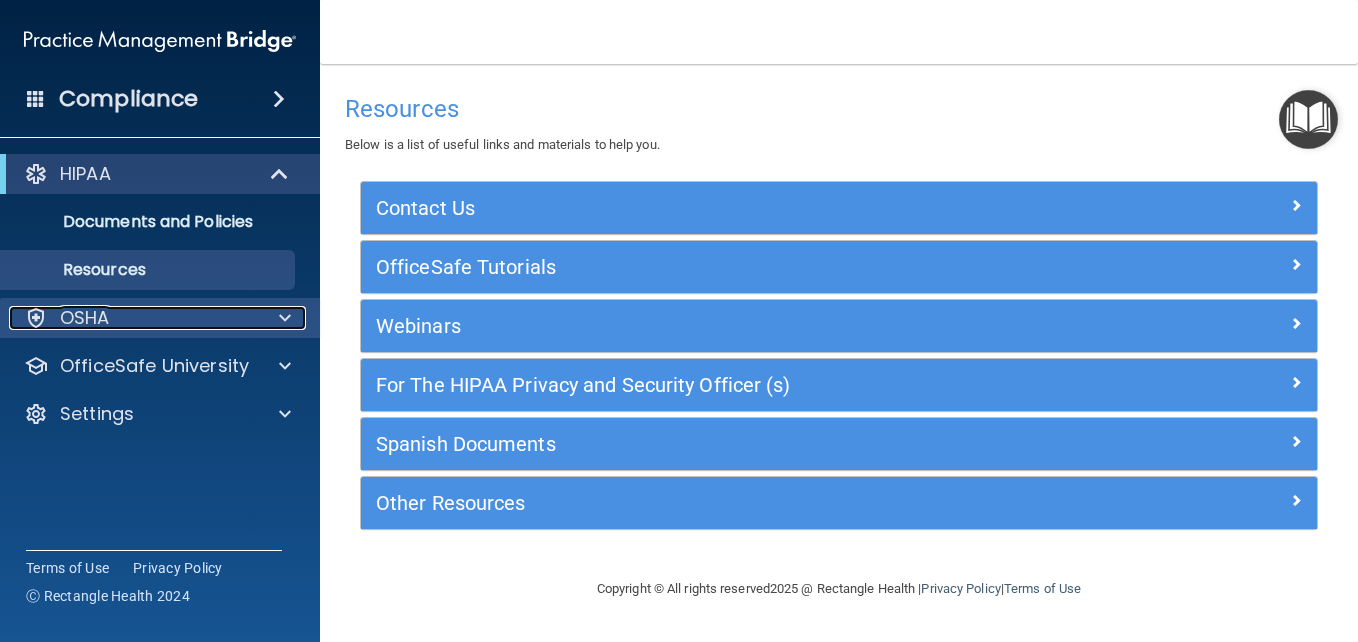 click on "OSHA" at bounding box center (133, 318) 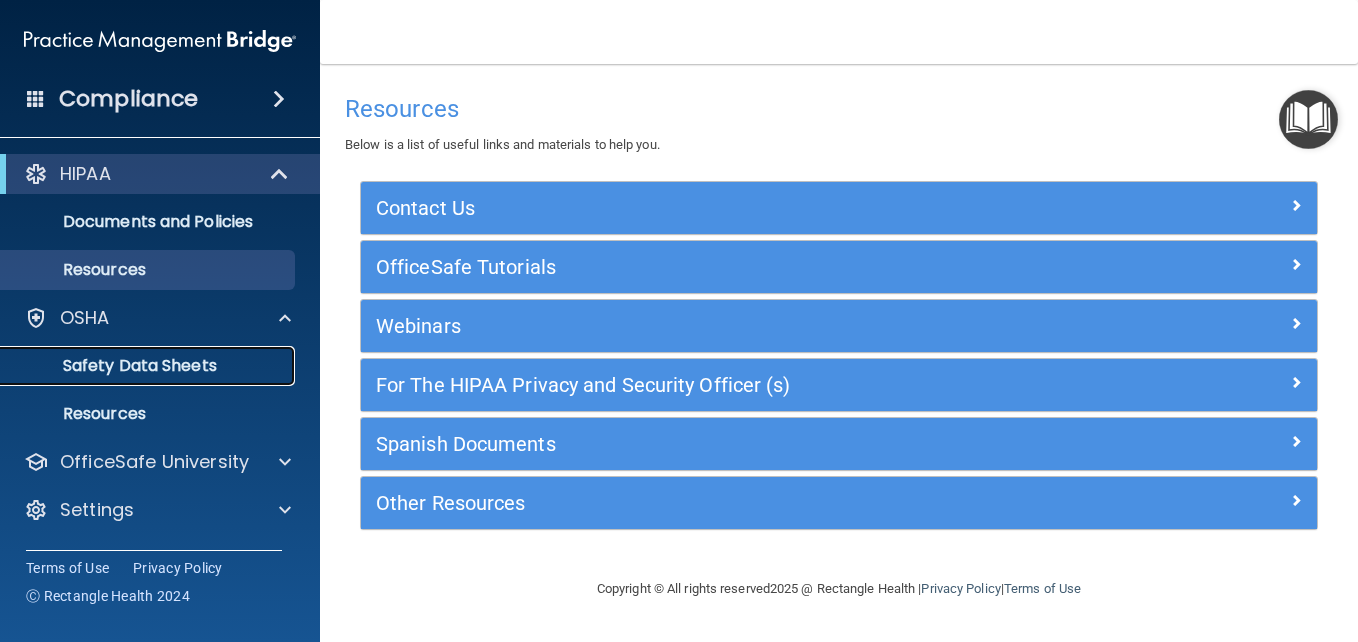 click on "Safety Data Sheets" at bounding box center (149, 366) 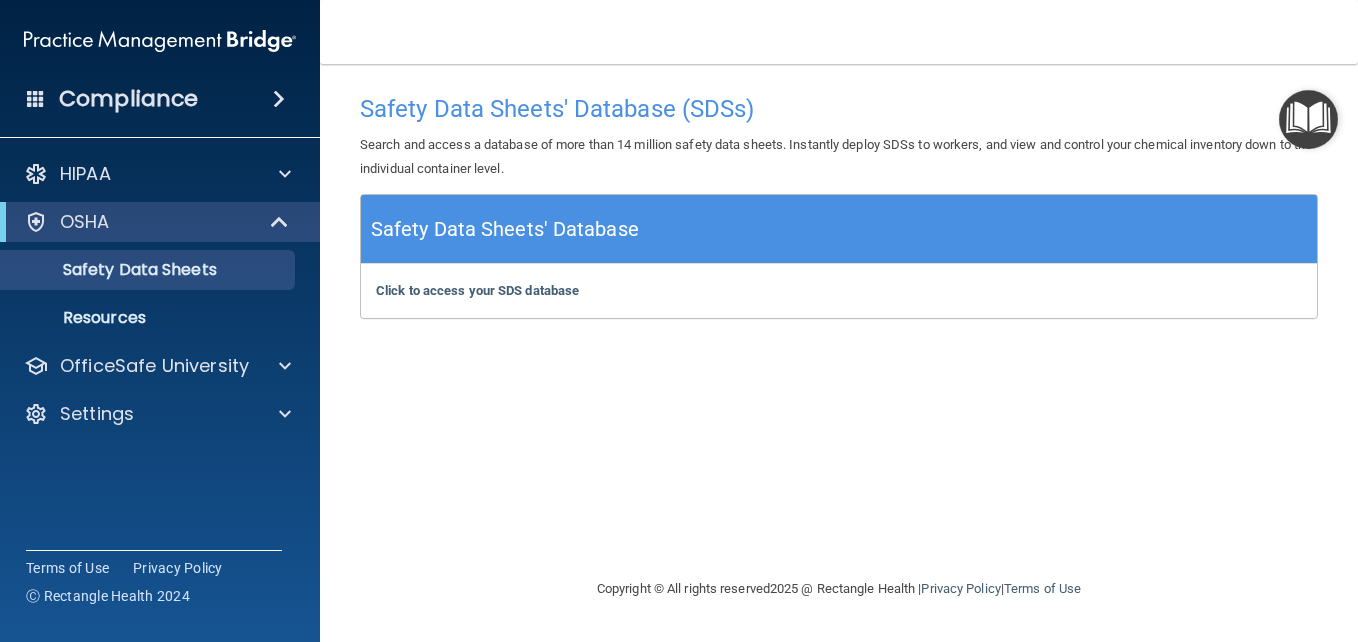 click at bounding box center (279, 99) 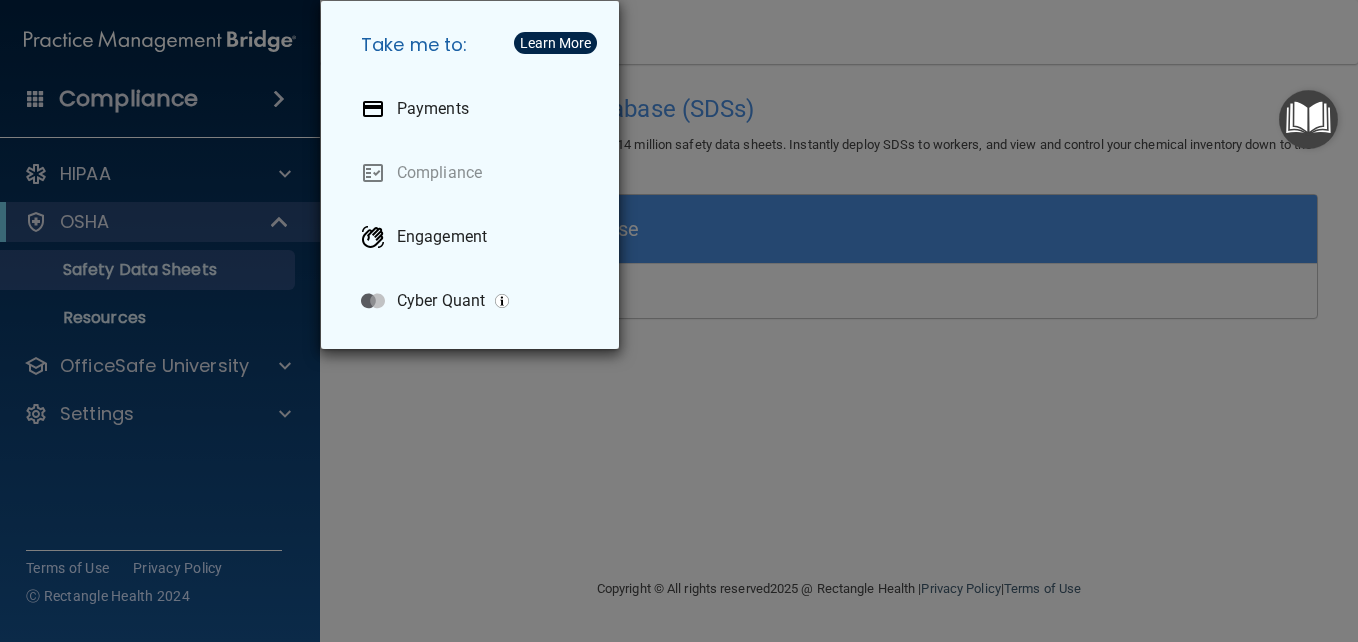 click on "Take me to:             Payments                   Compliance                     Engagement                     Cyber Quant" at bounding box center (679, 321) 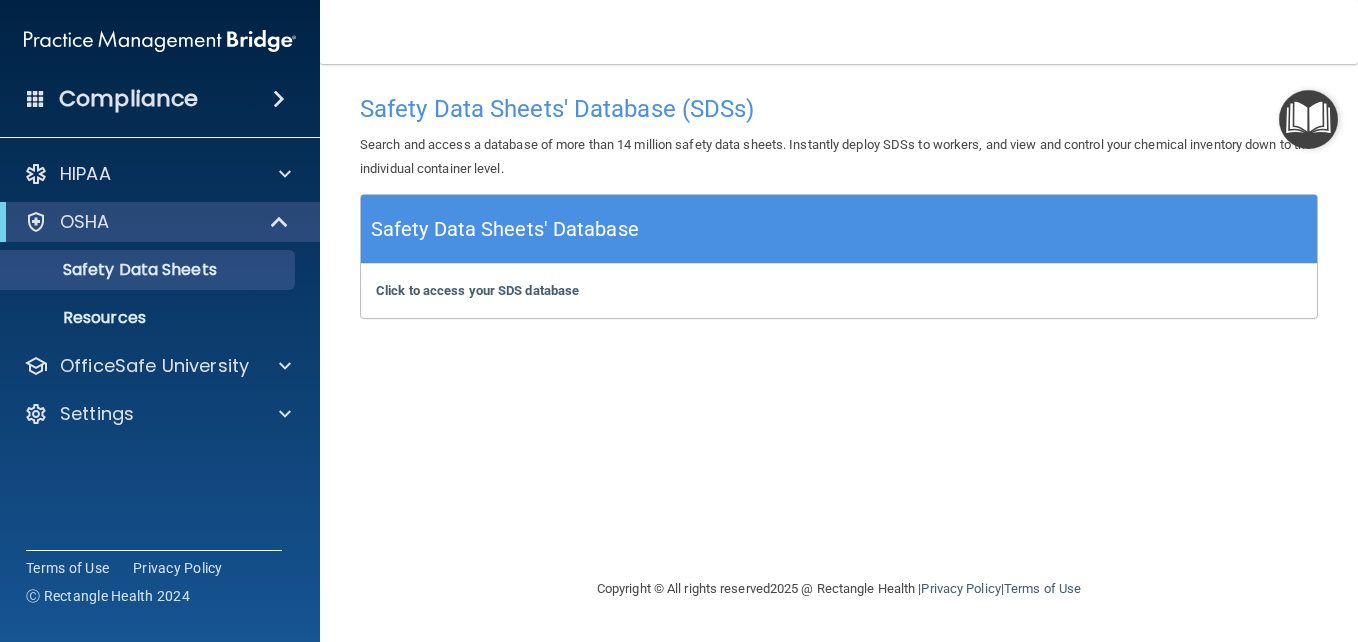 click on "Safety Data Sheets' Database (SDSs)   Search and access a database of more than 14 million safety data sheets. Instantly deploy SDSs to workers, and view and control your chemical inventory down to the individual container level.           Safety Data Sheets' Database          Click to access your SDS database      Click to access your SDS database" at bounding box center (839, 320) 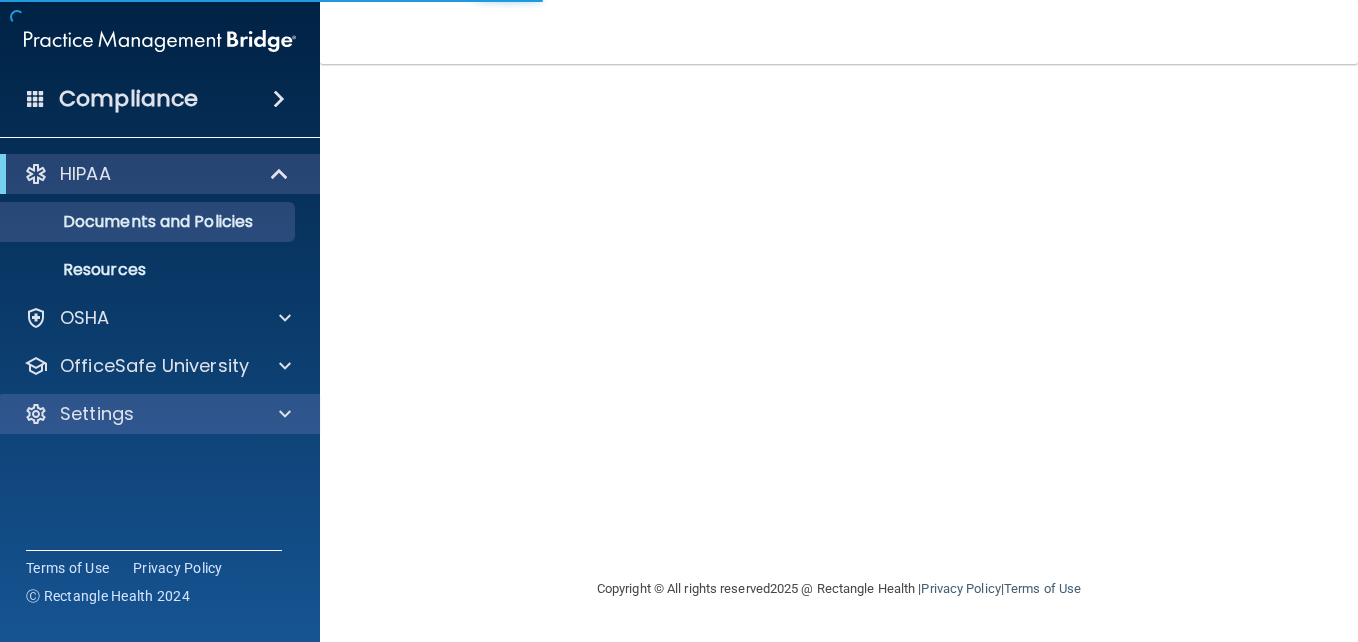 scroll, scrollTop: 0, scrollLeft: 0, axis: both 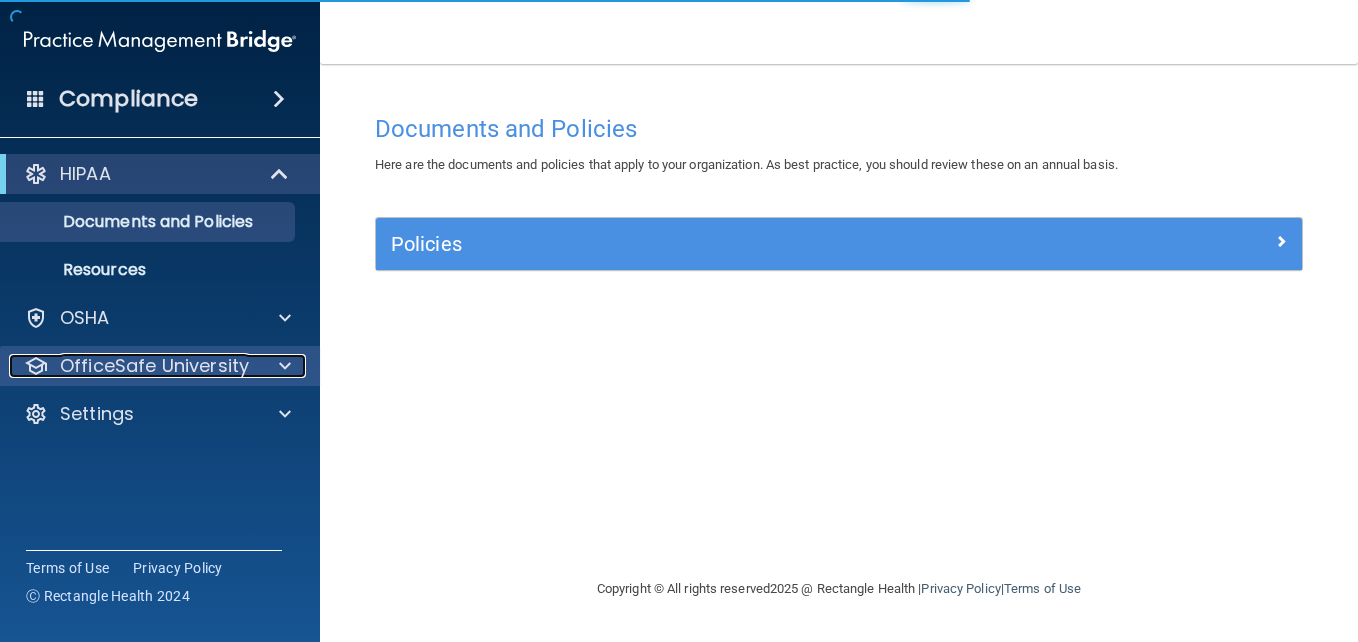 click on "OfficeSafe University" at bounding box center [154, 366] 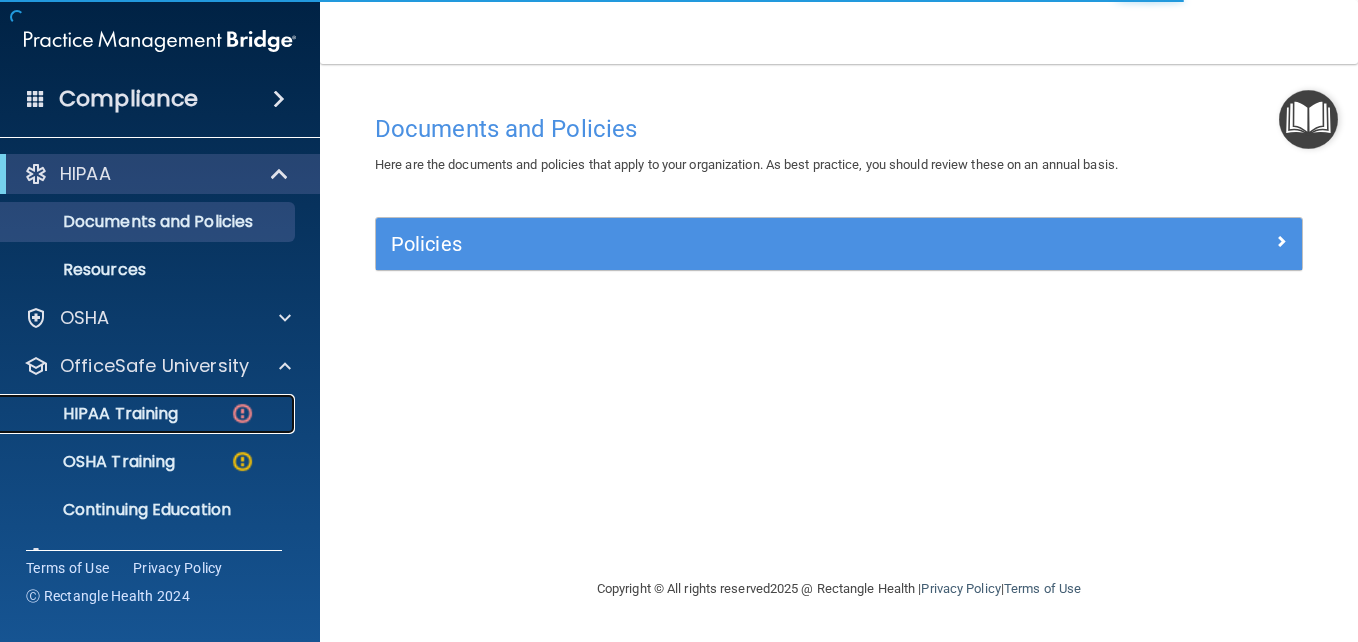 click on "HIPAA Training" at bounding box center [95, 414] 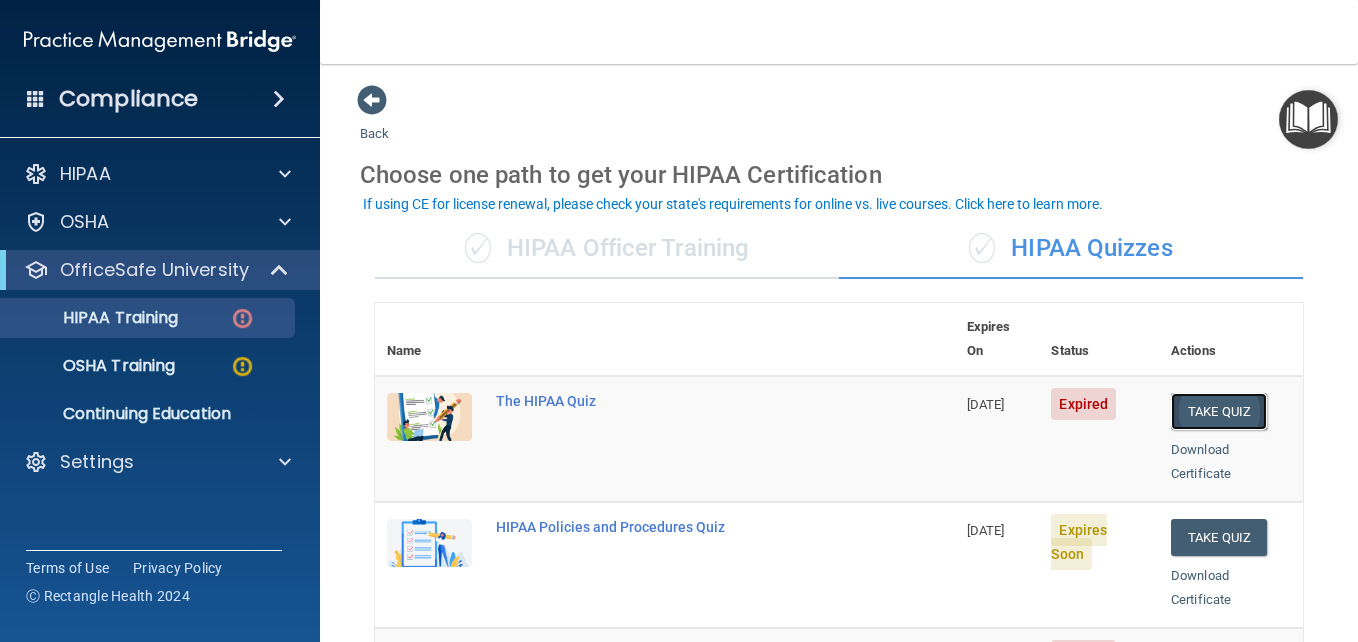 click on "Take Quiz" at bounding box center [1219, 411] 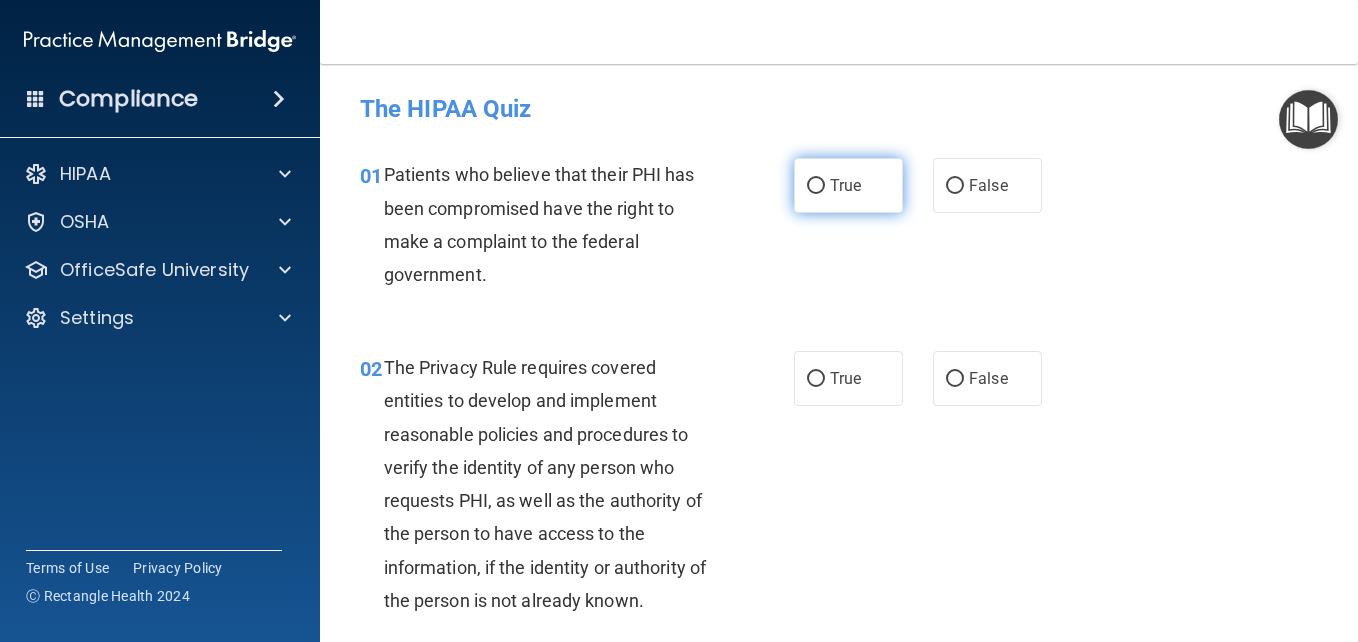 click on "True" at bounding box center [816, 186] 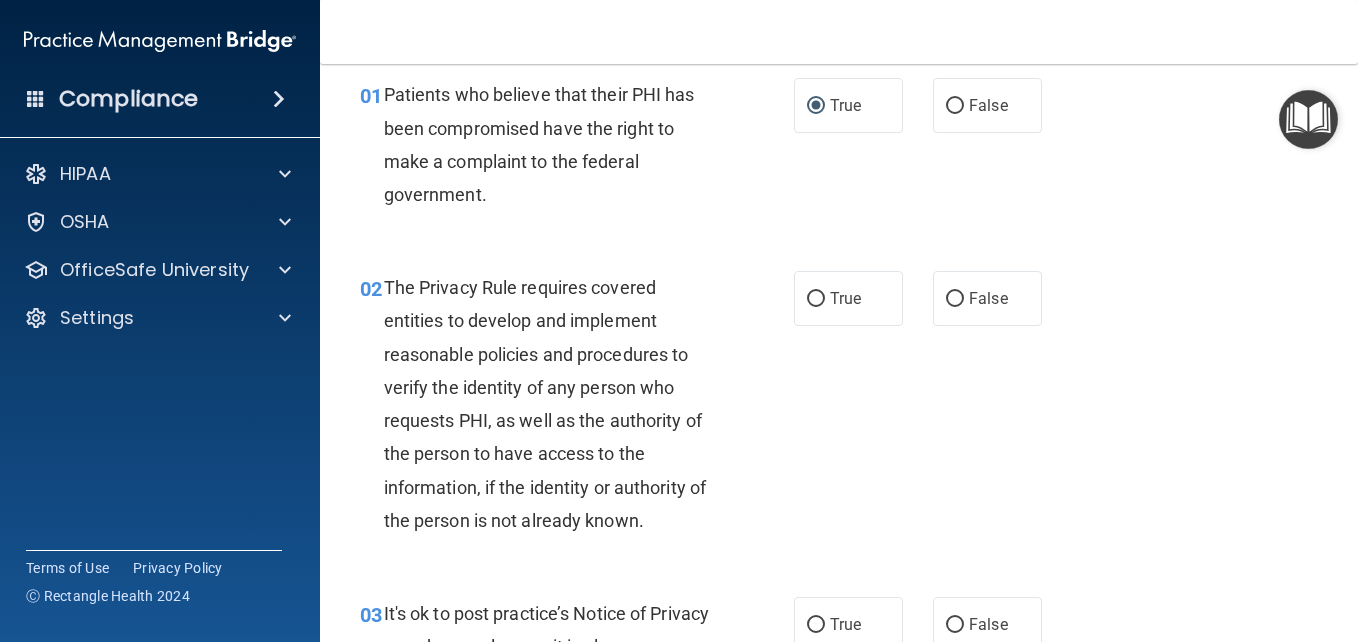 scroll, scrollTop: 120, scrollLeft: 0, axis: vertical 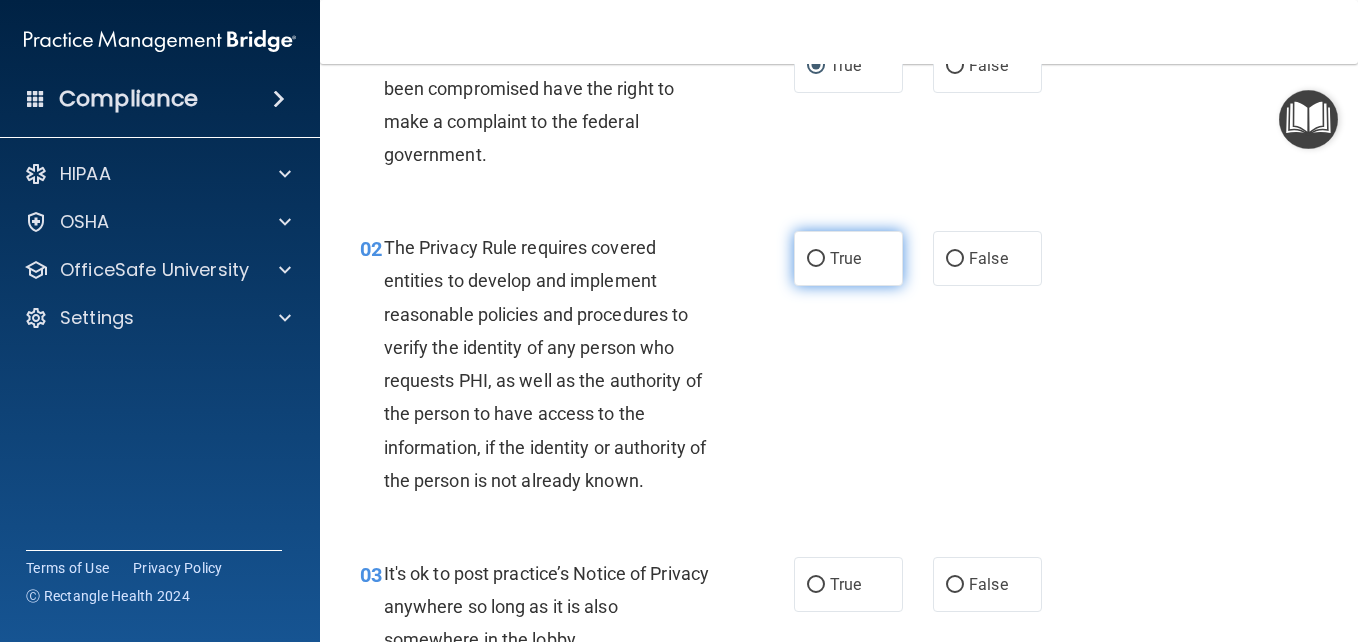 click on "True" at bounding box center (816, 259) 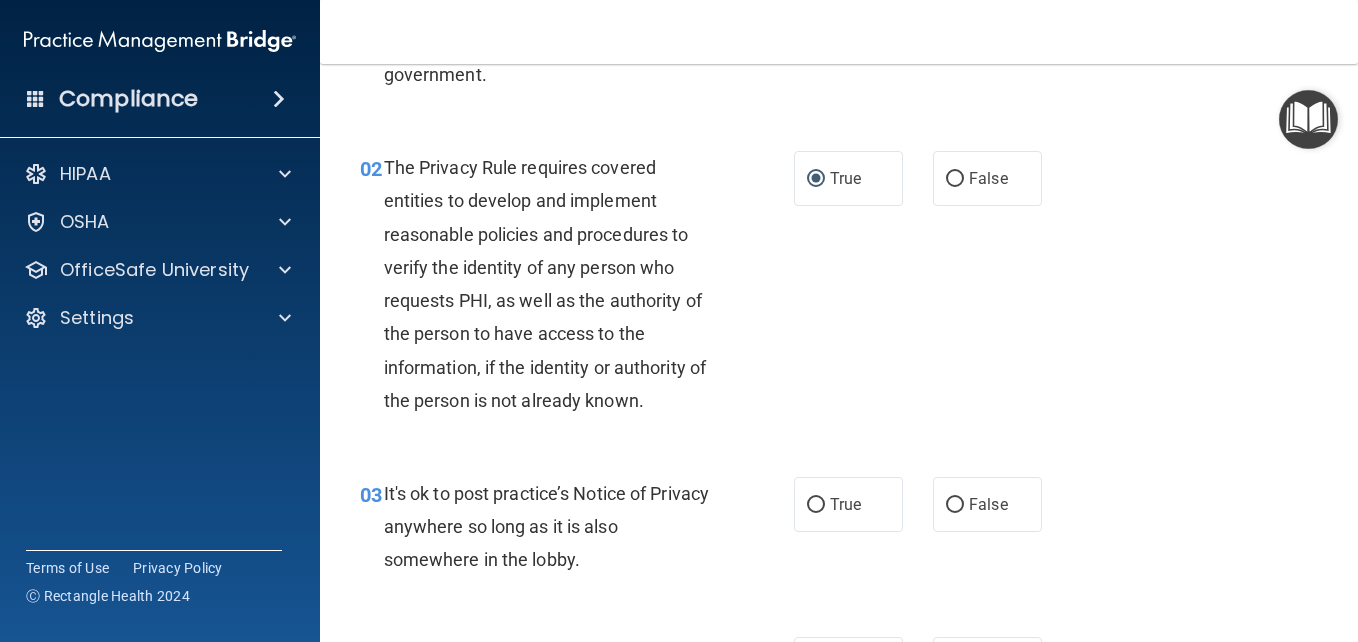 scroll, scrollTop: 240, scrollLeft: 0, axis: vertical 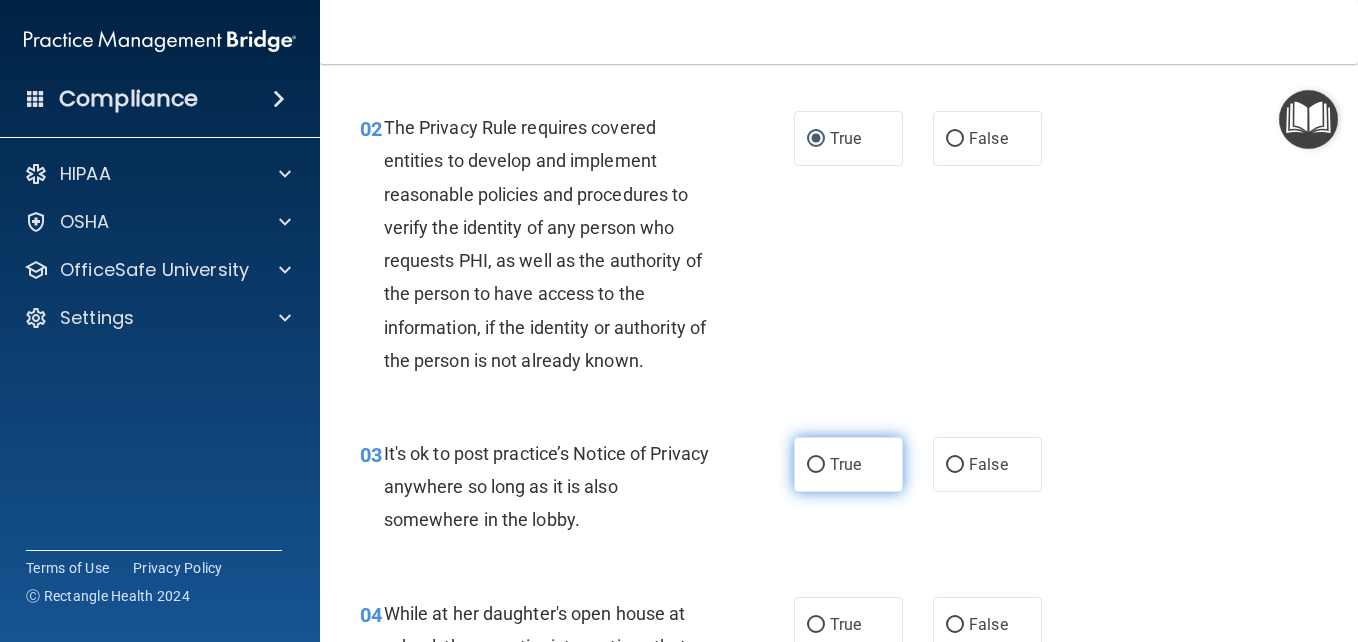 click on "True" at bounding box center (848, 464) 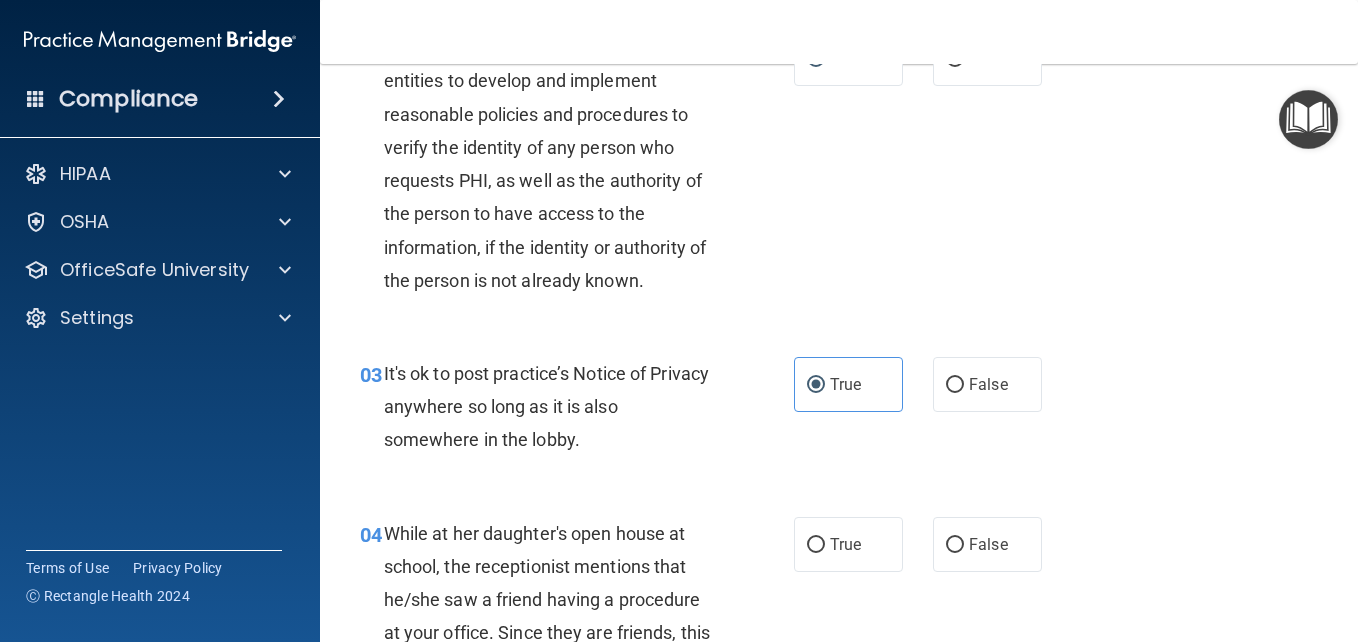 scroll, scrollTop: 360, scrollLeft: 0, axis: vertical 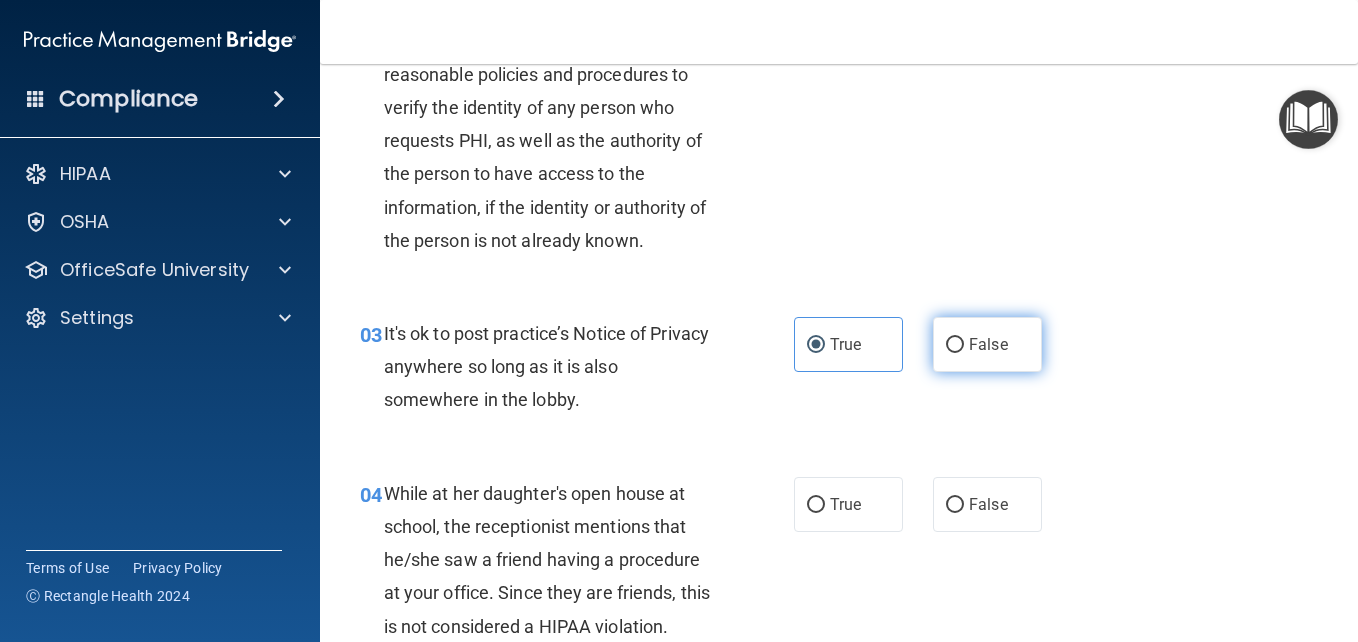 click on "False" at bounding box center (955, 345) 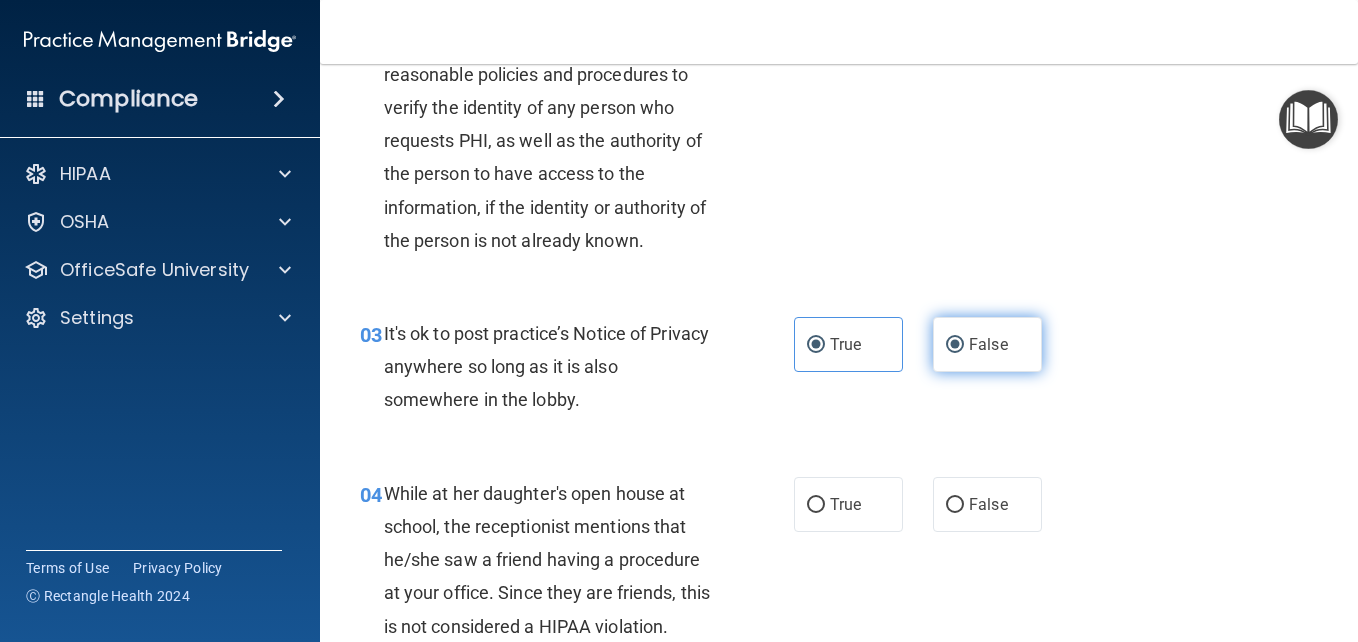 radio on "false" 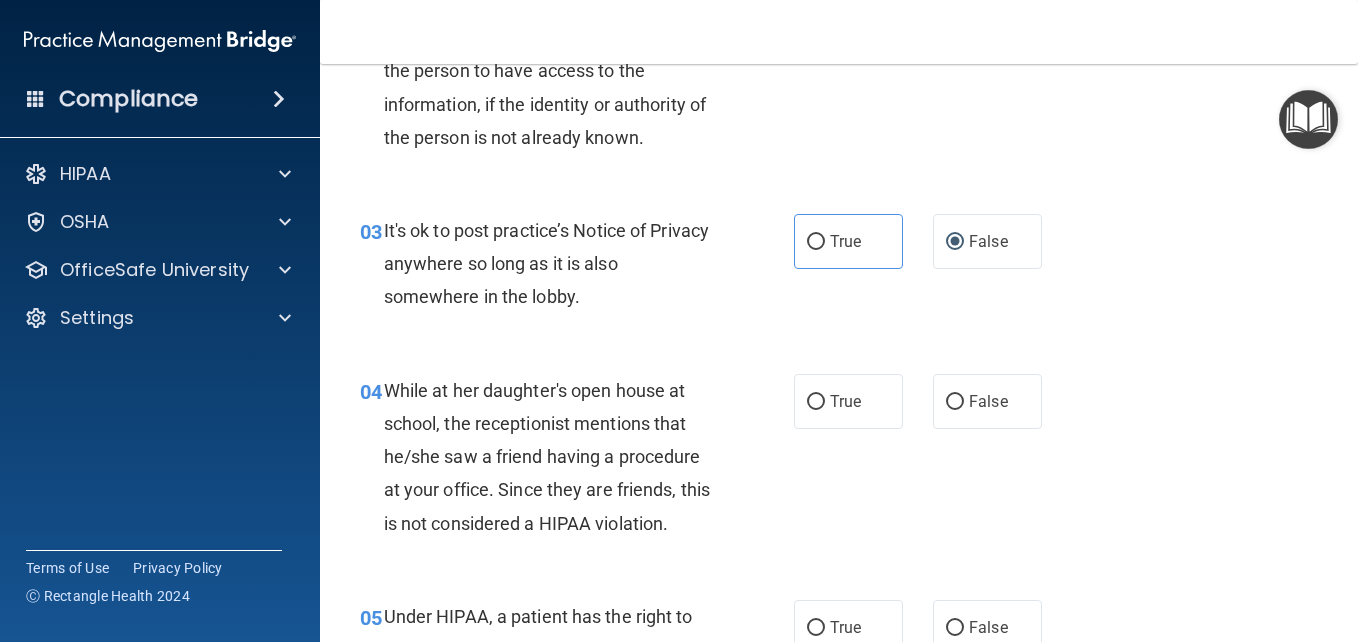 scroll, scrollTop: 480, scrollLeft: 0, axis: vertical 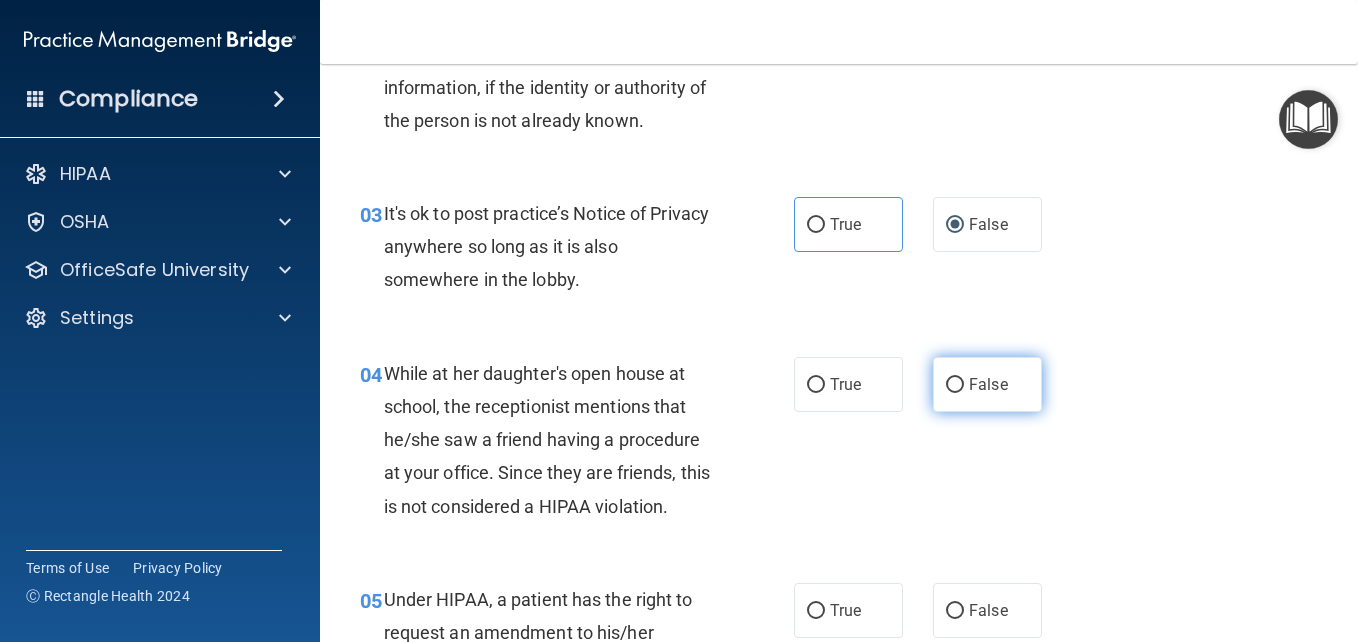 click on "False" at bounding box center (955, 385) 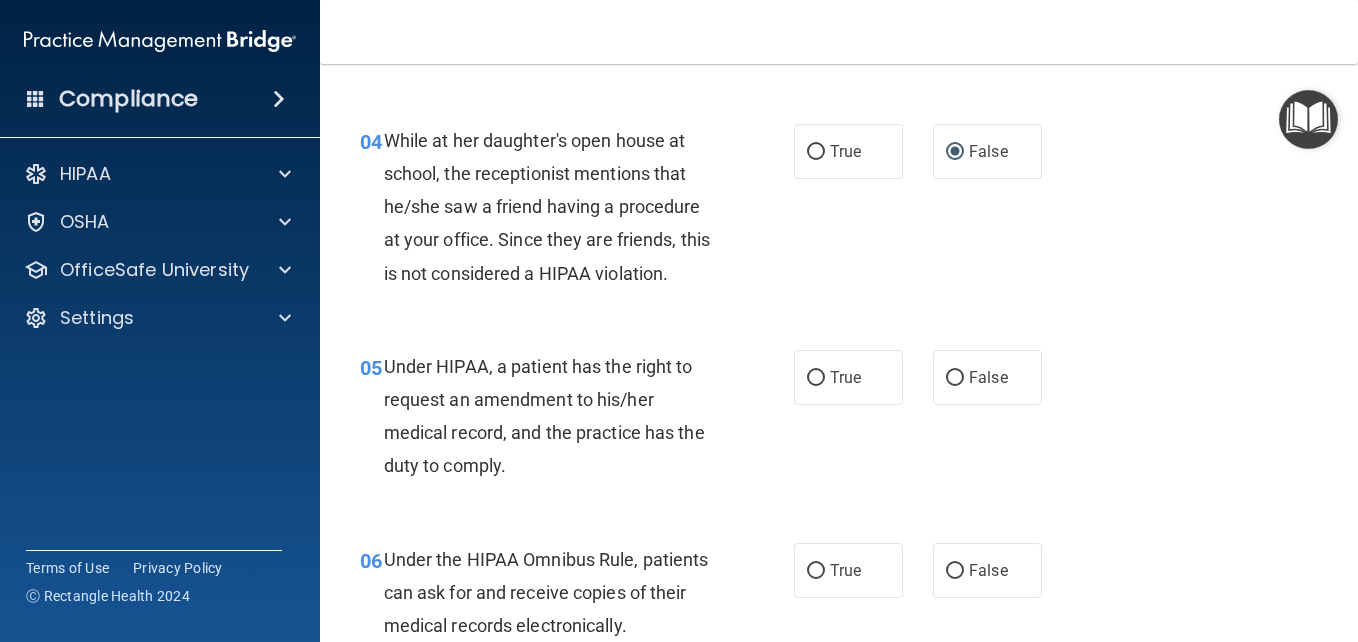 scroll, scrollTop: 720, scrollLeft: 0, axis: vertical 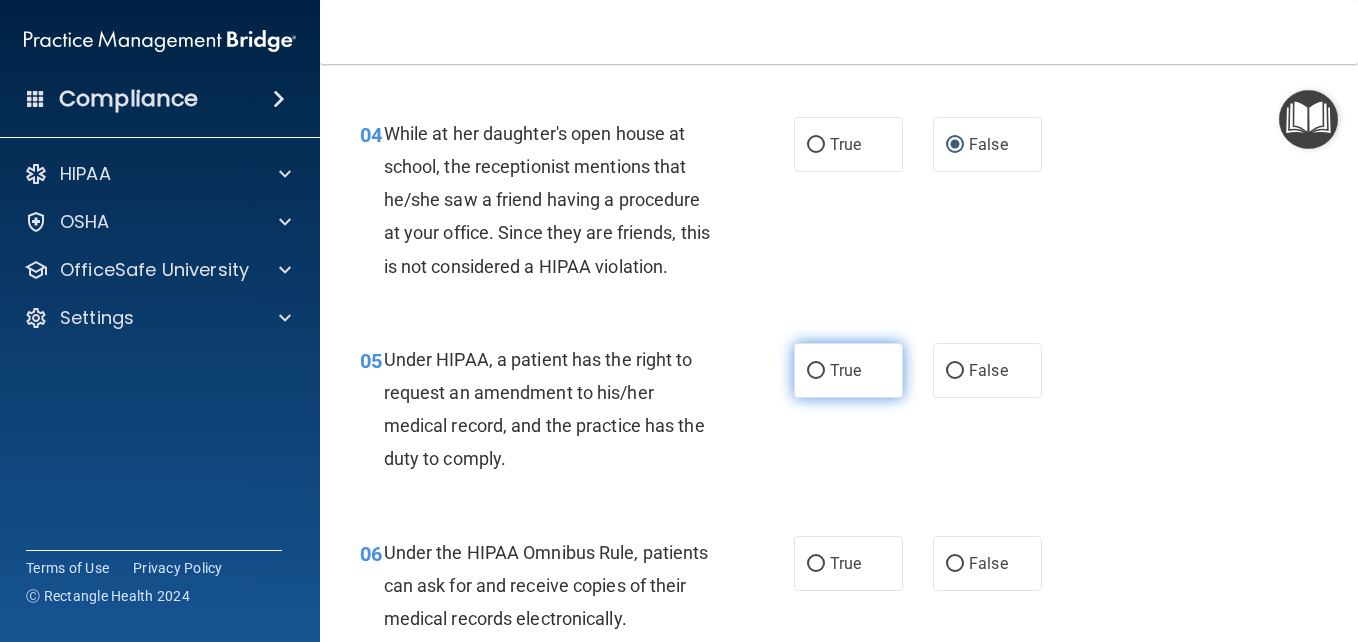 click on "True" at bounding box center [816, 371] 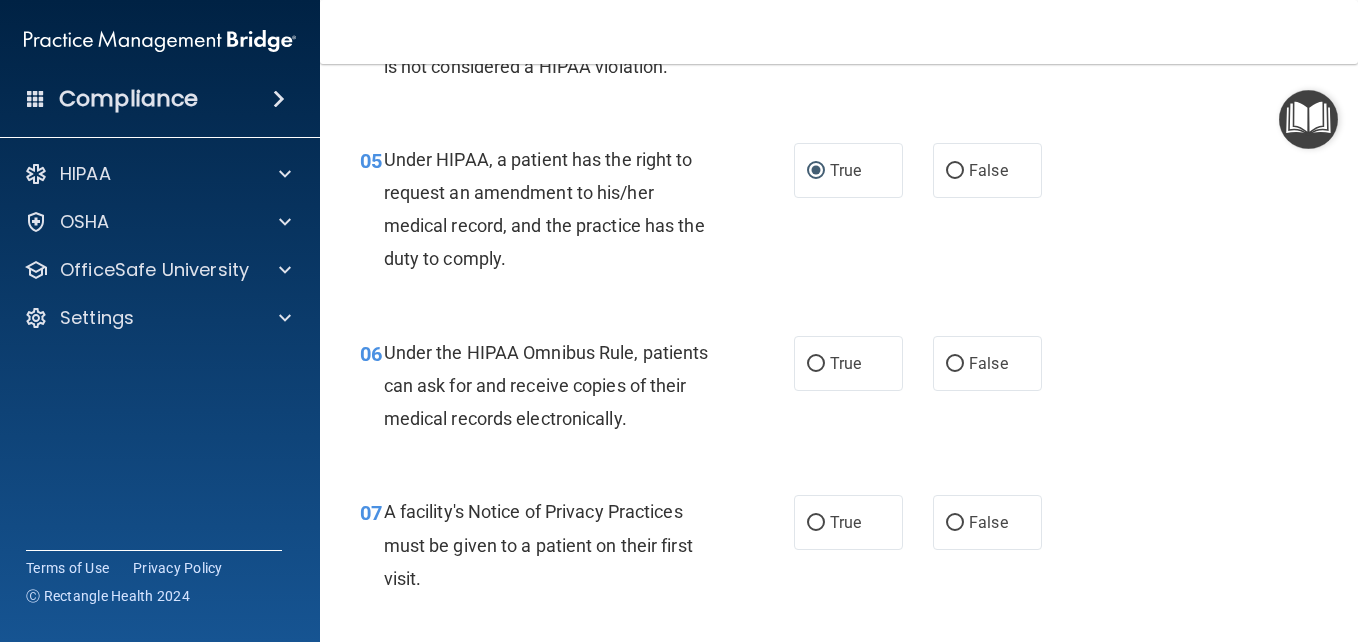 scroll, scrollTop: 960, scrollLeft: 0, axis: vertical 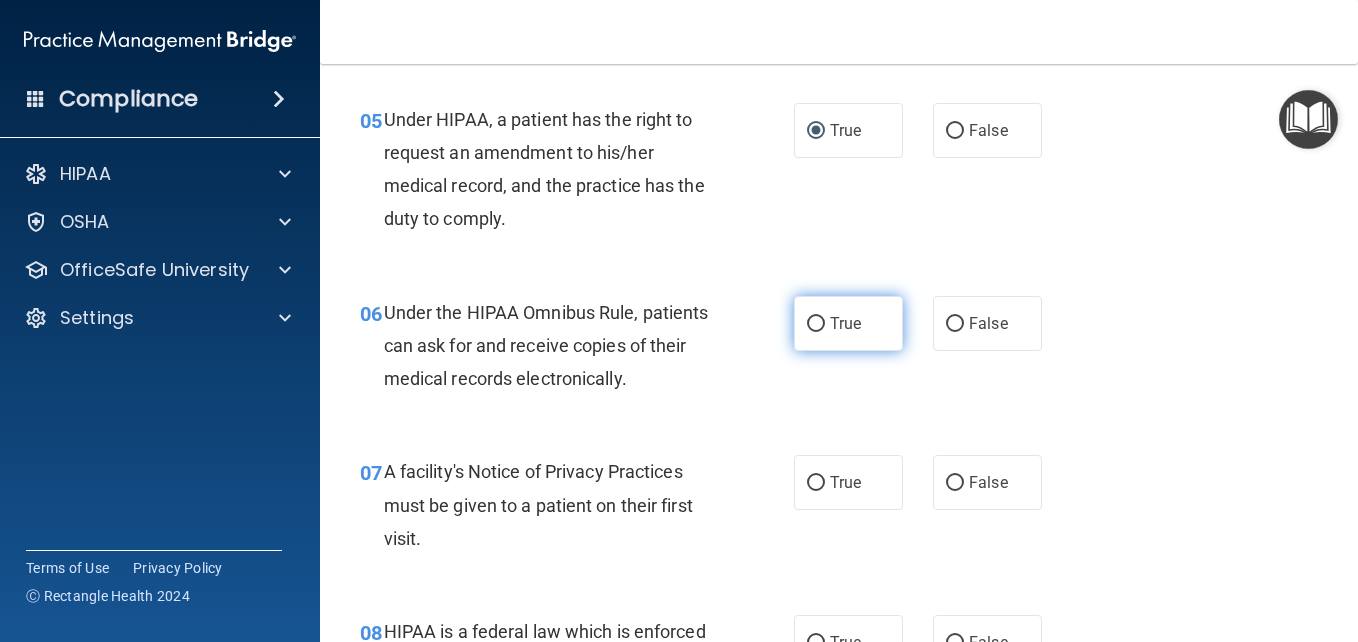 click on "True" at bounding box center (816, 324) 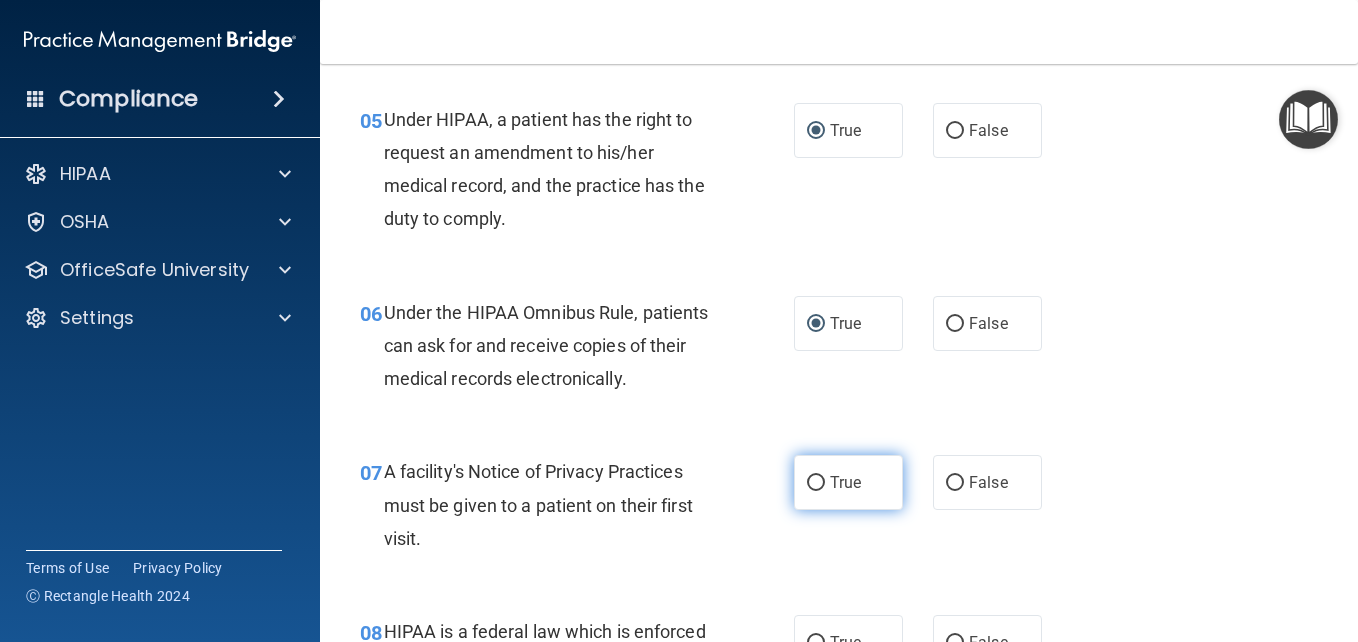 click on "True" at bounding box center (816, 483) 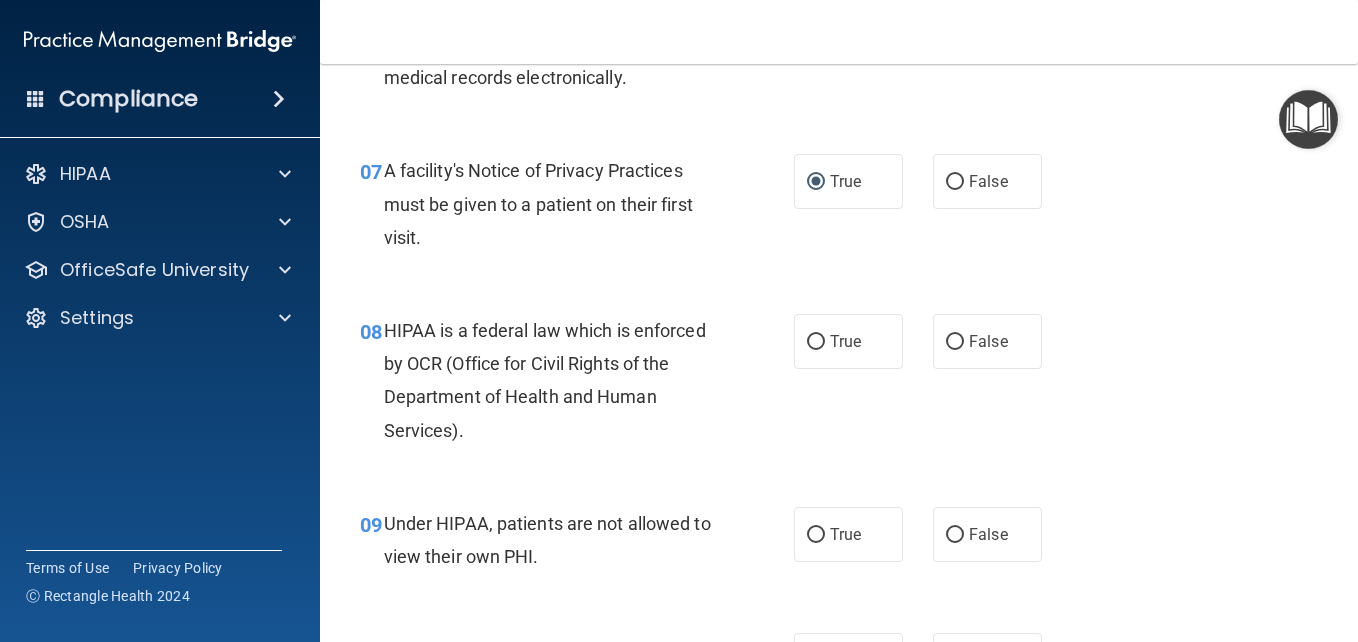 scroll, scrollTop: 1280, scrollLeft: 0, axis: vertical 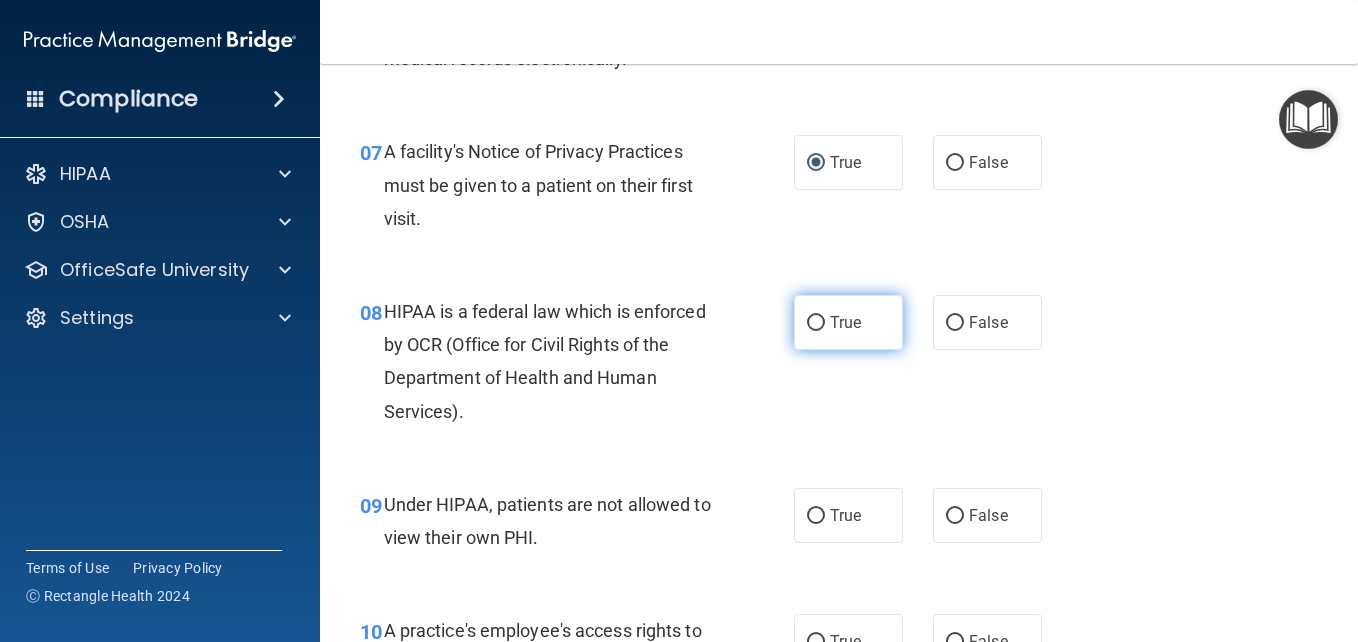 click on "True" at bounding box center [816, 323] 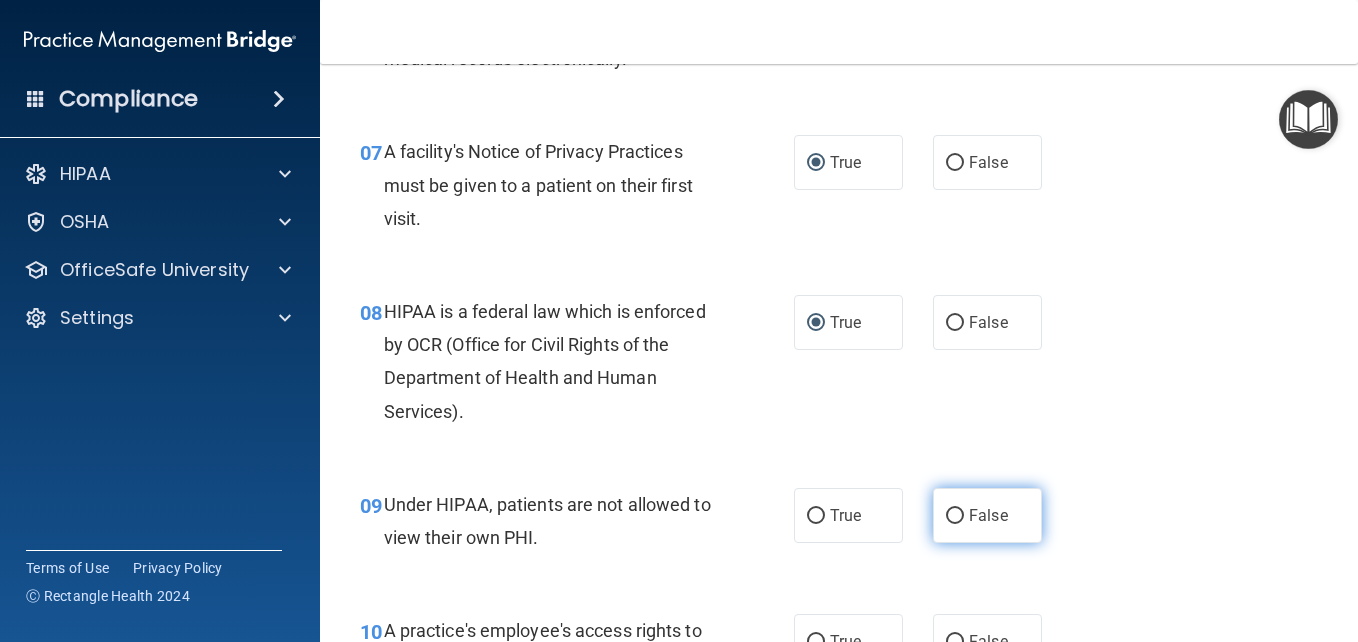 click on "False" at bounding box center (955, 516) 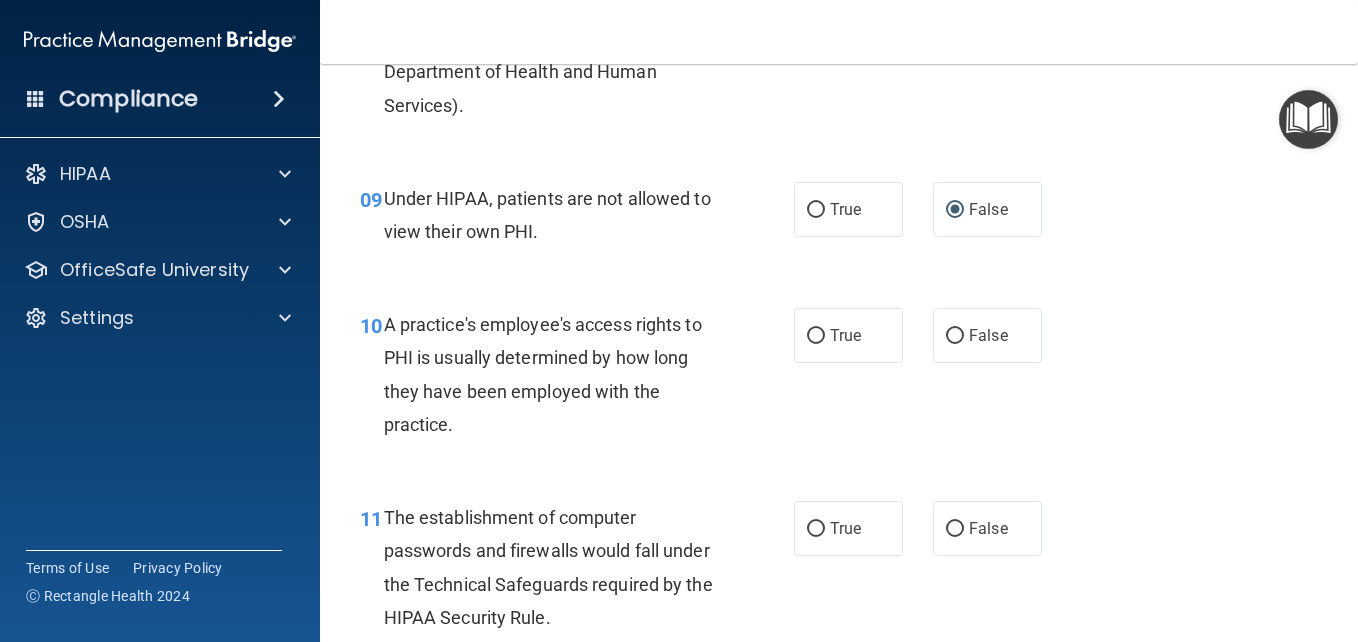 scroll, scrollTop: 1640, scrollLeft: 0, axis: vertical 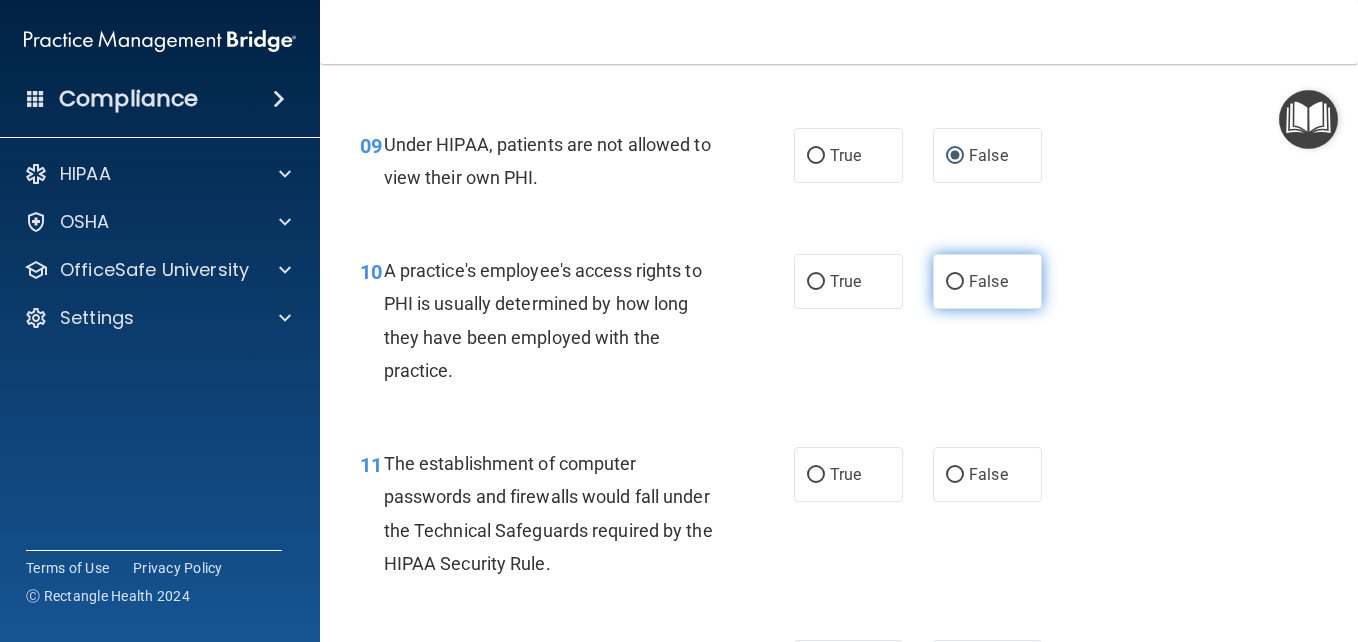 click on "False" at bounding box center (955, 282) 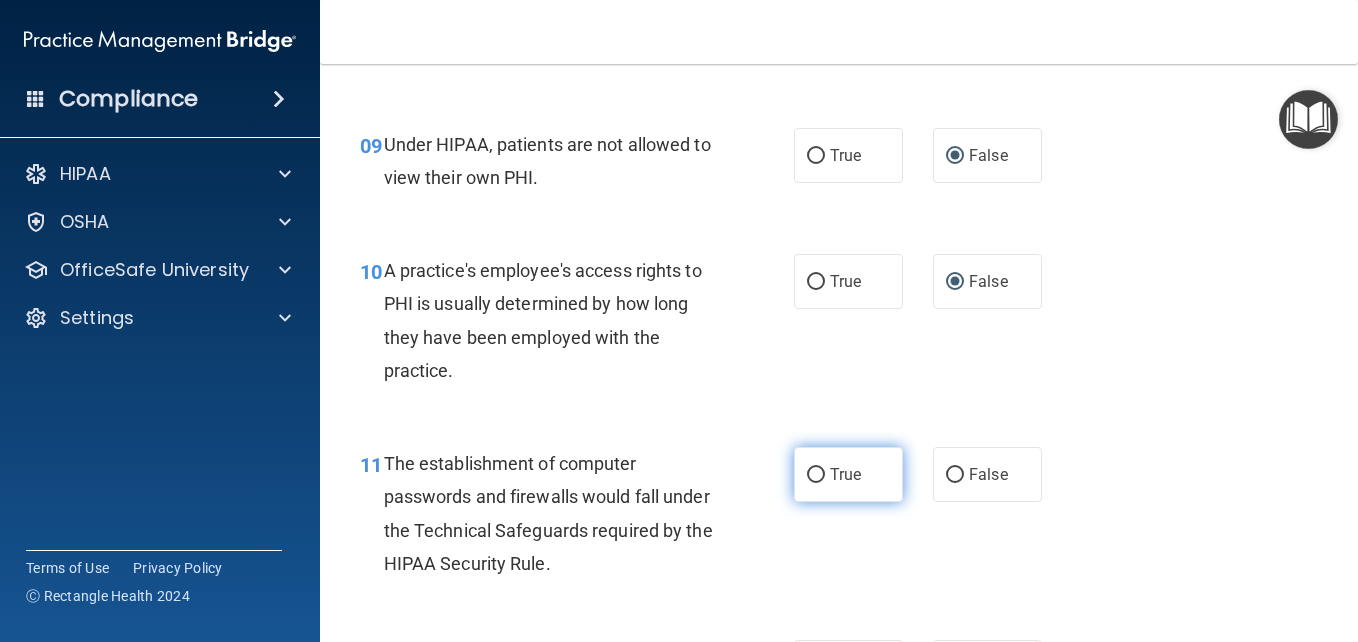 click on "True" at bounding box center [816, 475] 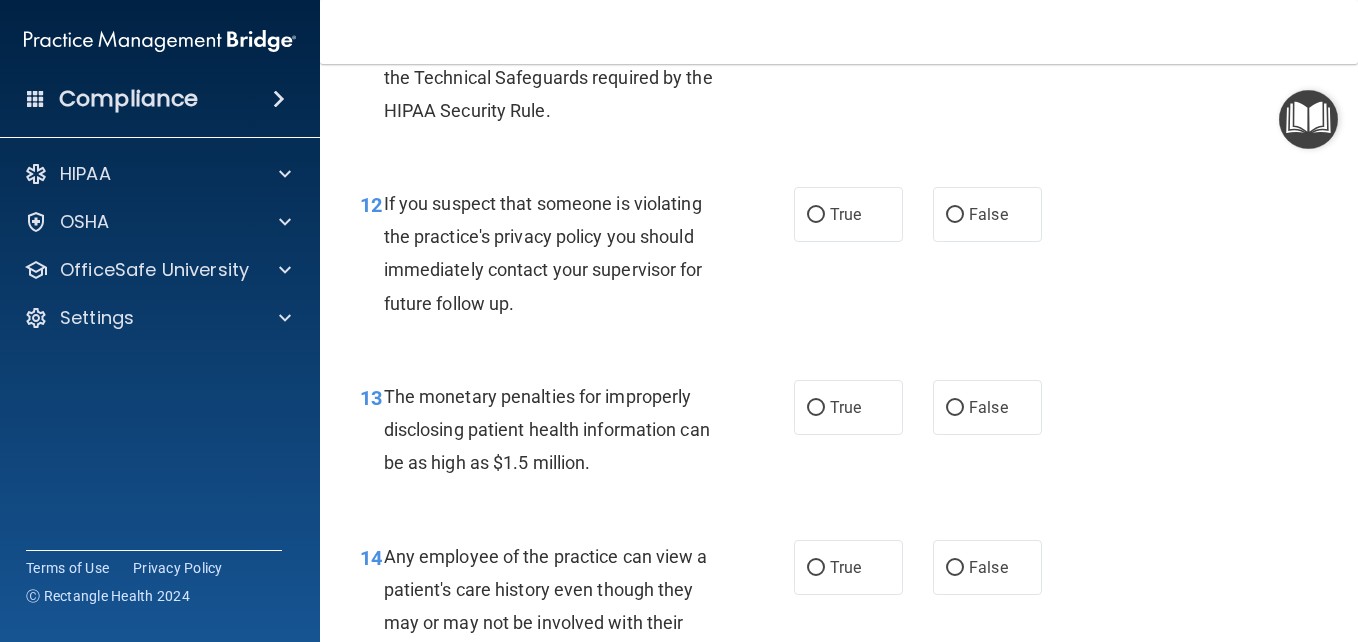 scroll, scrollTop: 2133, scrollLeft: 0, axis: vertical 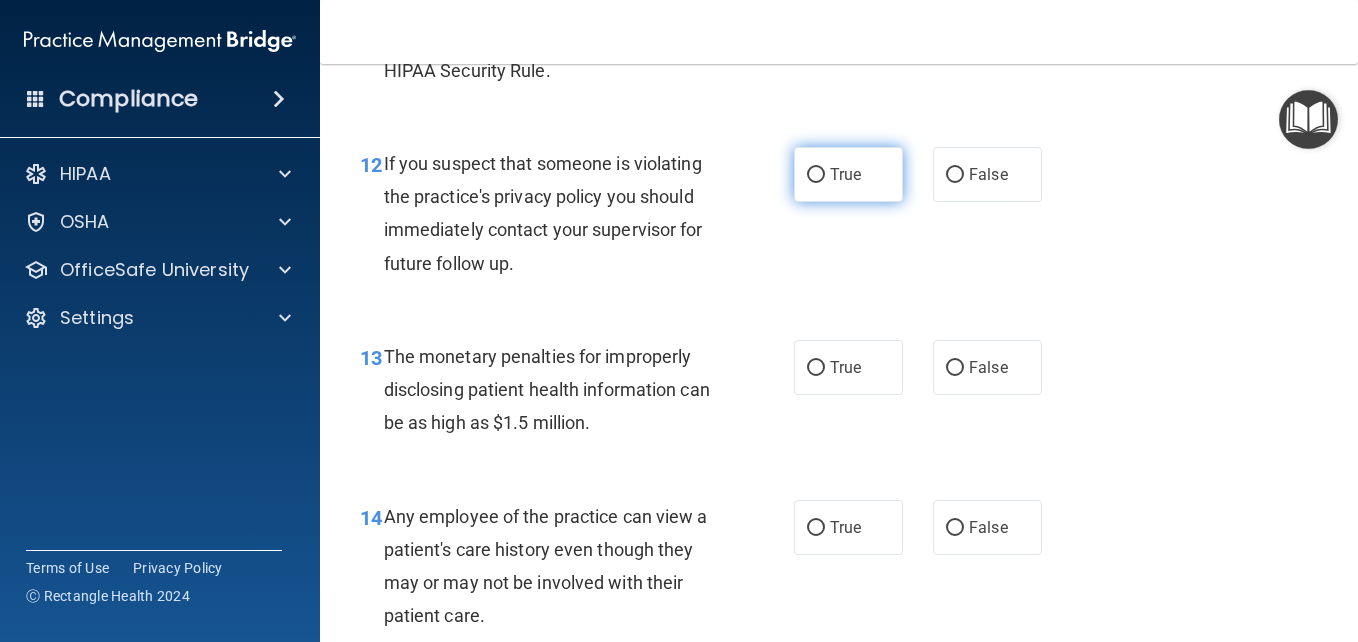 click on "True" at bounding box center [816, 175] 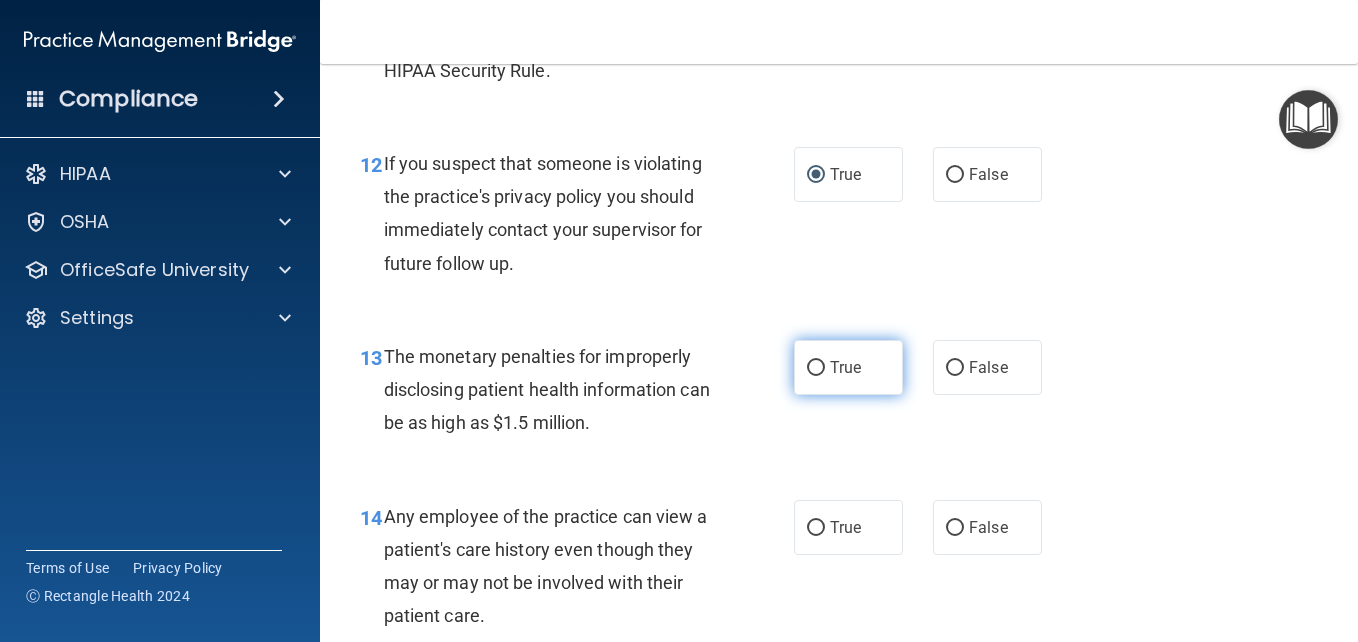 click on "True" at bounding box center [816, 368] 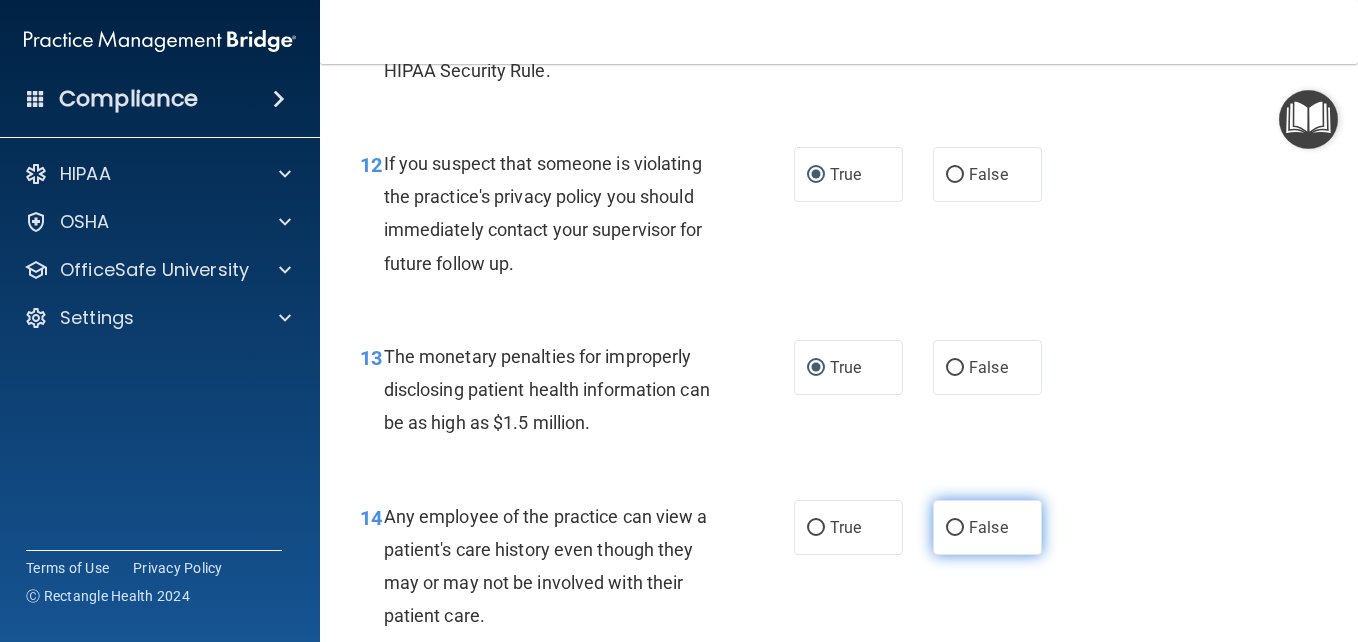 click on "False" at bounding box center [955, 528] 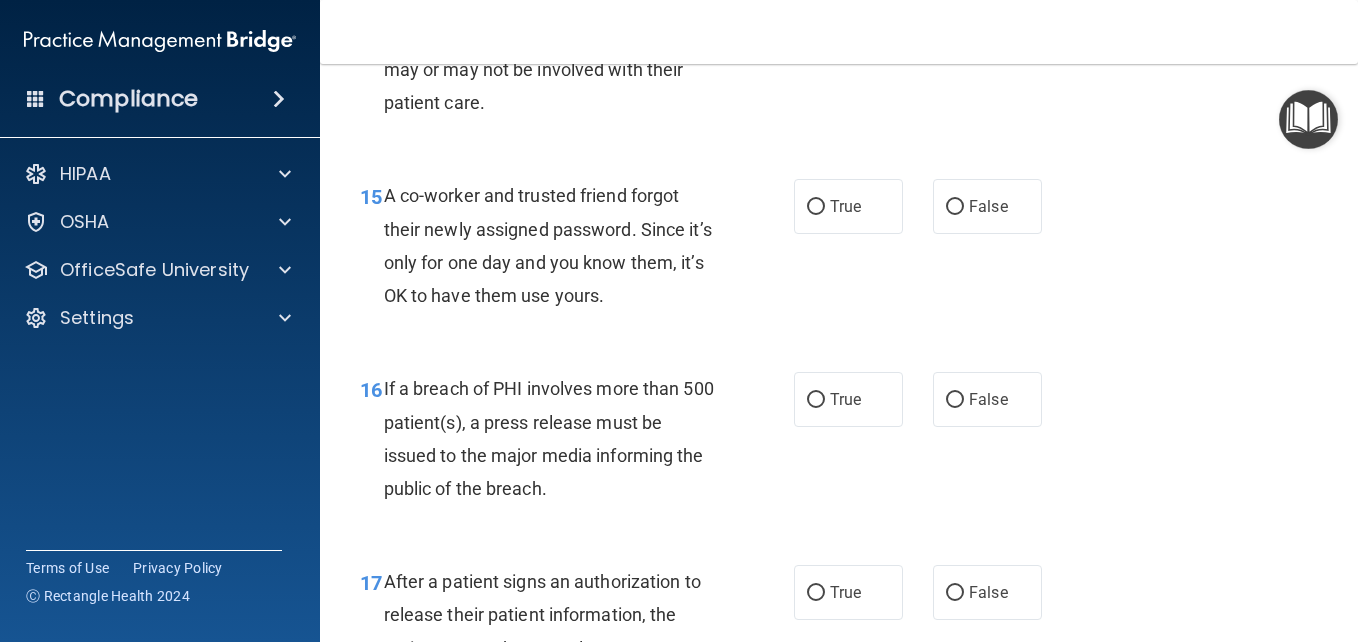scroll, scrollTop: 2653, scrollLeft: 0, axis: vertical 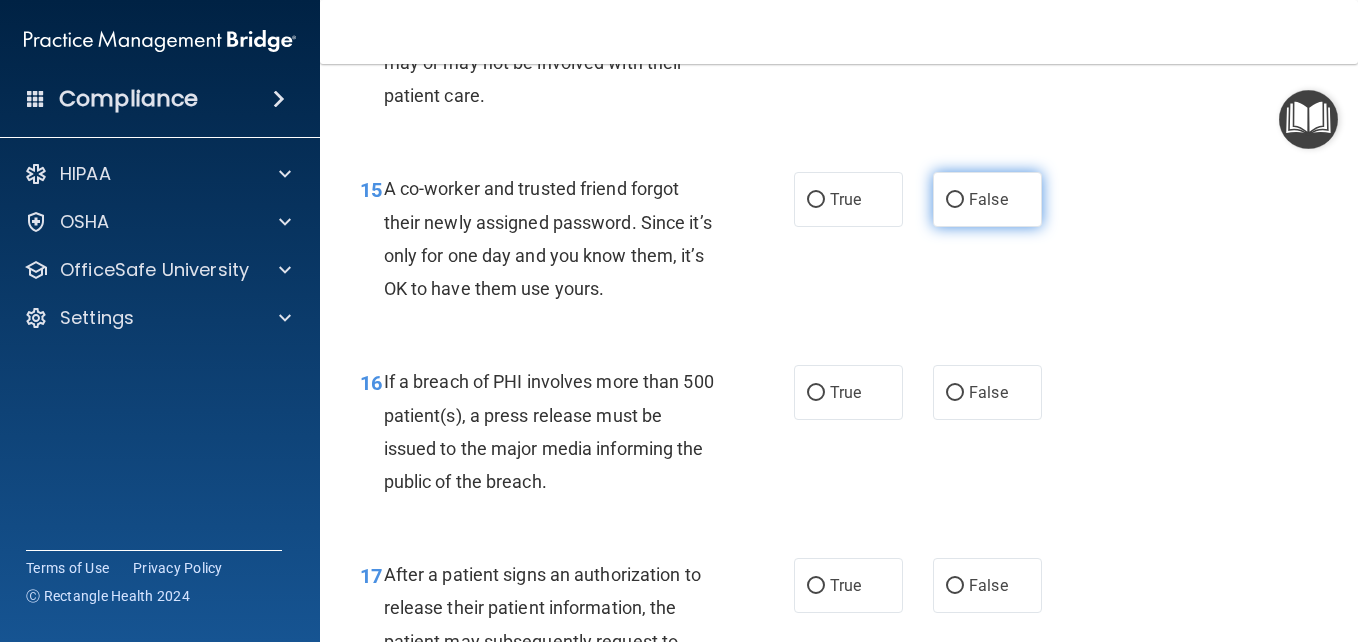 click on "False" at bounding box center (955, 200) 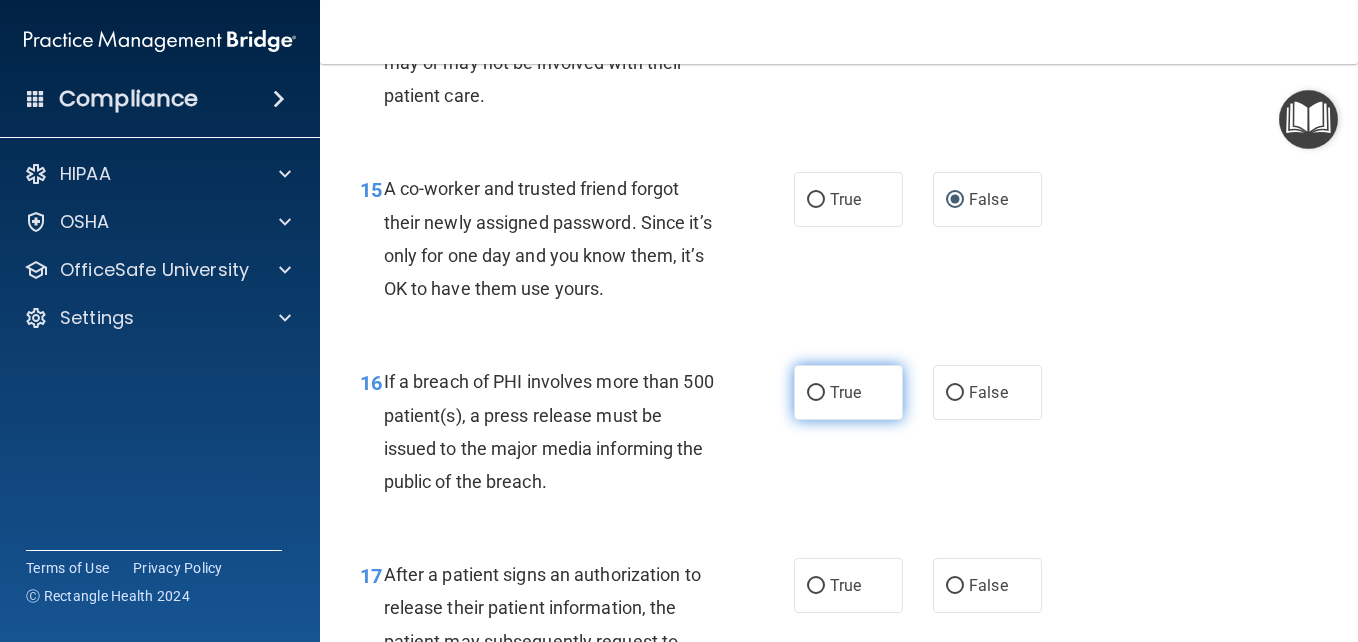 click on "True" at bounding box center (816, 393) 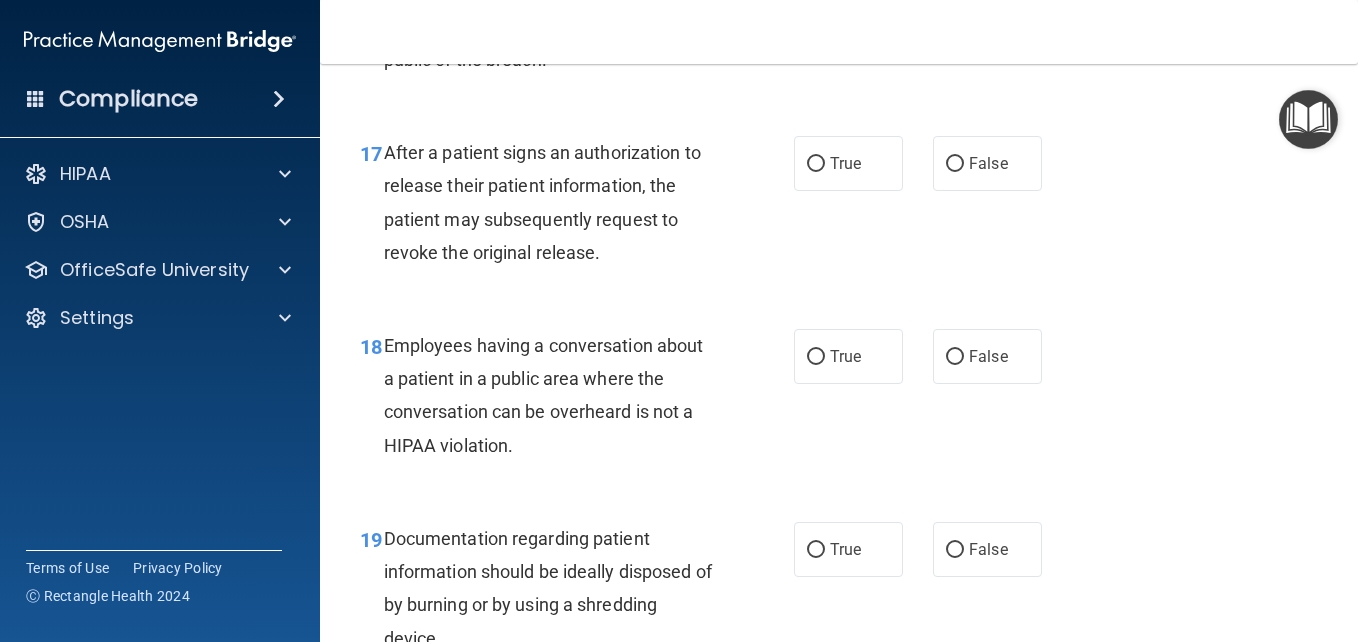 scroll, scrollTop: 3093, scrollLeft: 0, axis: vertical 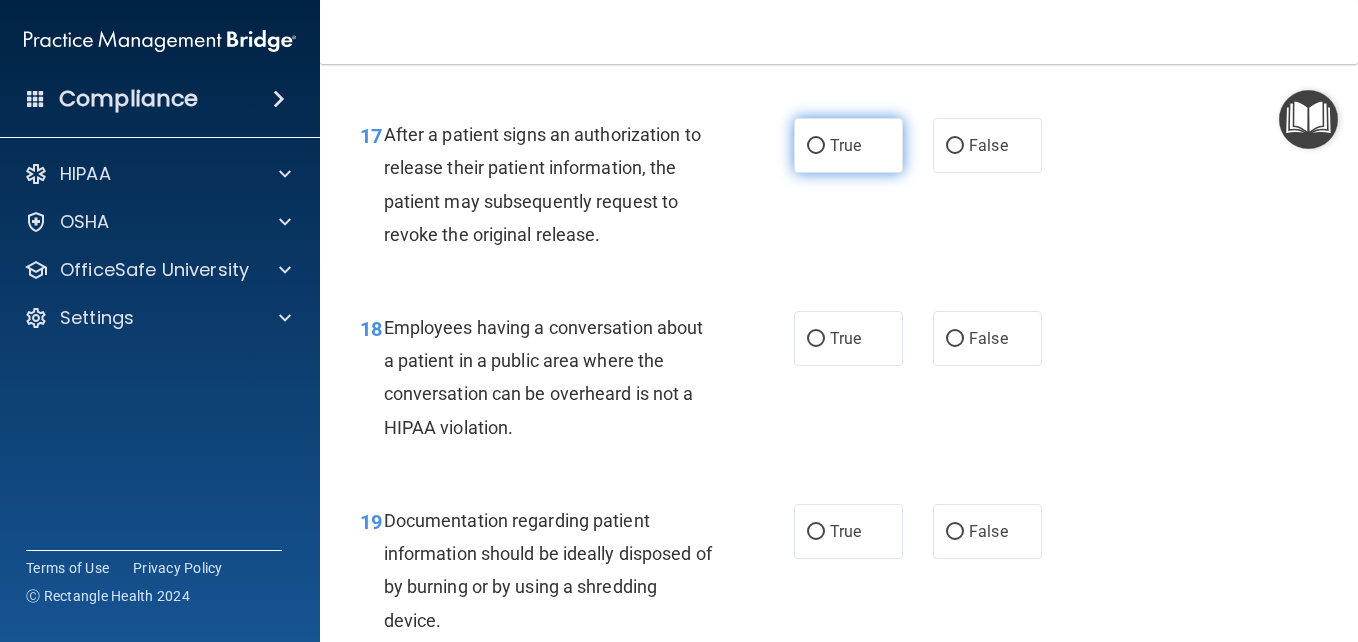 click on "True" at bounding box center (816, 146) 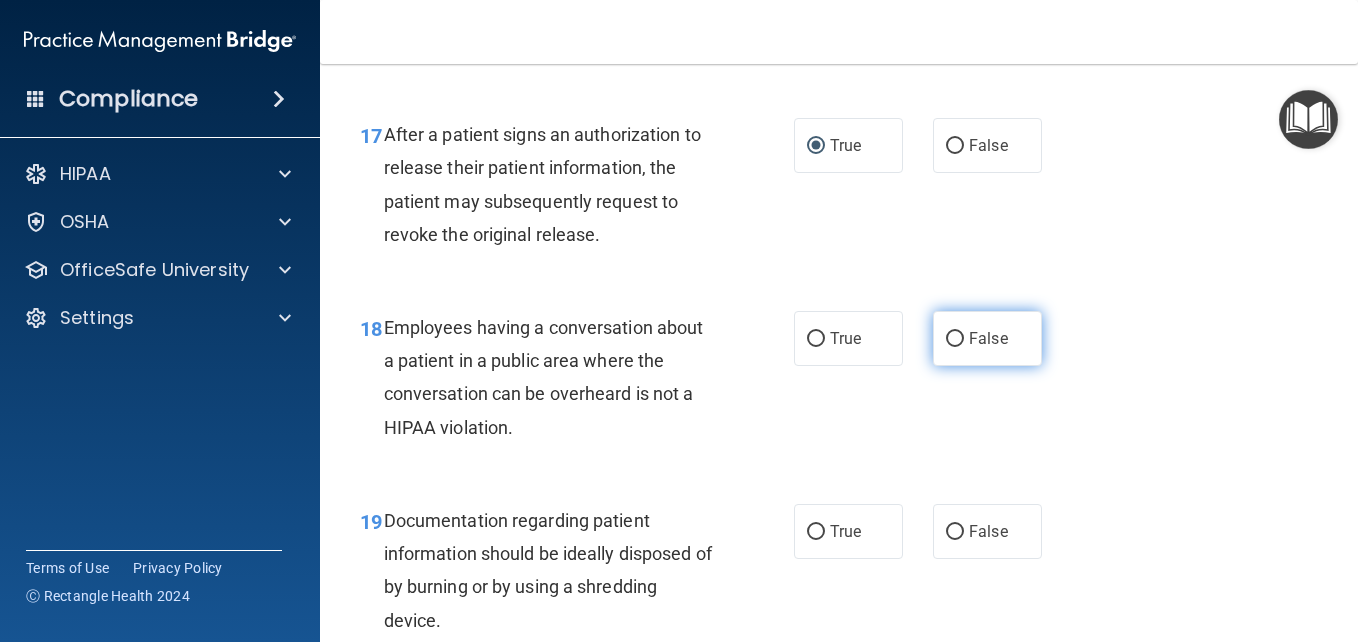 click on "False" at bounding box center (955, 339) 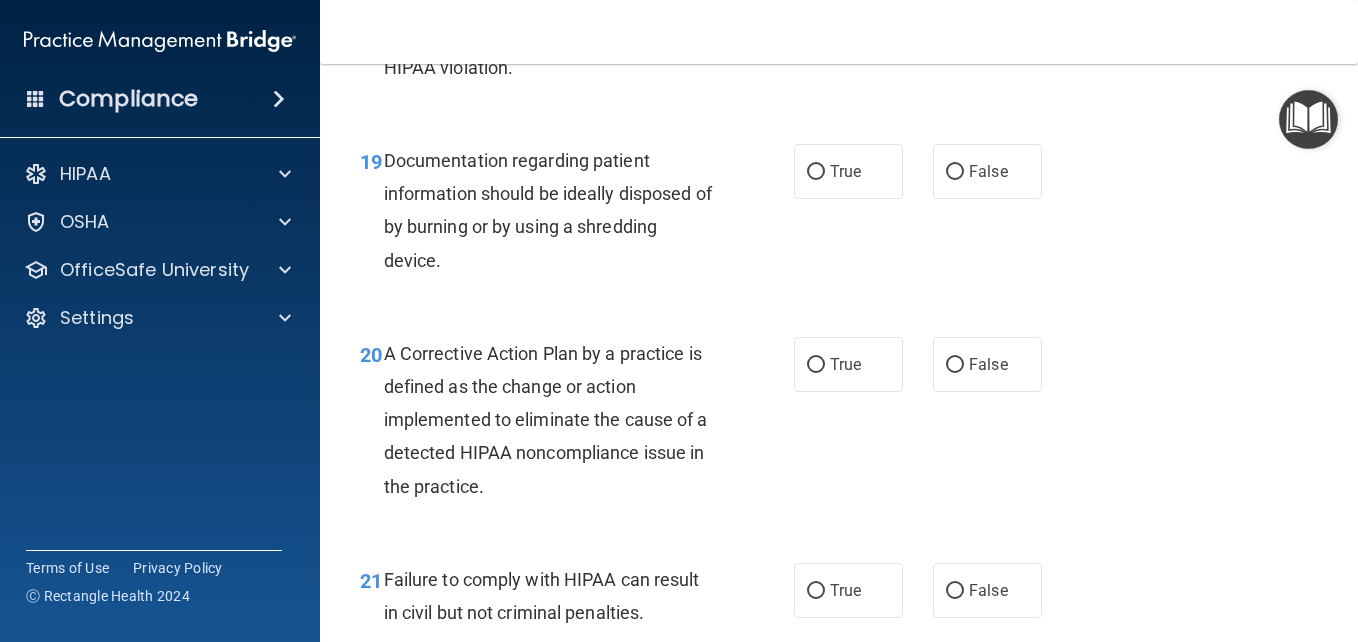 scroll, scrollTop: 3493, scrollLeft: 0, axis: vertical 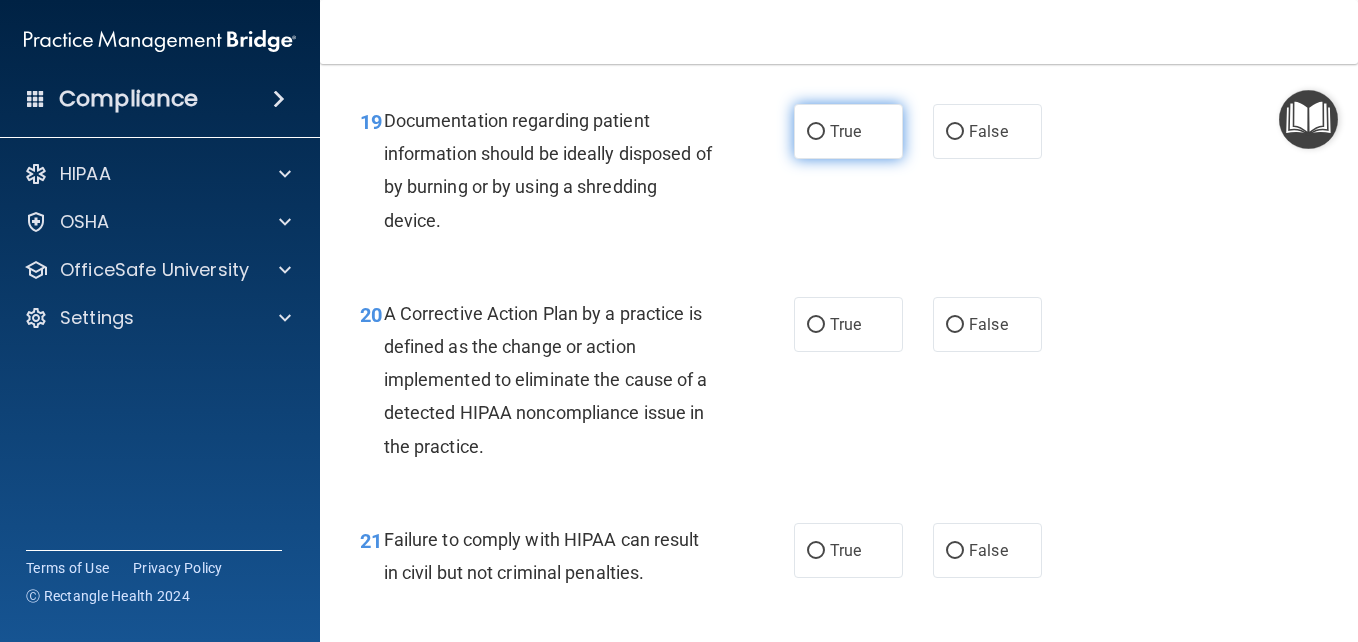 click on "True" at bounding box center [816, 132] 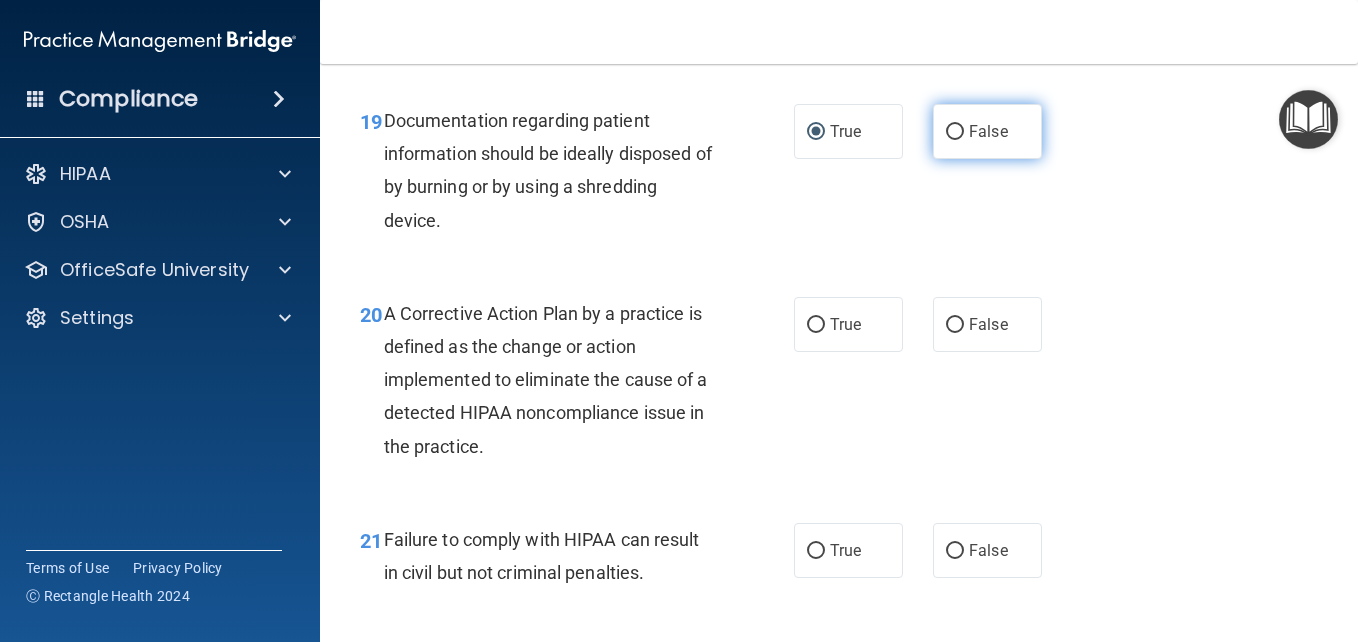 click on "False" at bounding box center (955, 132) 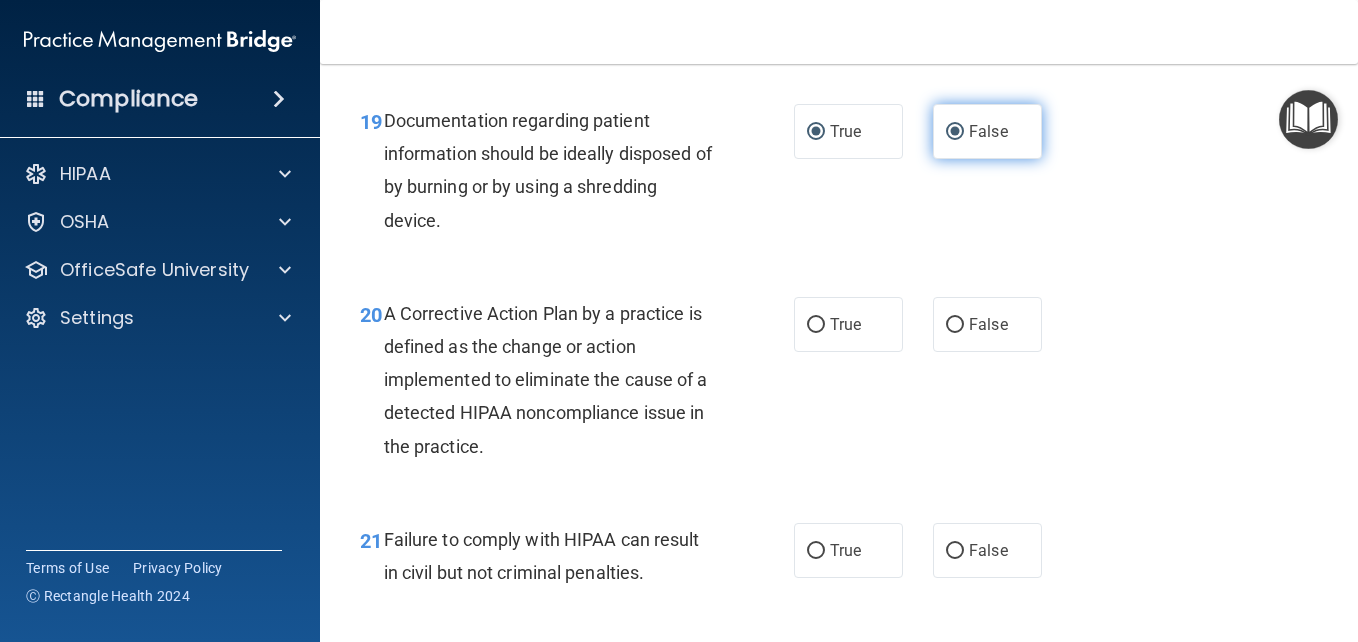radio on "false" 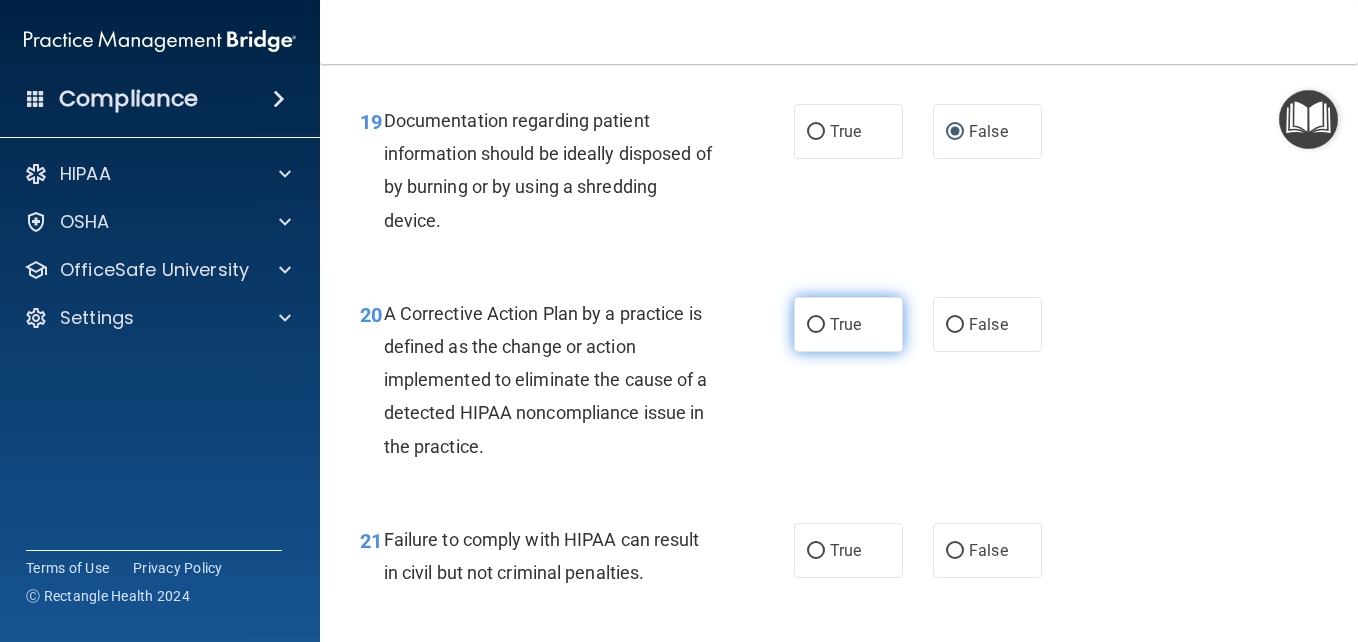 click on "True" at bounding box center (816, 325) 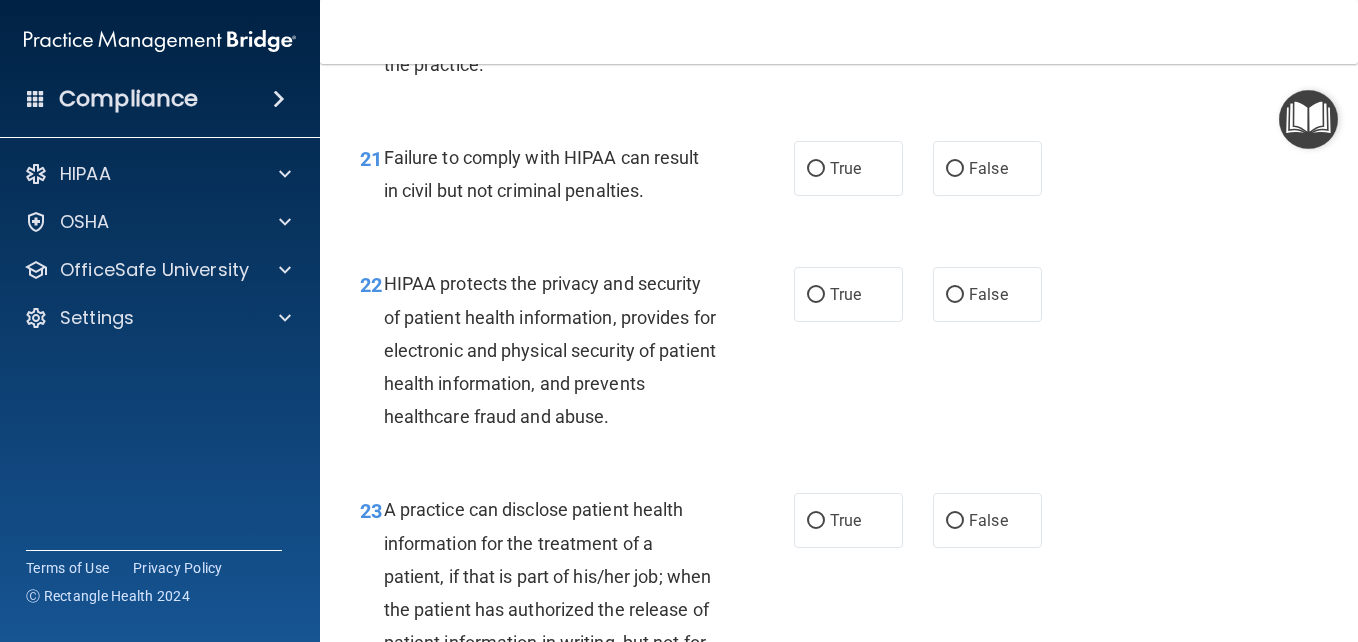 scroll, scrollTop: 3893, scrollLeft: 0, axis: vertical 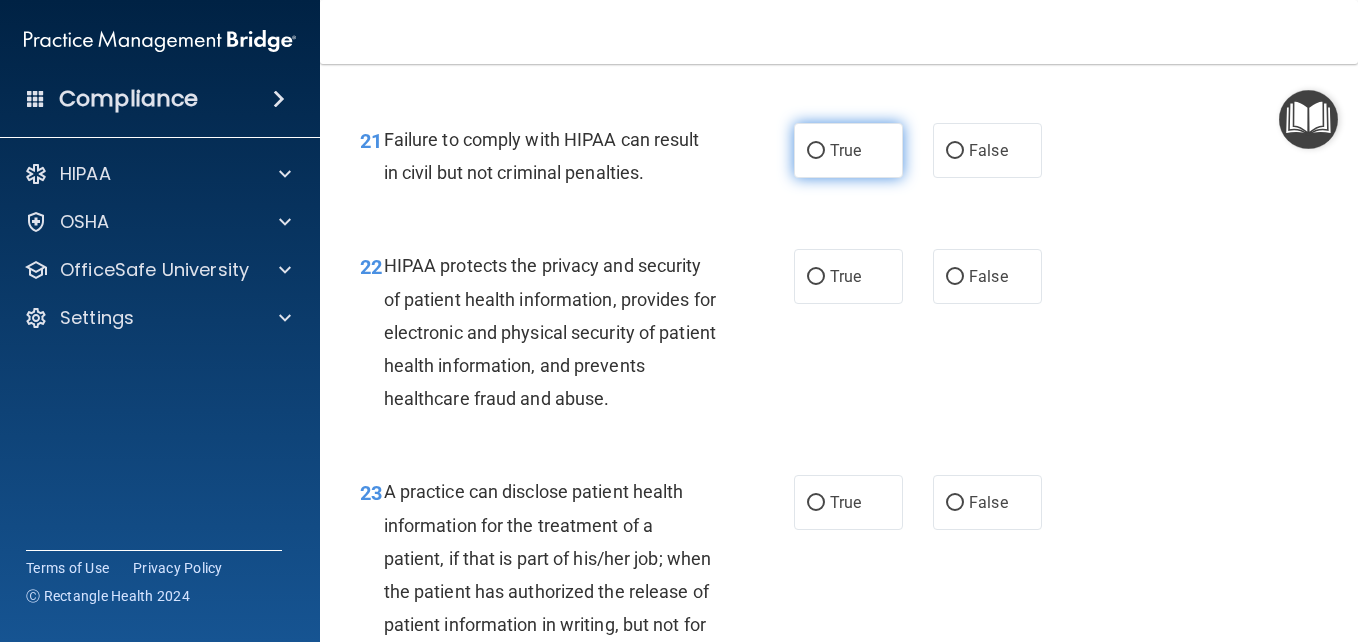 click on "True" at bounding box center (816, 151) 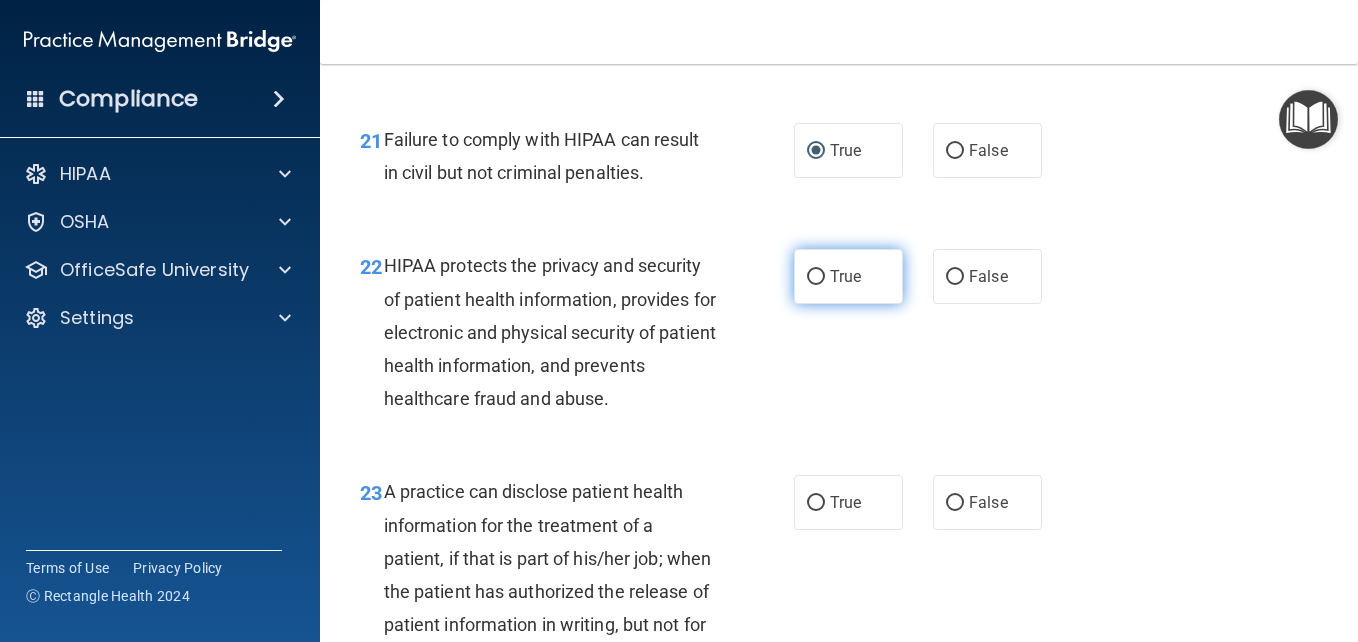 click on "True" at bounding box center (848, 276) 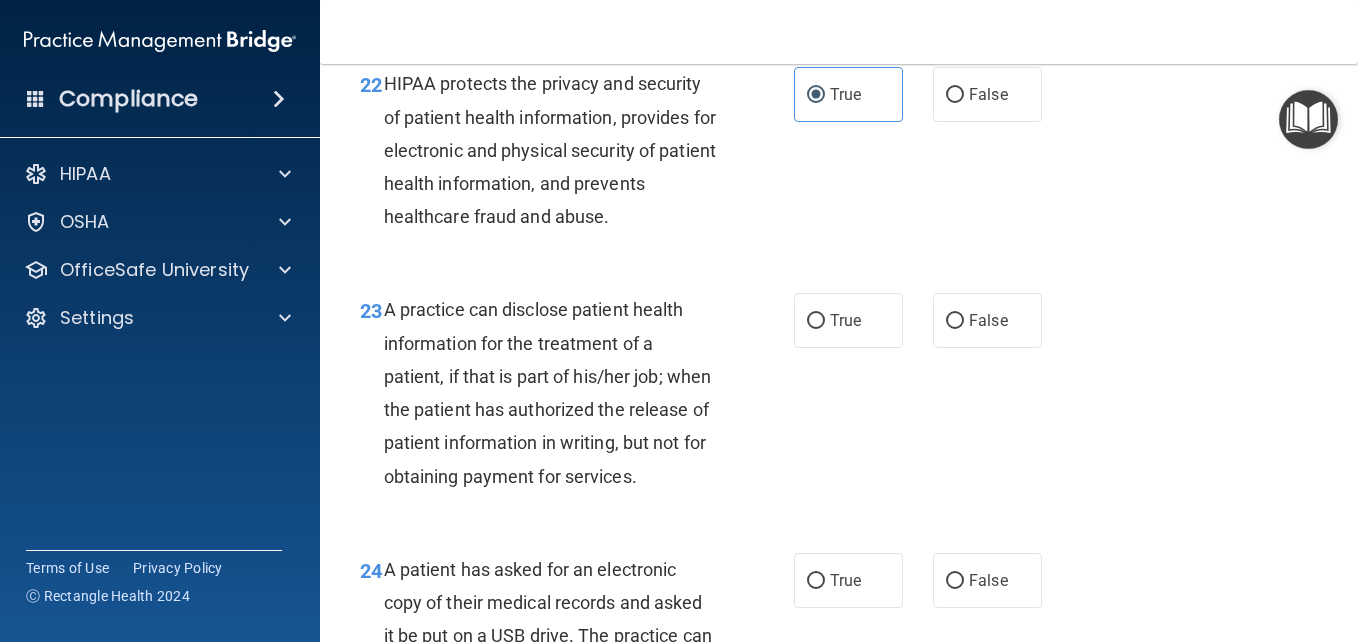 scroll, scrollTop: 4093, scrollLeft: 0, axis: vertical 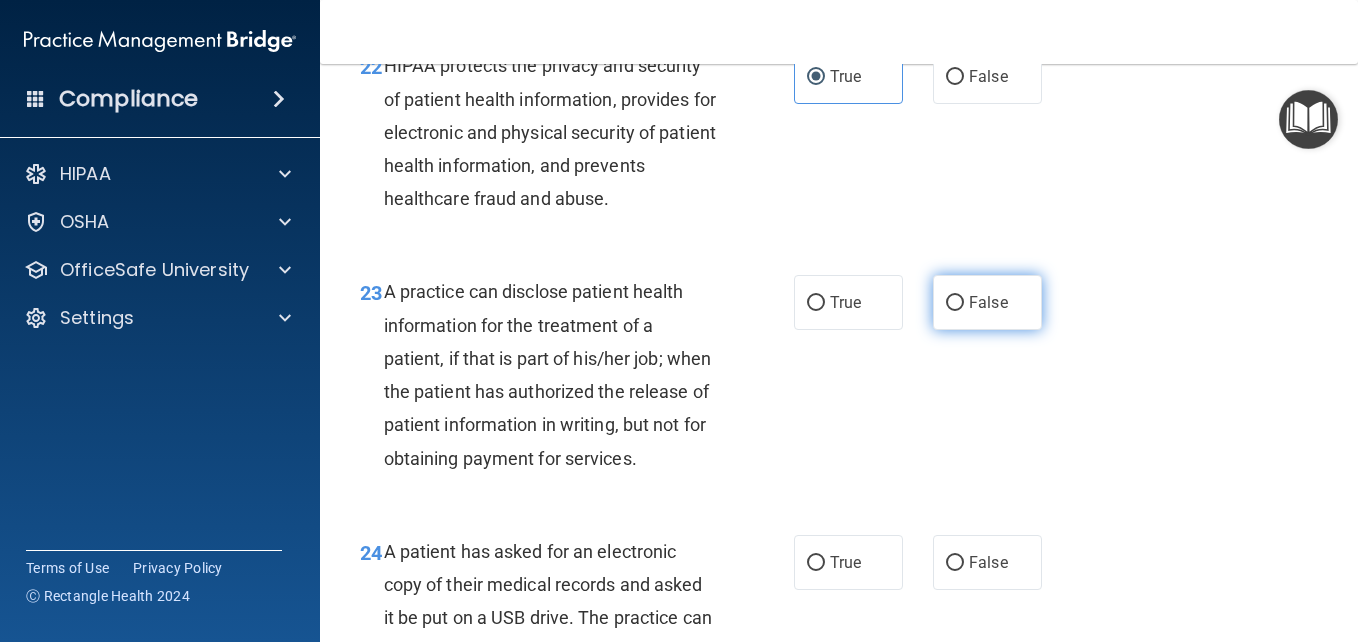 click on "False" at bounding box center (955, 303) 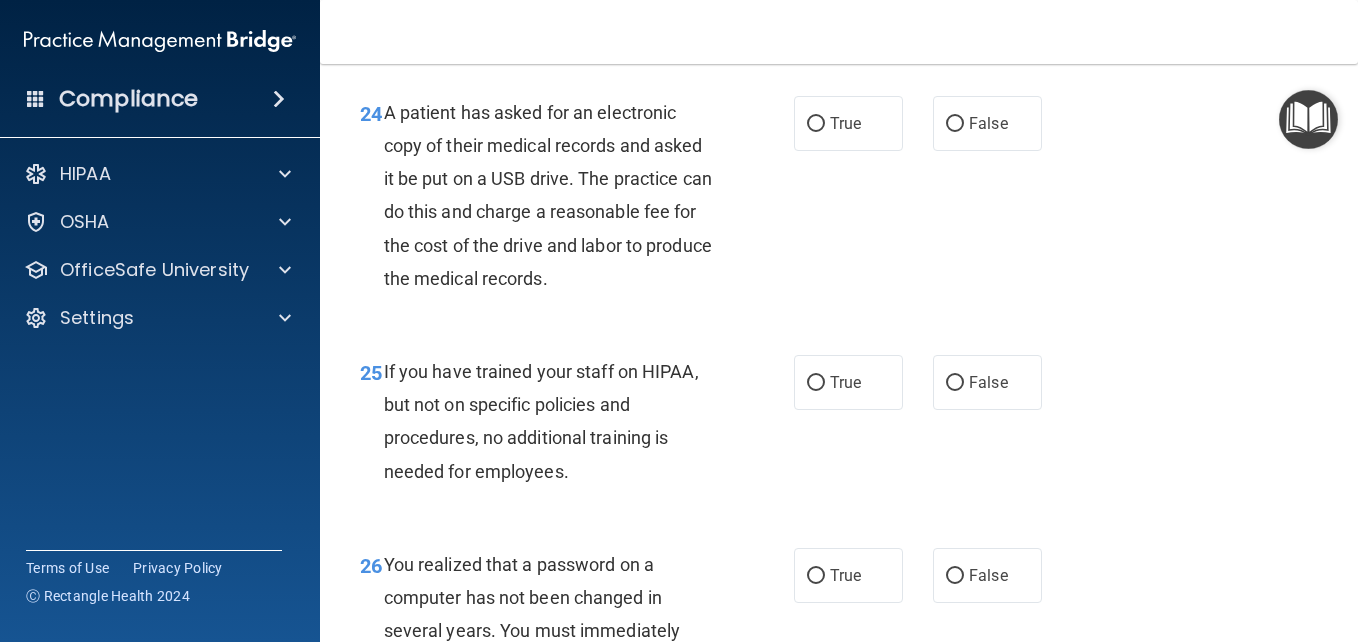 scroll, scrollTop: 4533, scrollLeft: 0, axis: vertical 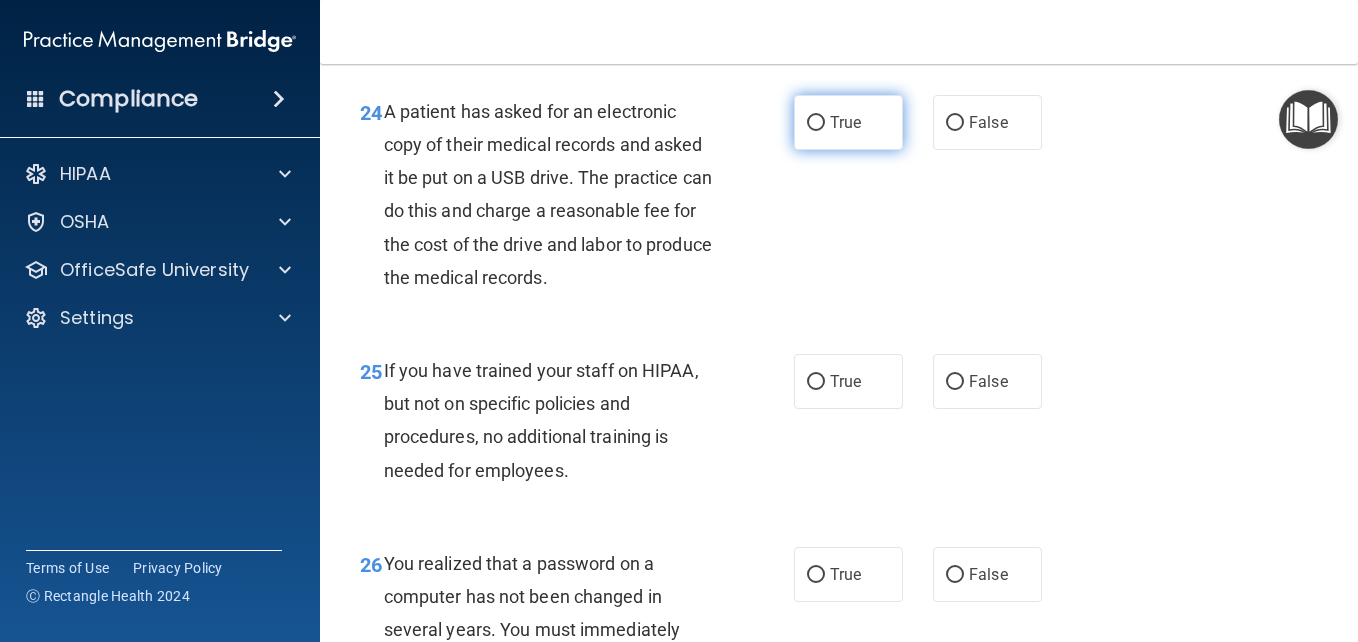 click on "True" at bounding box center [848, 122] 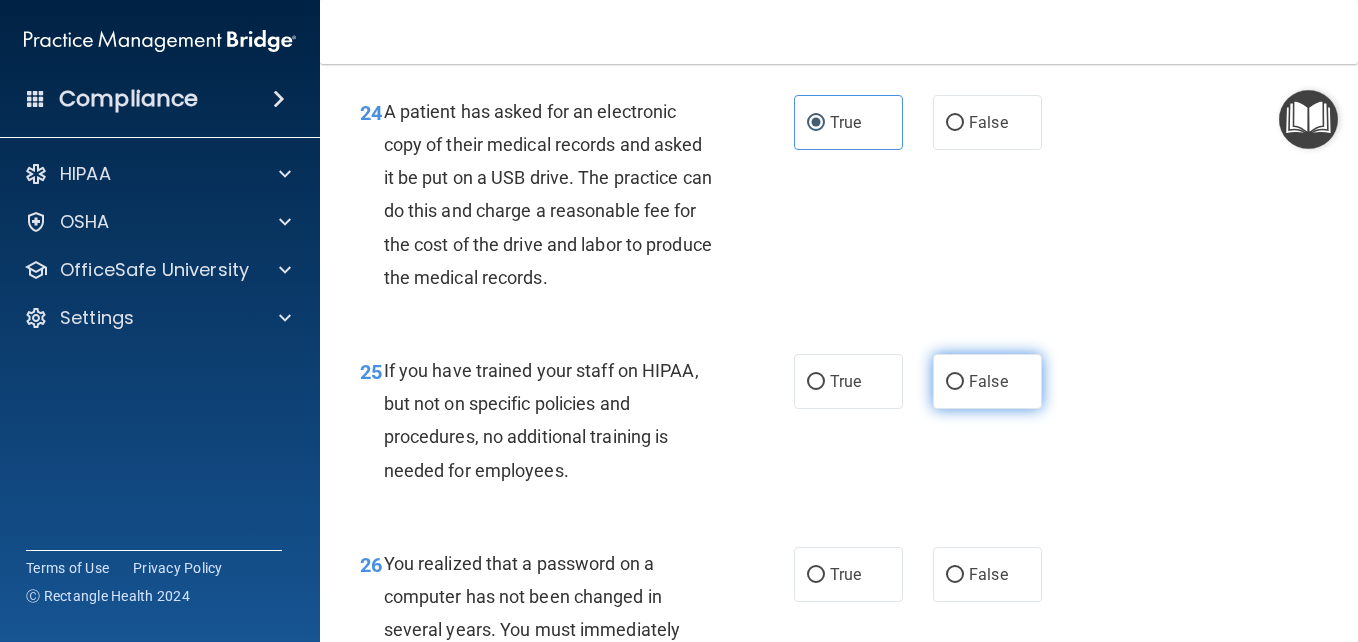 click on "False" at bounding box center [955, 382] 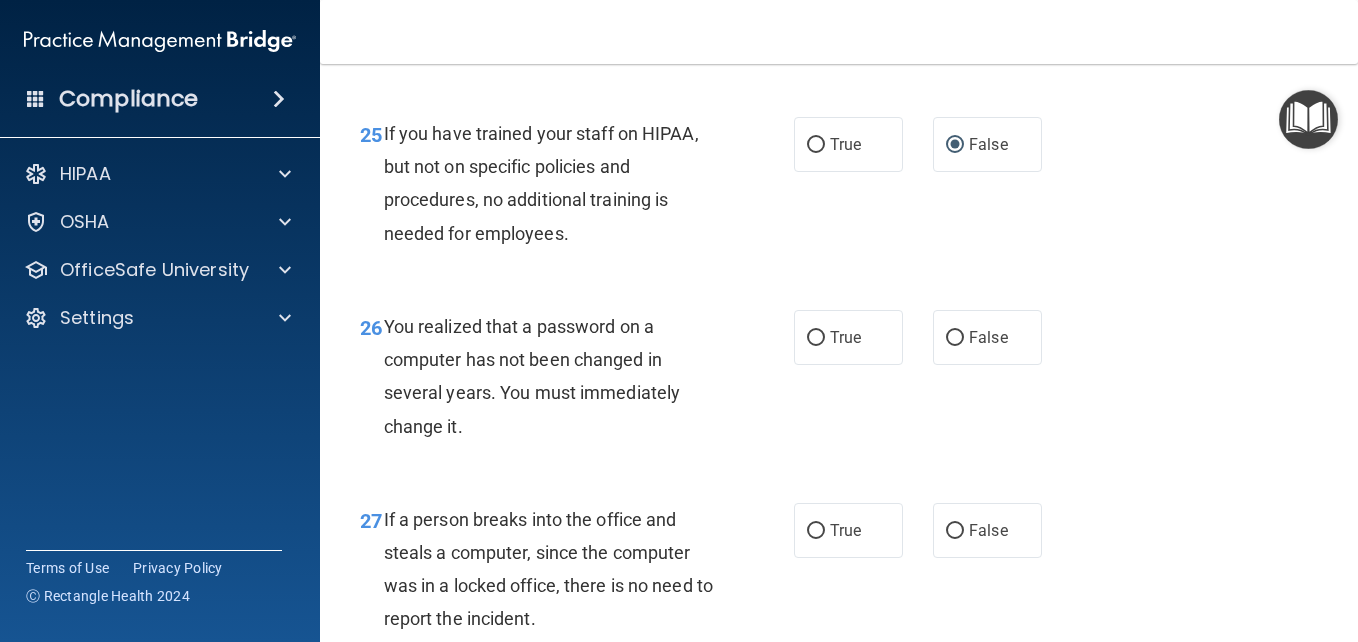 scroll, scrollTop: 4773, scrollLeft: 0, axis: vertical 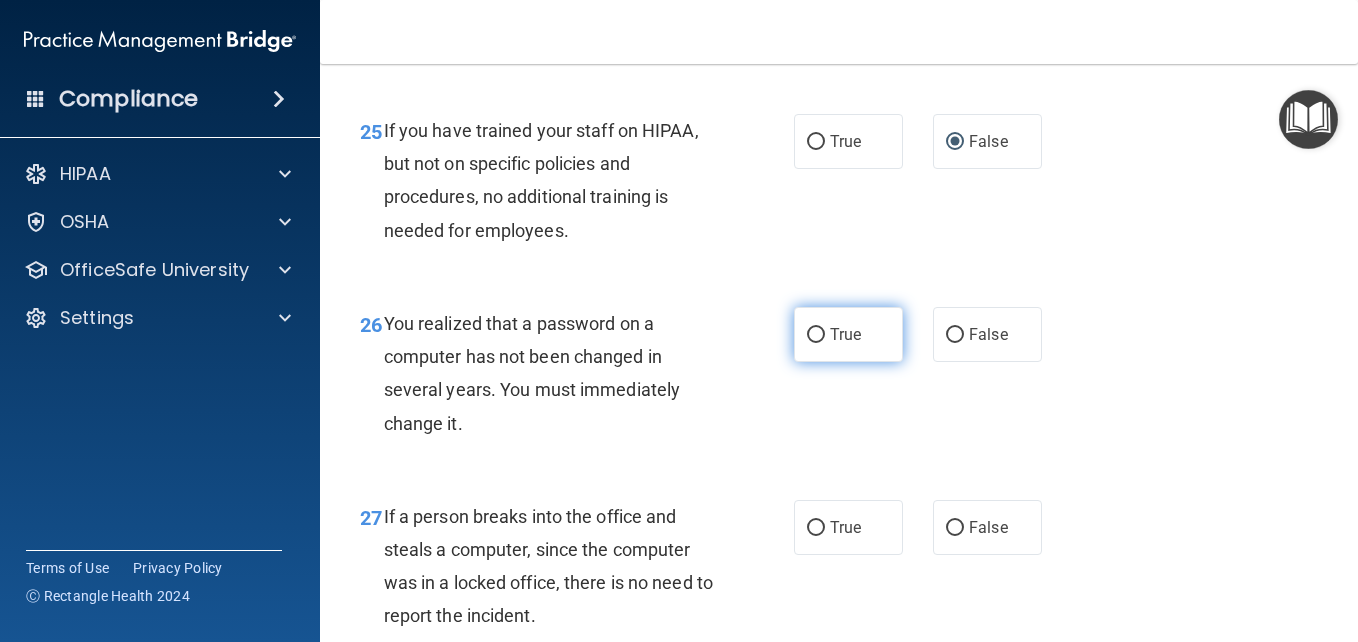 click on "True" at bounding box center (816, 335) 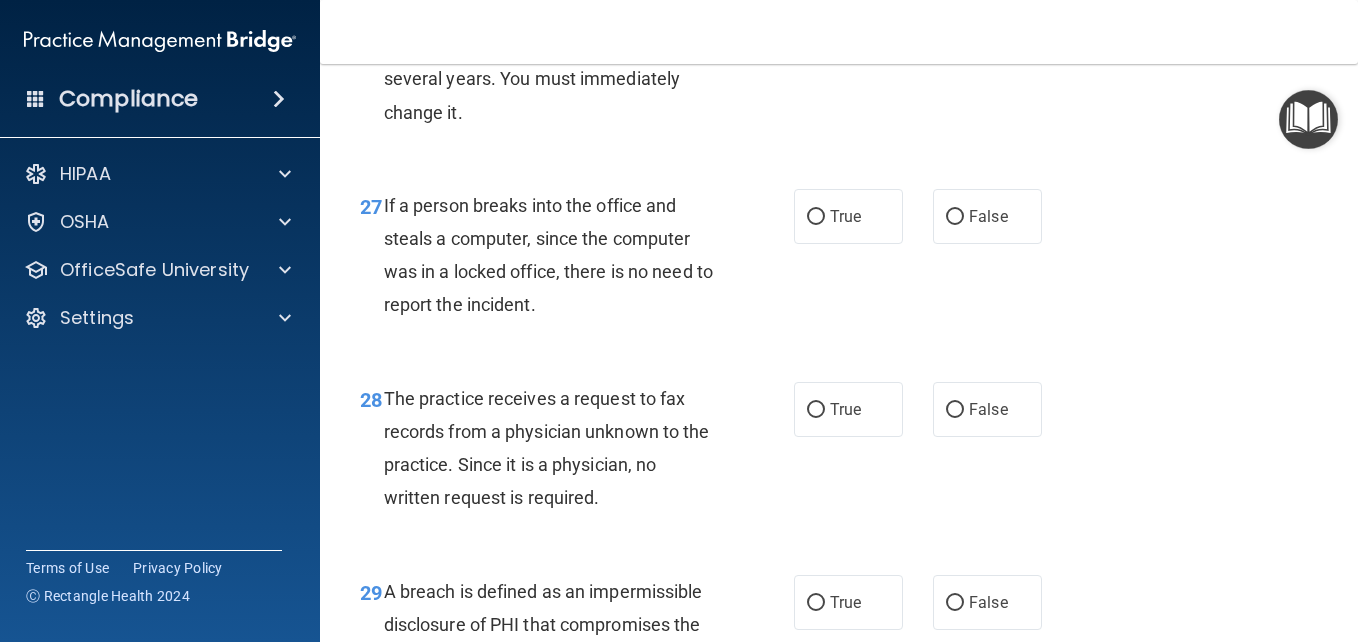 scroll, scrollTop: 5093, scrollLeft: 0, axis: vertical 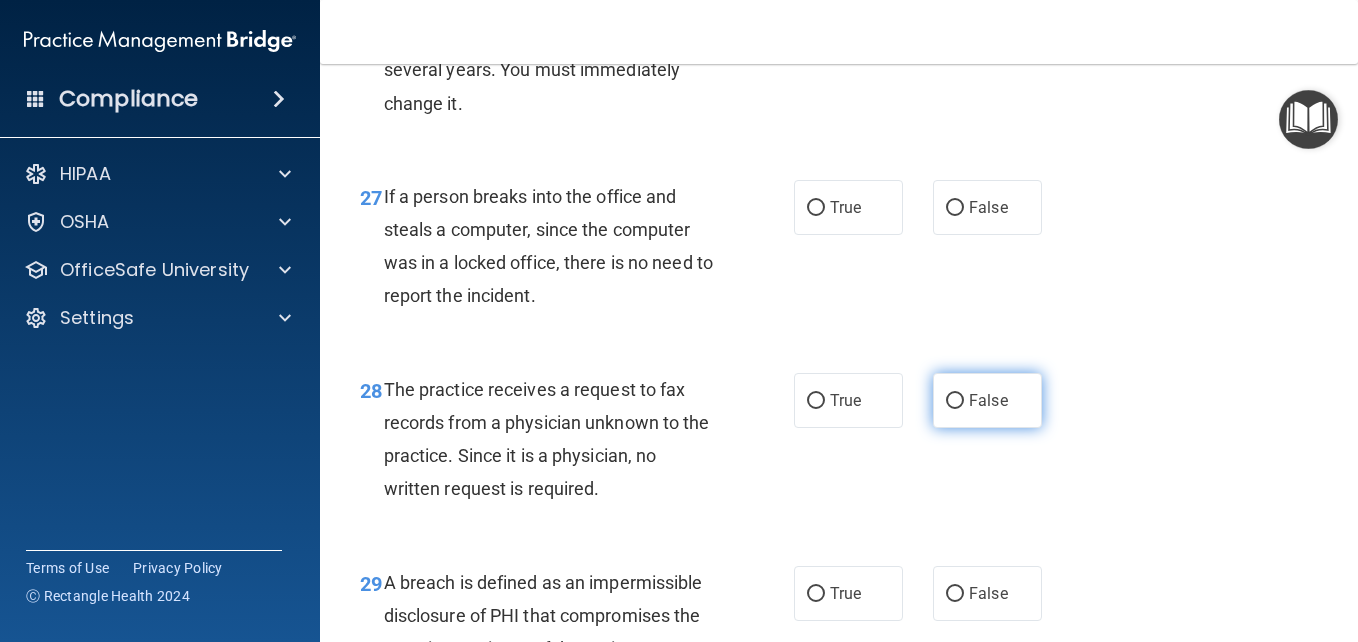 click on "False" at bounding box center [955, 401] 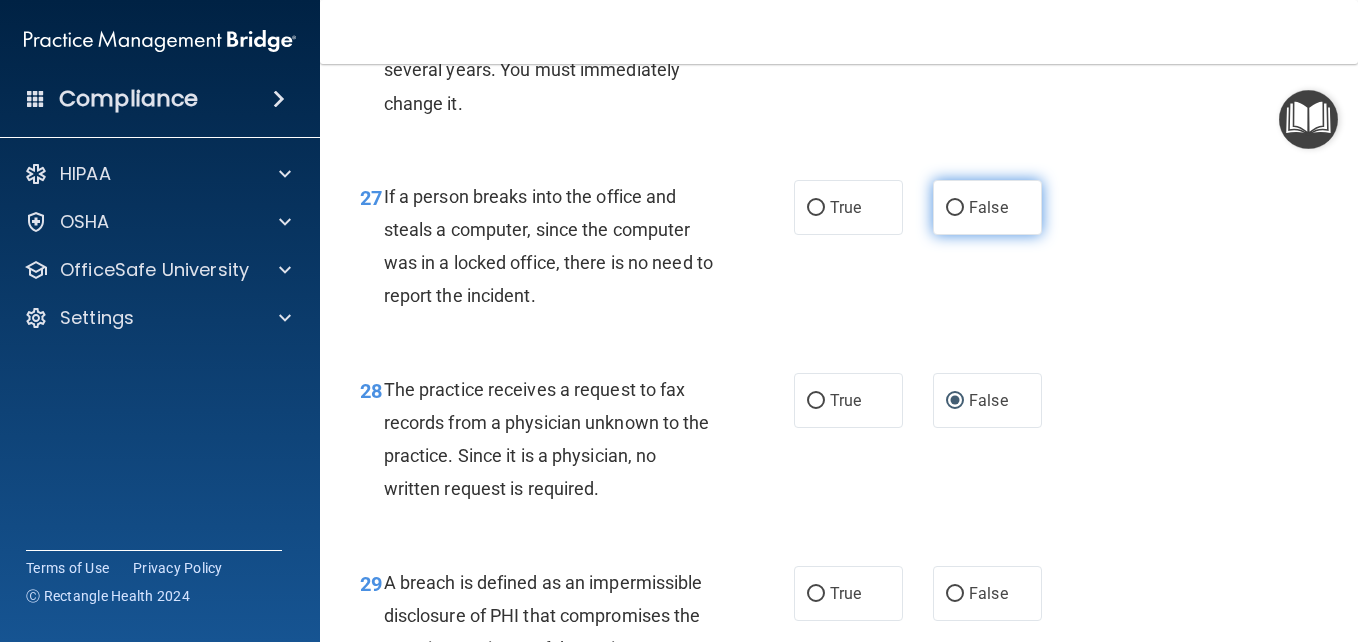 click on "False" at bounding box center (955, 208) 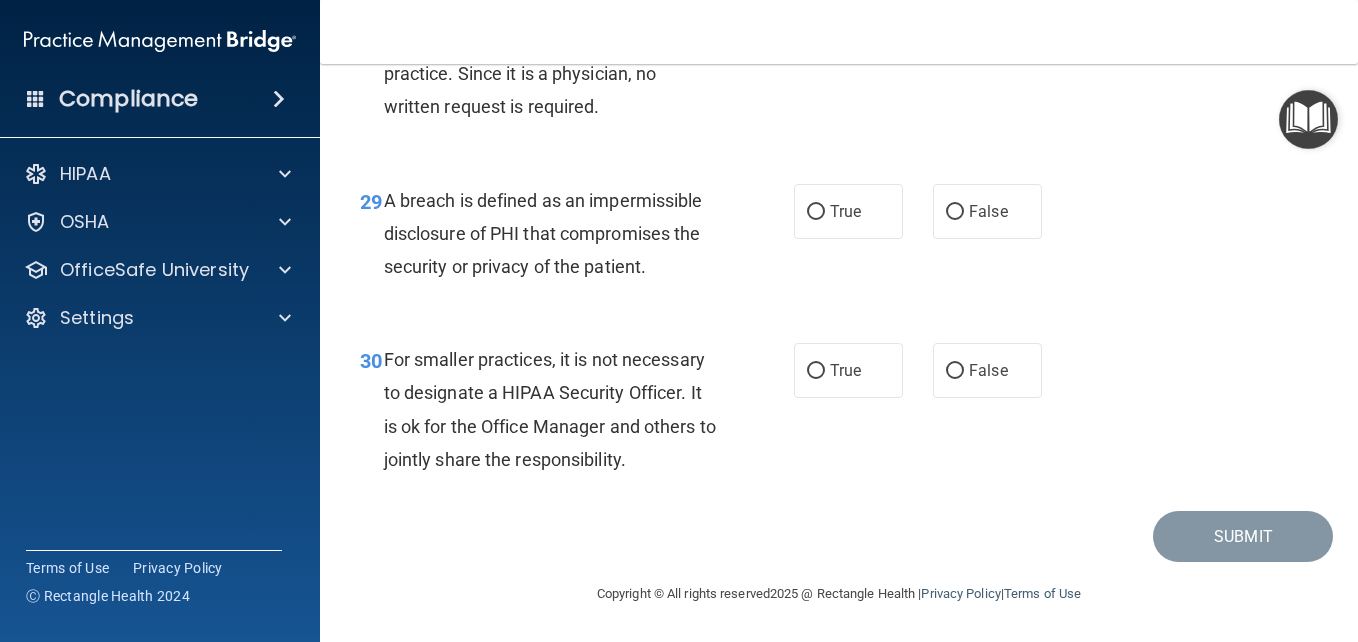 scroll, scrollTop: 5508, scrollLeft: 0, axis: vertical 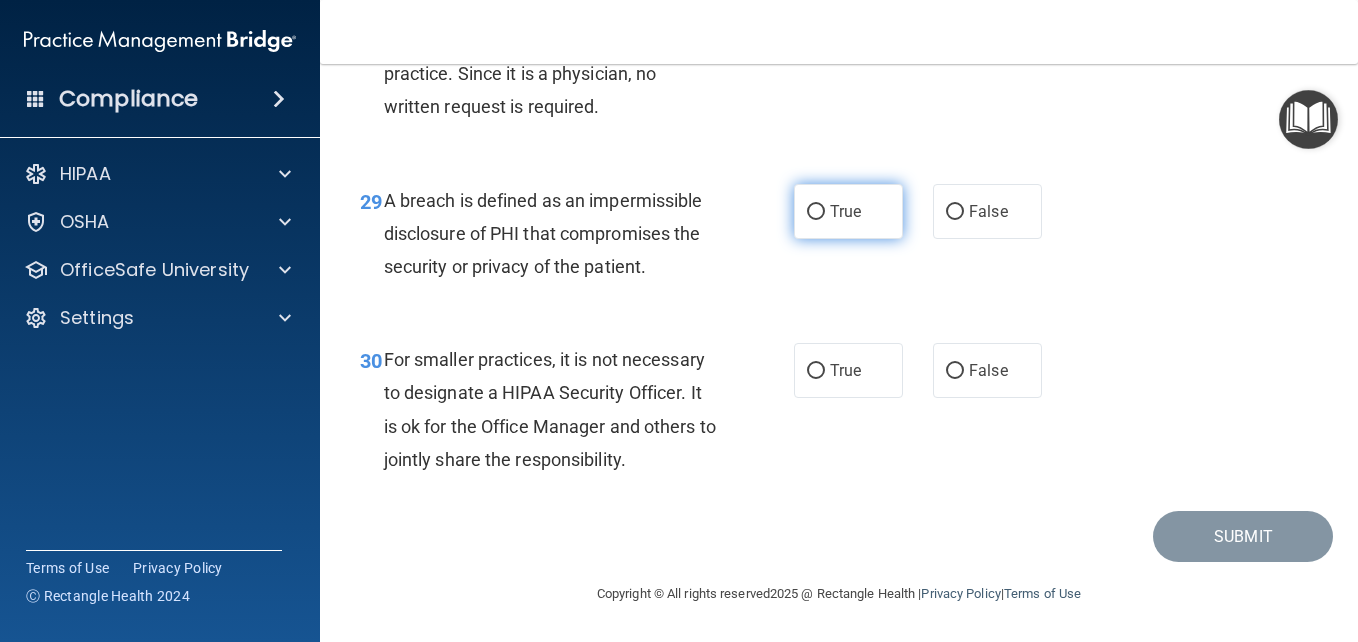 click on "True" at bounding box center [816, 212] 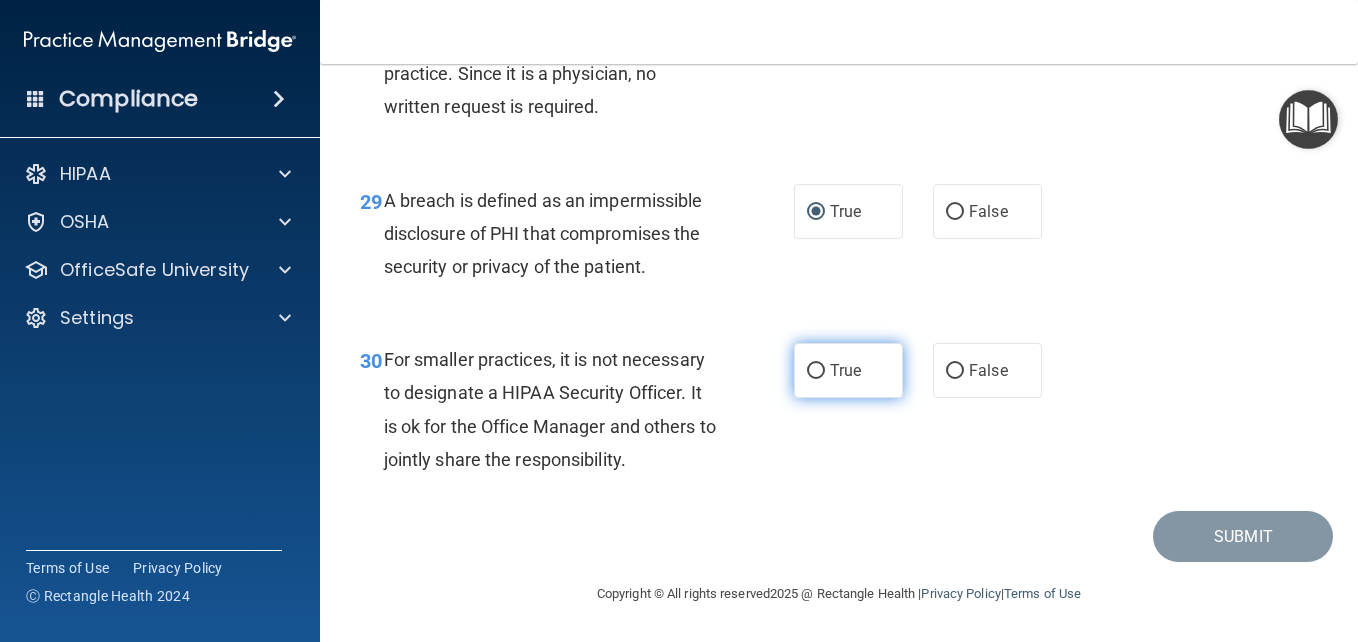 click on "True" at bounding box center [816, 371] 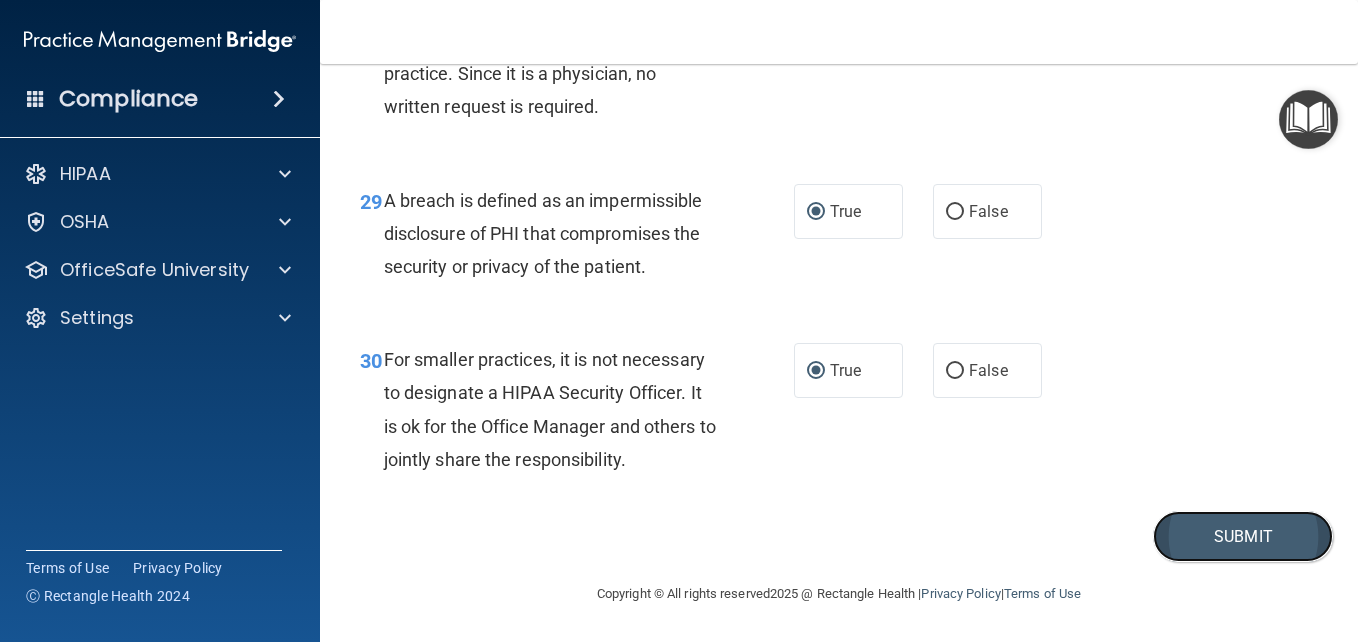 click on "Submit" at bounding box center [1243, 536] 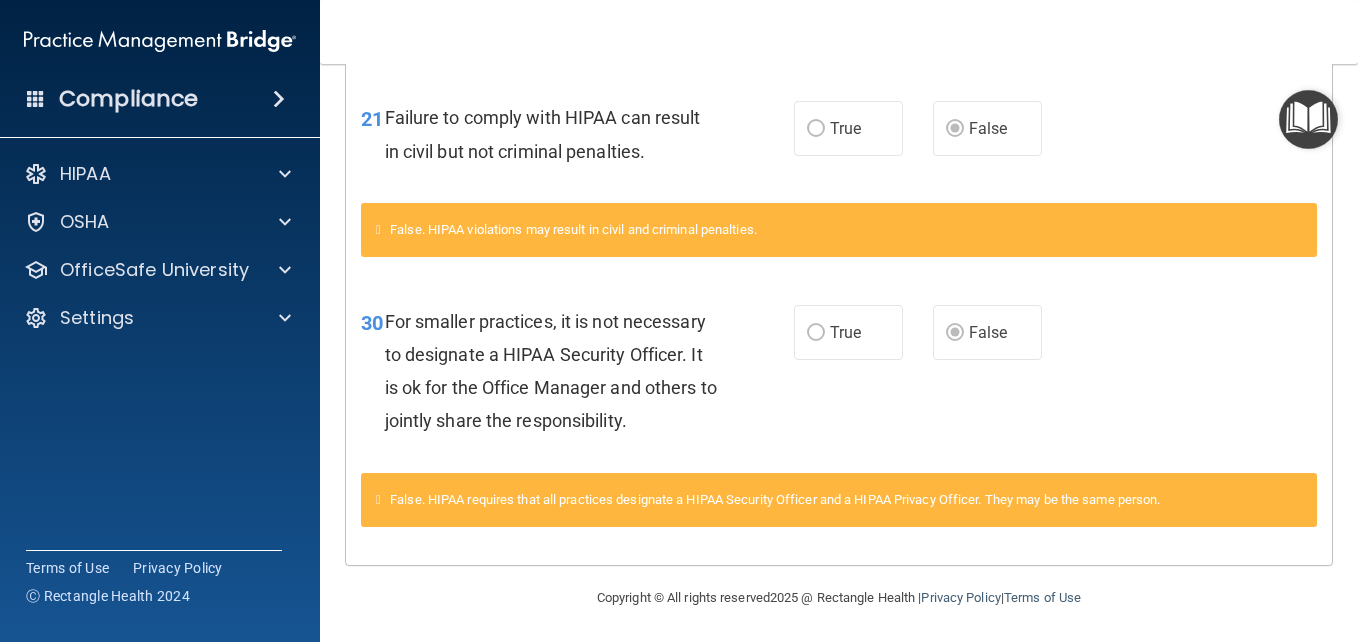 scroll, scrollTop: 1004, scrollLeft: 0, axis: vertical 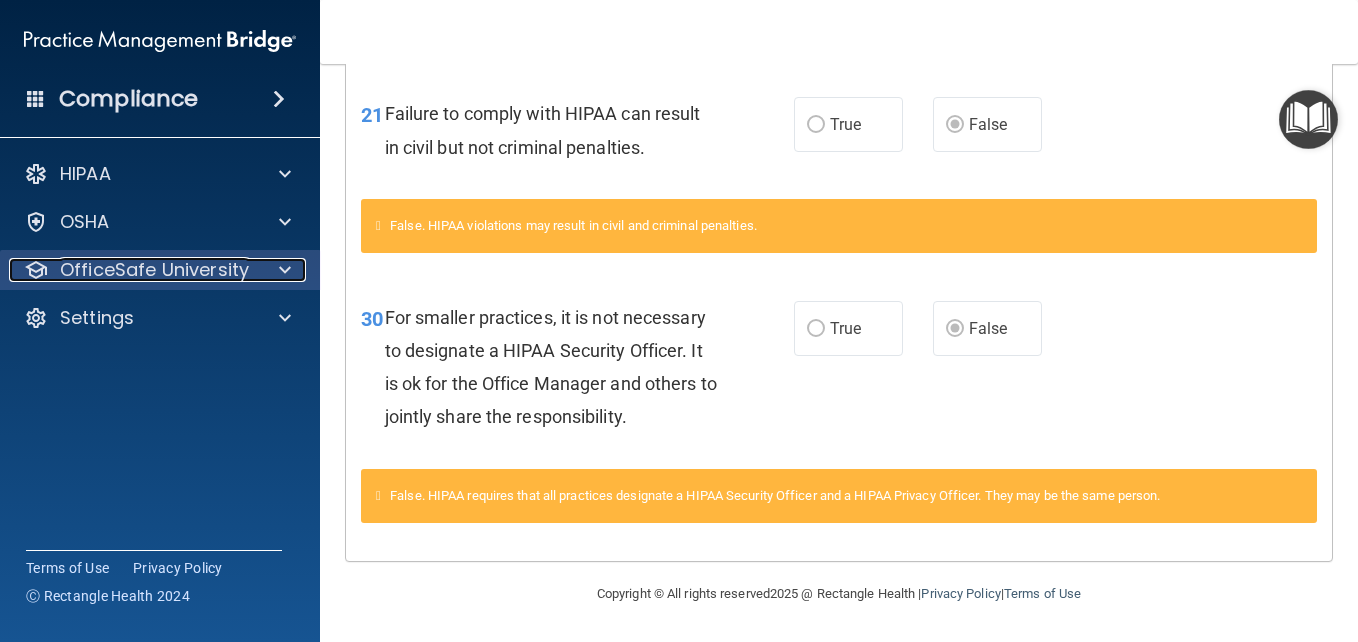 click on "OfficeSafe University" at bounding box center (154, 270) 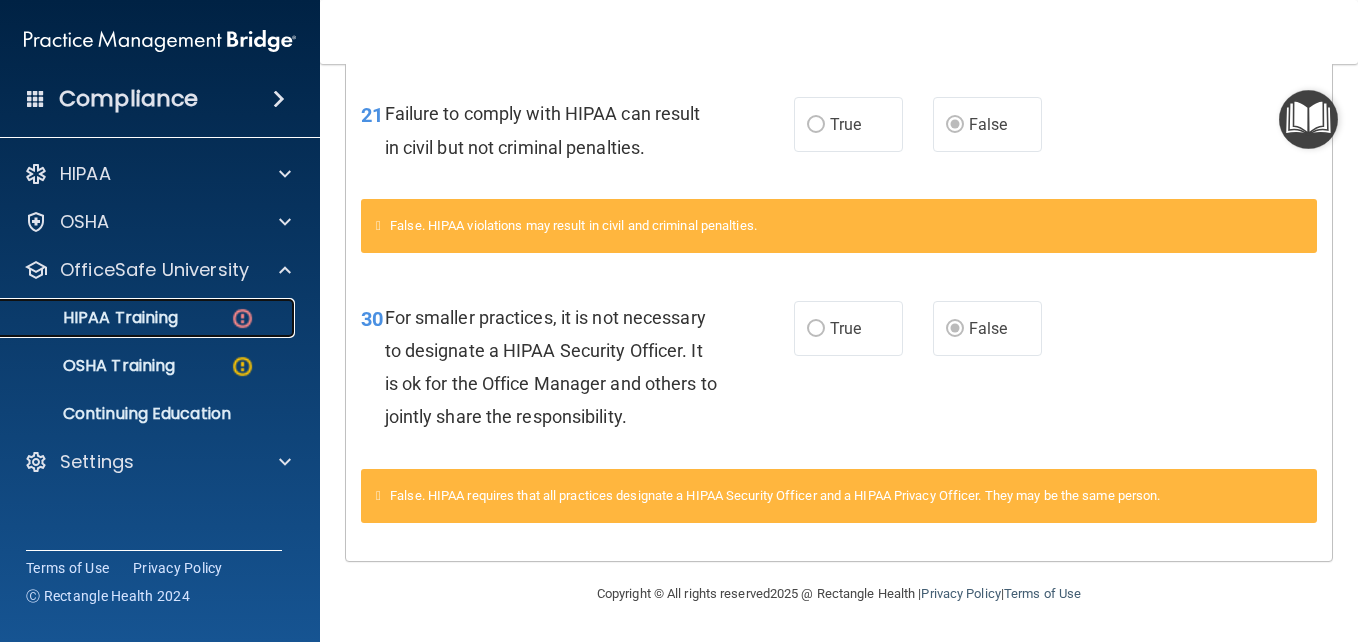 click on "HIPAA Training" at bounding box center [95, 318] 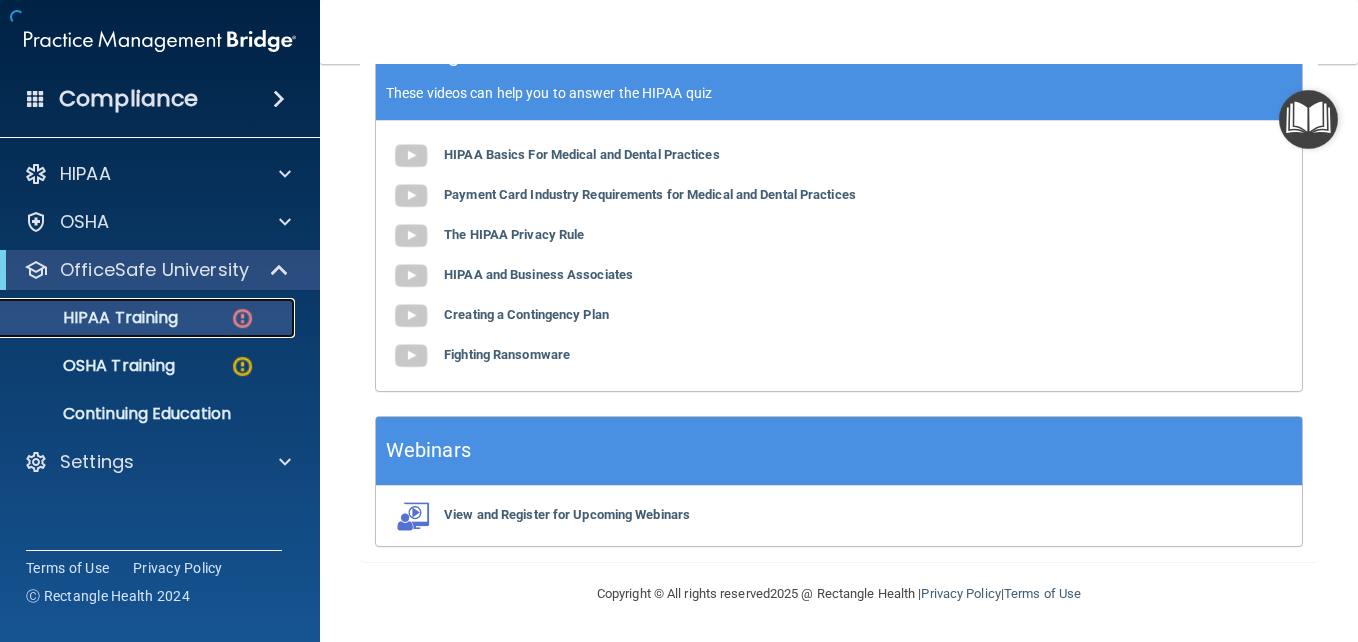 scroll, scrollTop: 936, scrollLeft: 0, axis: vertical 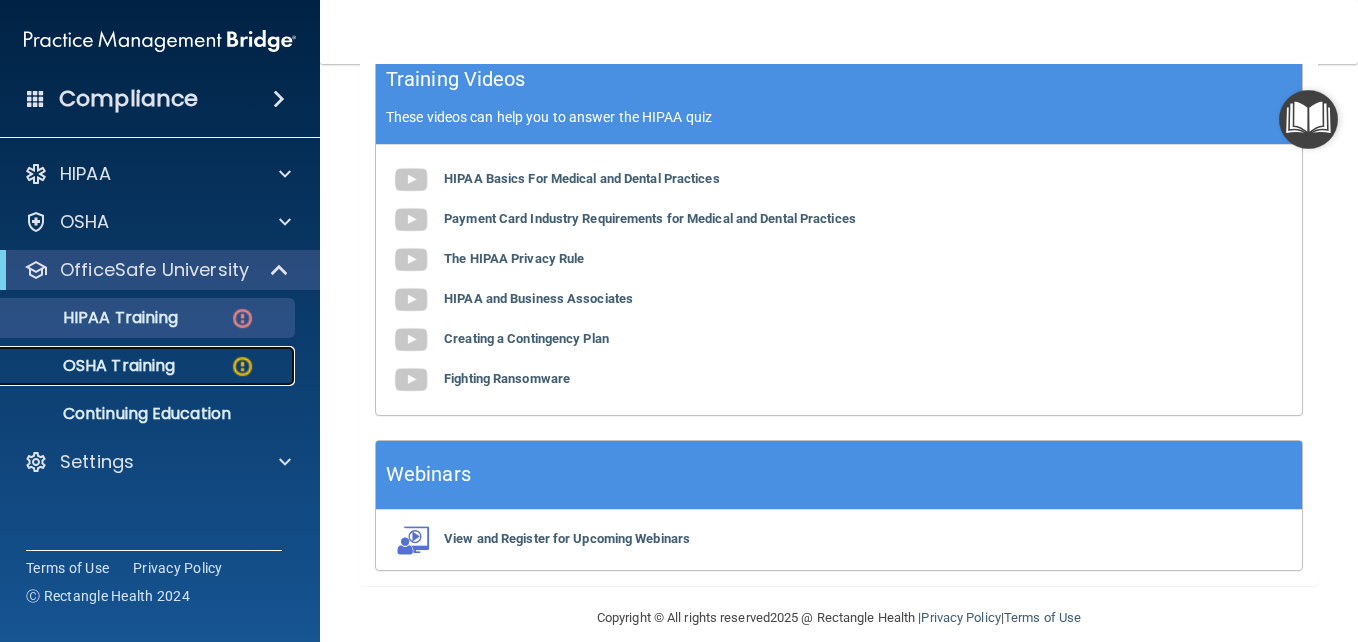 click on "OSHA Training" at bounding box center [94, 366] 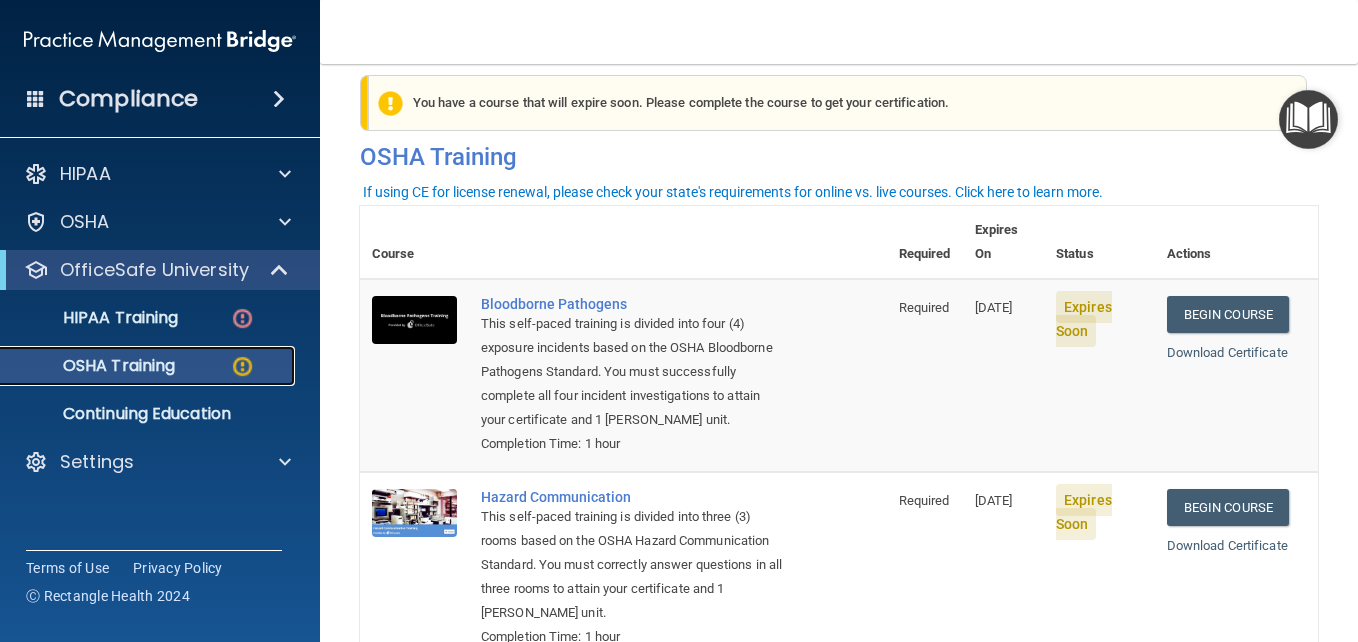 scroll, scrollTop: 0, scrollLeft: 0, axis: both 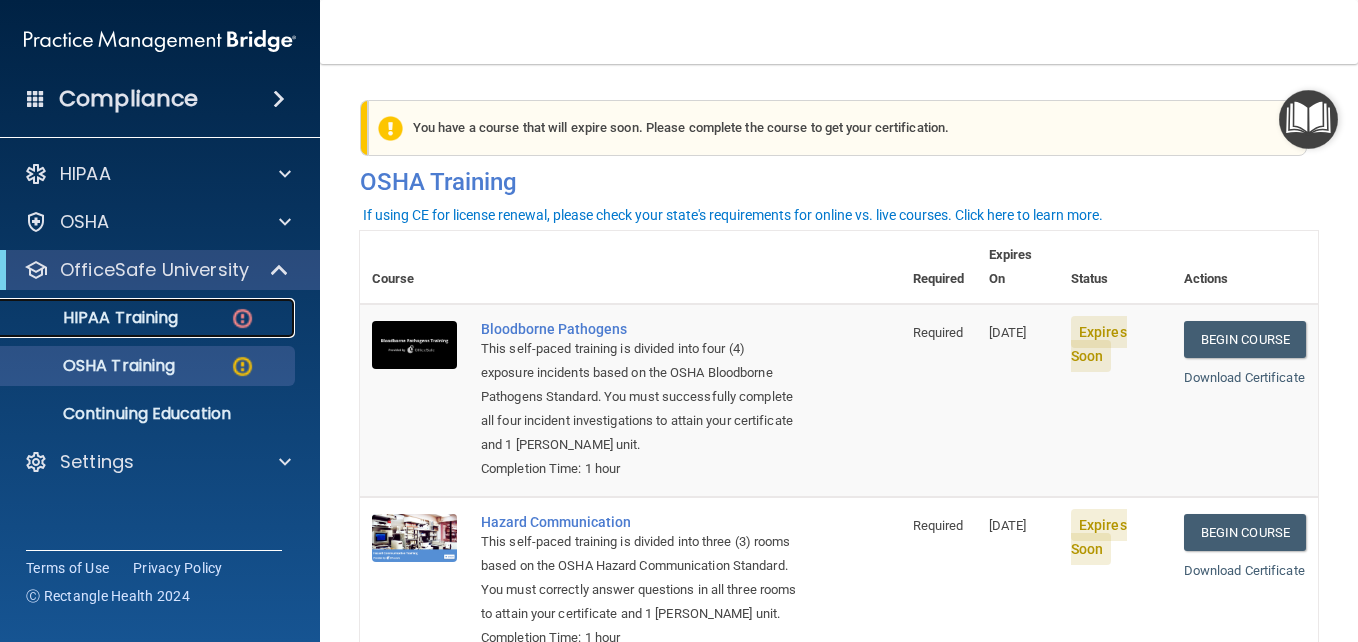 click on "HIPAA Training" at bounding box center [95, 318] 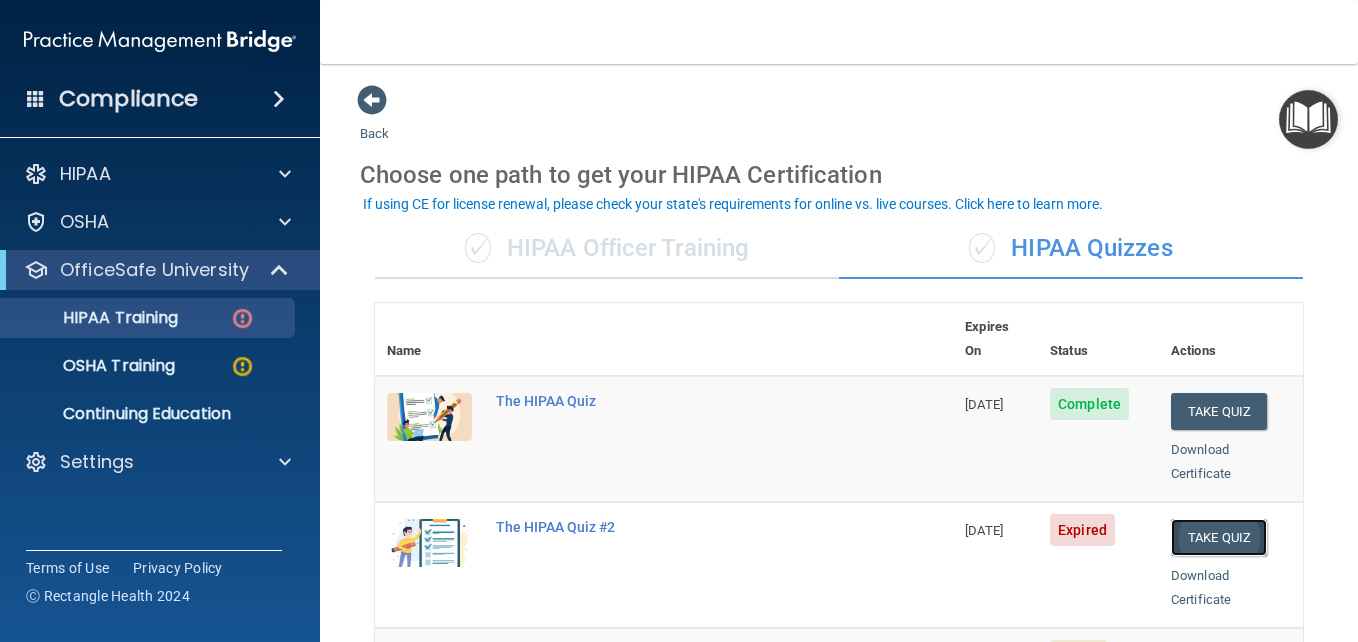 click on "Take Quiz" at bounding box center [1219, 537] 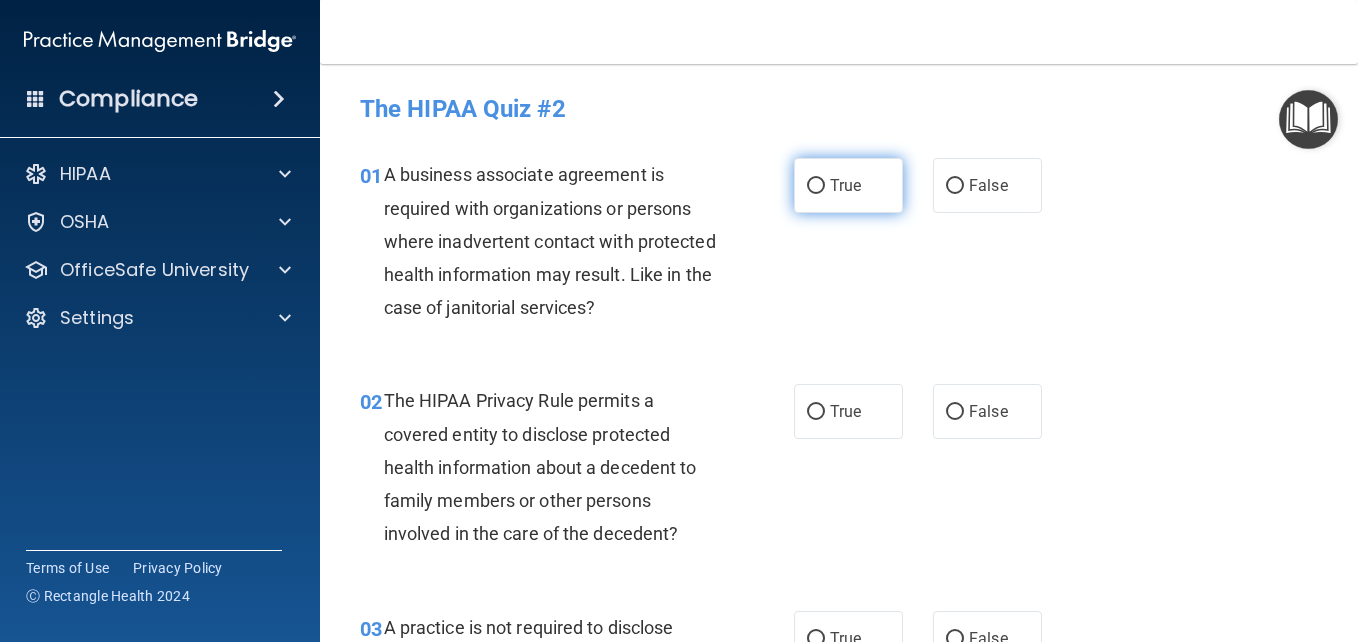 click on "True" at bounding box center (816, 186) 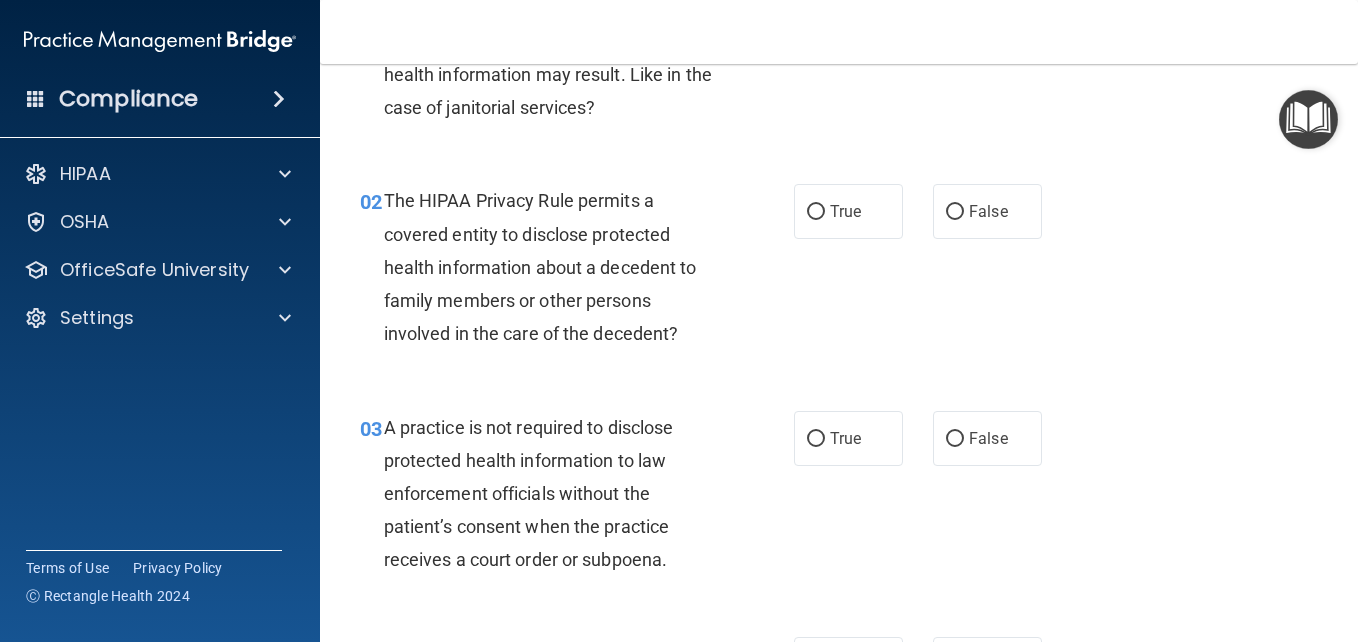 scroll, scrollTop: 240, scrollLeft: 0, axis: vertical 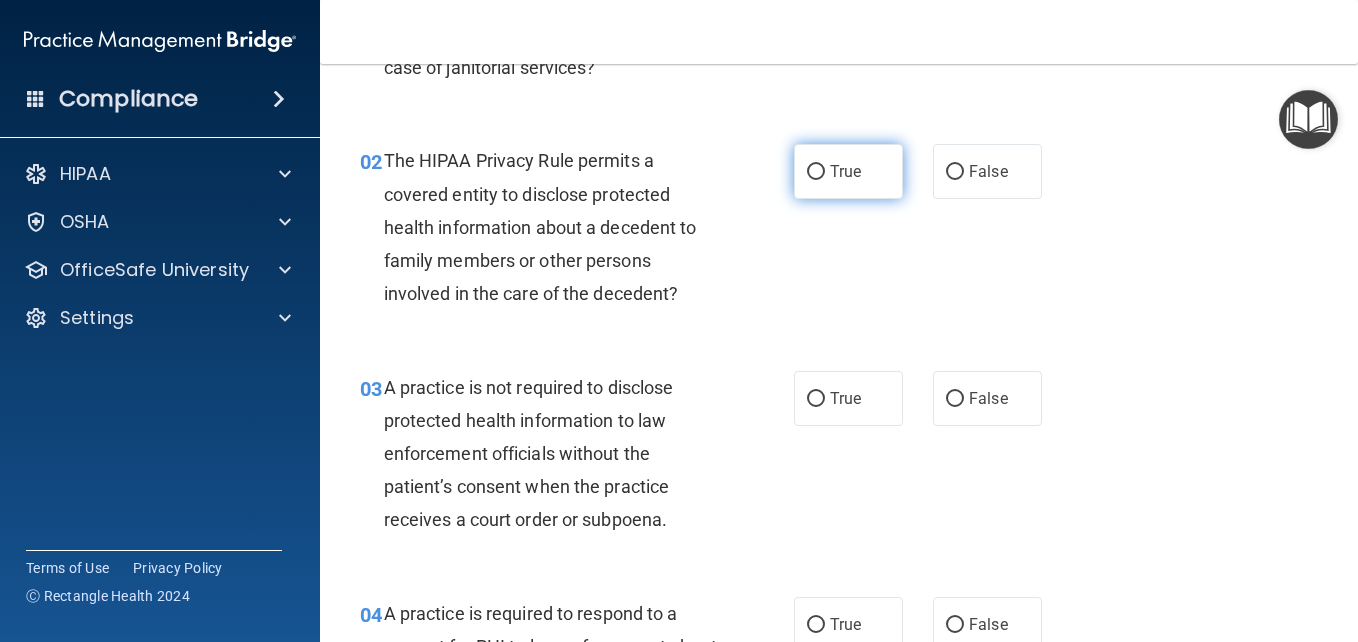 click on "True" at bounding box center [816, 172] 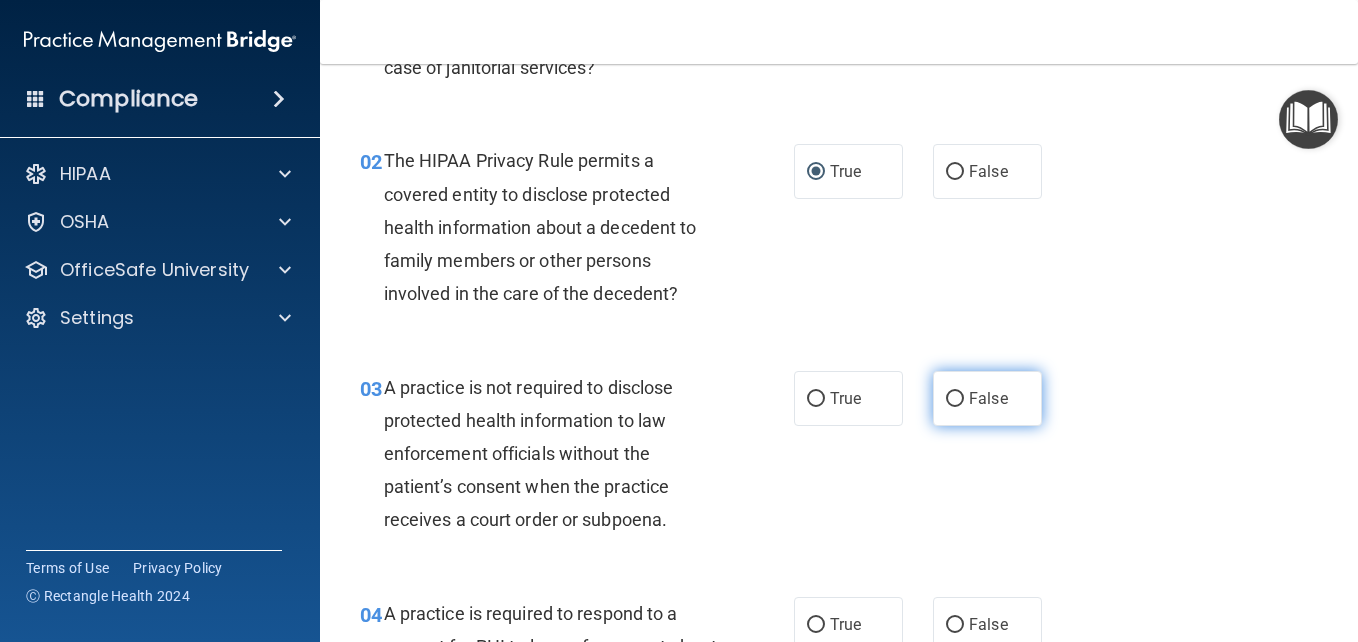 click on "False" at bounding box center (955, 399) 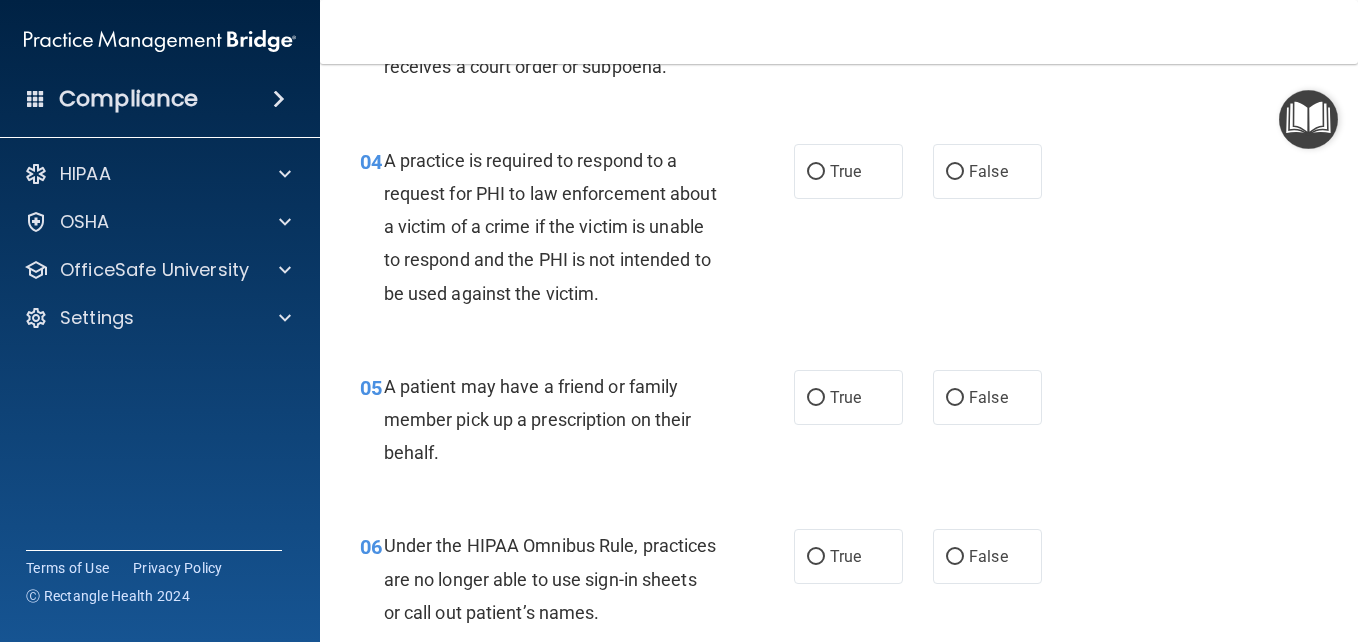 scroll, scrollTop: 733, scrollLeft: 0, axis: vertical 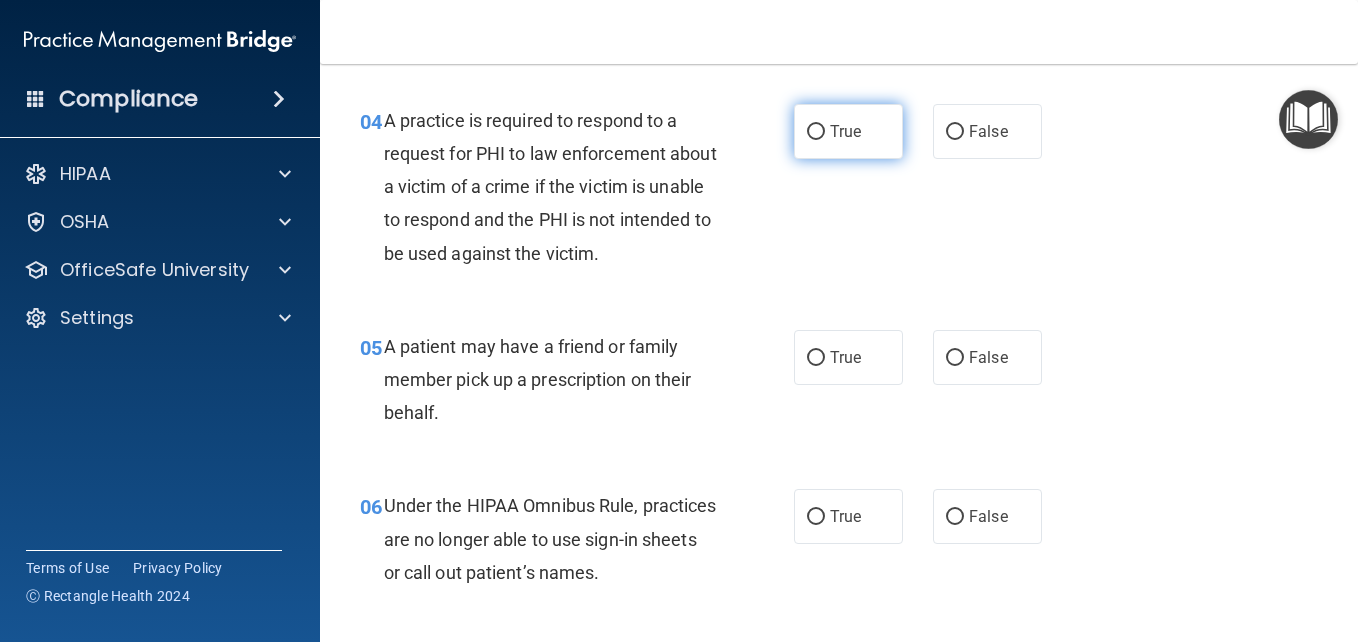 click on "True" at bounding box center (816, 132) 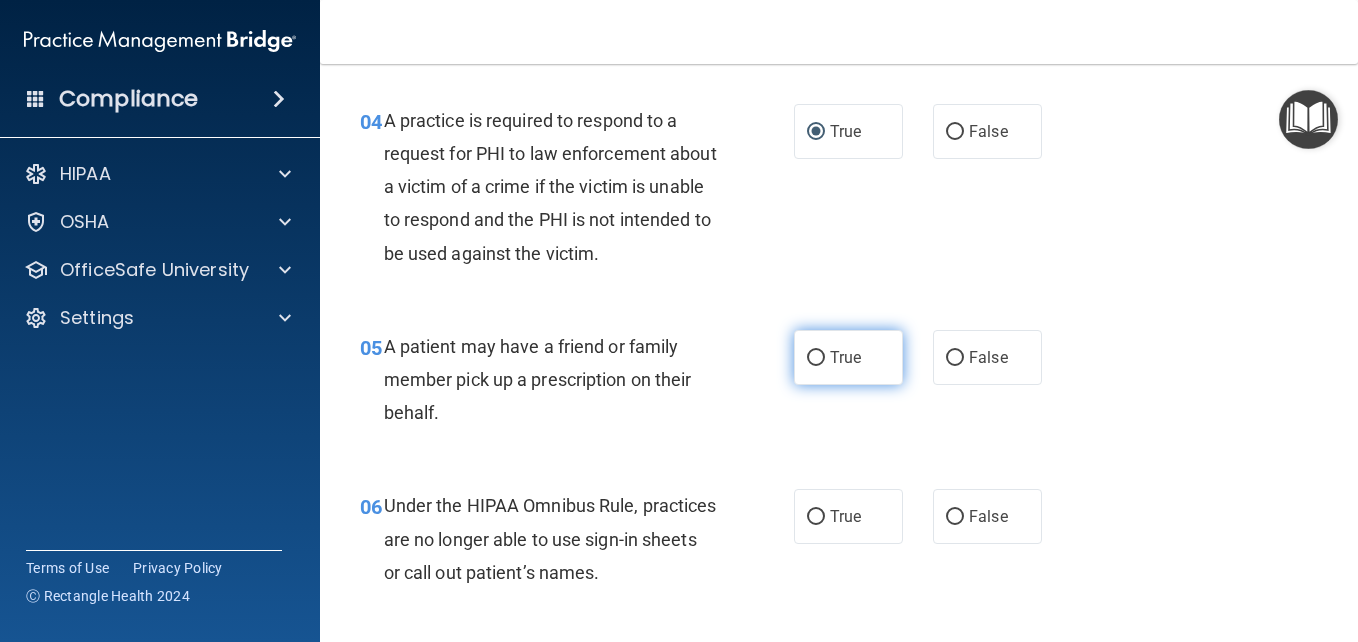 click on "True" at bounding box center (816, 358) 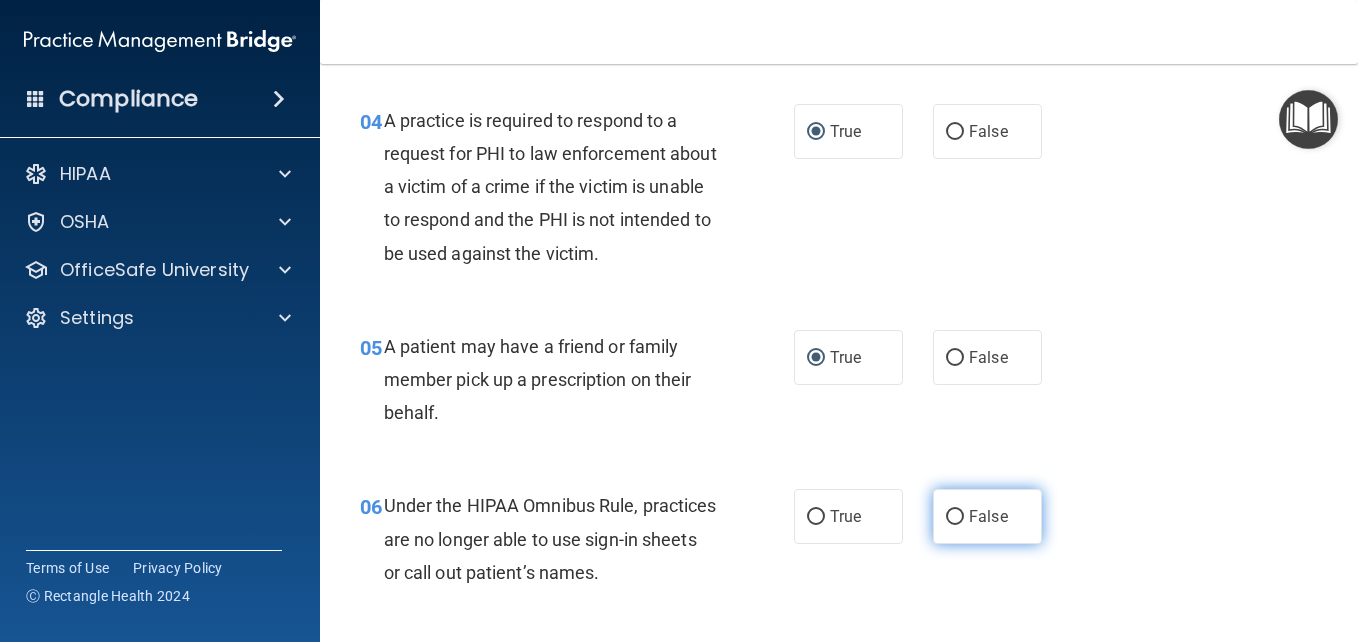 click on "False" at bounding box center (955, 517) 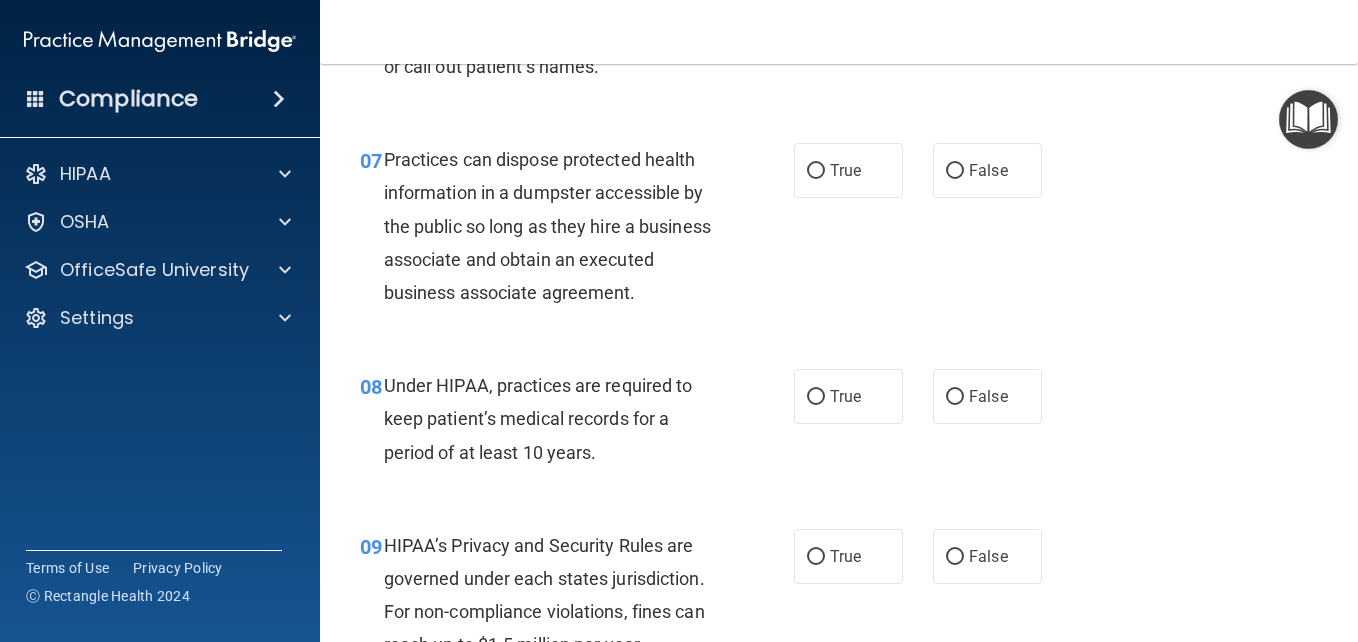 scroll, scrollTop: 1253, scrollLeft: 0, axis: vertical 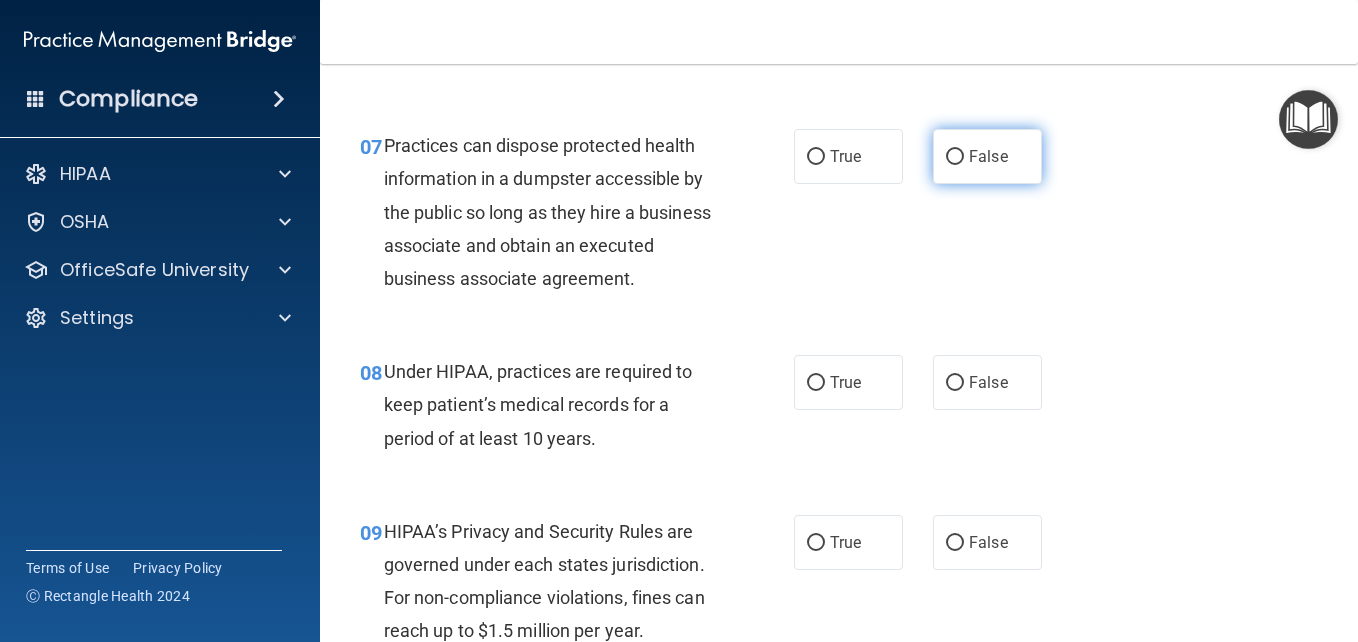 click on "False" at bounding box center [987, 156] 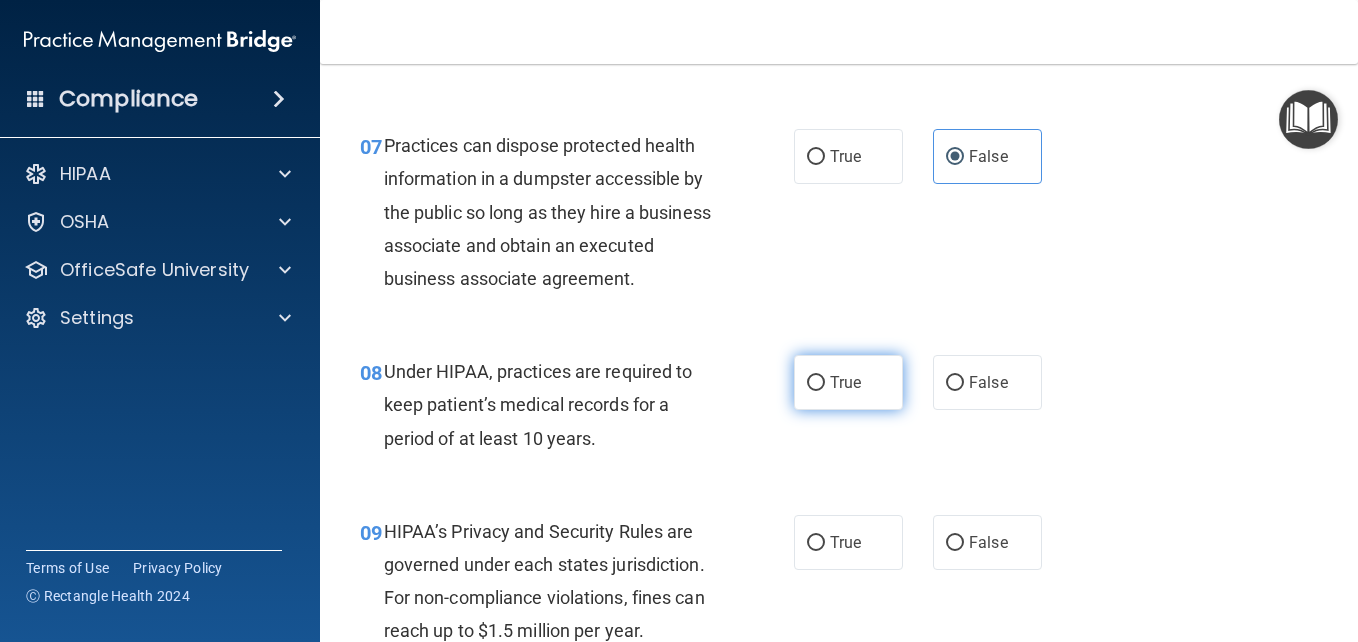 click on "True" at bounding box center [848, 382] 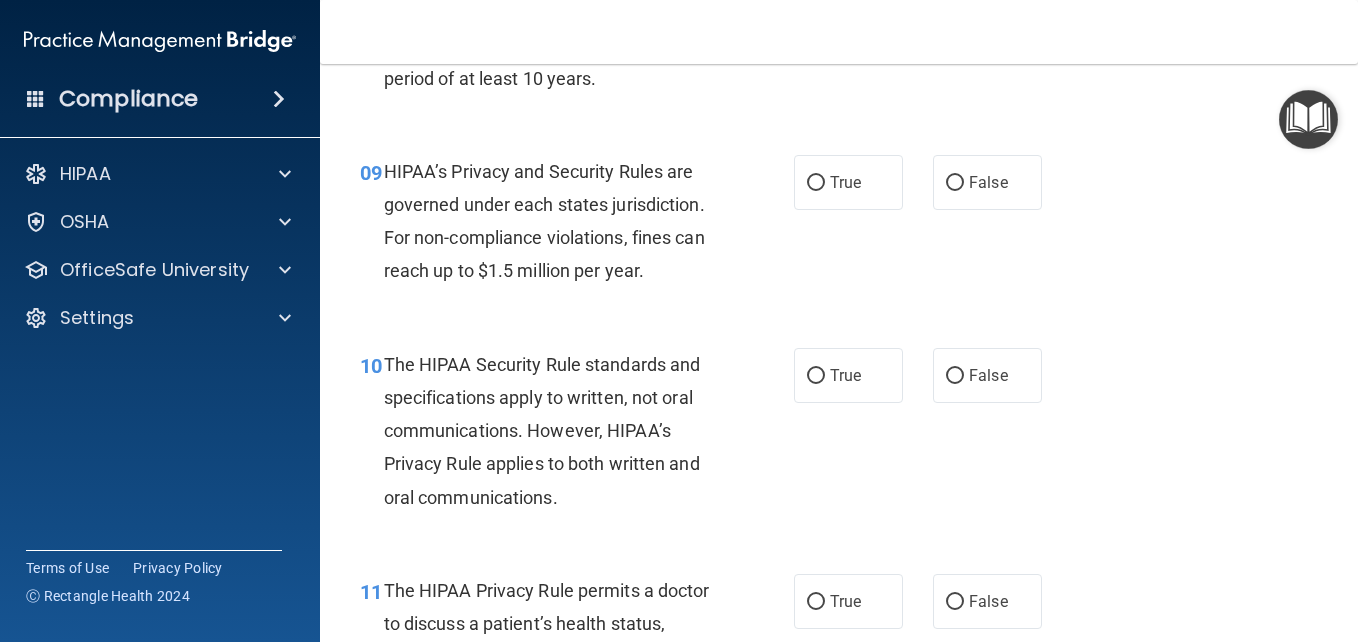 scroll, scrollTop: 1666, scrollLeft: 0, axis: vertical 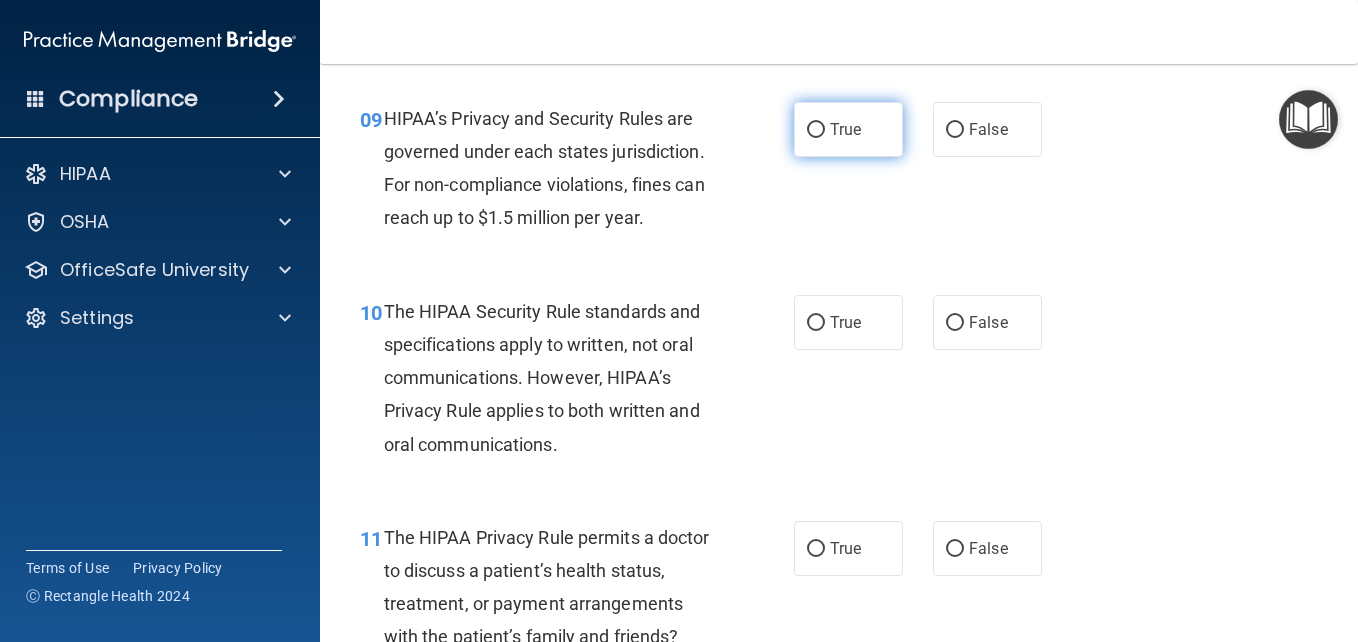 click on "True" at bounding box center (816, 130) 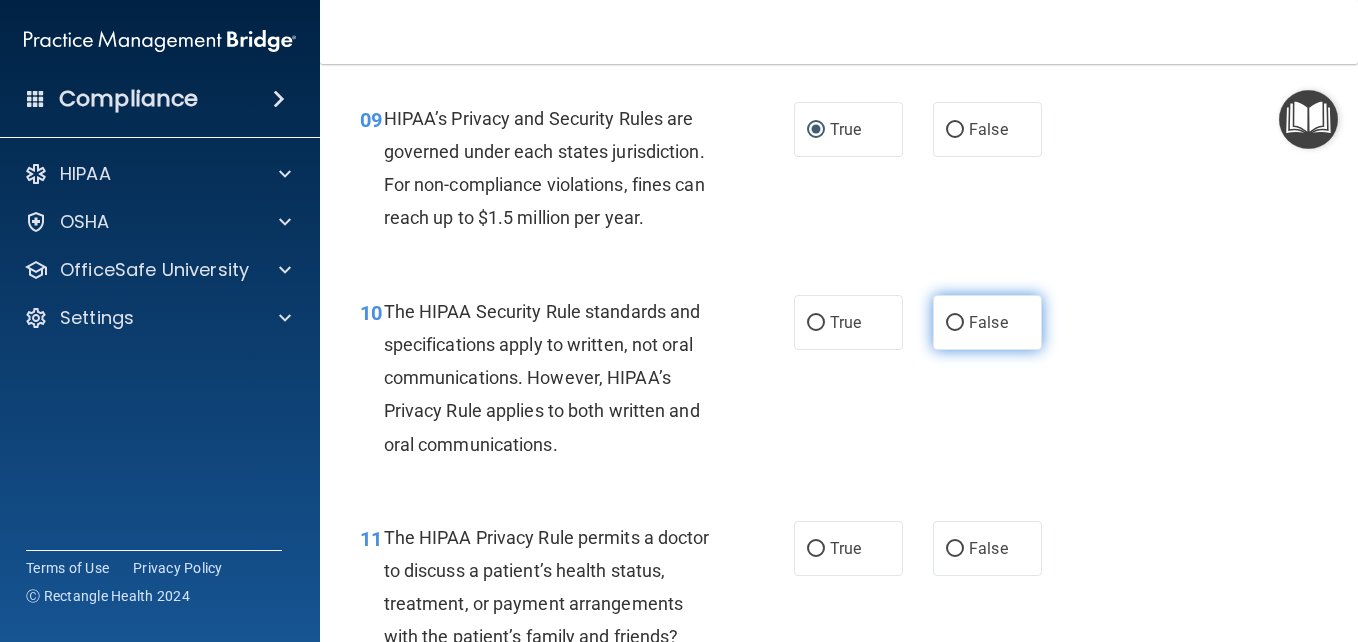 click on "False" at bounding box center [955, 323] 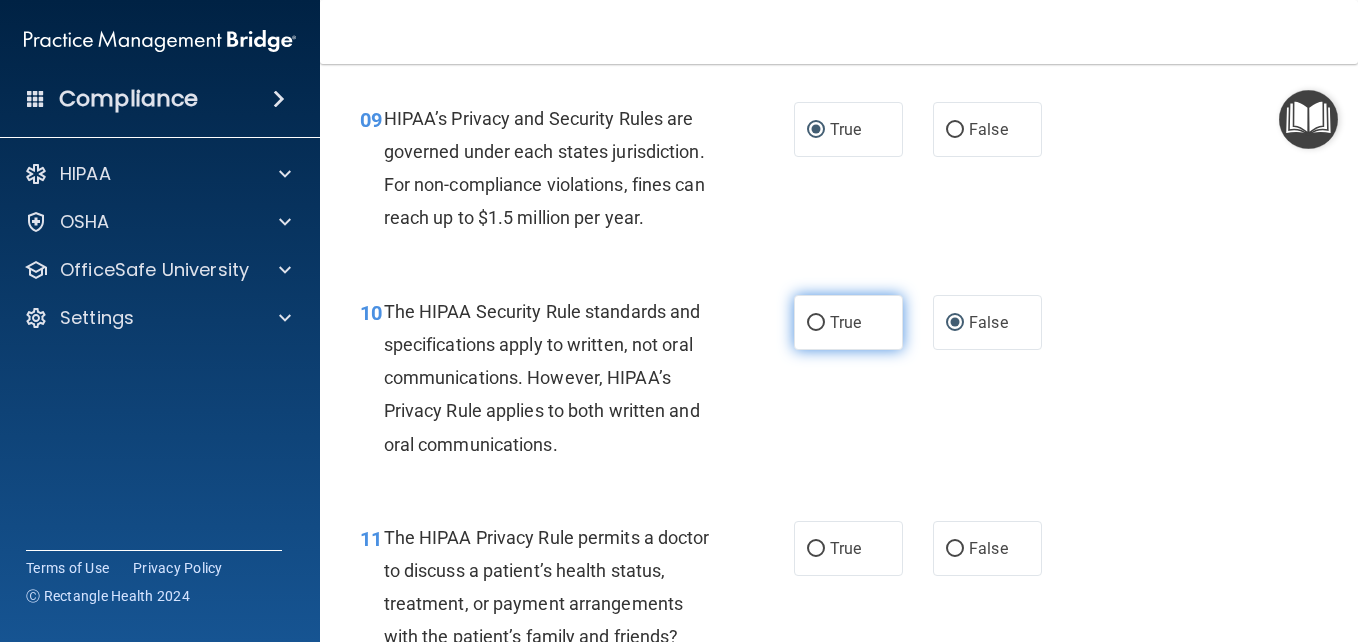 click on "True" at bounding box center (816, 323) 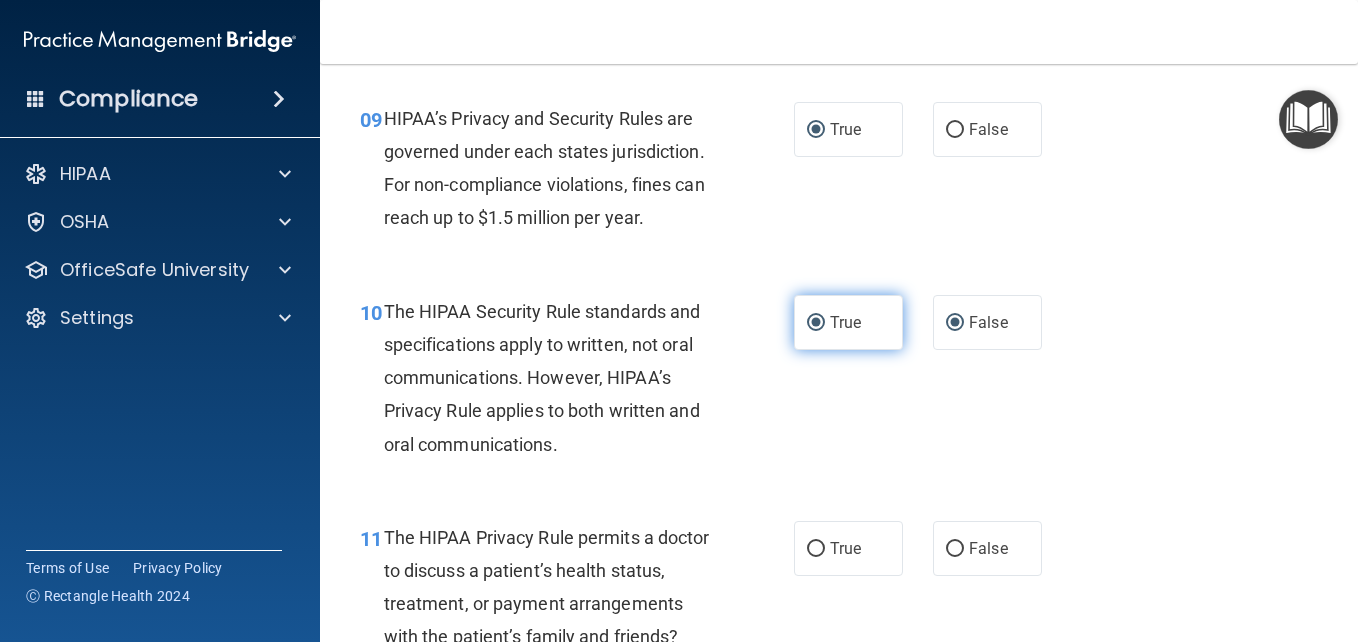 radio on "false" 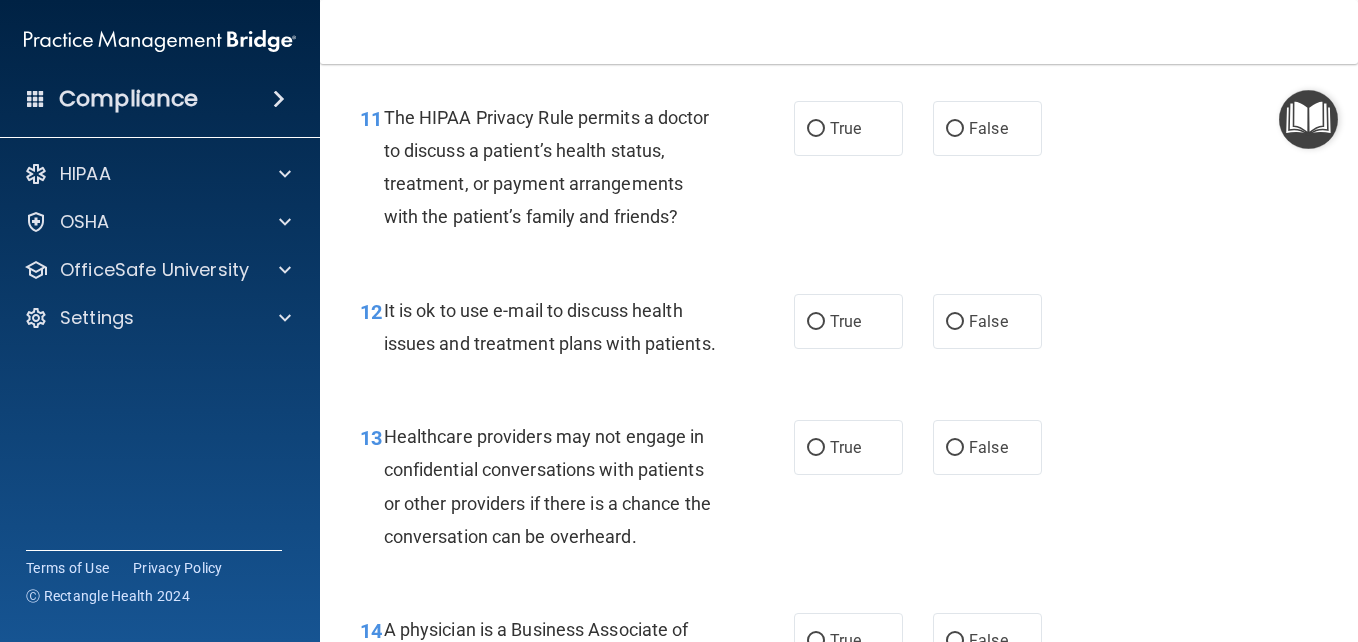 scroll, scrollTop: 2106, scrollLeft: 0, axis: vertical 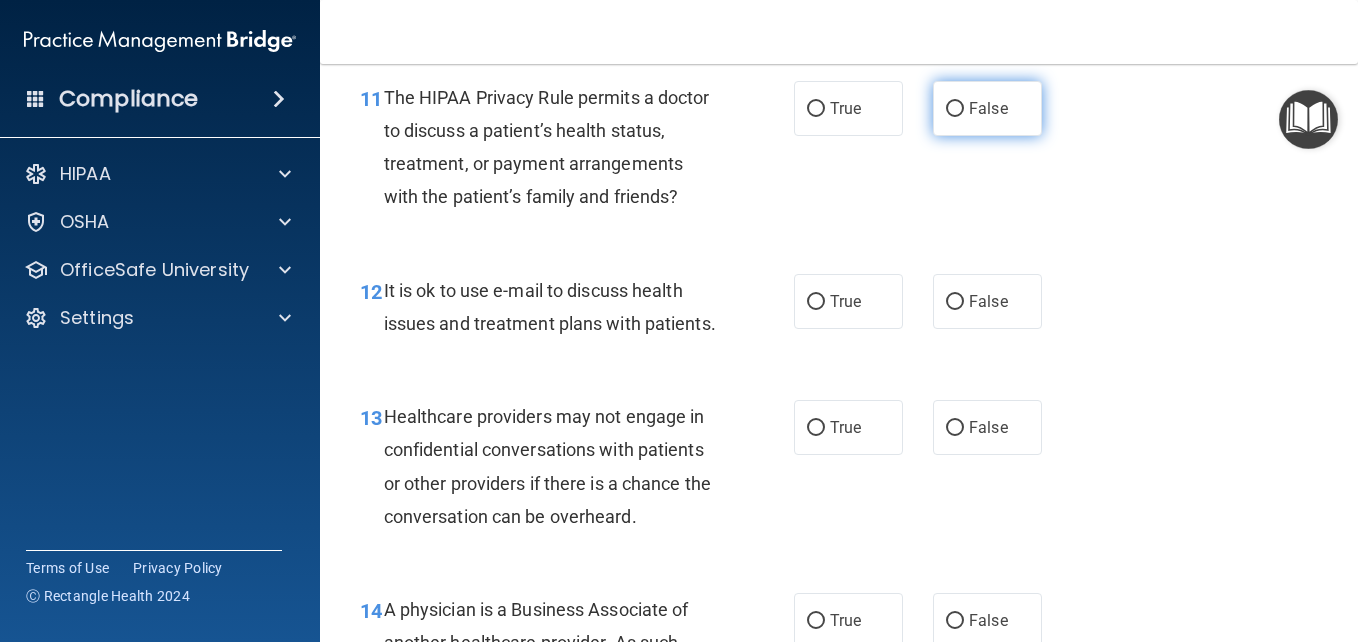 click on "False" at bounding box center (955, 109) 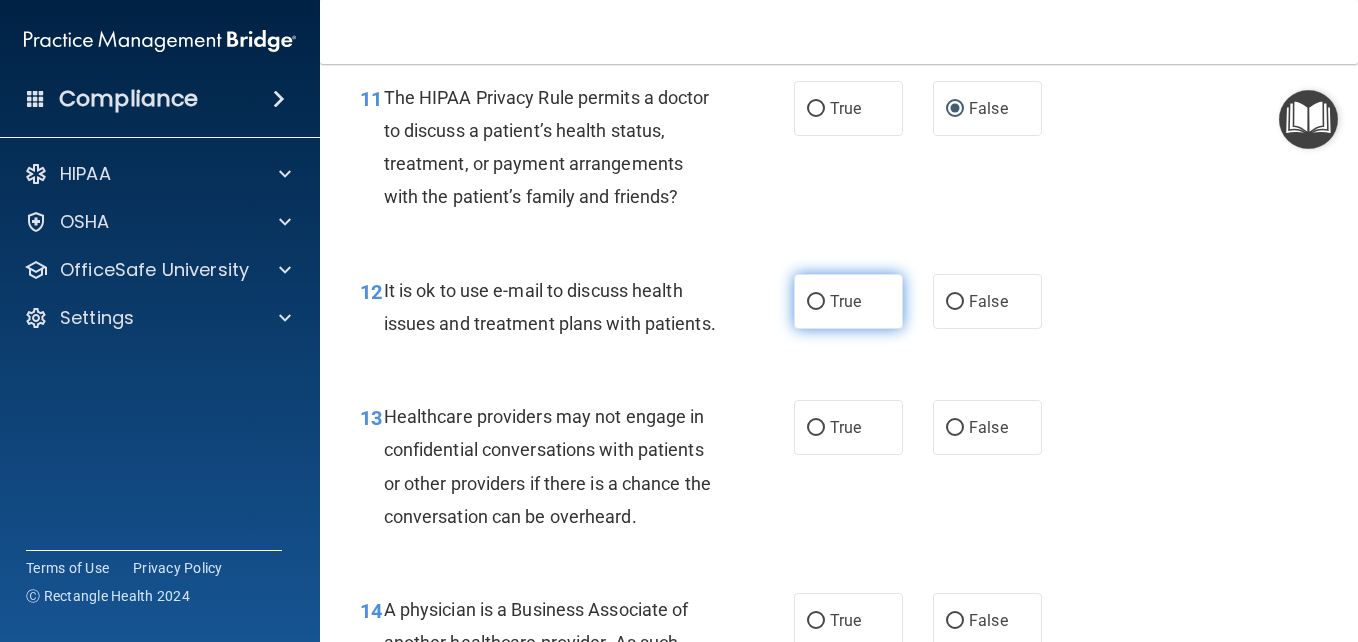 click on "True" at bounding box center [816, 302] 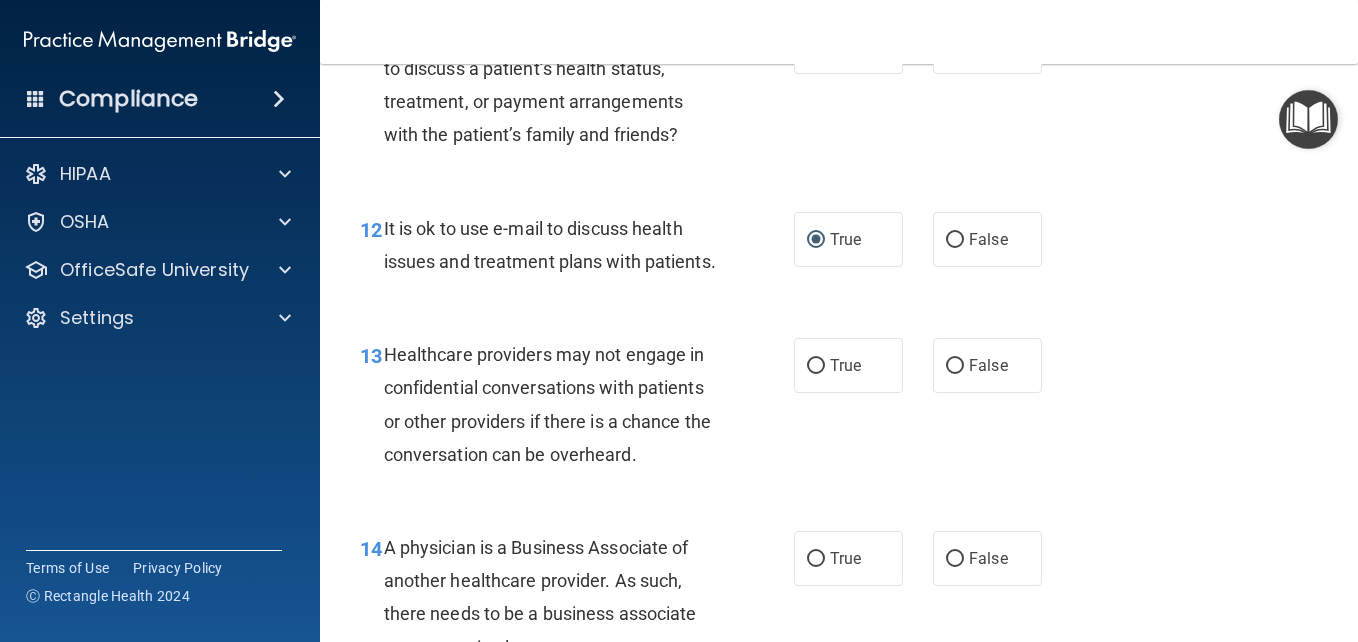 scroll, scrollTop: 2186, scrollLeft: 0, axis: vertical 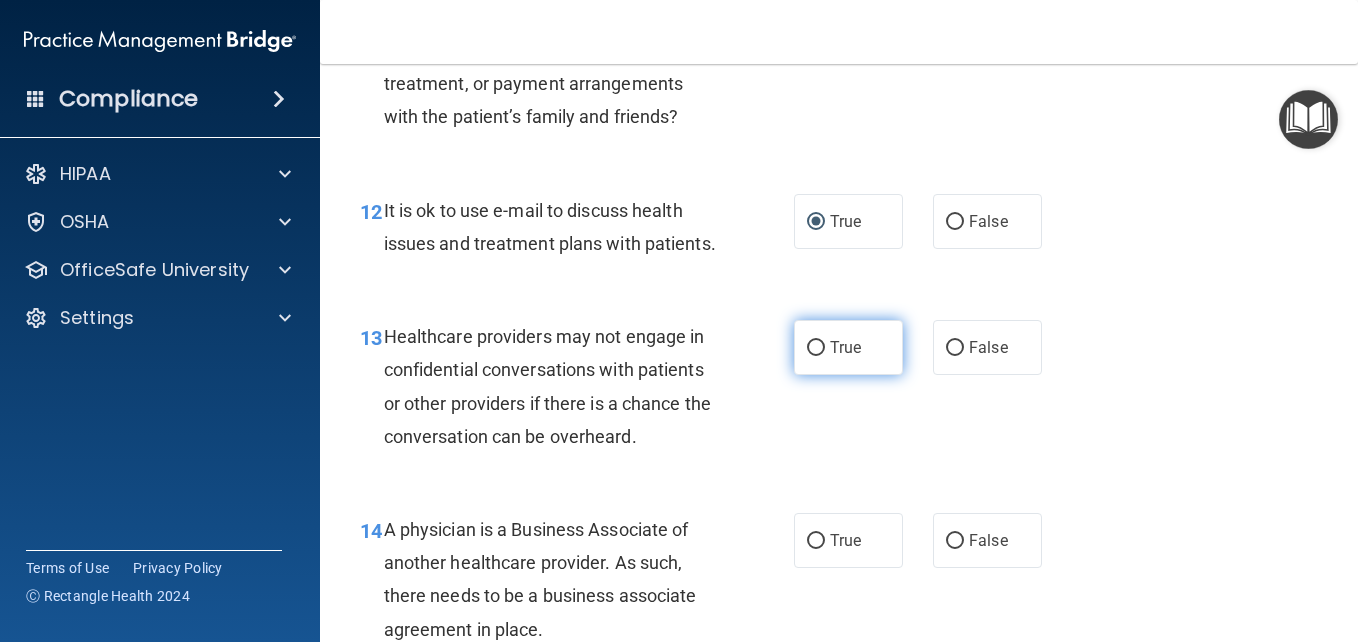 click on "True" at bounding box center [816, 348] 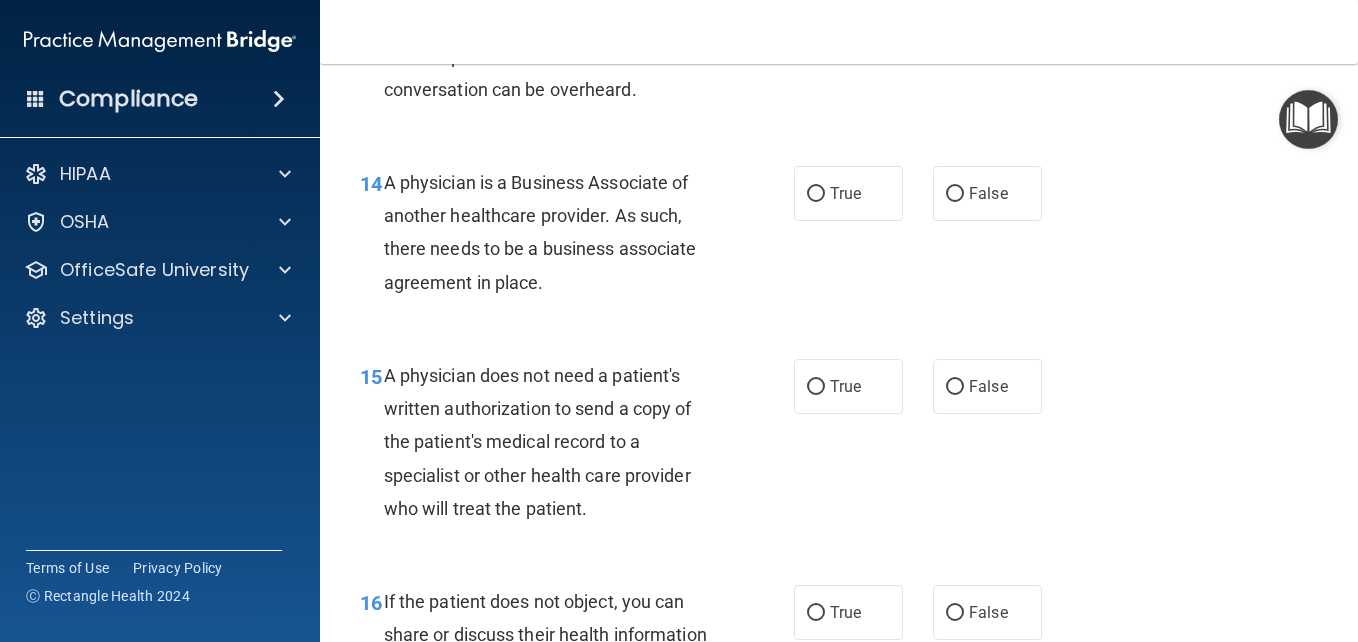 scroll, scrollTop: 2559, scrollLeft: 0, axis: vertical 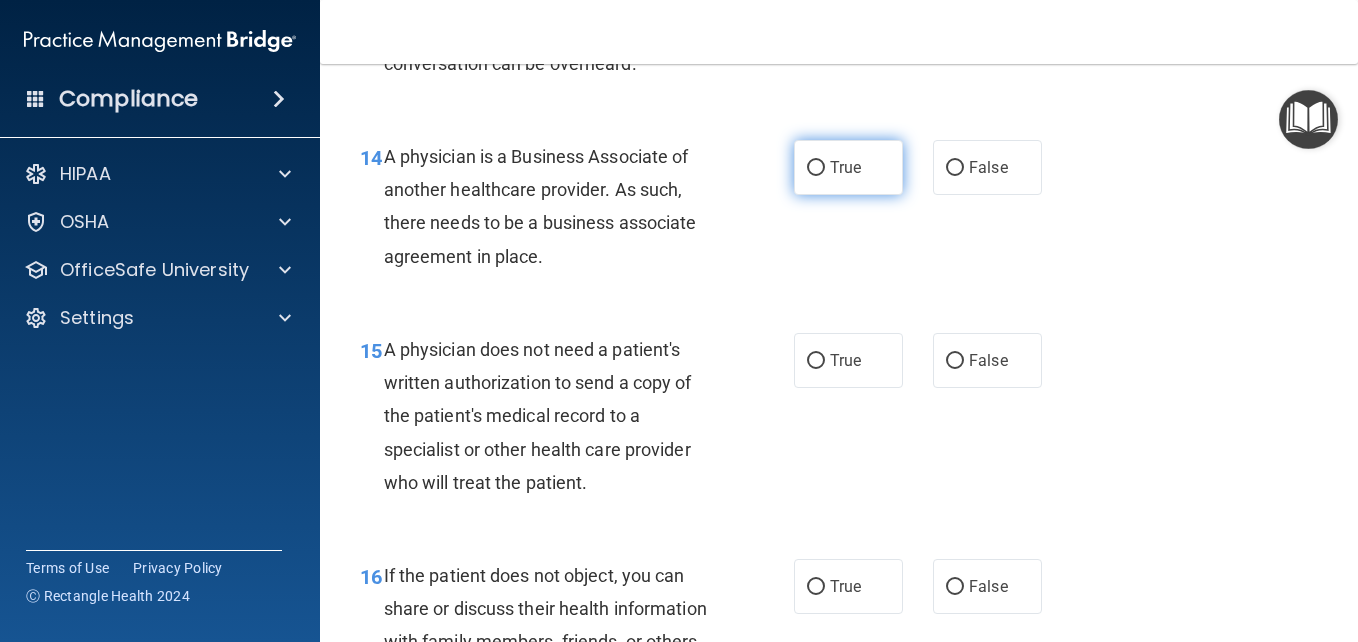 click on "True" at bounding box center (816, 168) 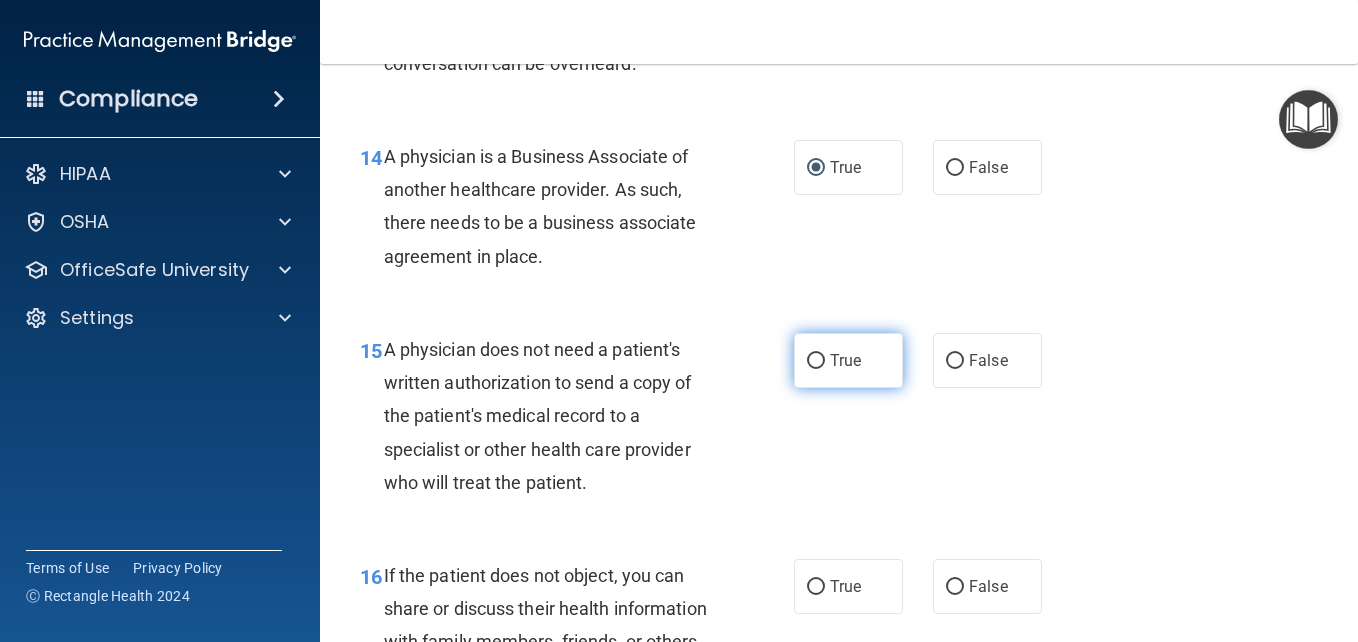 click on "True" at bounding box center [816, 361] 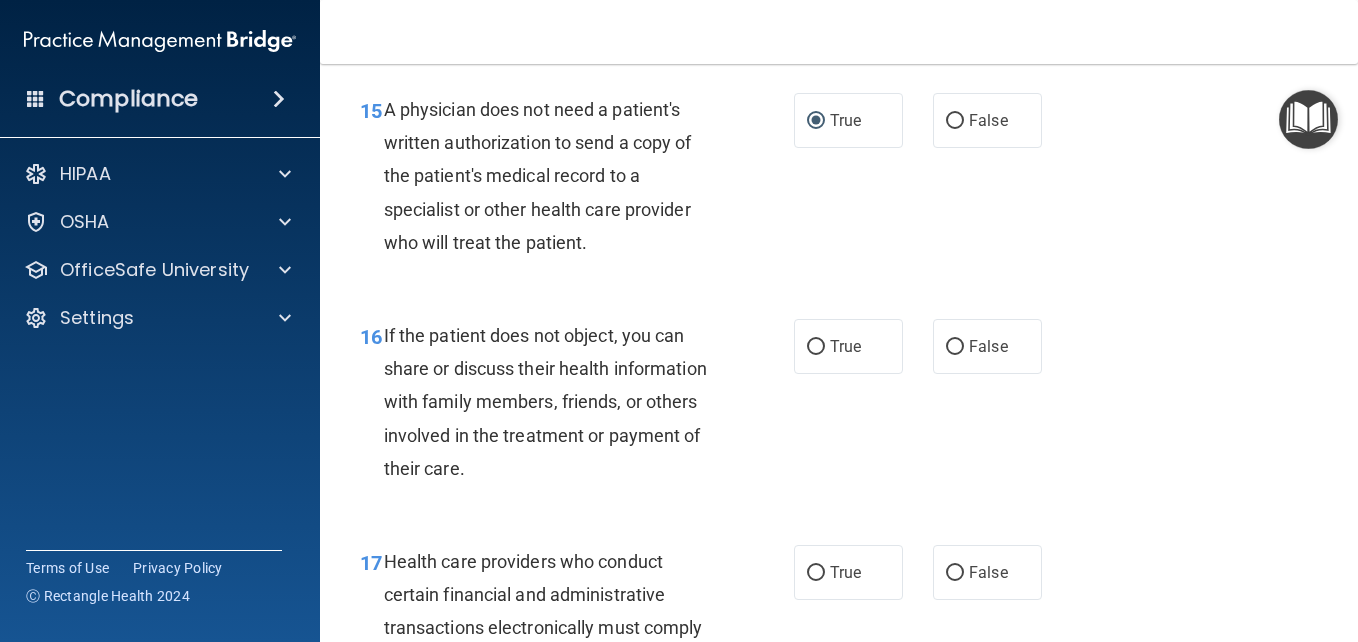 scroll, scrollTop: 2986, scrollLeft: 0, axis: vertical 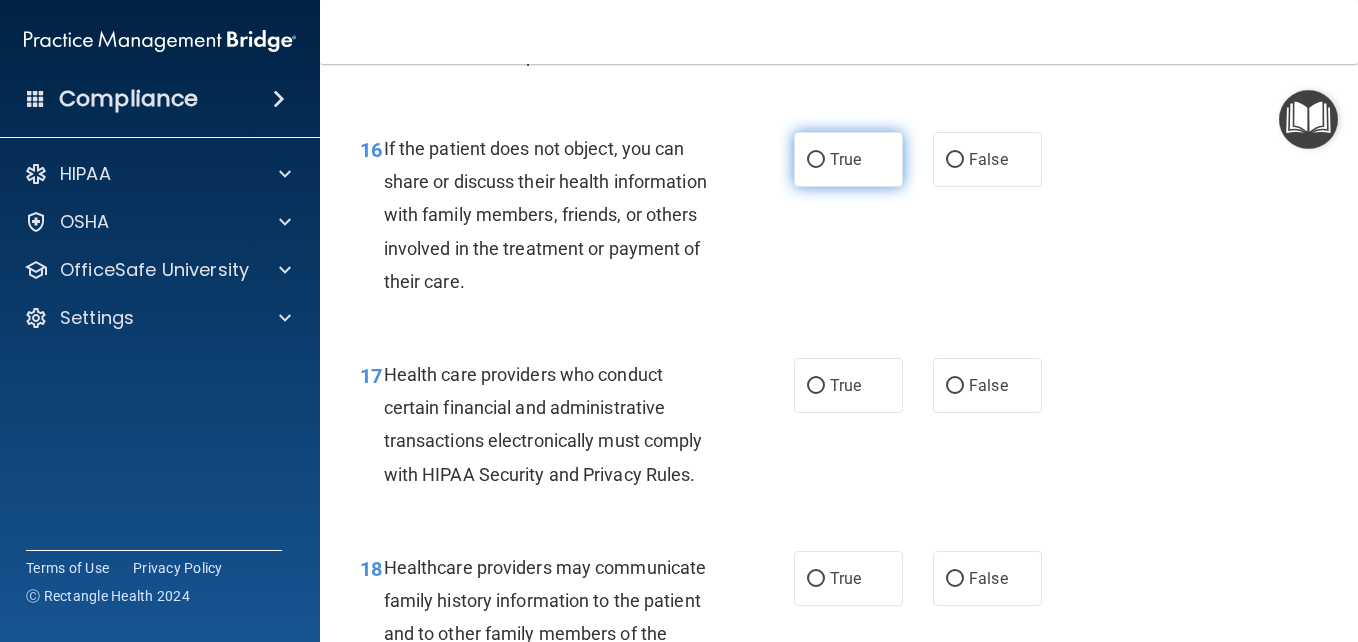 click on "True" at bounding box center [816, 160] 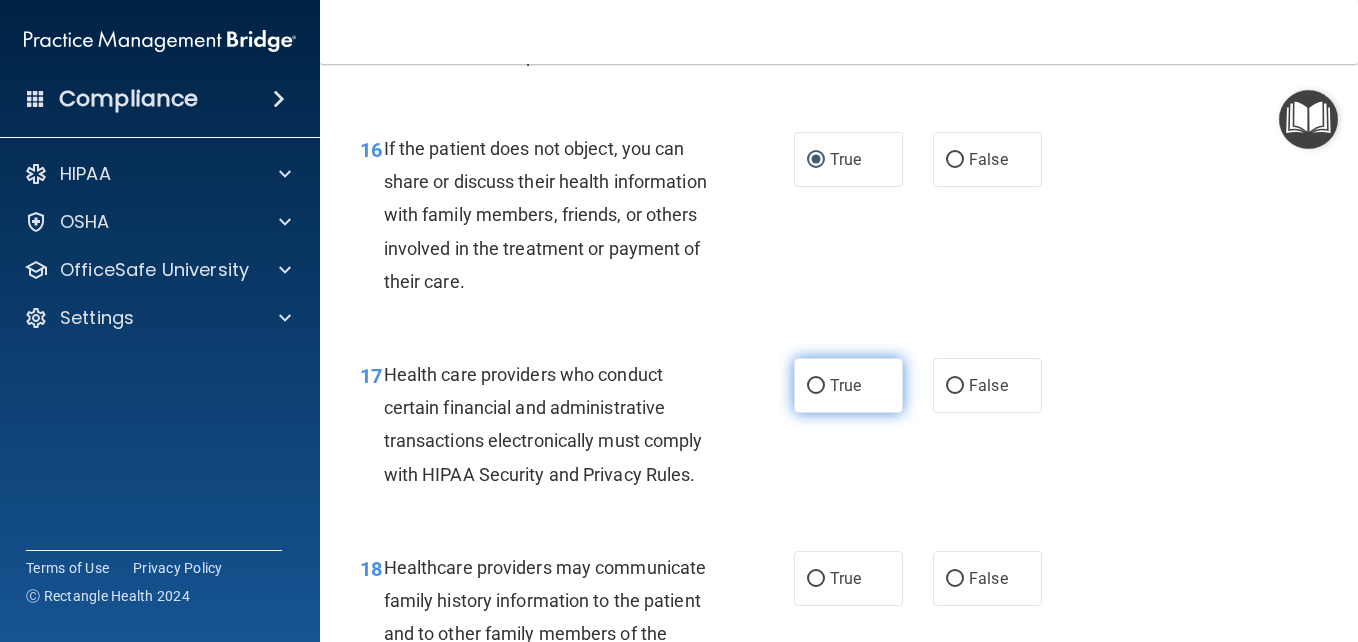 click on "True" at bounding box center [816, 386] 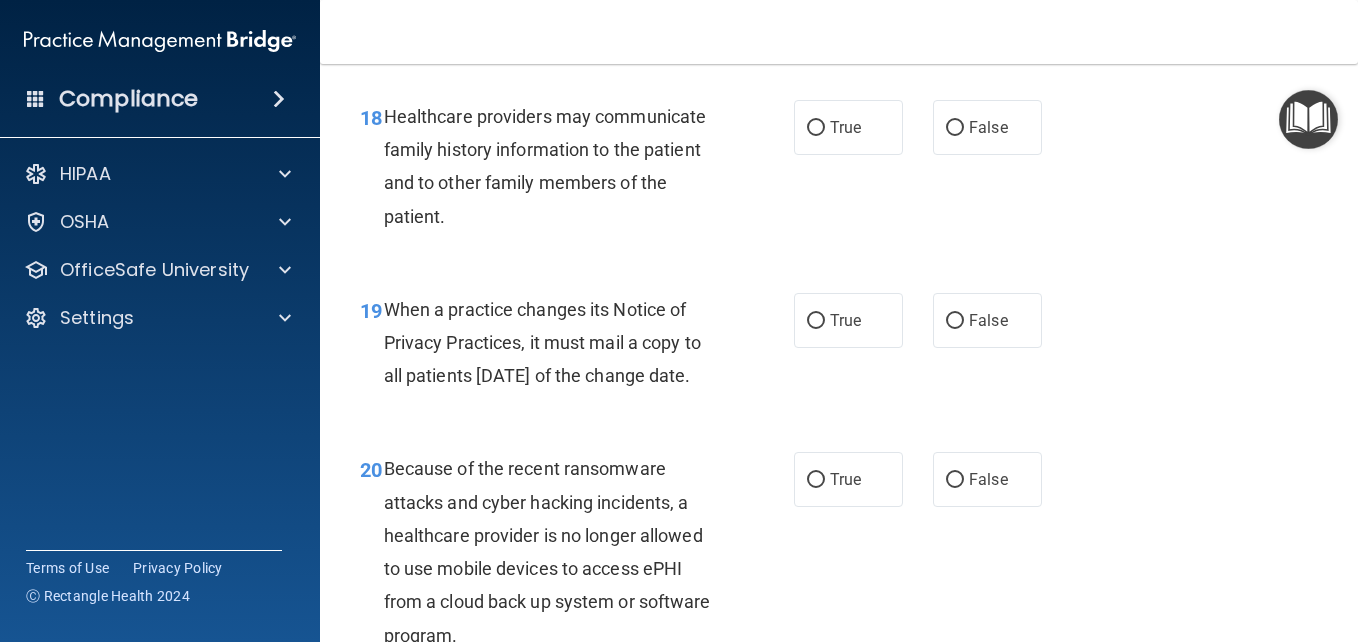 scroll, scrollTop: 3466, scrollLeft: 0, axis: vertical 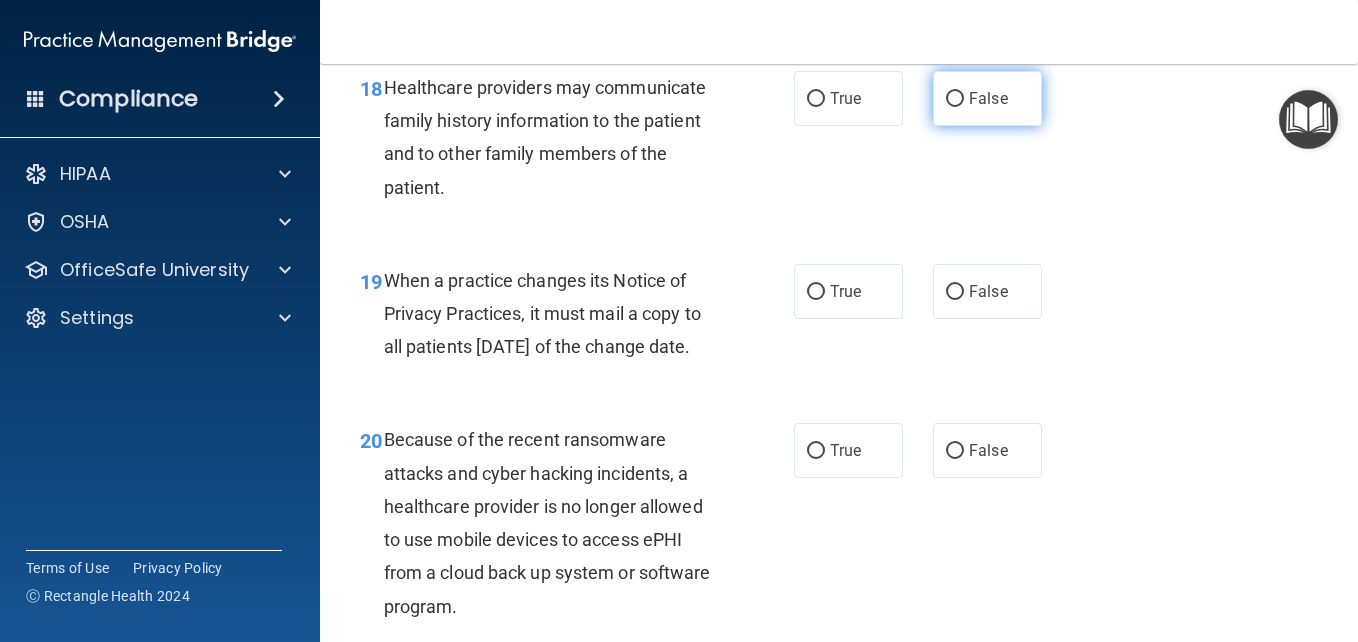 click on "False" at bounding box center (955, 99) 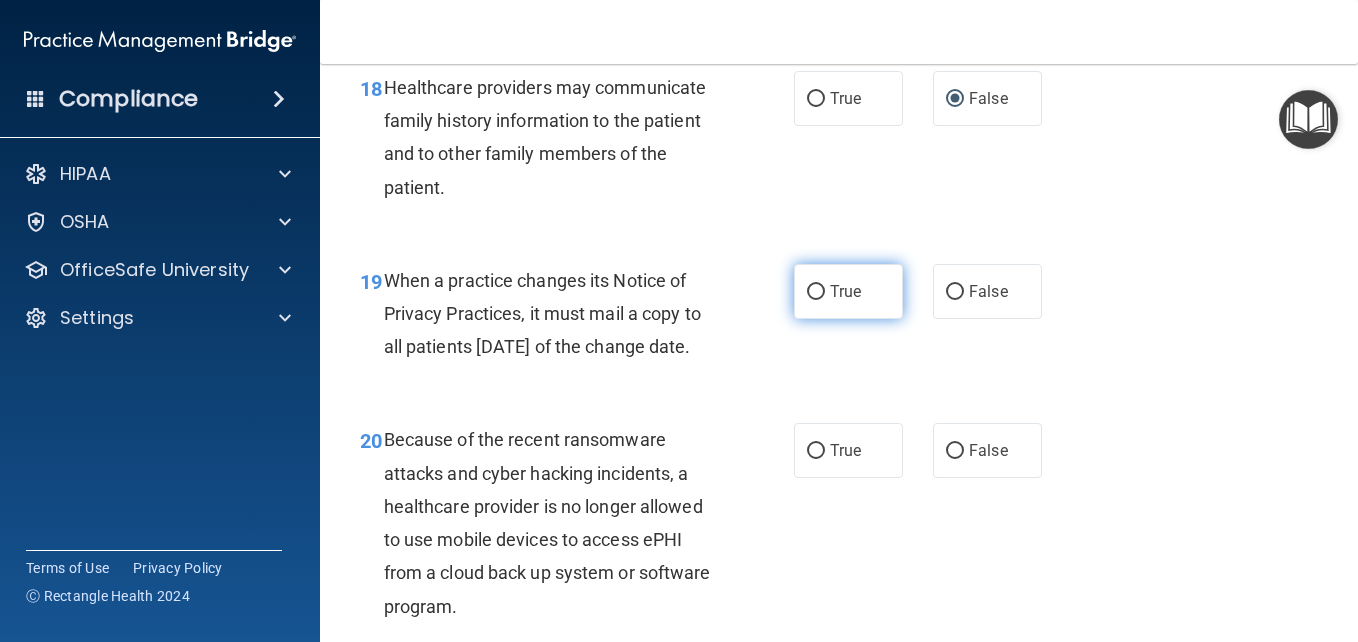 click on "True" at bounding box center [816, 292] 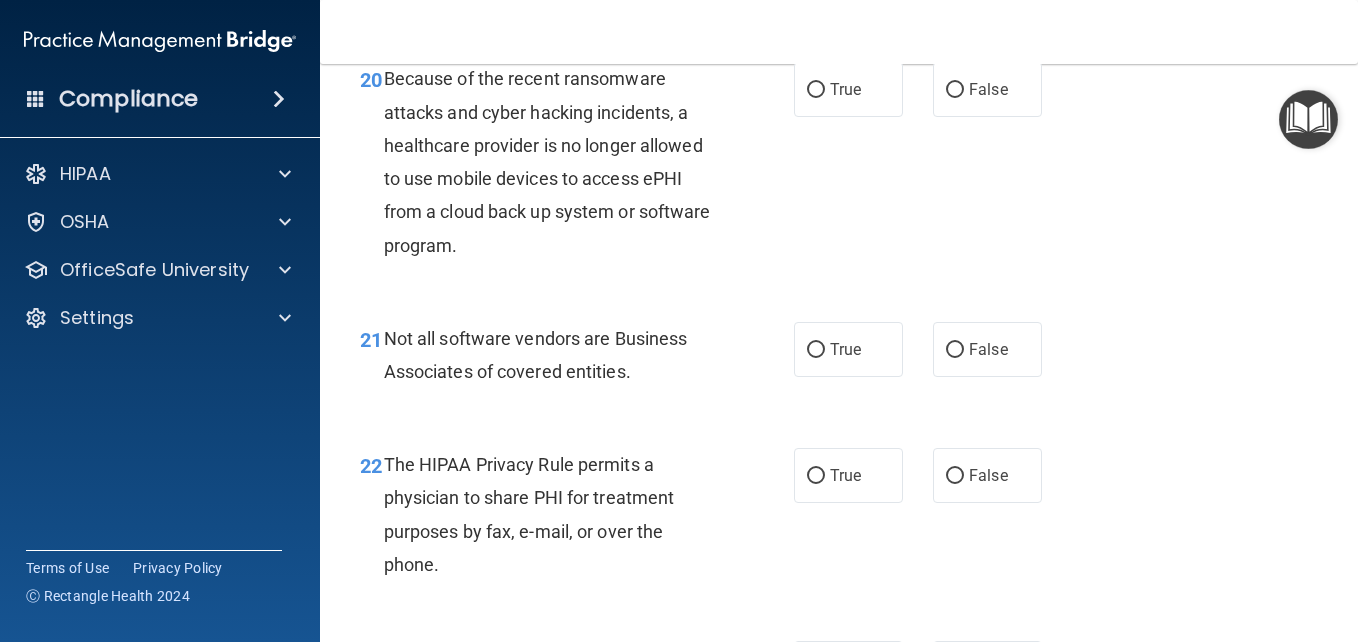 scroll, scrollTop: 3867, scrollLeft: 0, axis: vertical 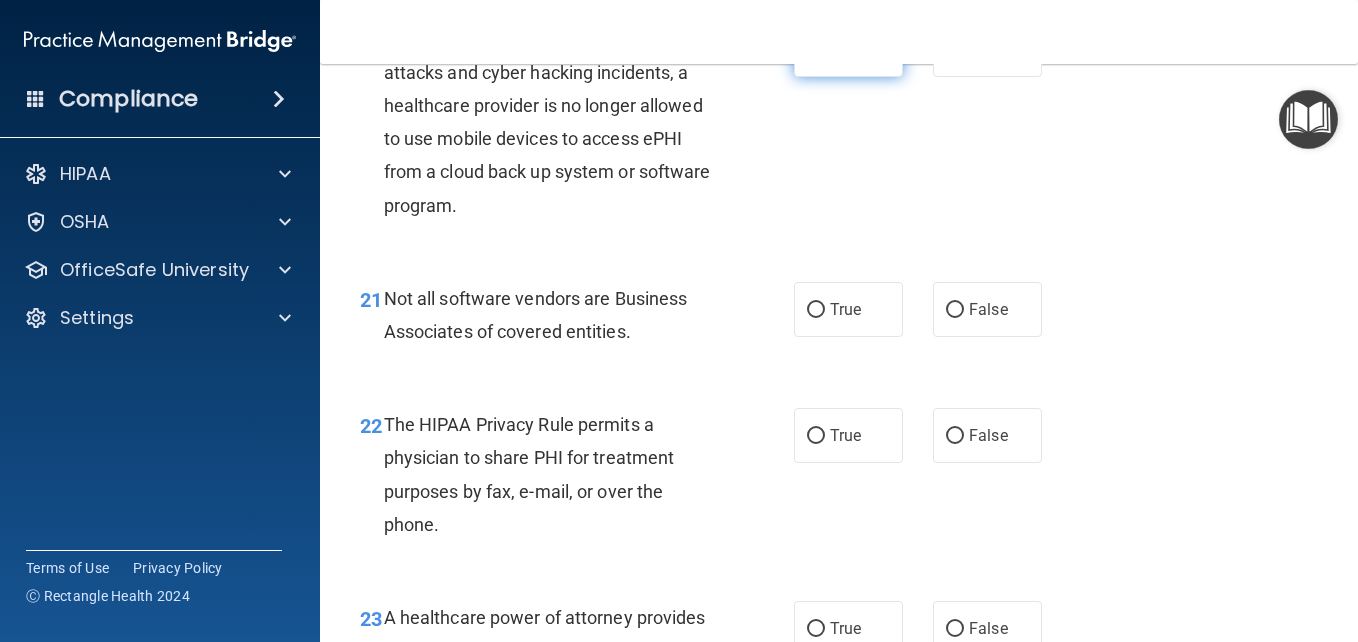 click on "True" at bounding box center (816, 50) 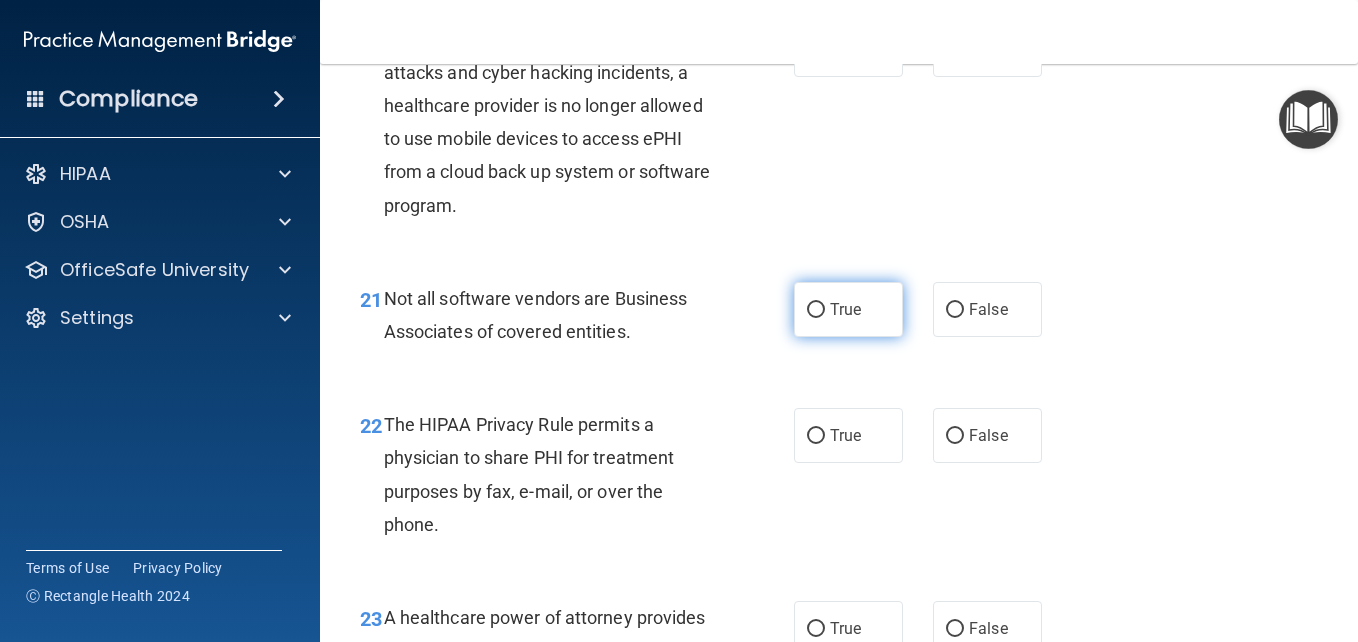 click on "True" at bounding box center [816, 310] 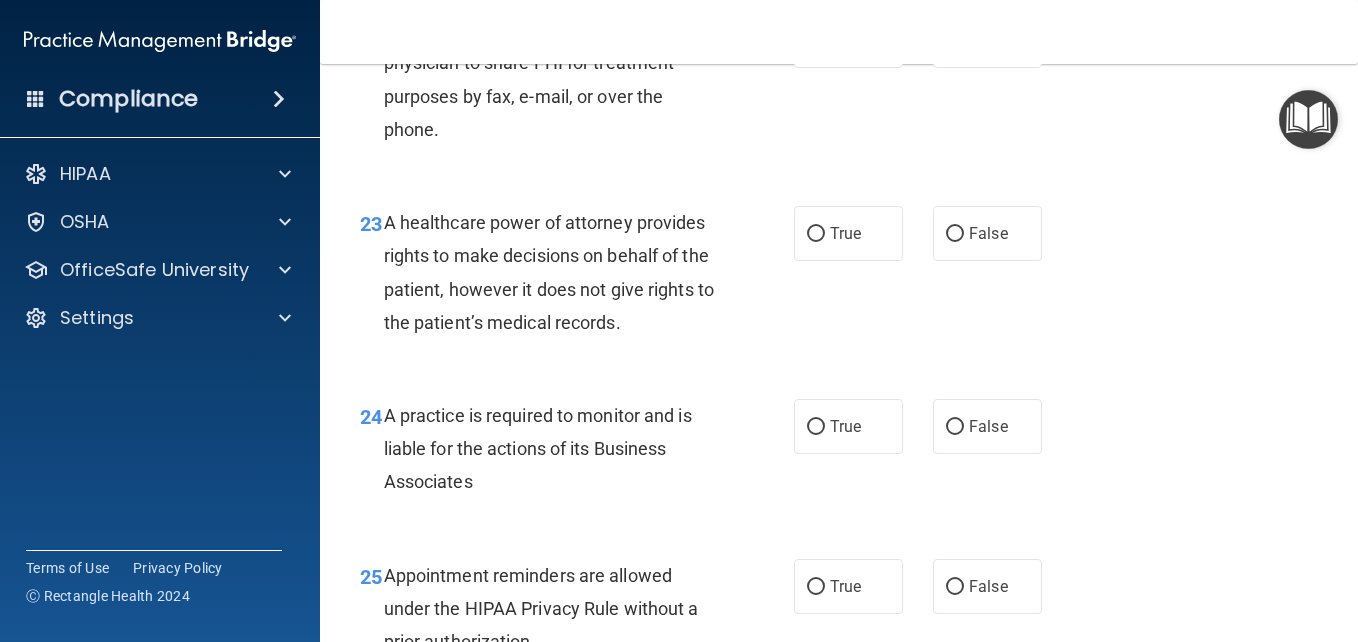 scroll, scrollTop: 4280, scrollLeft: 0, axis: vertical 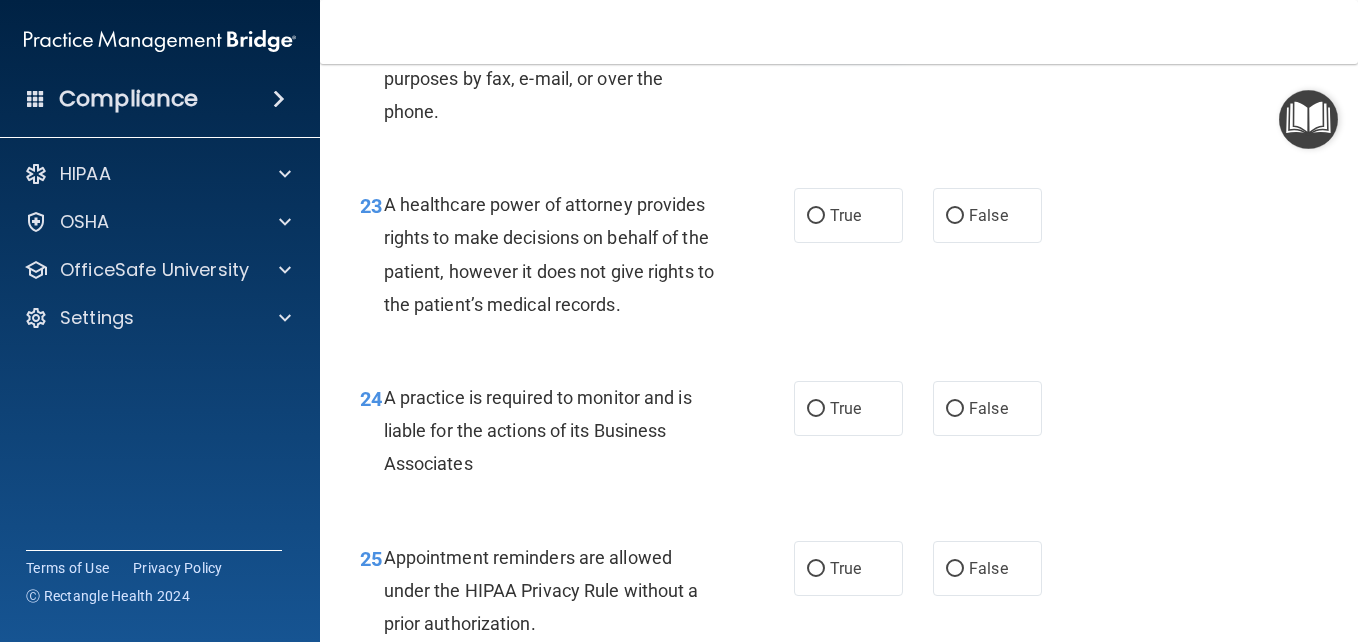 click on "True" at bounding box center (848, 22) 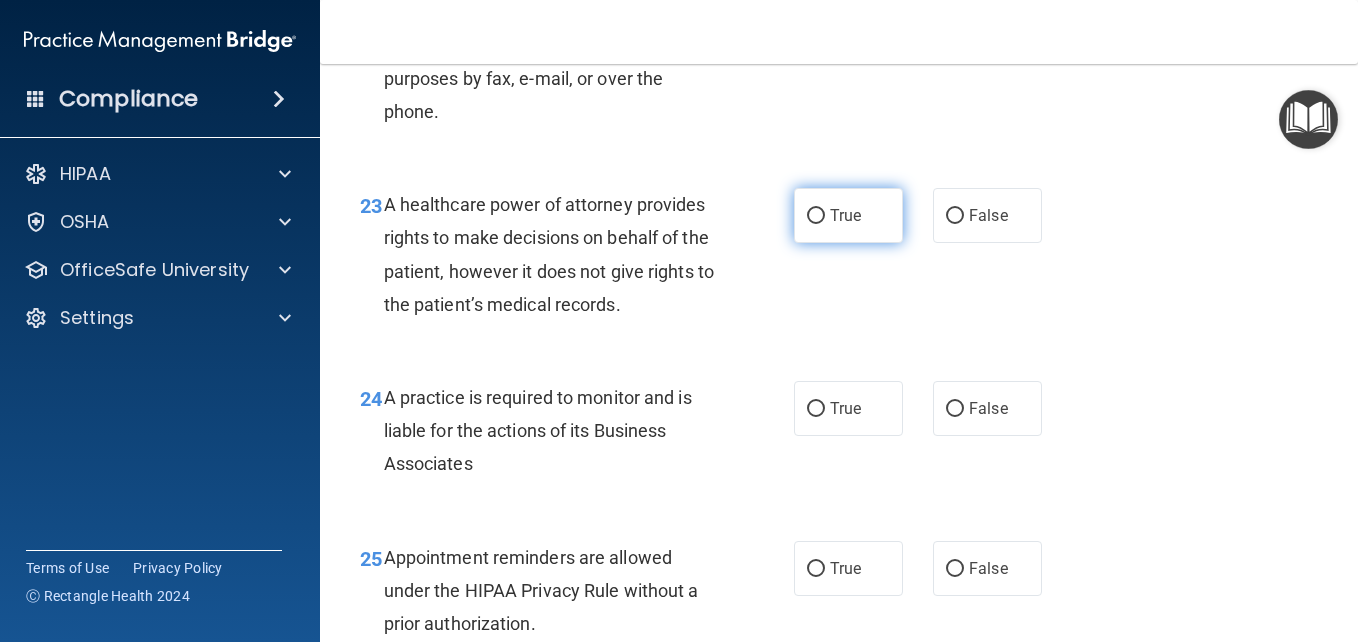 click on "True" at bounding box center [816, 216] 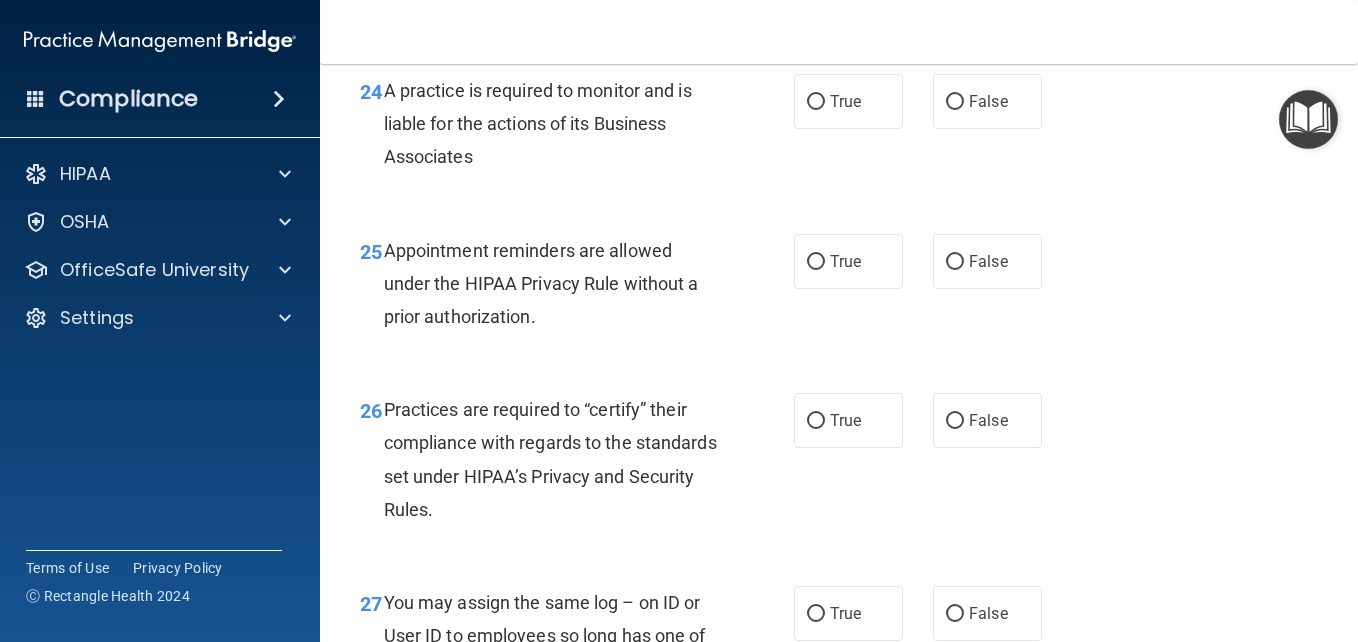 scroll, scrollTop: 4681, scrollLeft: 0, axis: vertical 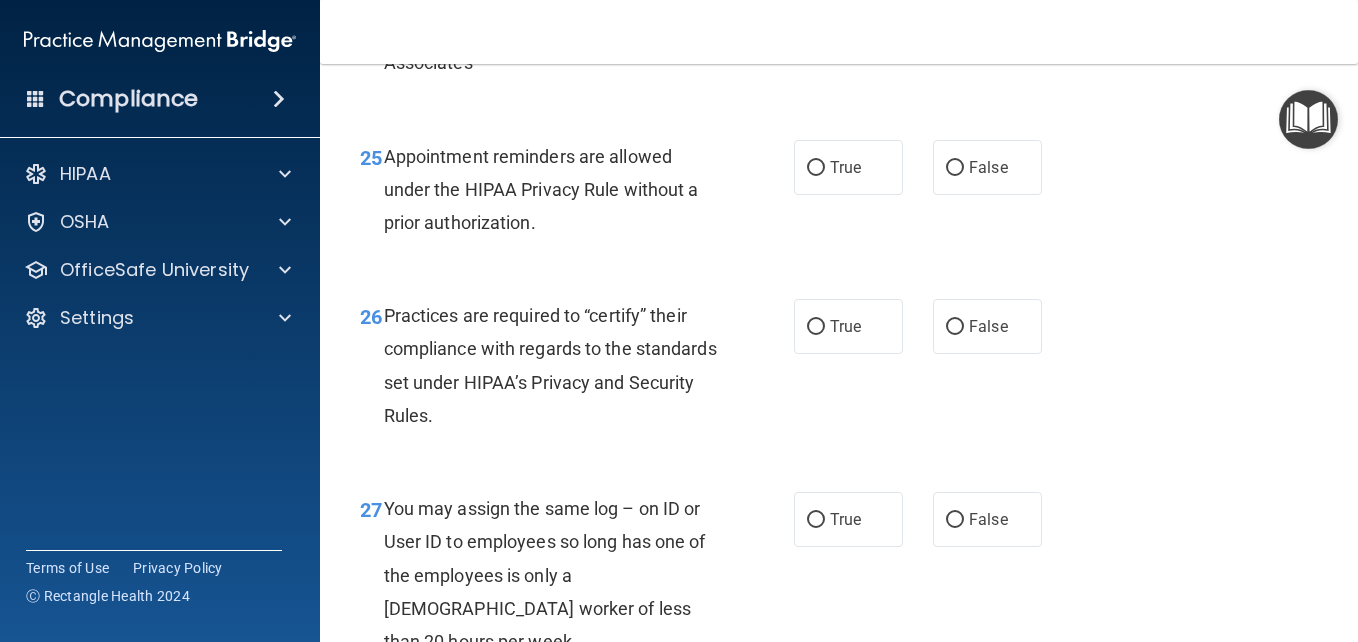 click on "True" at bounding box center (816, 8) 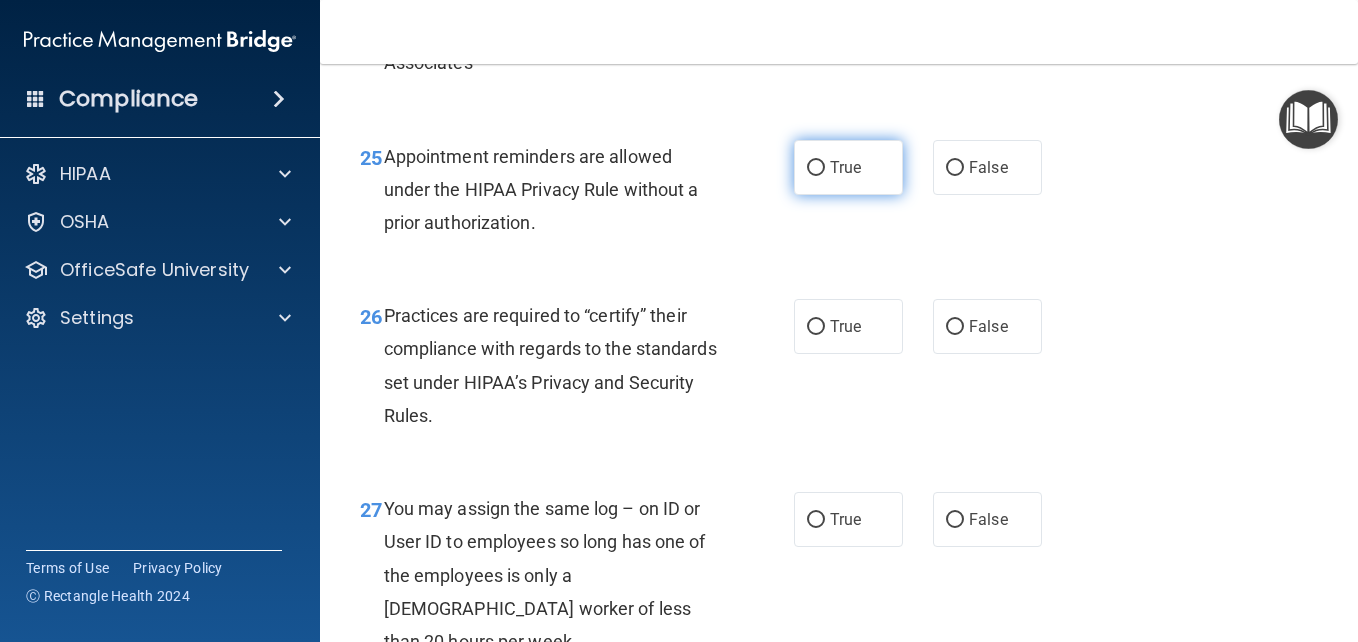 click on "True" at bounding box center (816, 168) 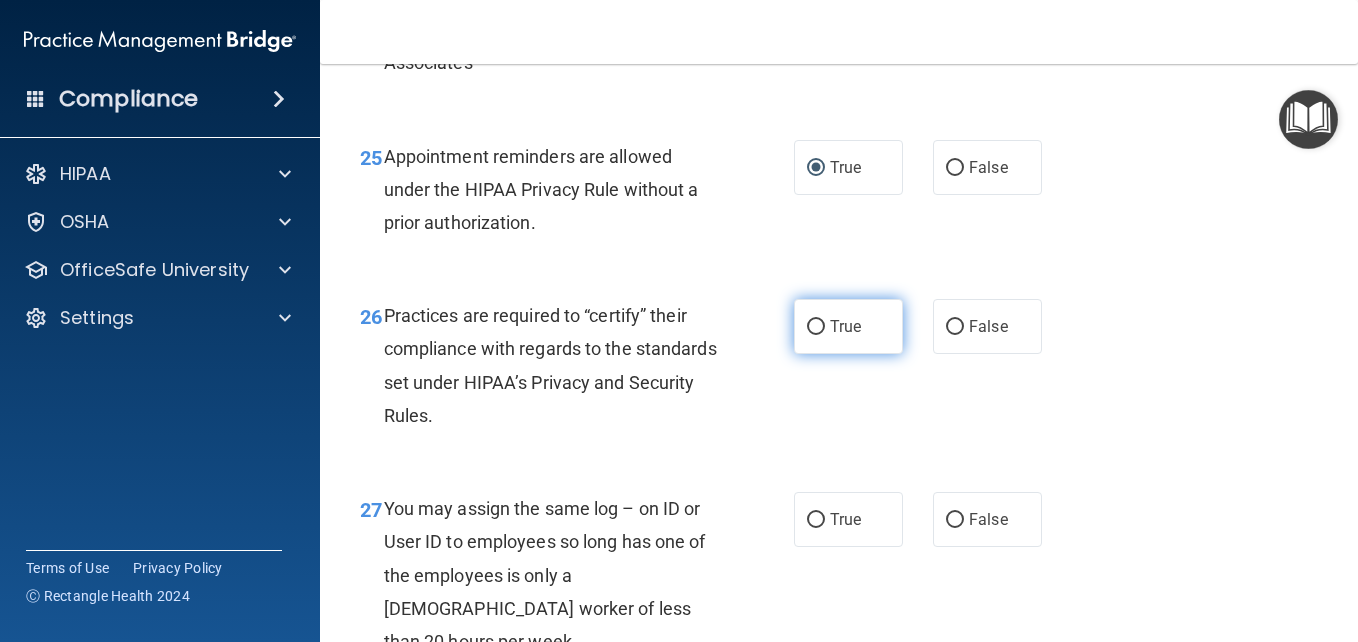 click on "True" at bounding box center (816, 327) 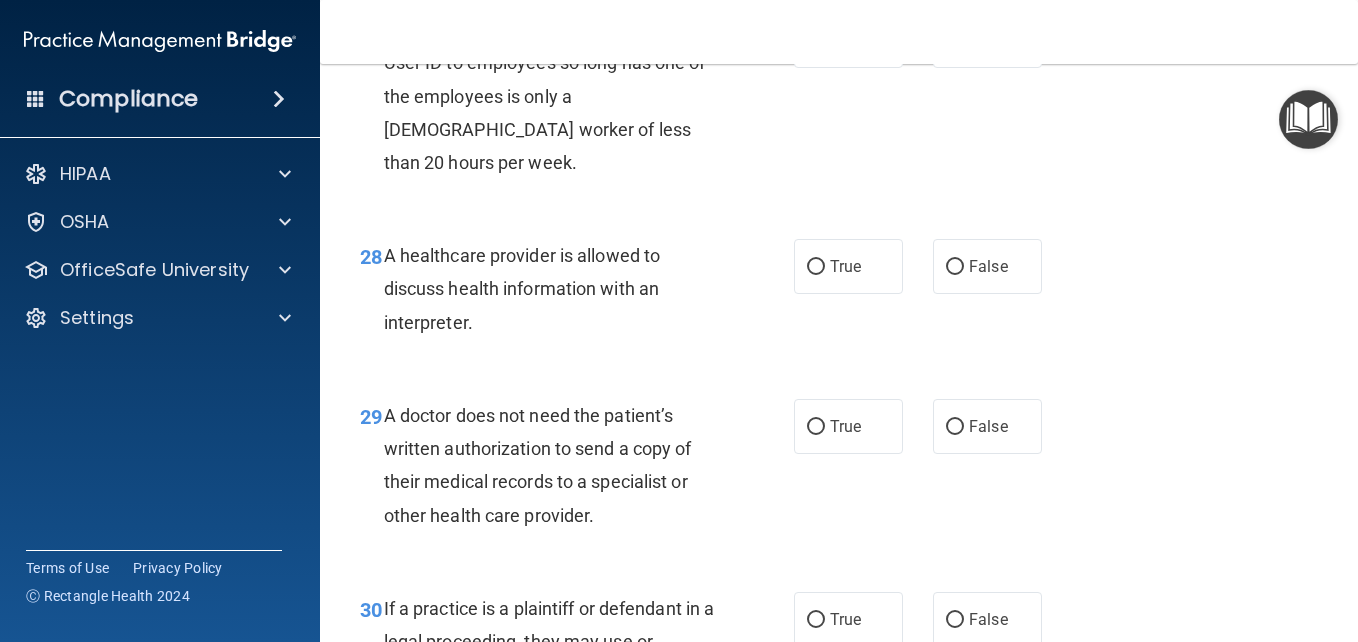 scroll, scrollTop: 5174, scrollLeft: 0, axis: vertical 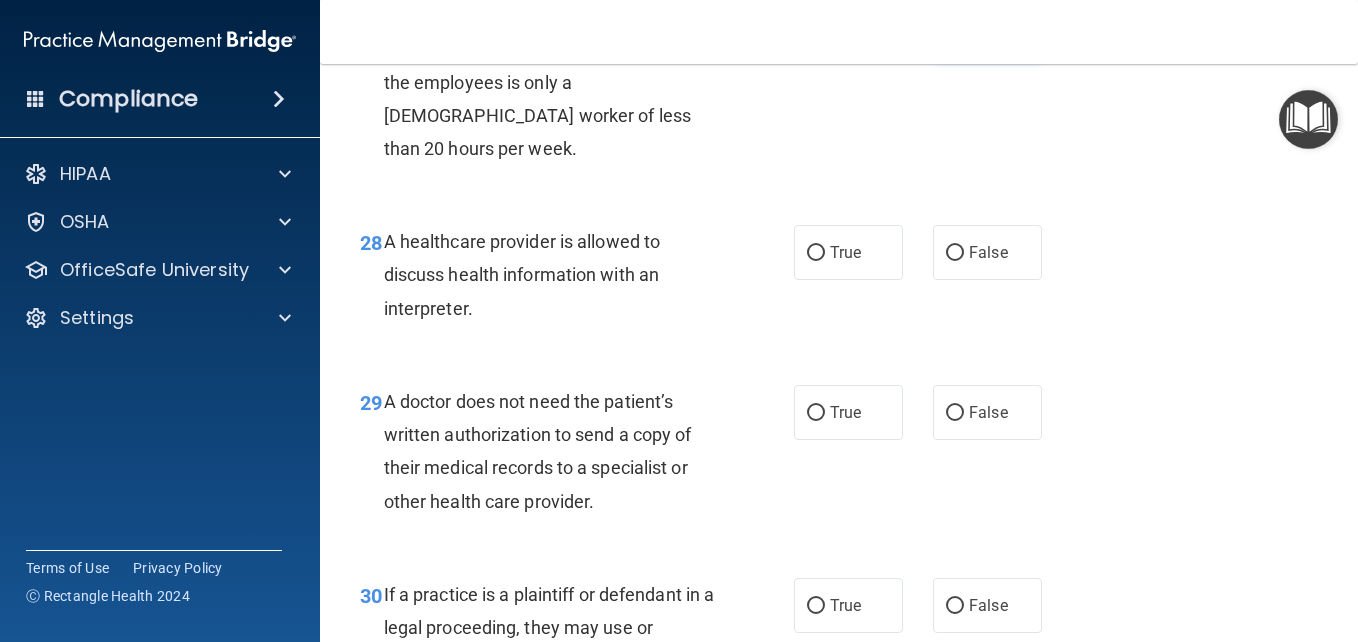 click on "False" at bounding box center (955, 27) 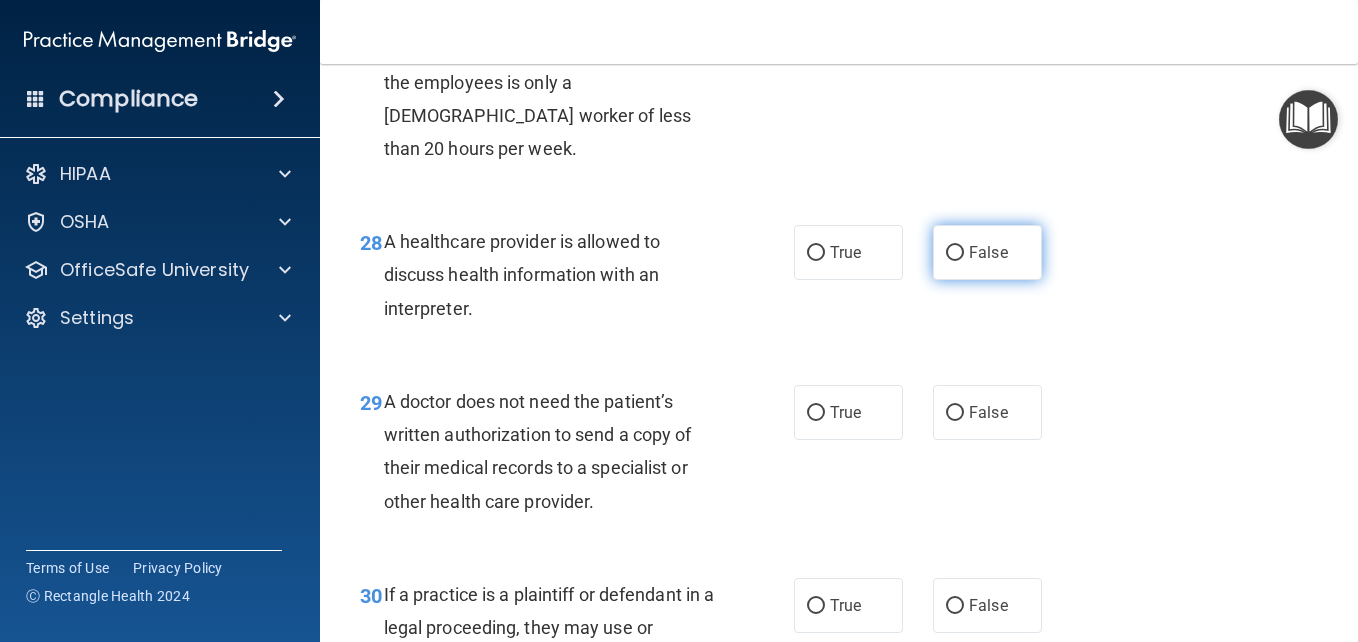 click on "False" at bounding box center [955, 253] 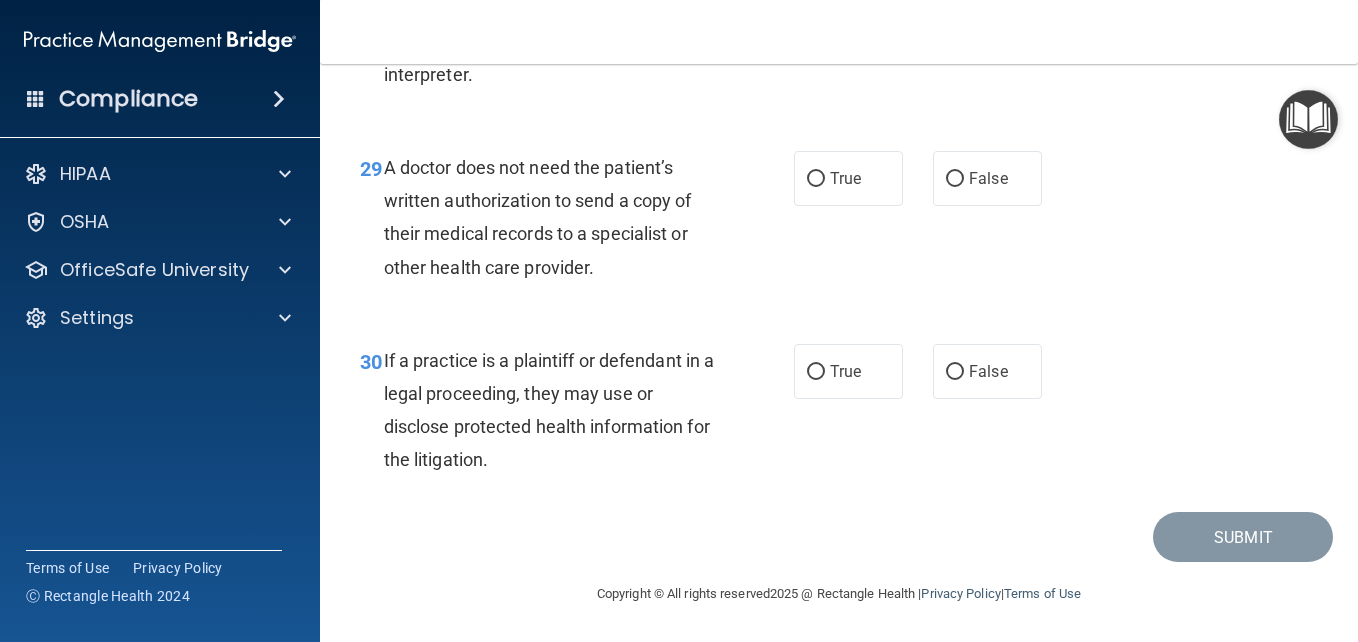scroll, scrollTop: 5454, scrollLeft: 0, axis: vertical 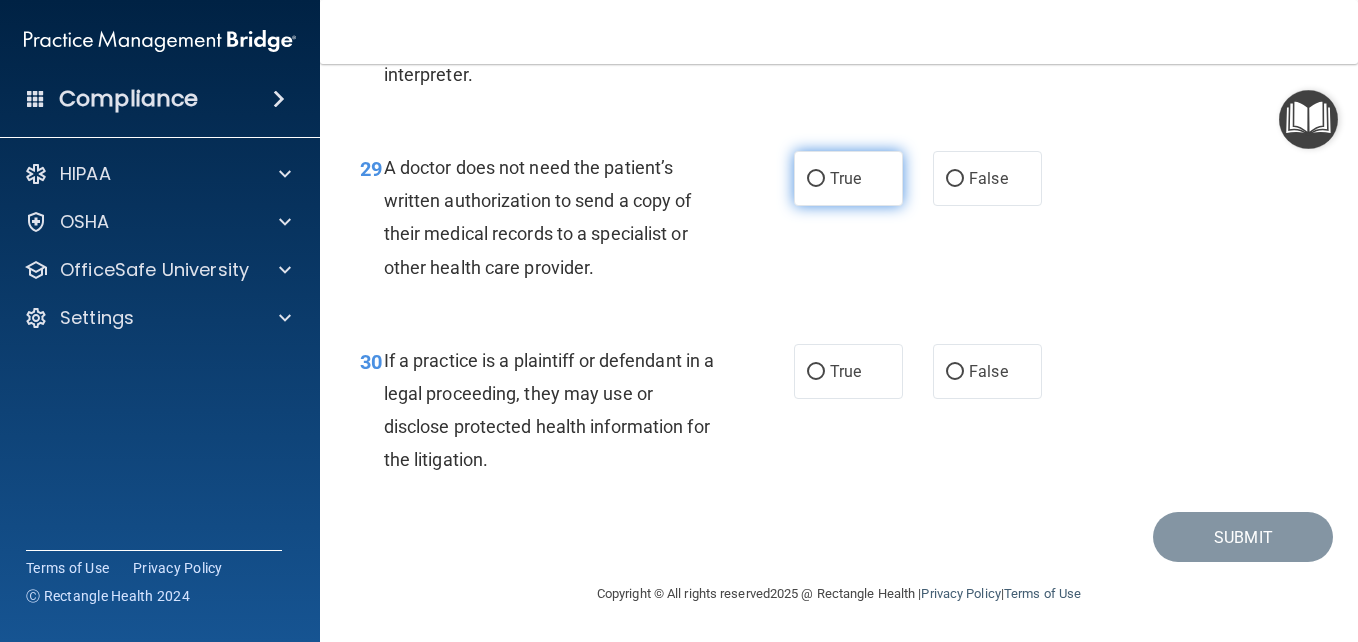 click on "True" at bounding box center (816, 179) 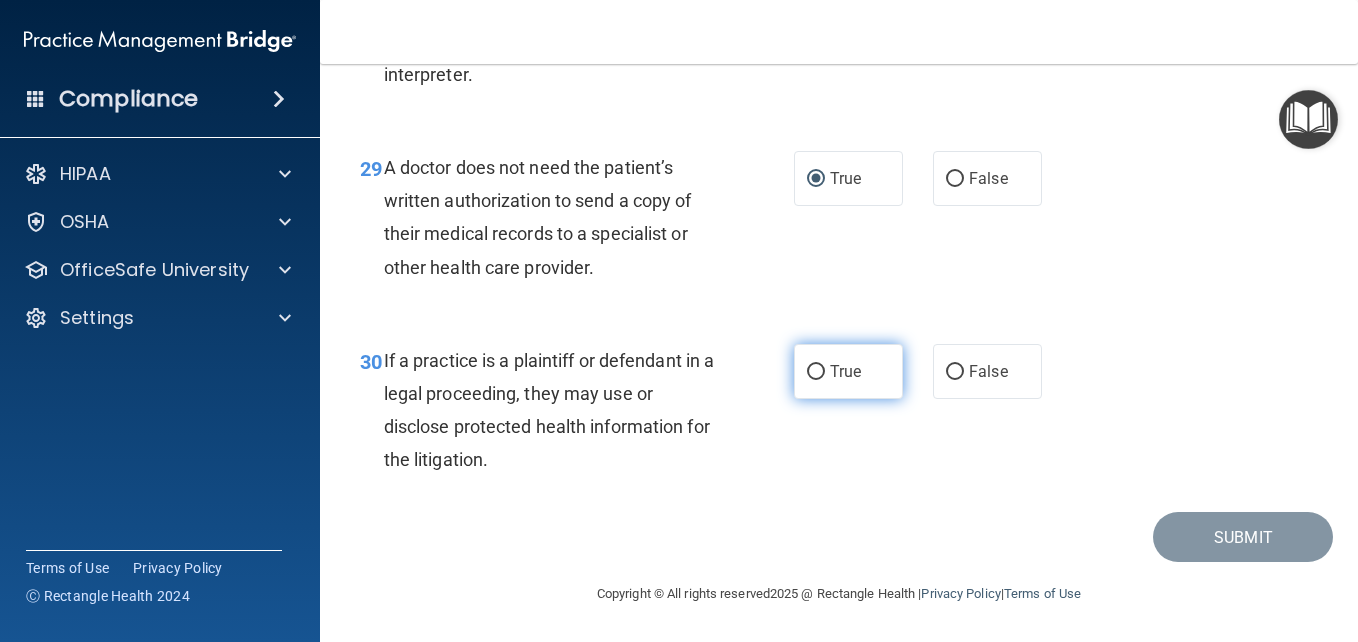 click on "True" at bounding box center [816, 372] 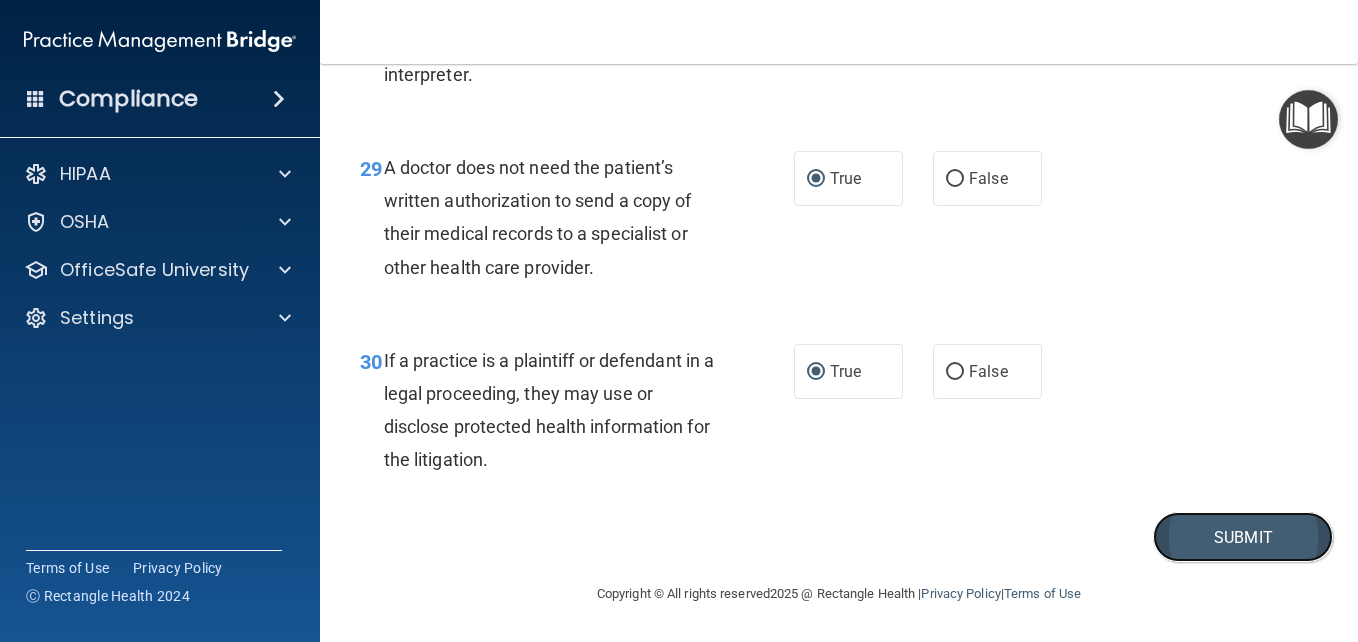 click on "Submit" at bounding box center (1243, 537) 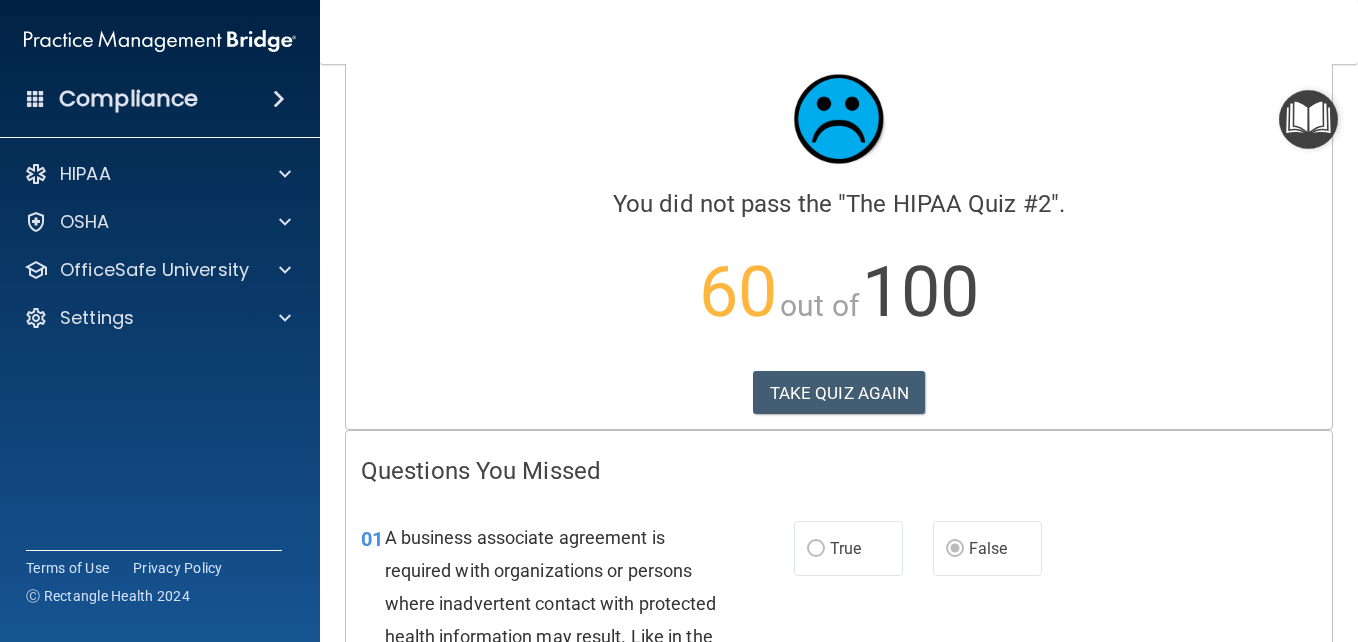 scroll, scrollTop: 0, scrollLeft: 0, axis: both 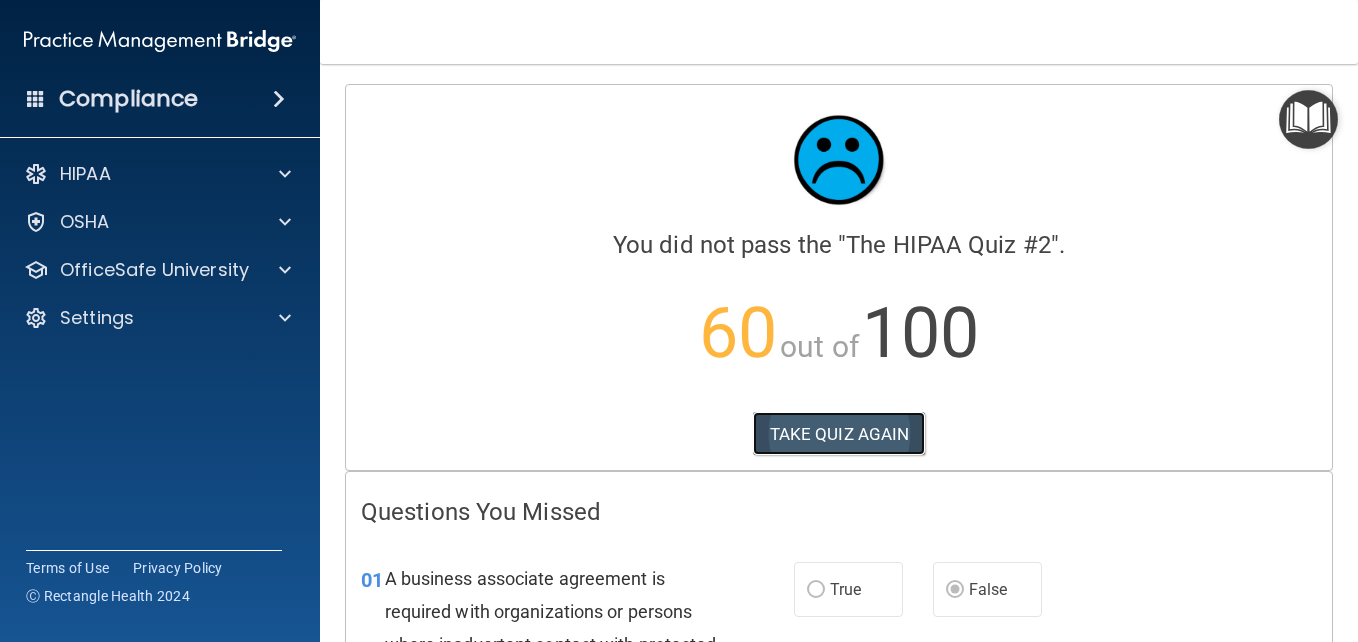 click on "TAKE QUIZ AGAIN" at bounding box center [839, 434] 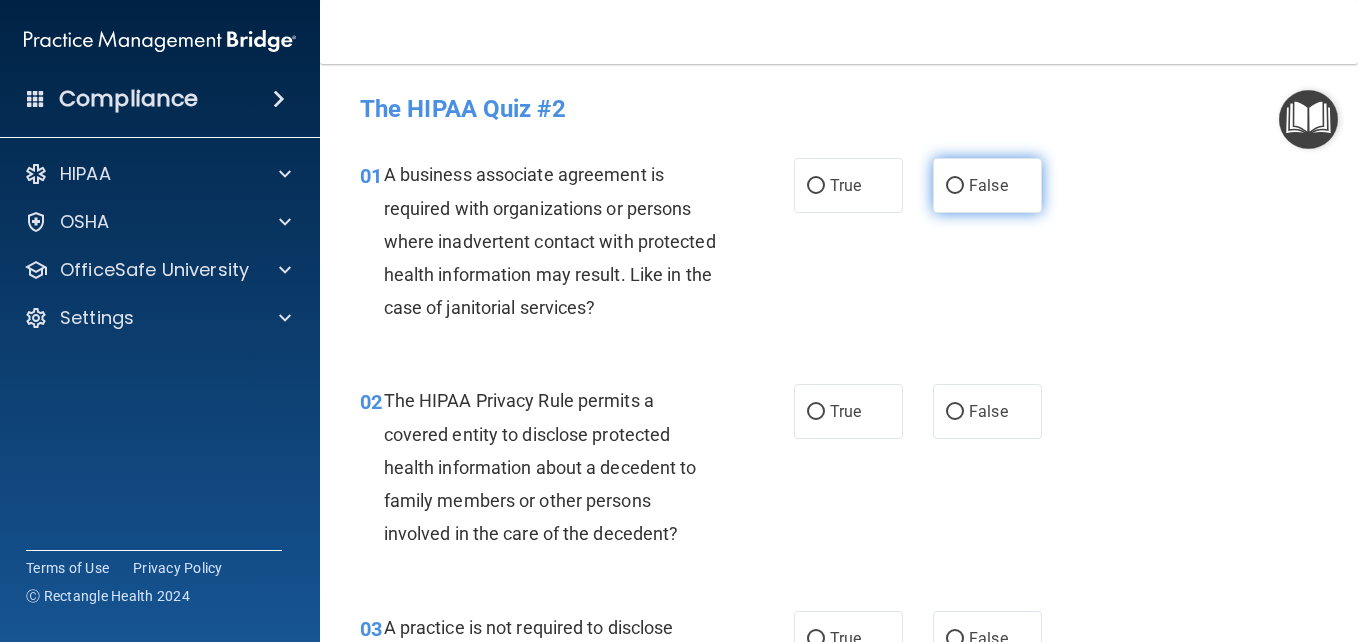 click on "False" at bounding box center [955, 186] 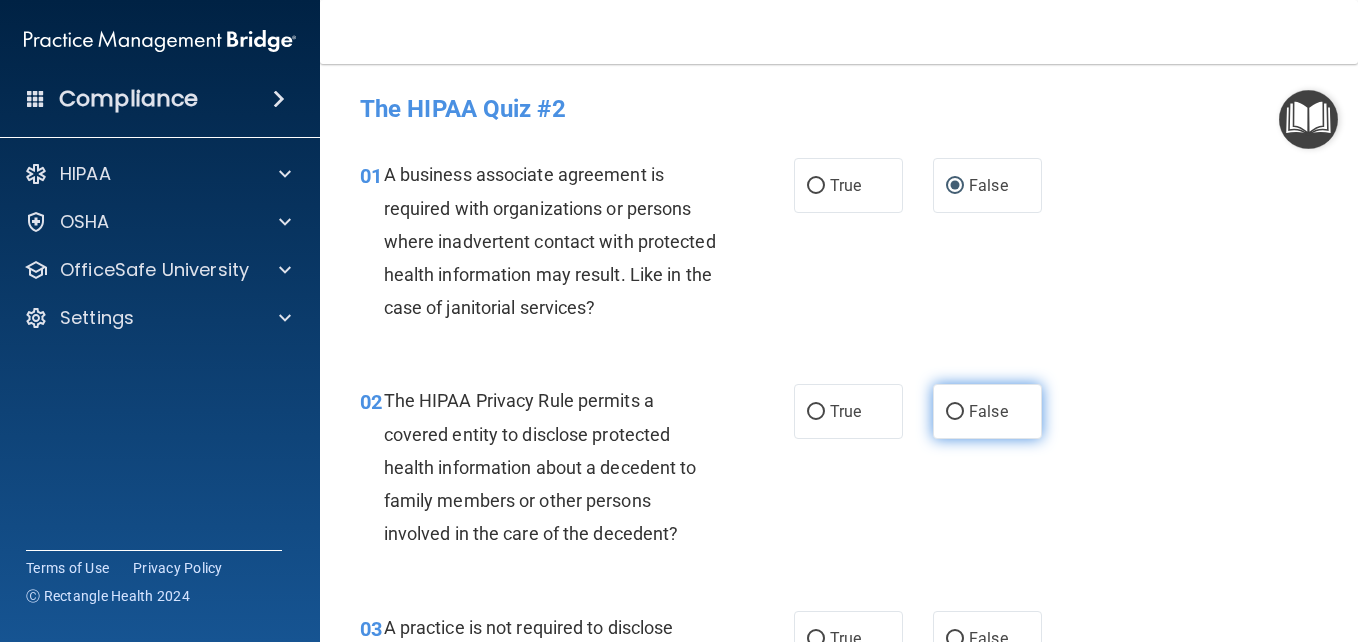click on "False" at bounding box center (955, 412) 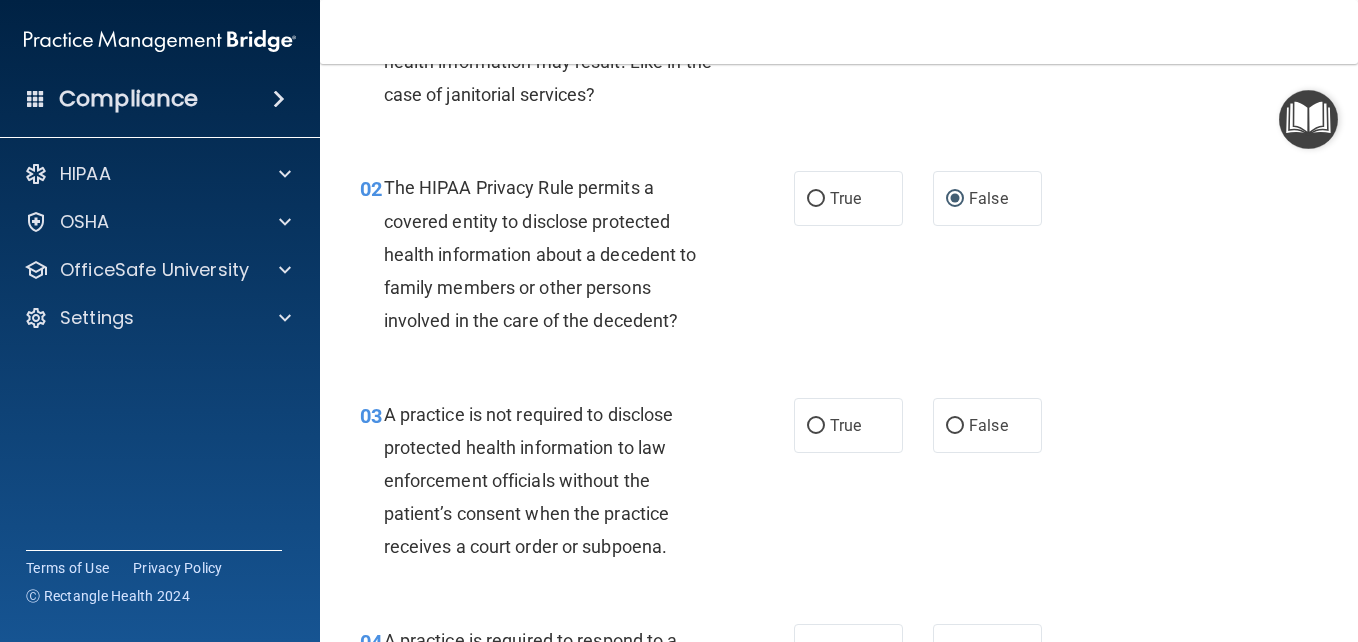 scroll, scrollTop: 173, scrollLeft: 0, axis: vertical 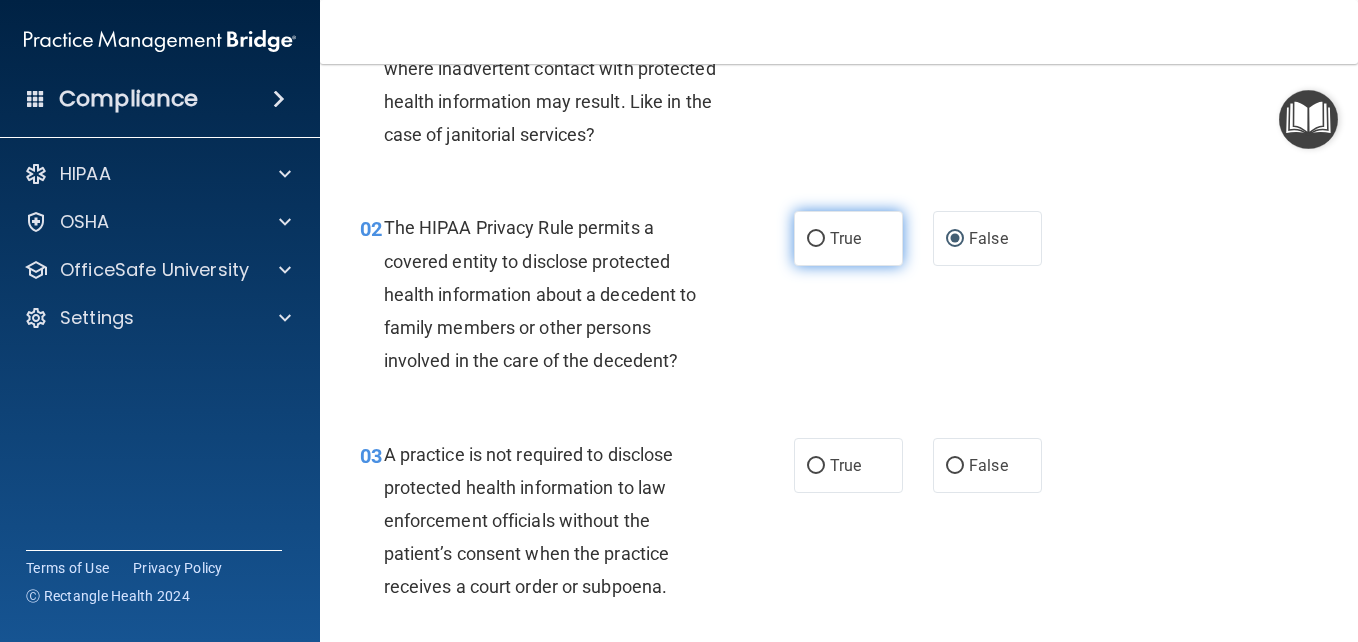 click on "True" at bounding box center [816, 239] 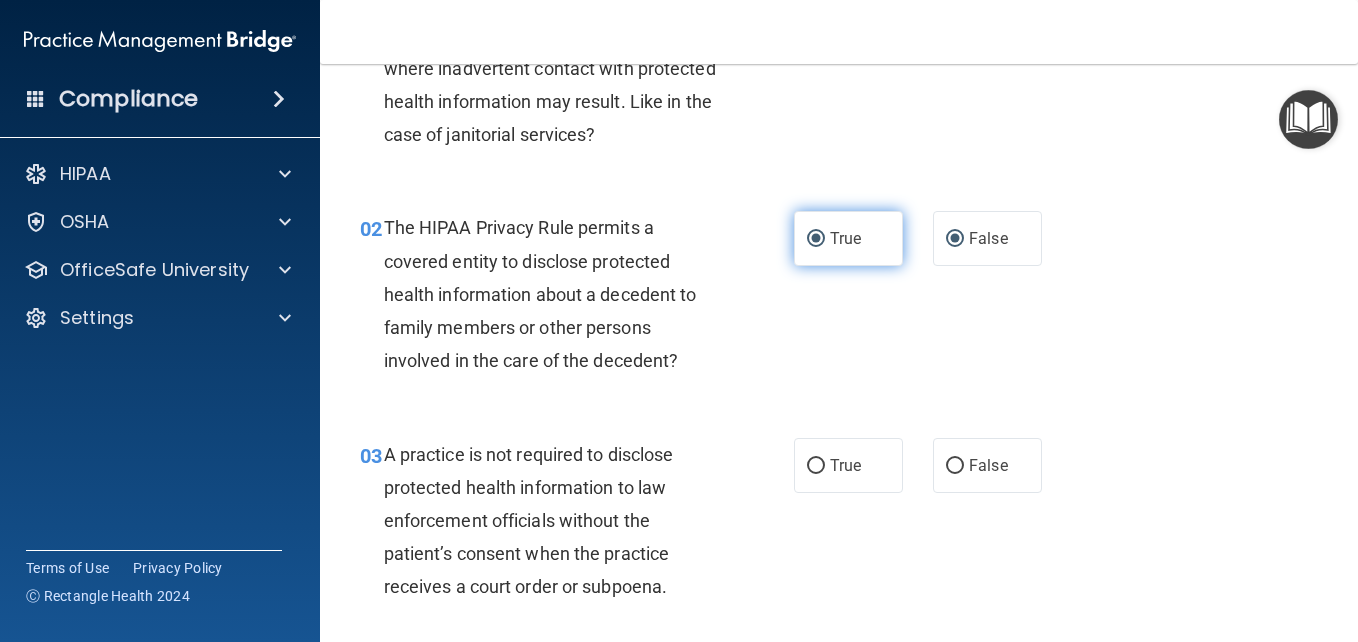 radio on "false" 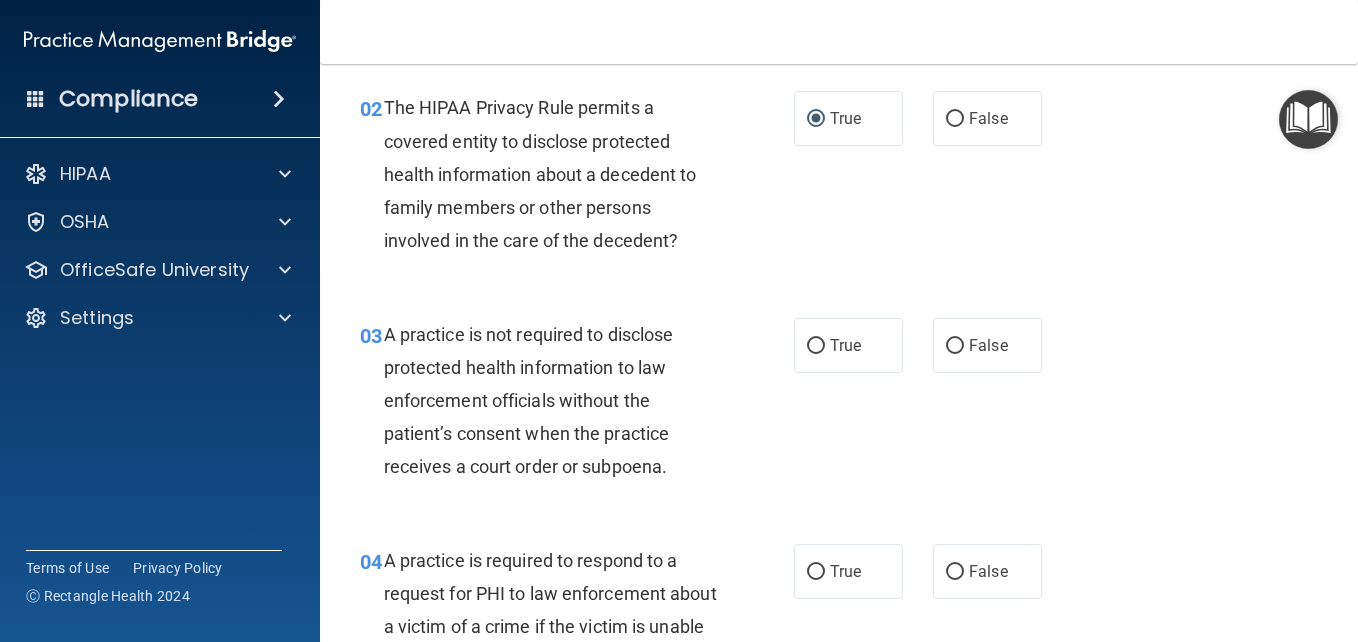 scroll, scrollTop: 333, scrollLeft: 0, axis: vertical 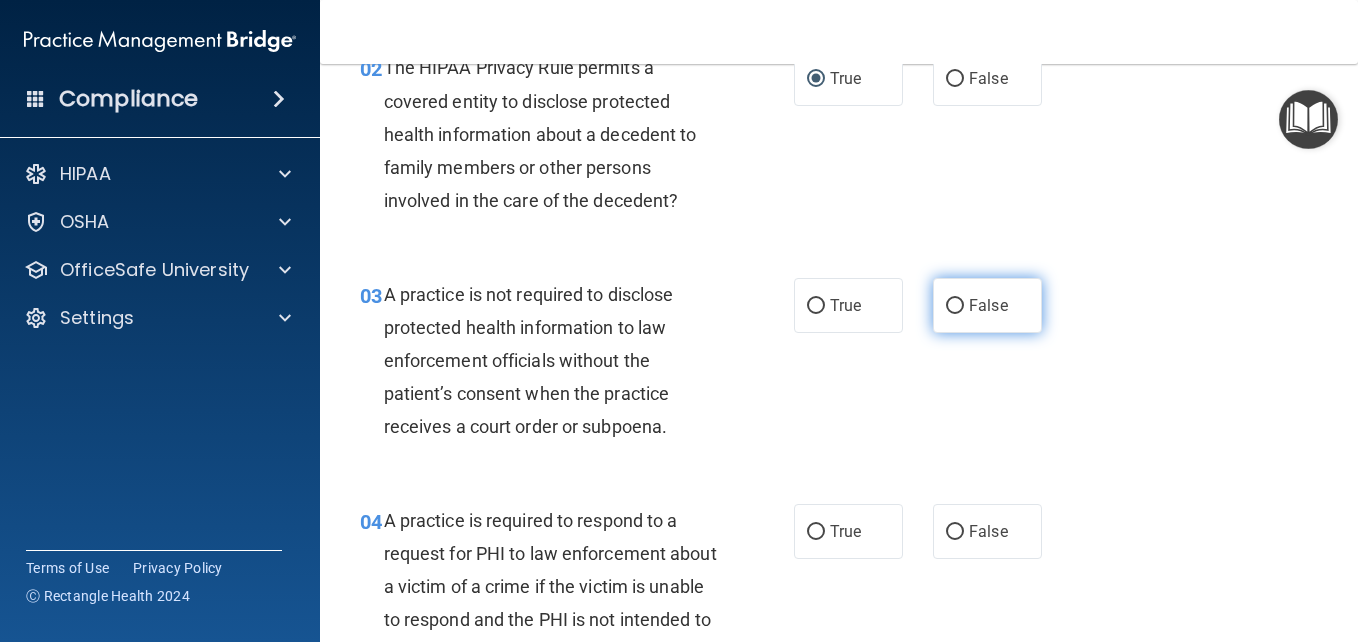 click on "False" at bounding box center (955, 306) 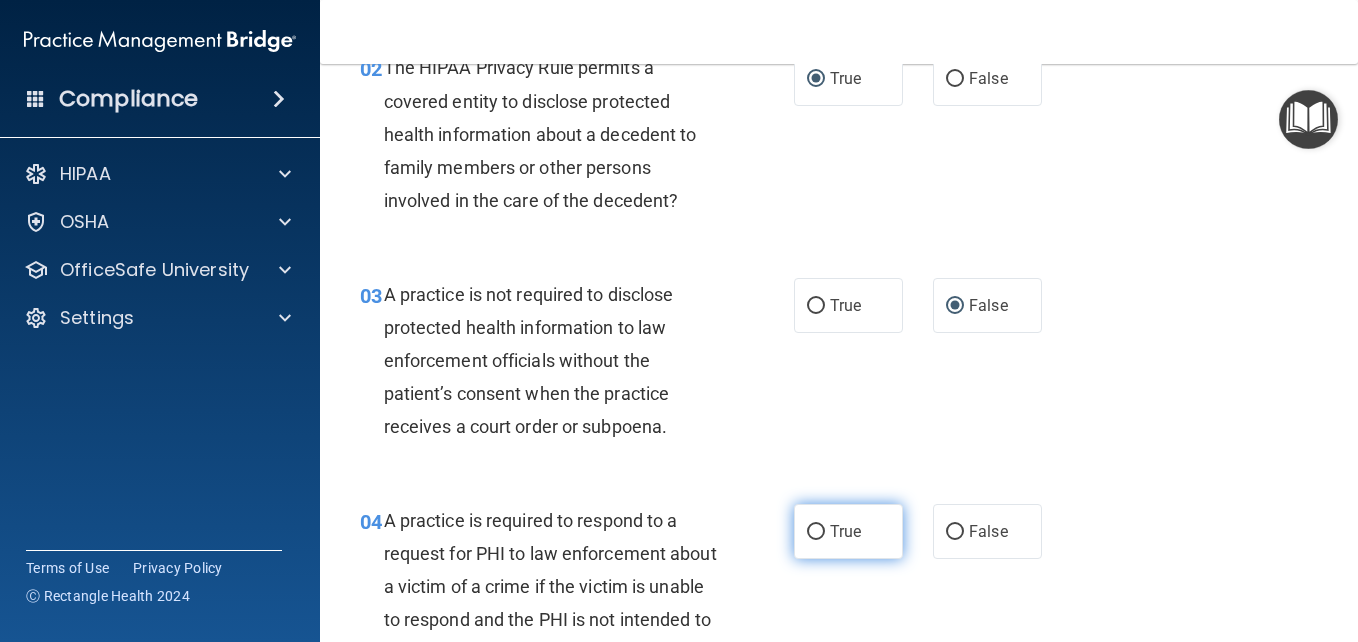 click on "True" at bounding box center [816, 532] 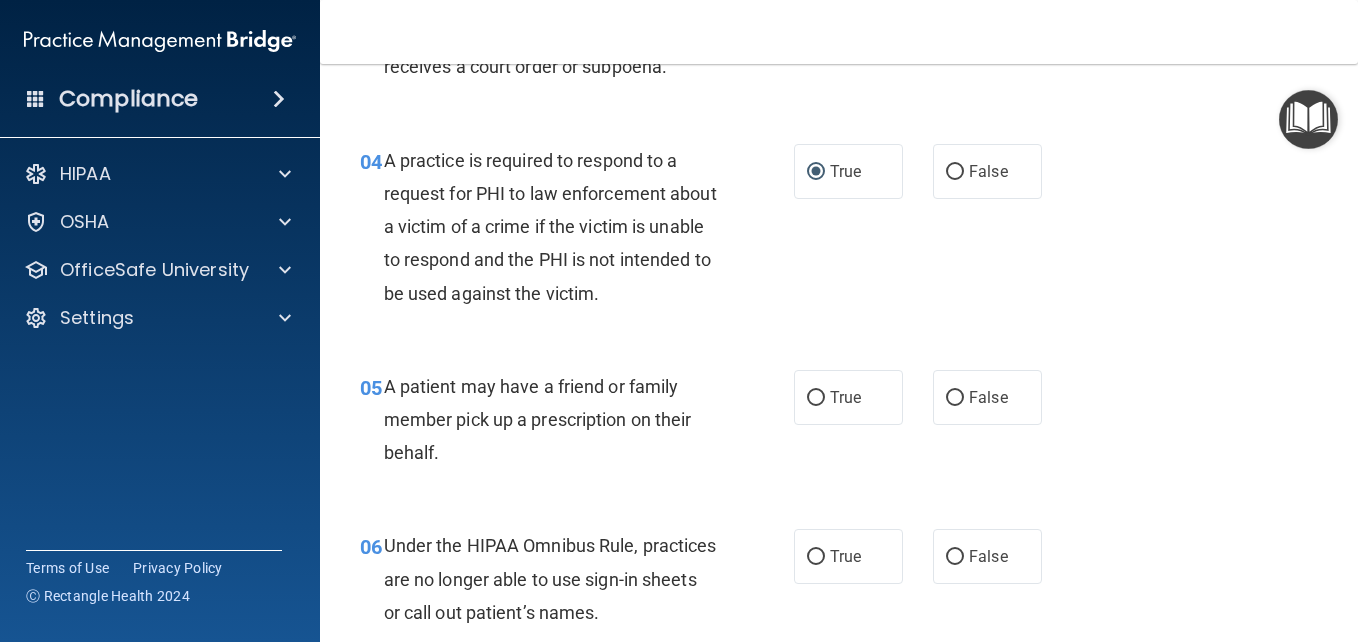 scroll, scrollTop: 733, scrollLeft: 0, axis: vertical 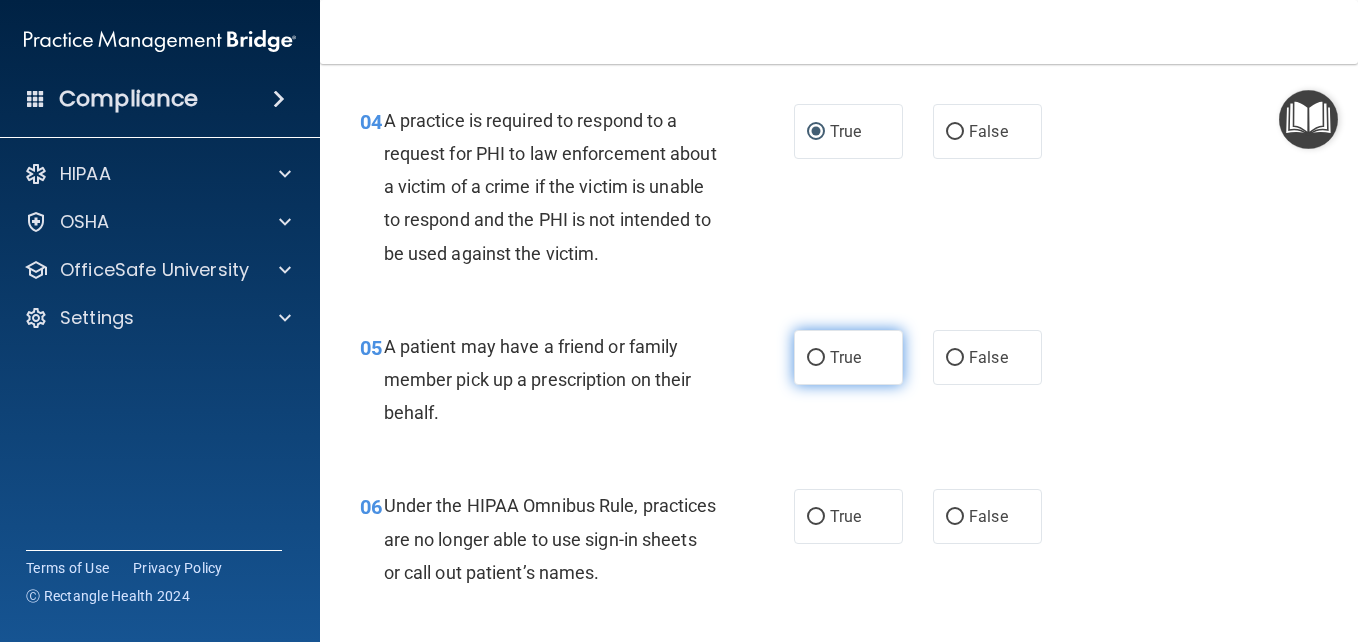 click on "True" at bounding box center [816, 358] 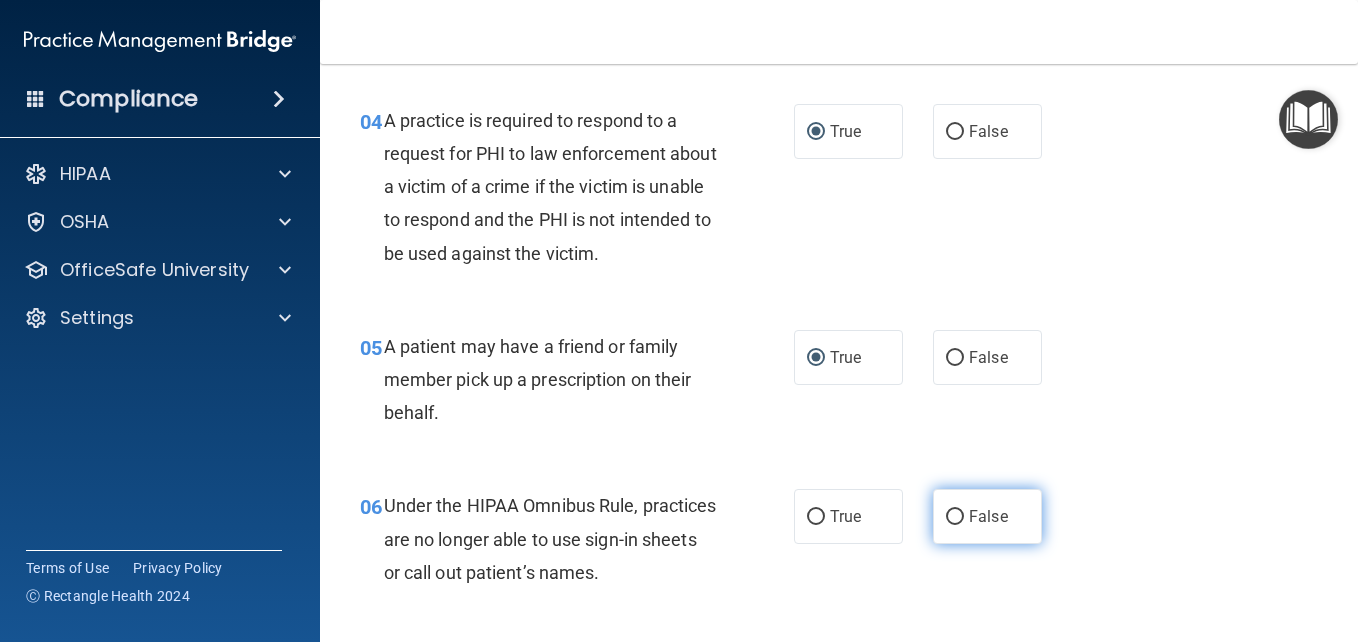 click on "False" at bounding box center [955, 517] 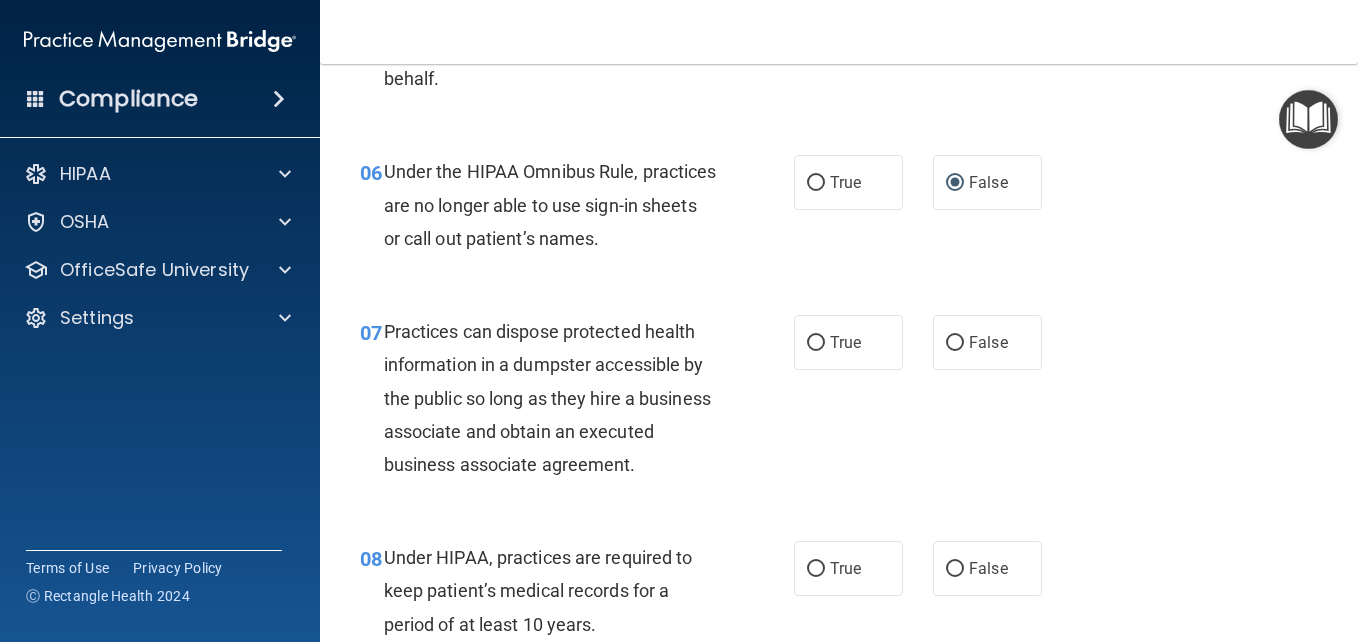 scroll, scrollTop: 1107, scrollLeft: 0, axis: vertical 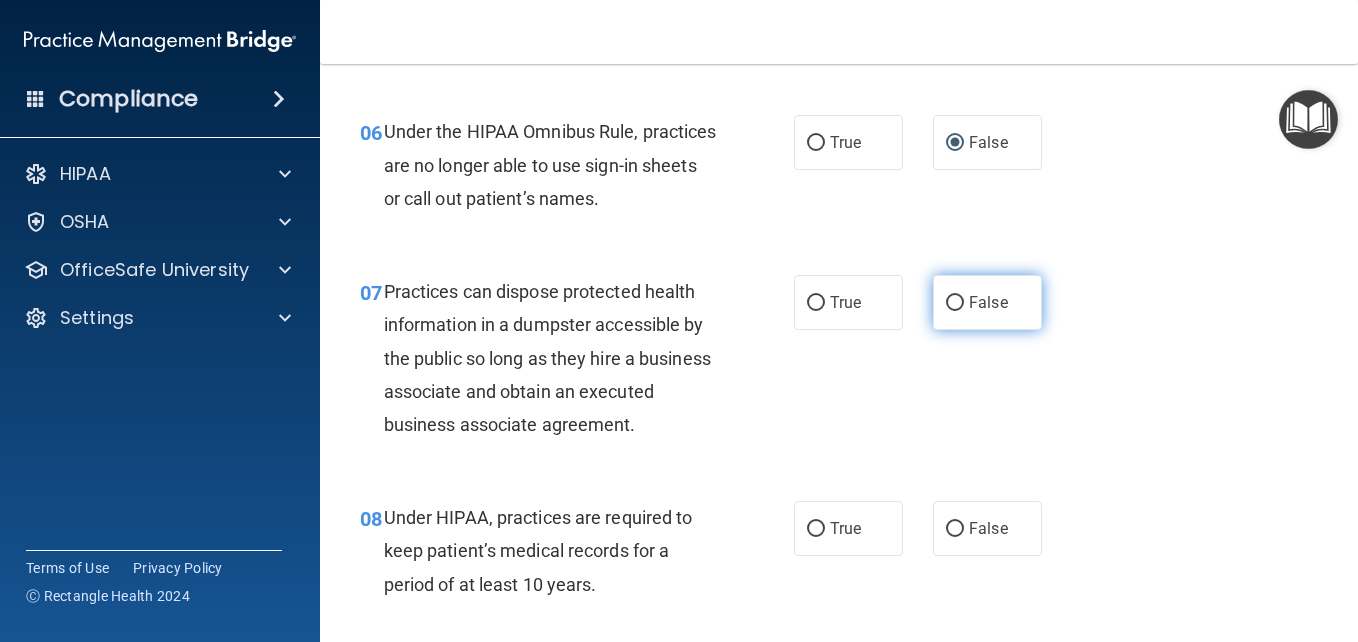 click on "False" at bounding box center (955, 303) 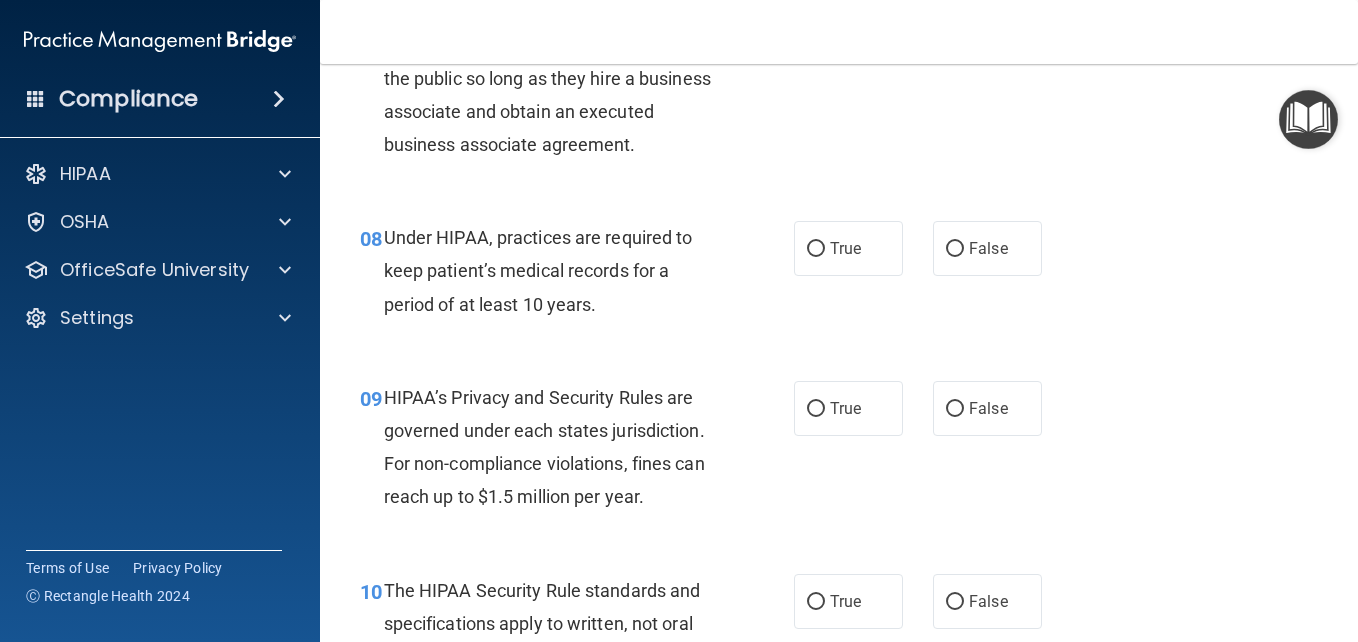 scroll, scrollTop: 1427, scrollLeft: 0, axis: vertical 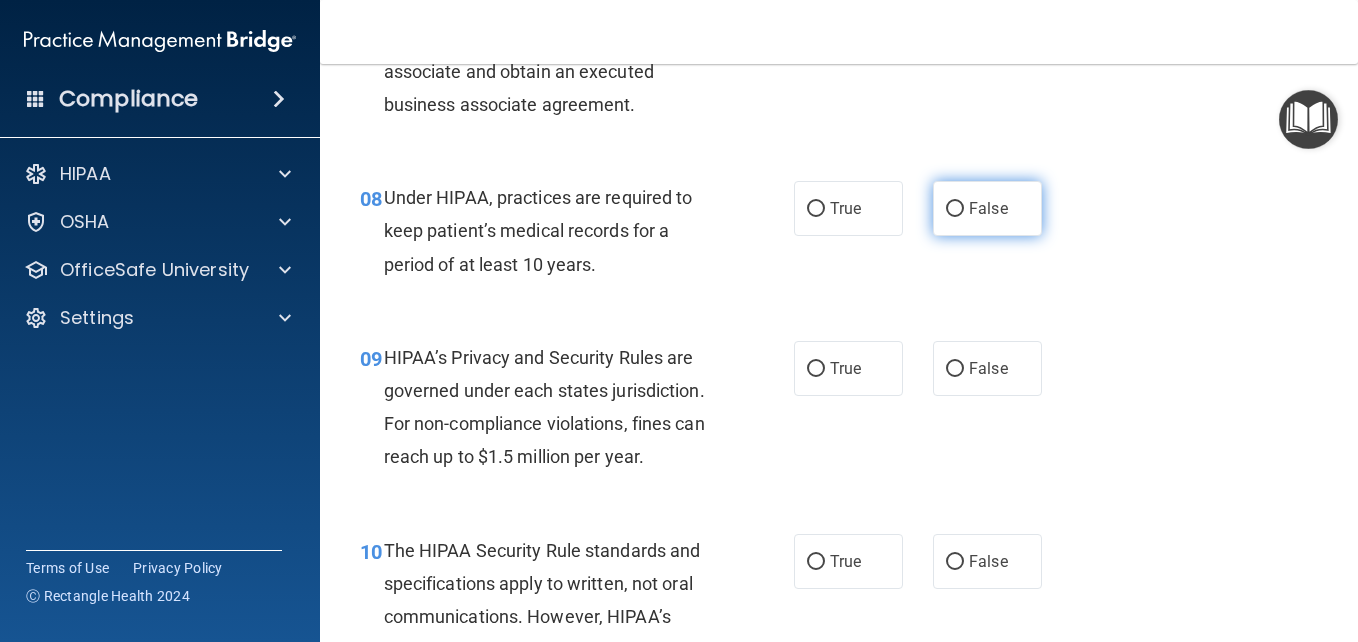 click on "False" at bounding box center [955, 209] 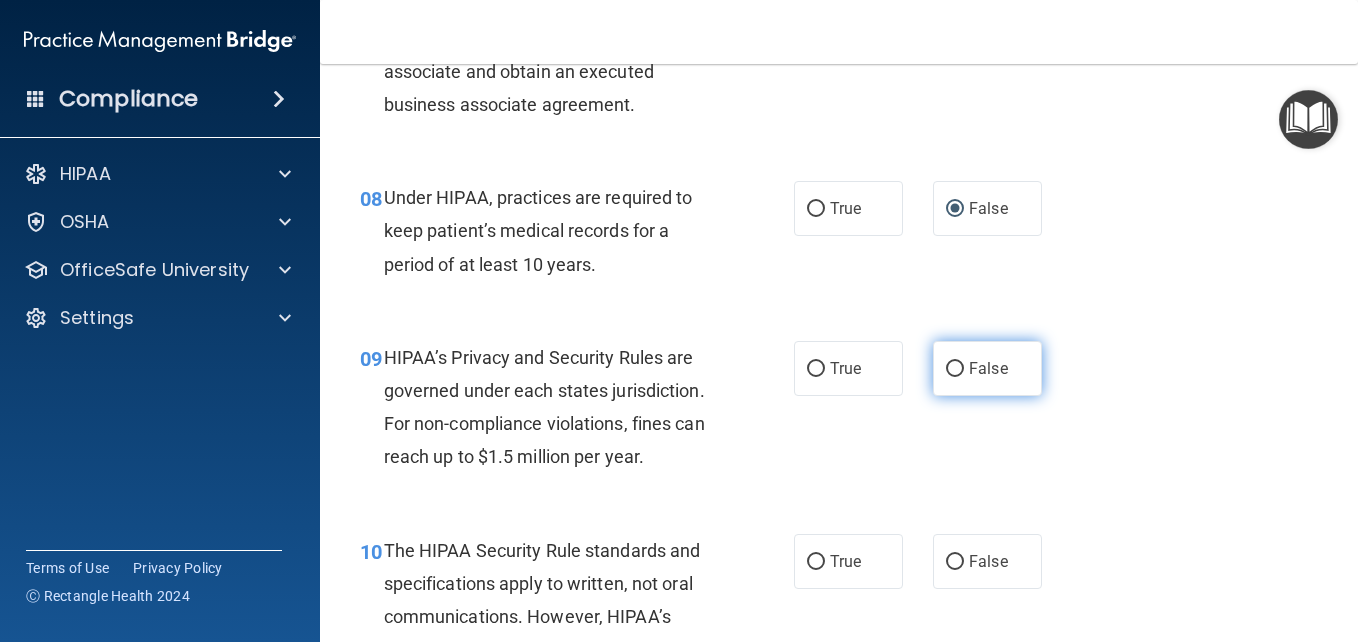click on "False" at bounding box center (955, 369) 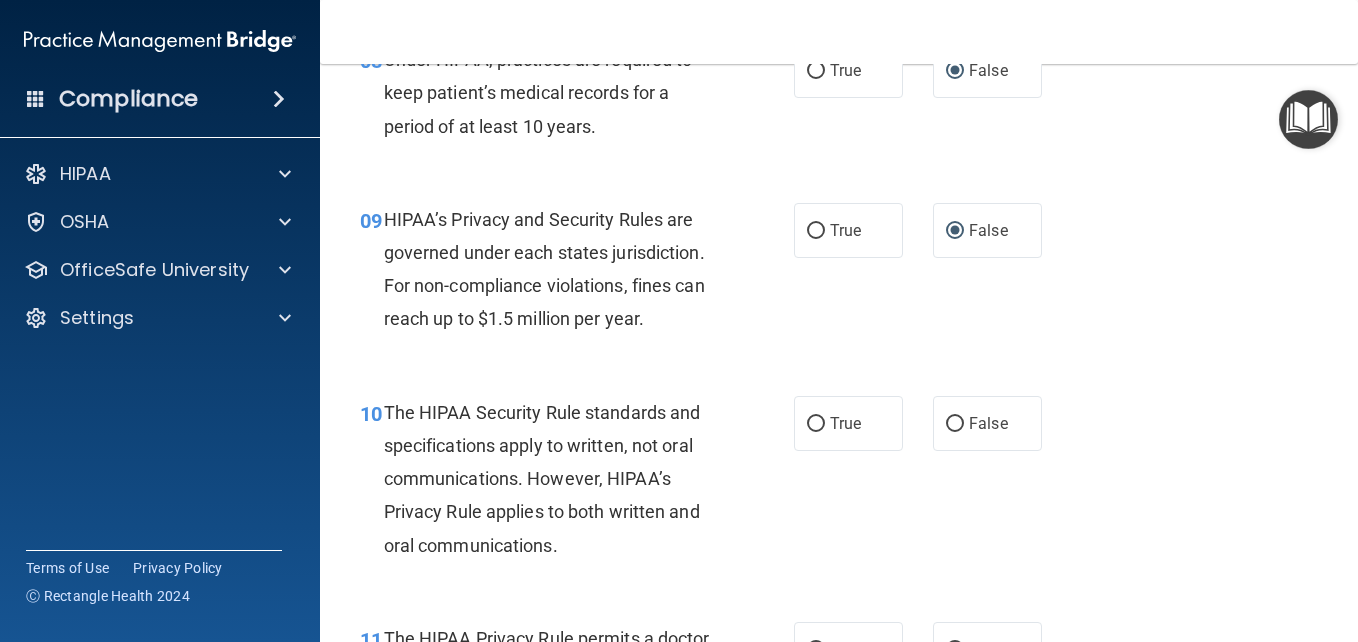 scroll, scrollTop: 1587, scrollLeft: 0, axis: vertical 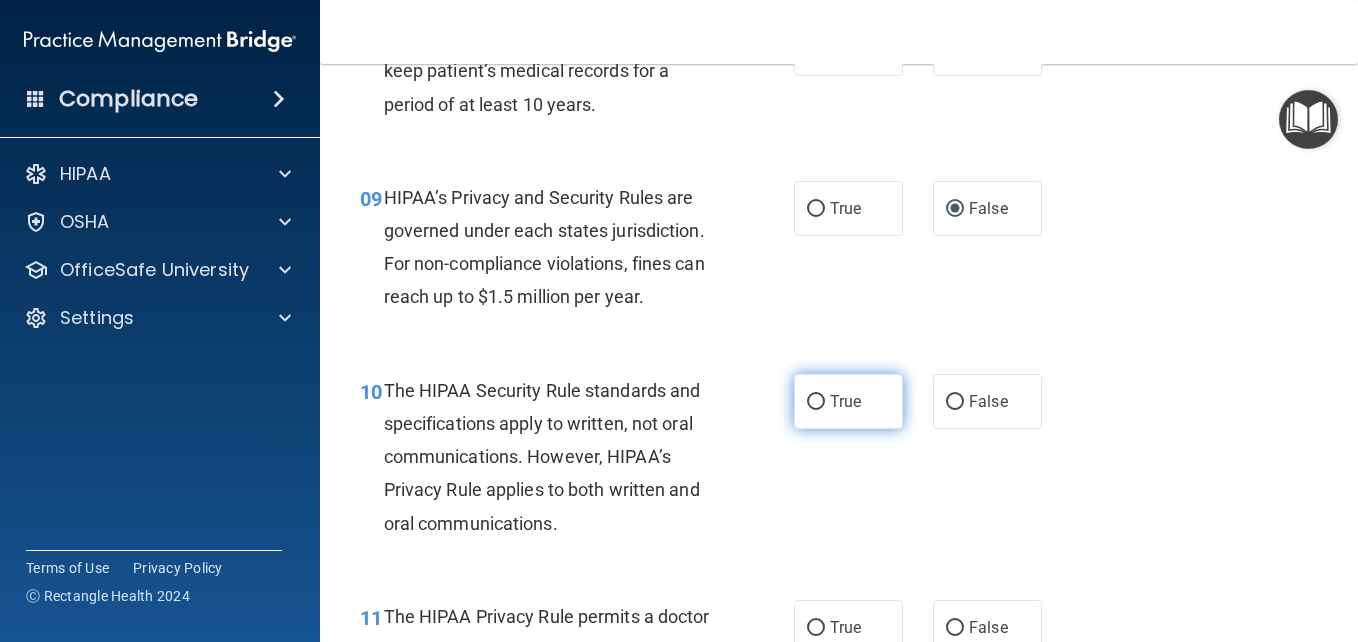 click on "True" at bounding box center [816, 402] 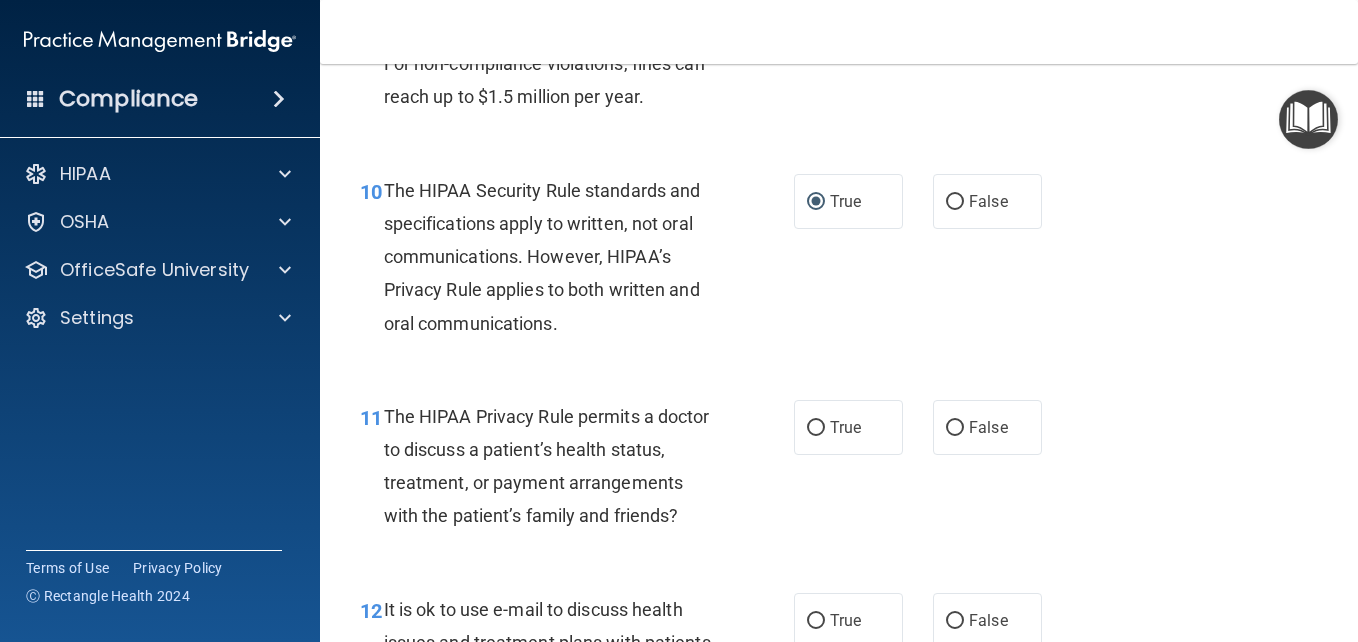 scroll, scrollTop: 1827, scrollLeft: 0, axis: vertical 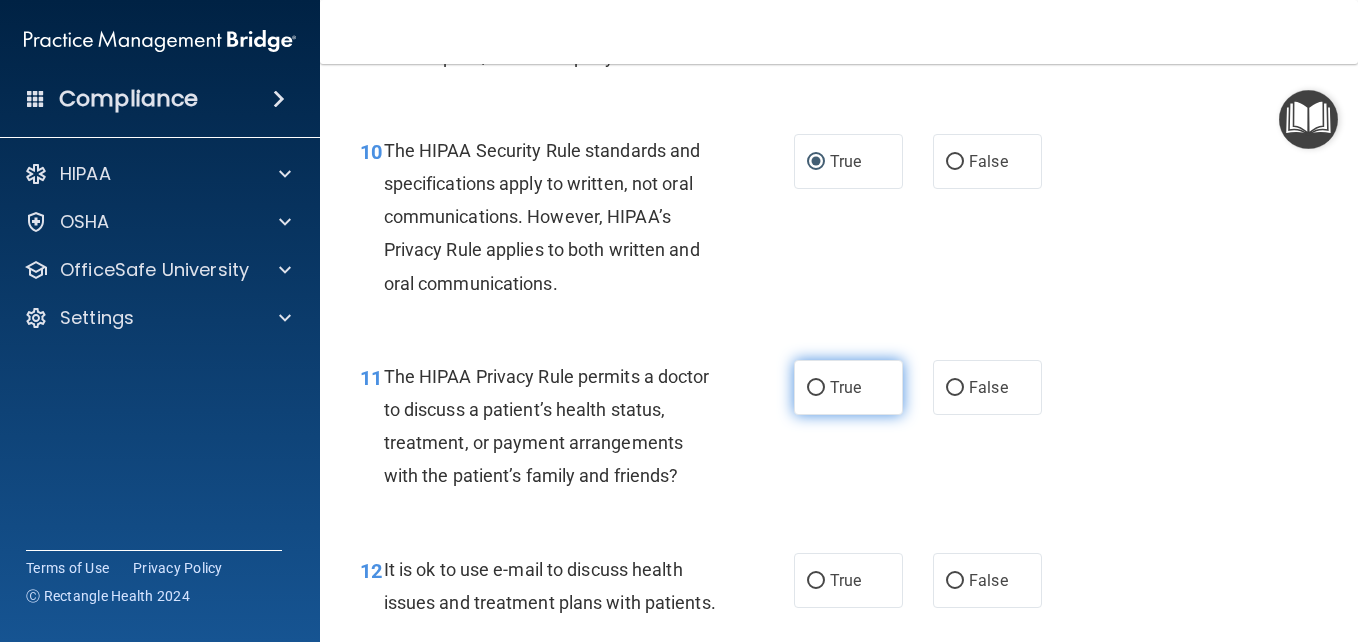 click on "True" at bounding box center (816, 388) 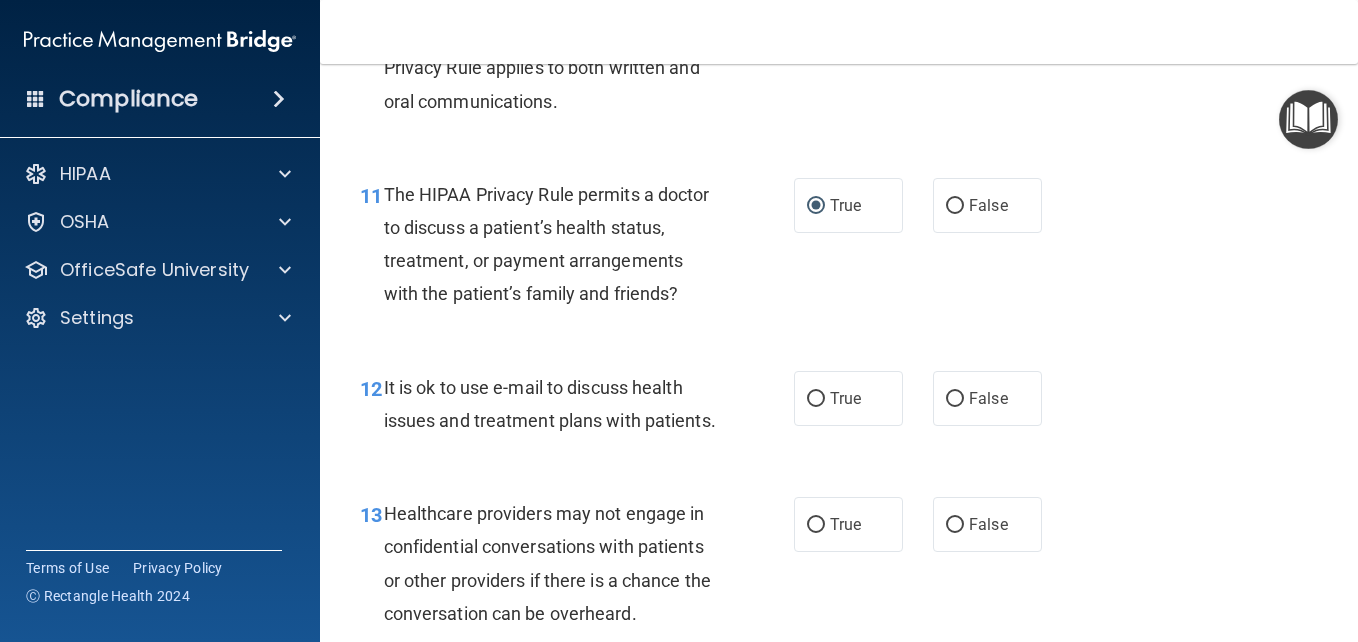 scroll, scrollTop: 2027, scrollLeft: 0, axis: vertical 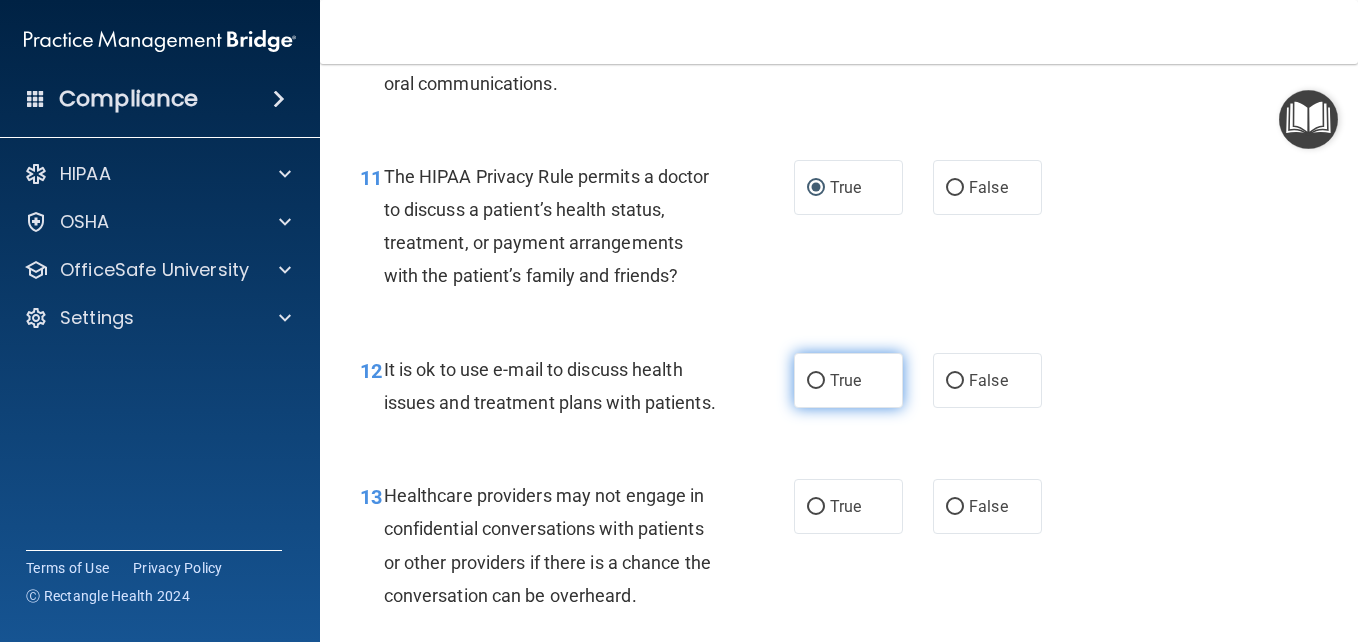 click on "True" at bounding box center [848, 380] 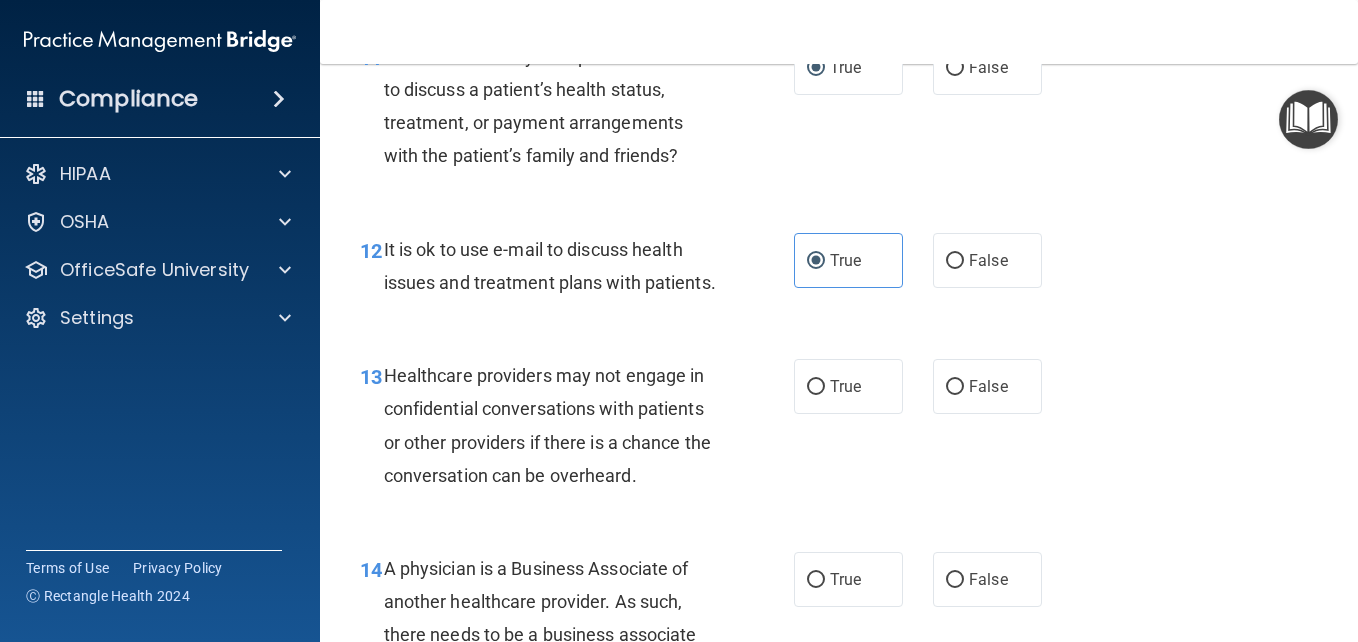 scroll, scrollTop: 2187, scrollLeft: 0, axis: vertical 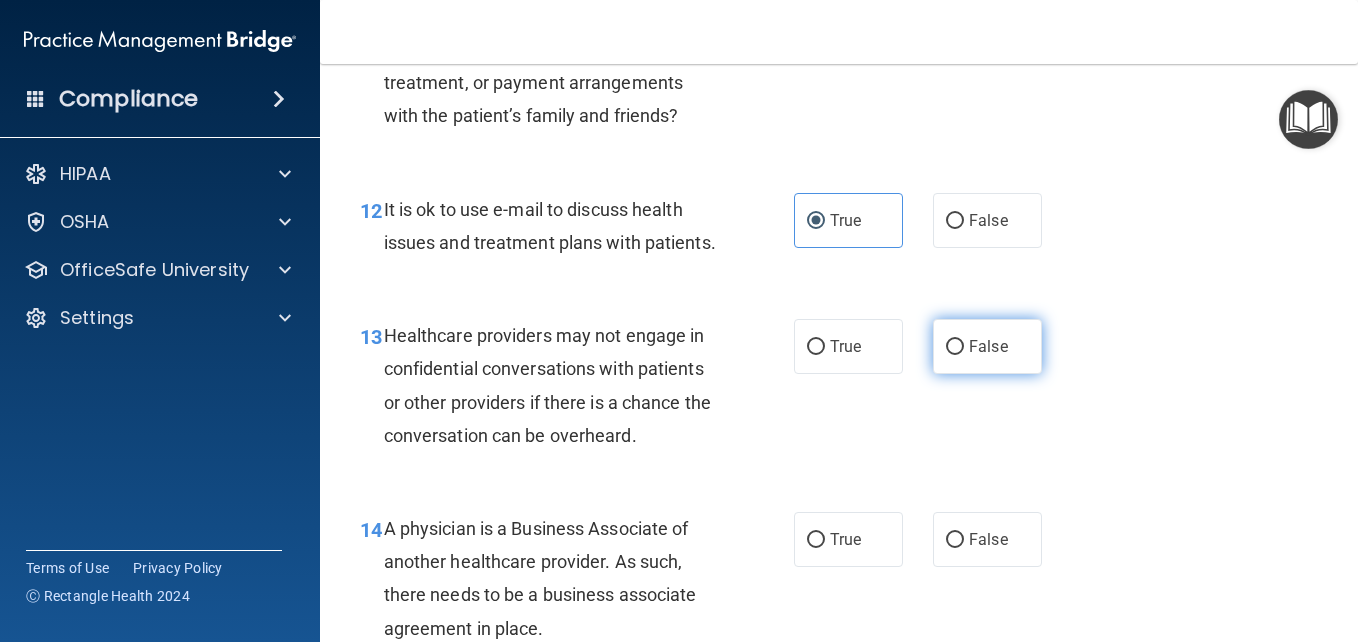 click on "False" at bounding box center [987, 346] 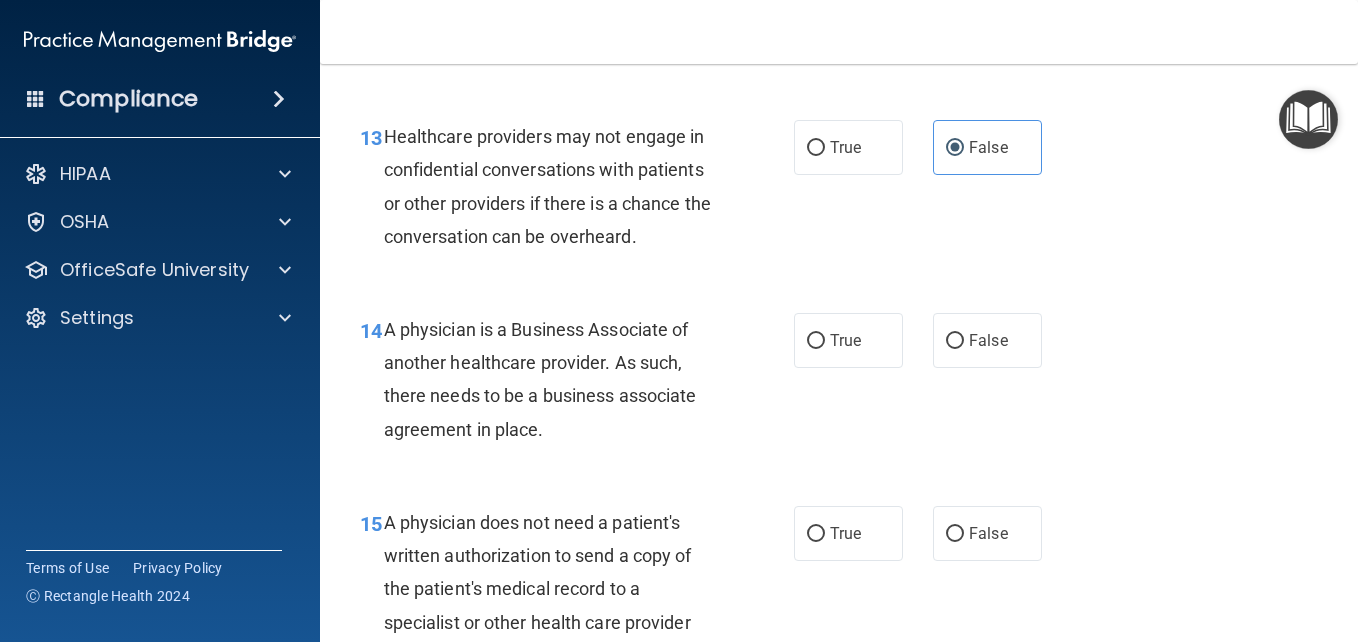 scroll, scrollTop: 2387, scrollLeft: 0, axis: vertical 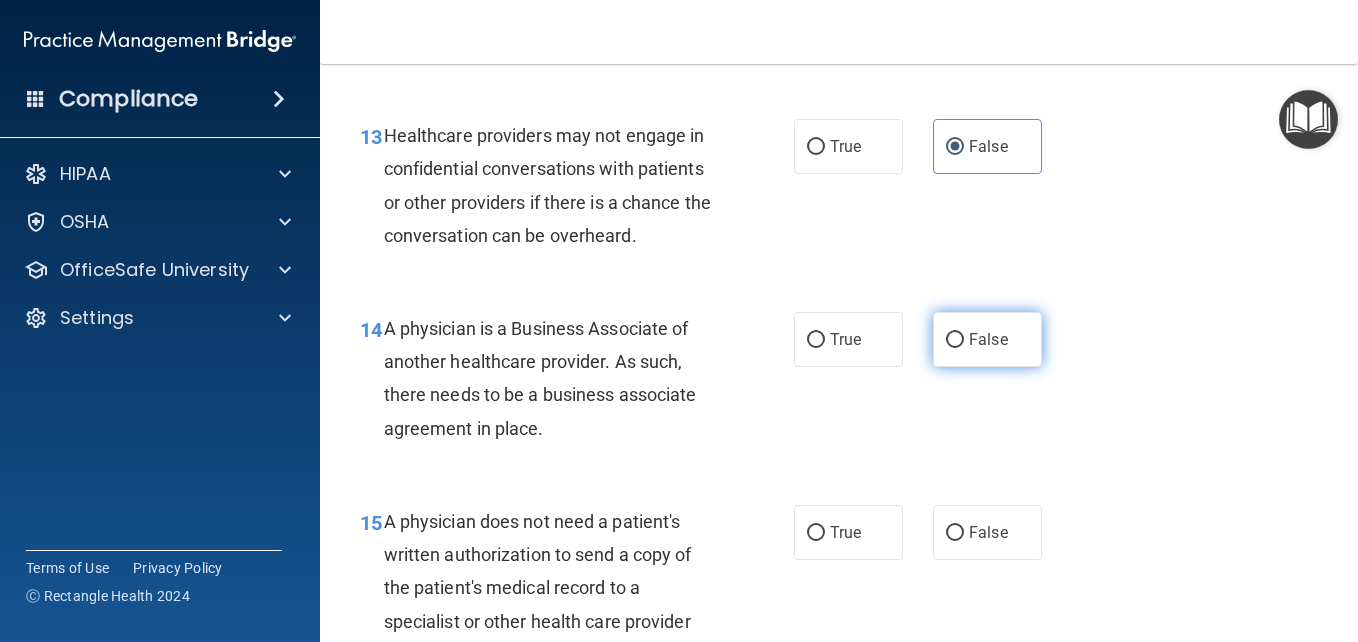 click on "False" at bounding box center (955, 340) 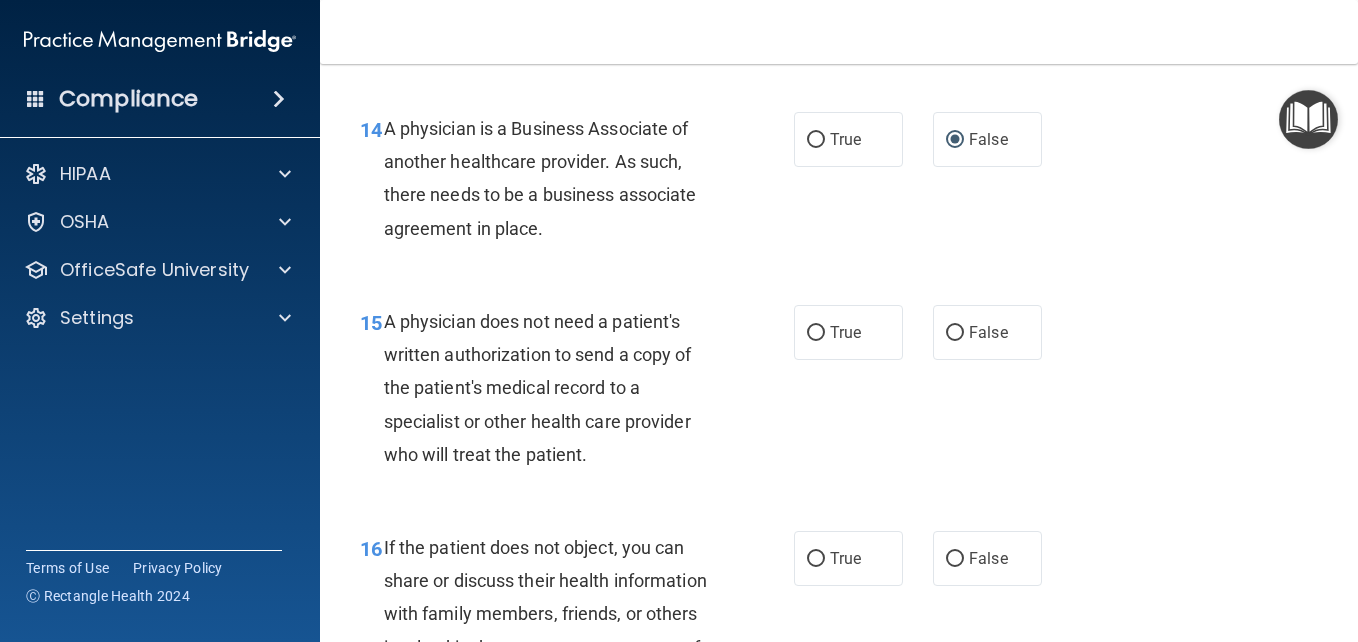 scroll, scrollTop: 2627, scrollLeft: 0, axis: vertical 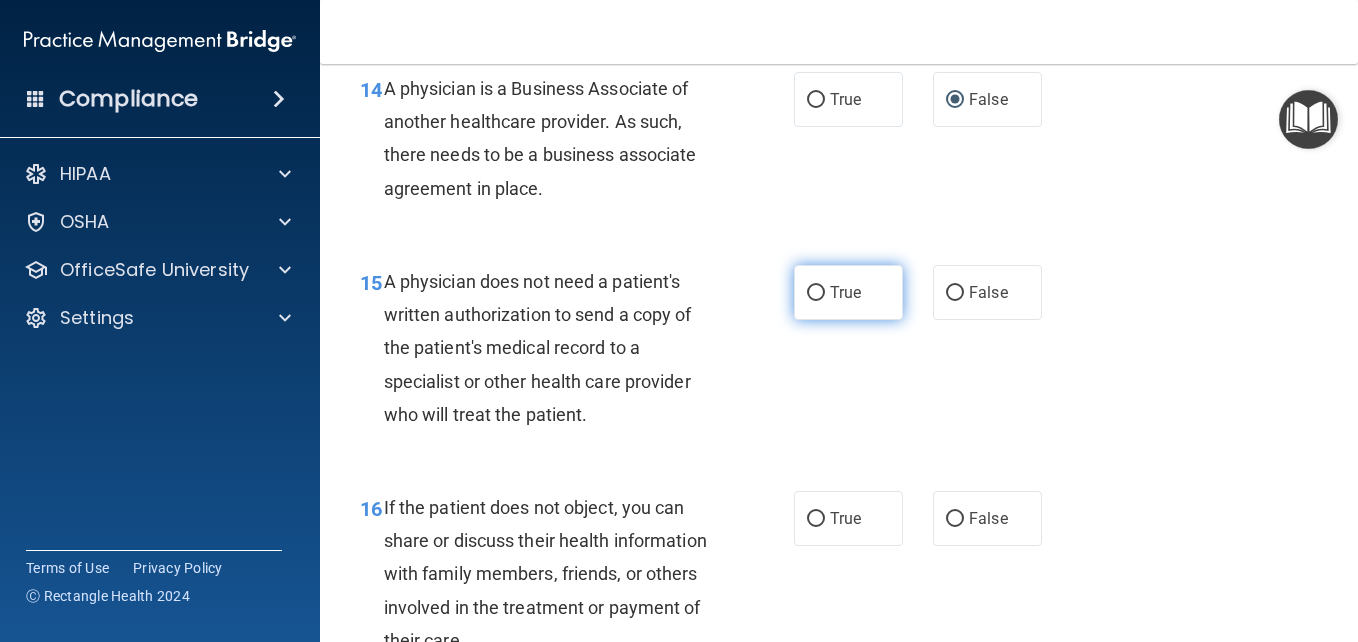 click on "True" at bounding box center [816, 293] 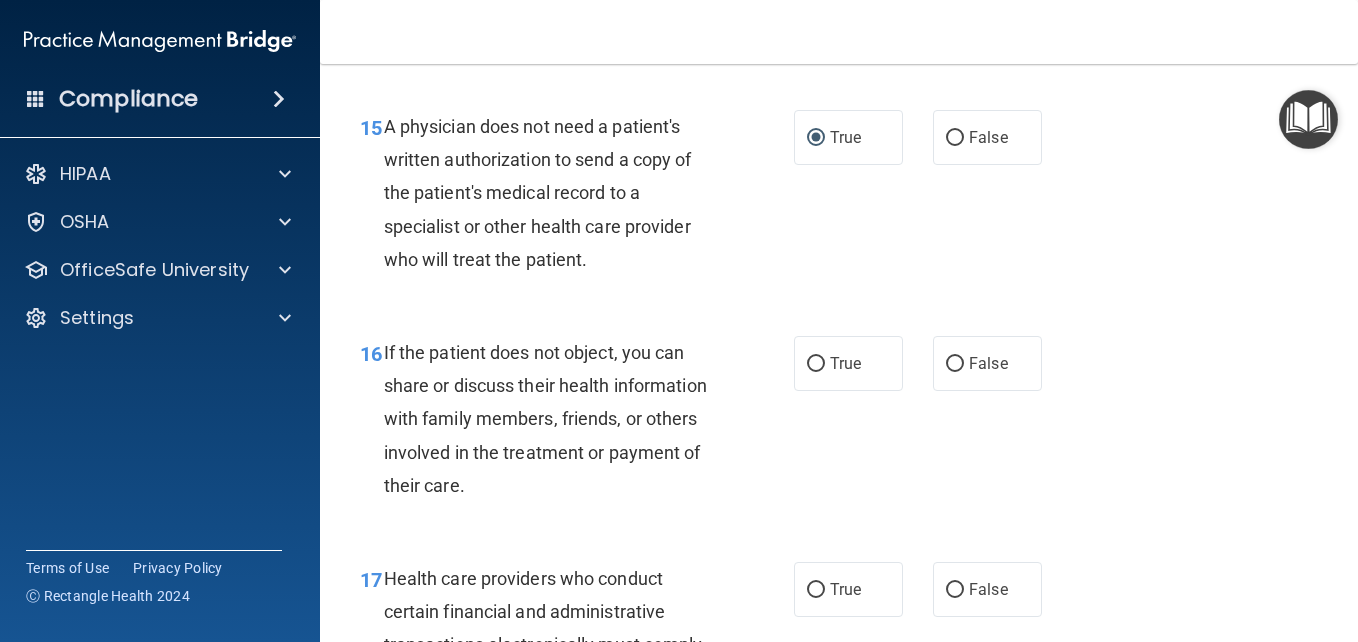 scroll, scrollTop: 2787, scrollLeft: 0, axis: vertical 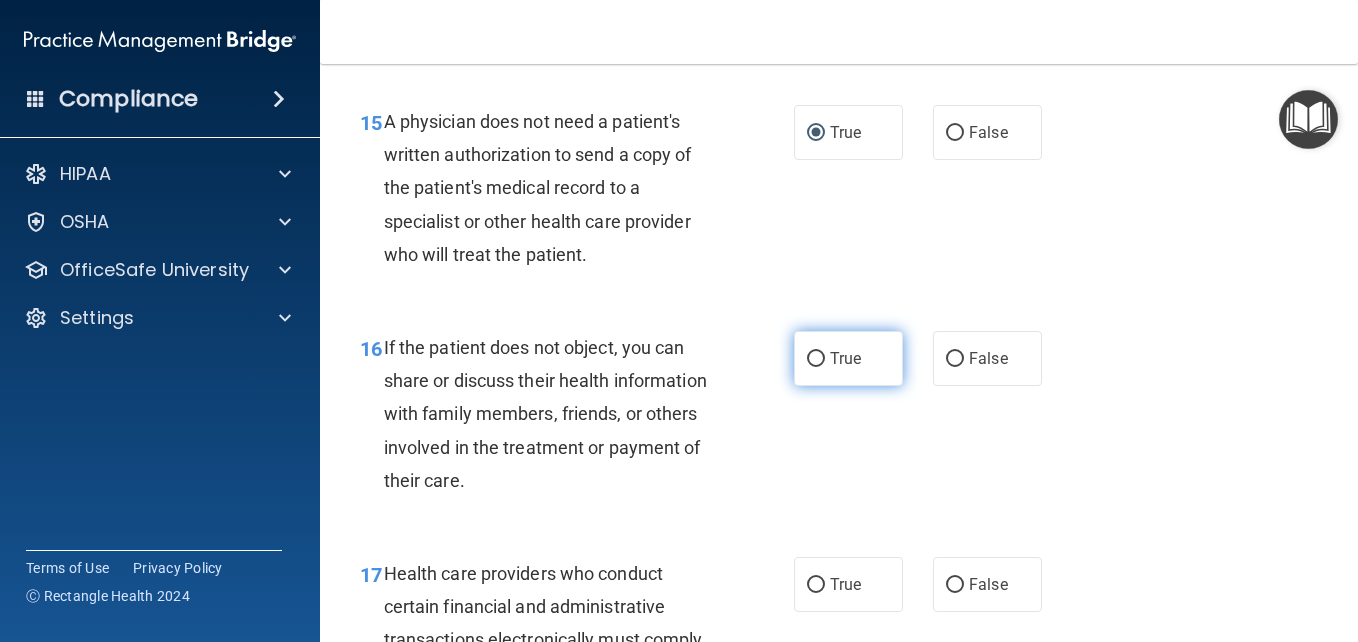 click on "True" at bounding box center [816, 359] 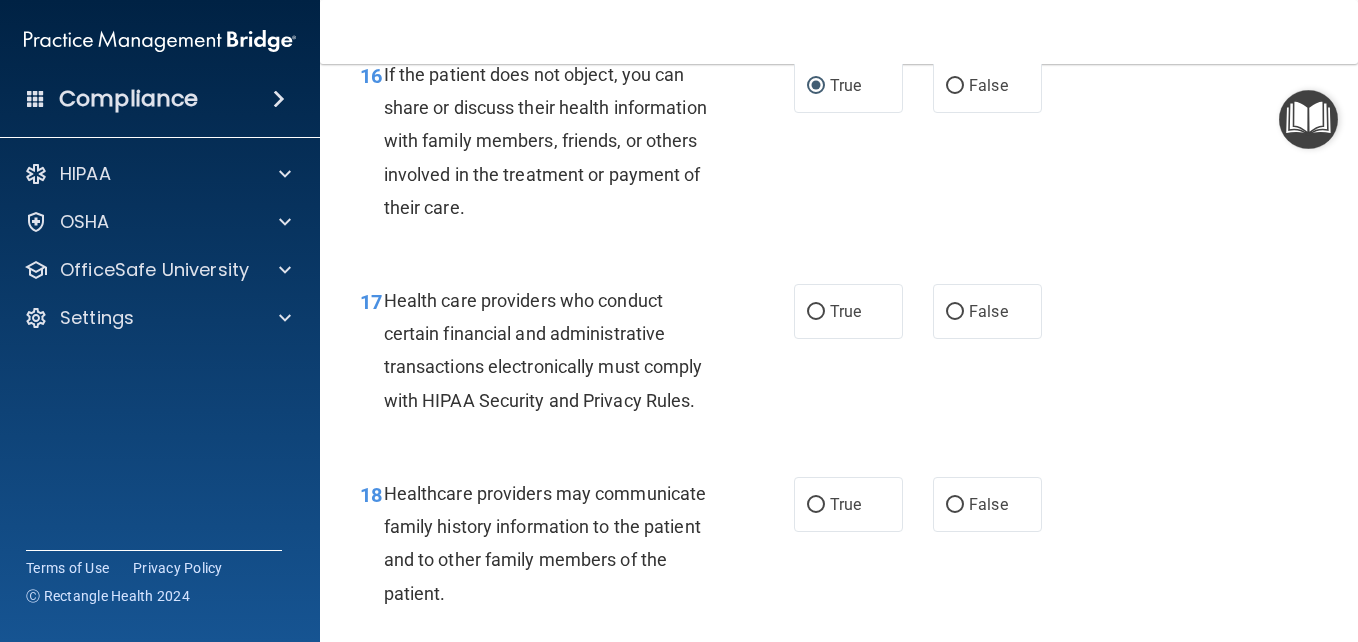 scroll, scrollTop: 3067, scrollLeft: 0, axis: vertical 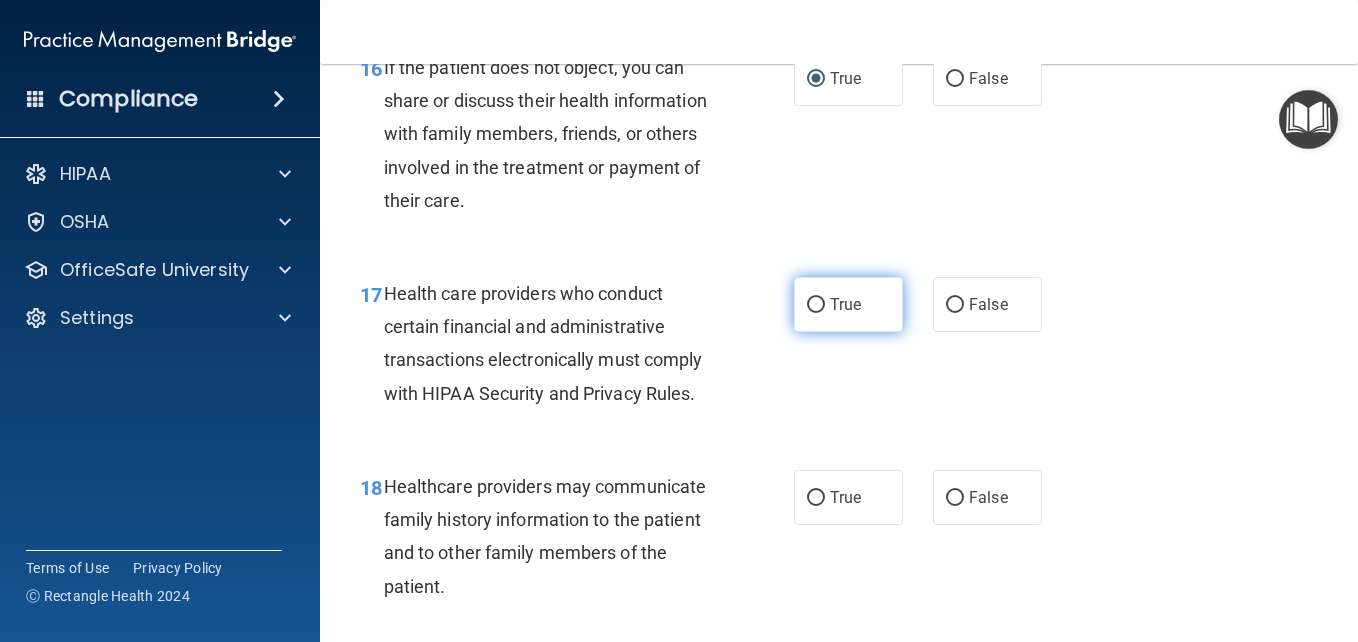 click on "True" at bounding box center (816, 305) 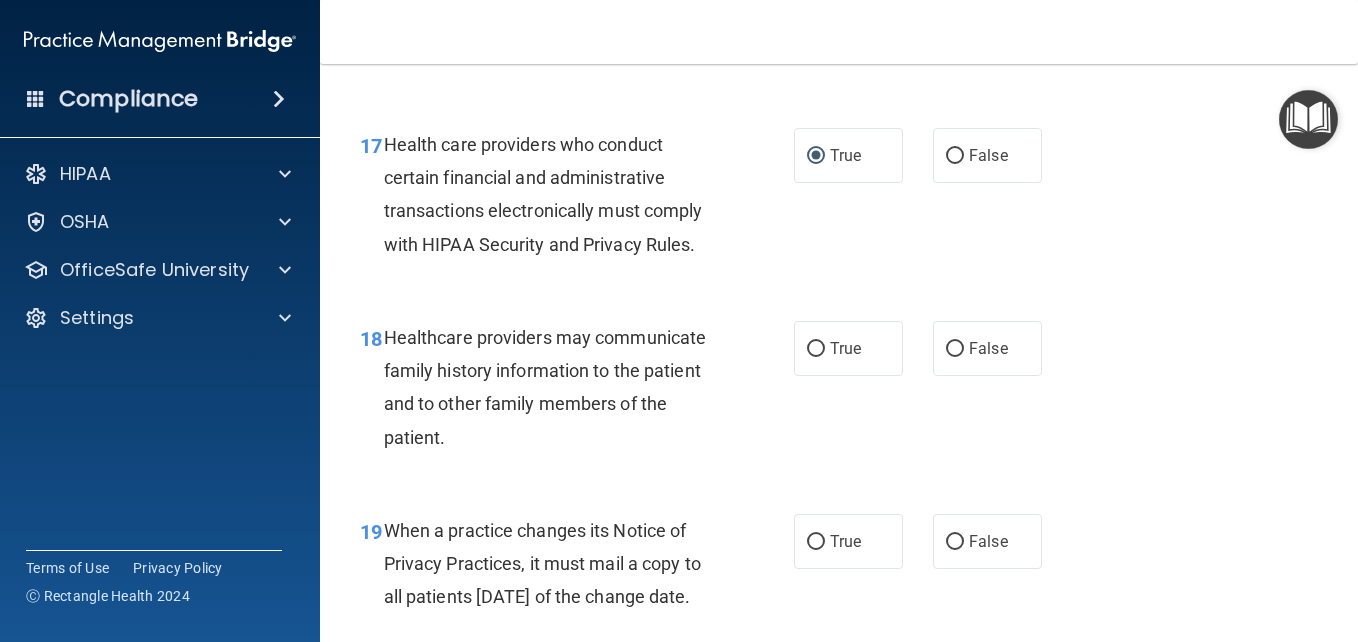 scroll, scrollTop: 3227, scrollLeft: 0, axis: vertical 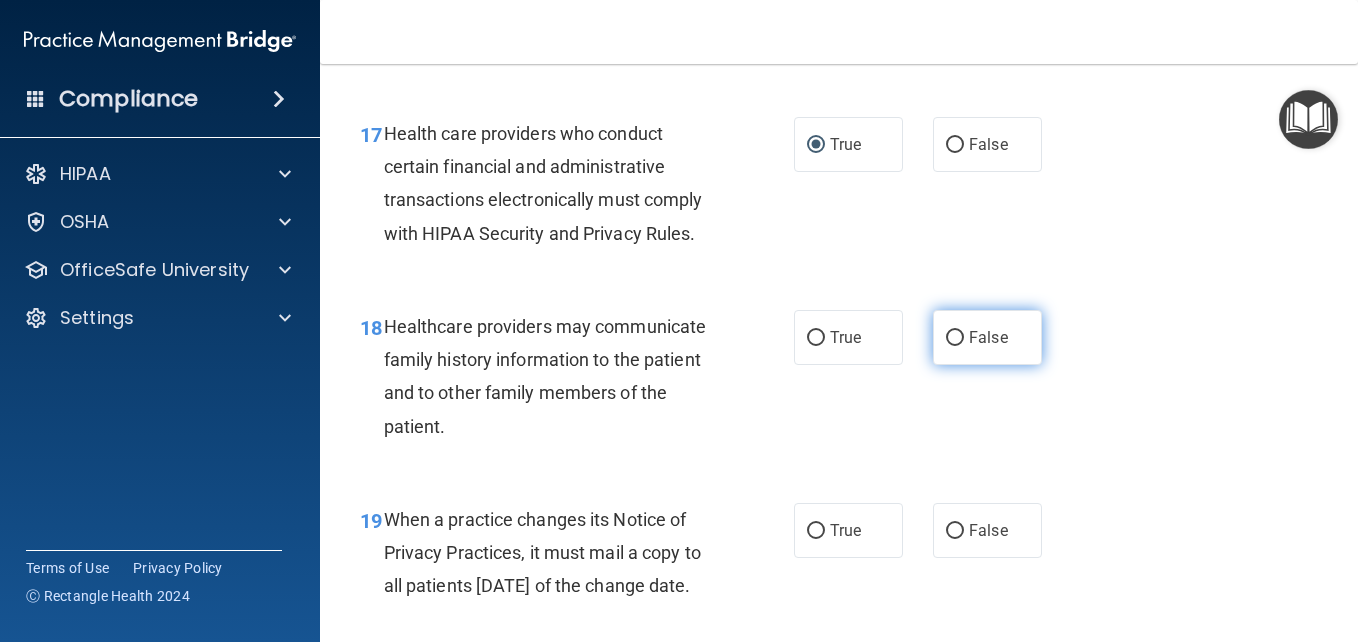 click on "False" at bounding box center [955, 338] 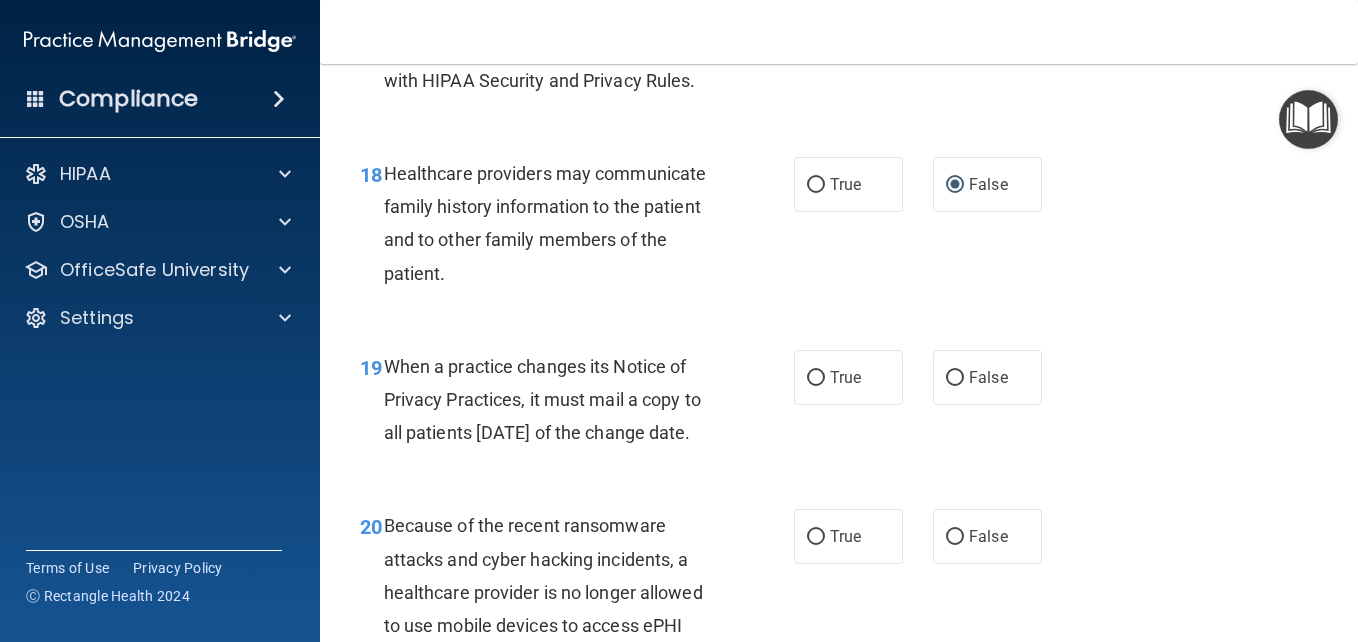 scroll, scrollTop: 3387, scrollLeft: 0, axis: vertical 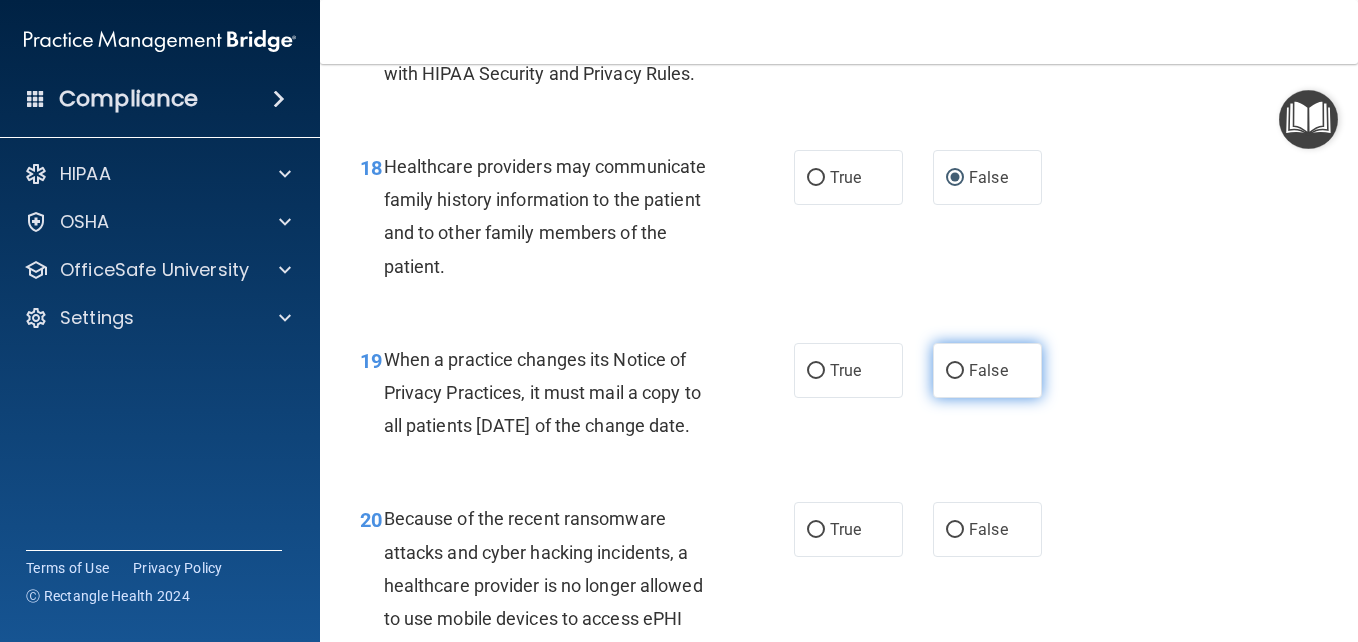 click on "False" at bounding box center [955, 371] 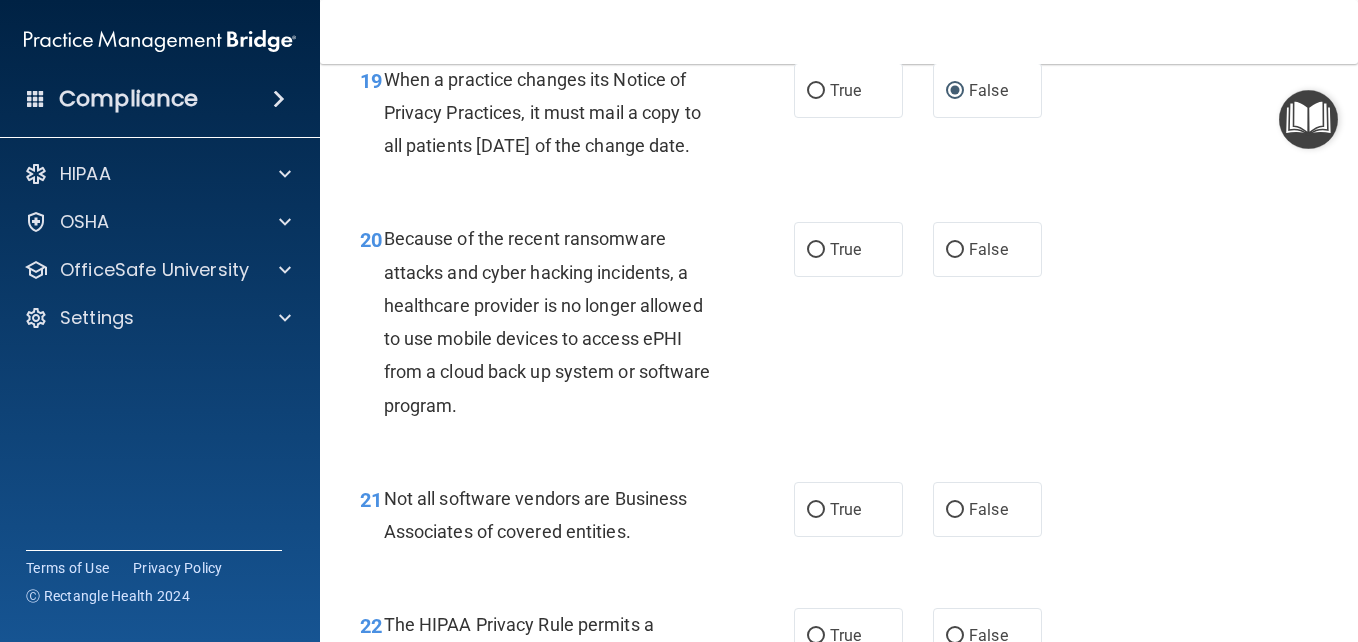 scroll, scrollTop: 3707, scrollLeft: 0, axis: vertical 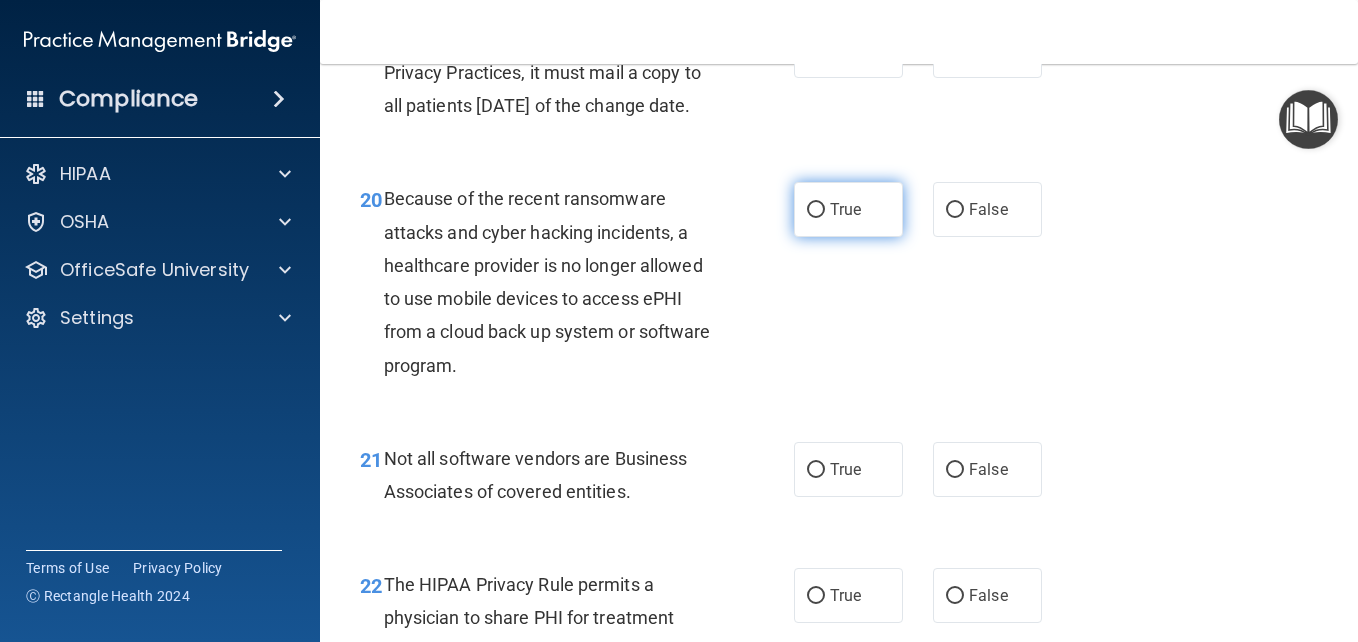 click on "True" at bounding box center [816, 210] 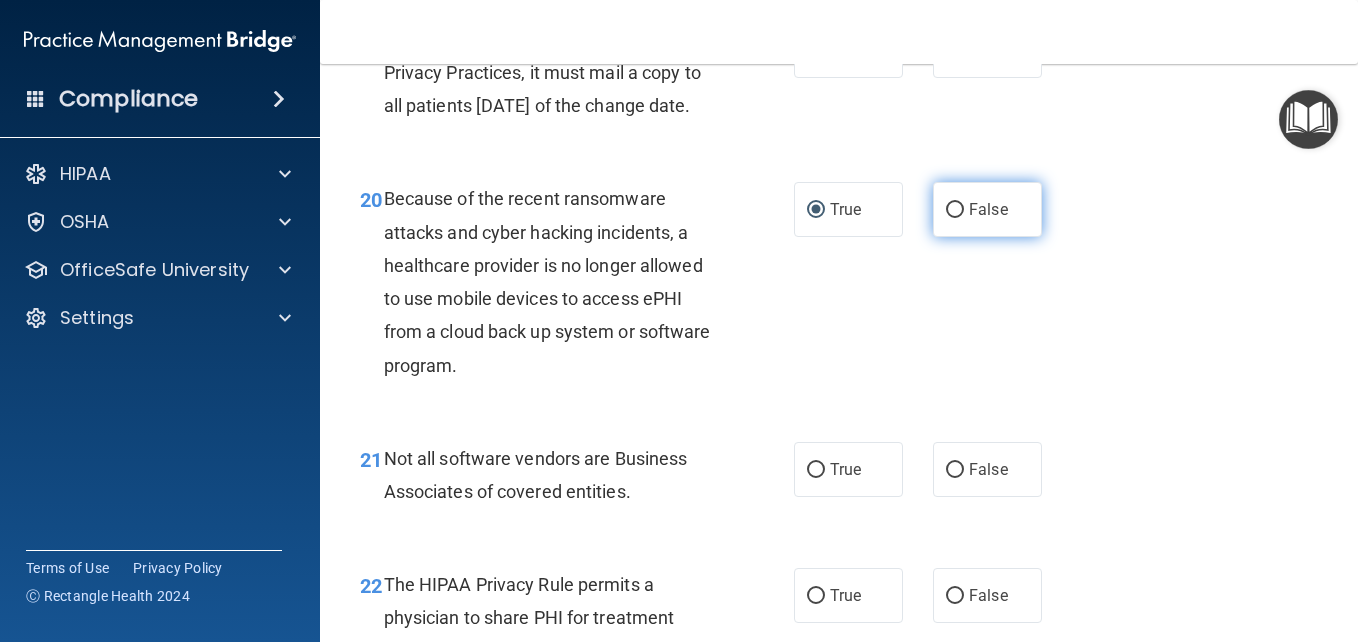 click on "False" at bounding box center (955, 210) 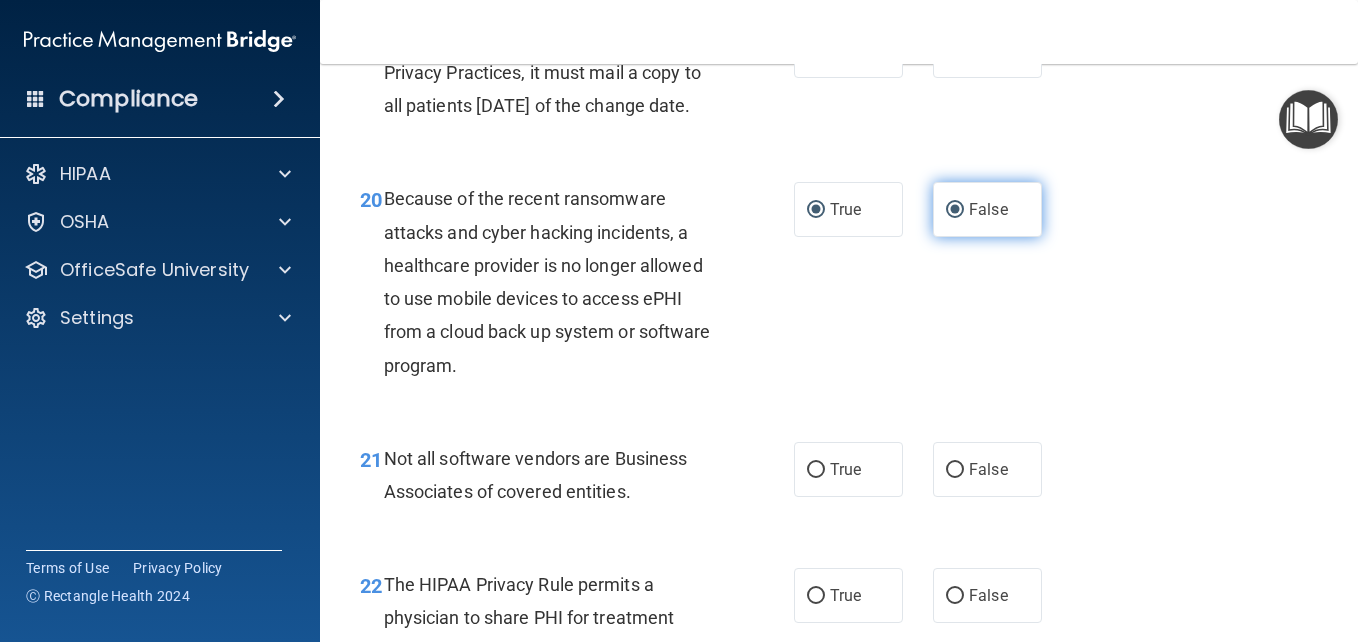 radio on "false" 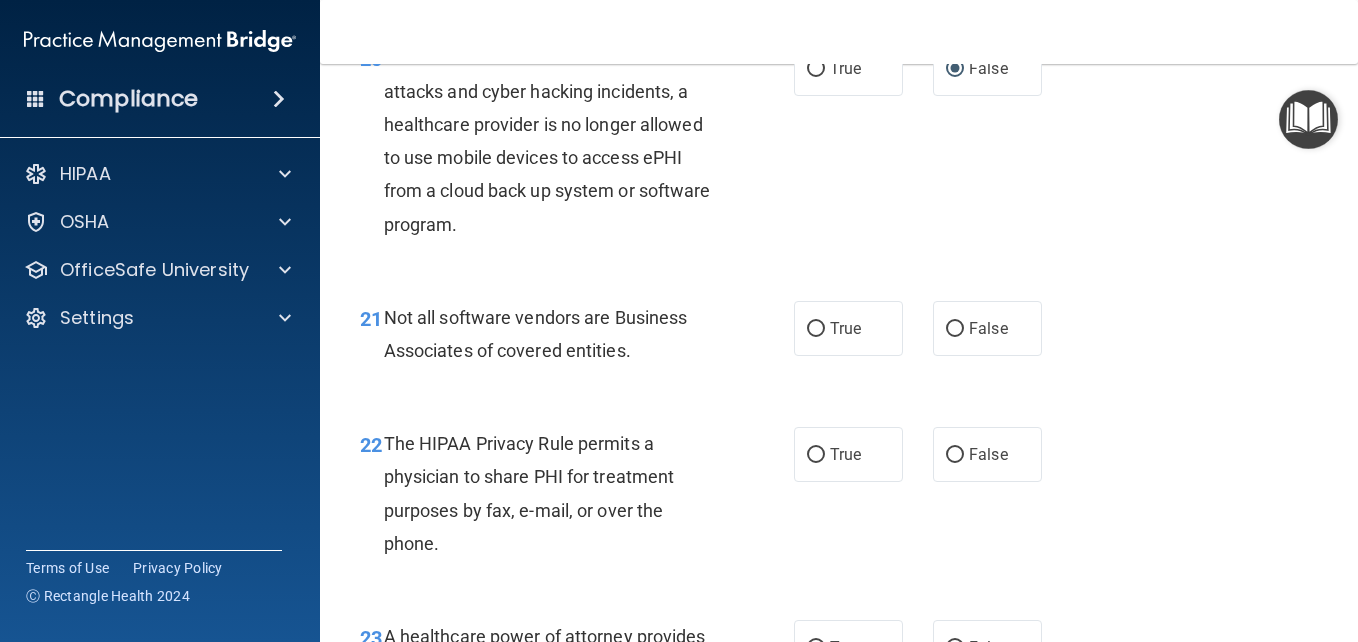 scroll, scrollTop: 3867, scrollLeft: 0, axis: vertical 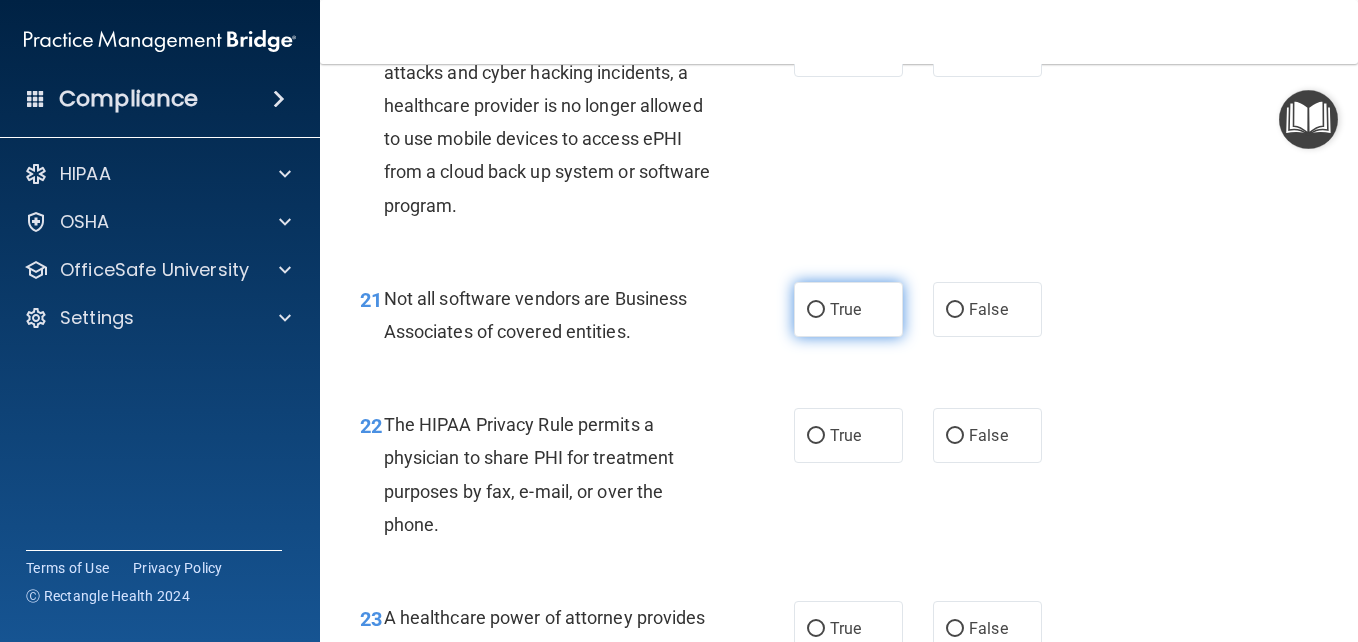 click on "True" at bounding box center (848, 309) 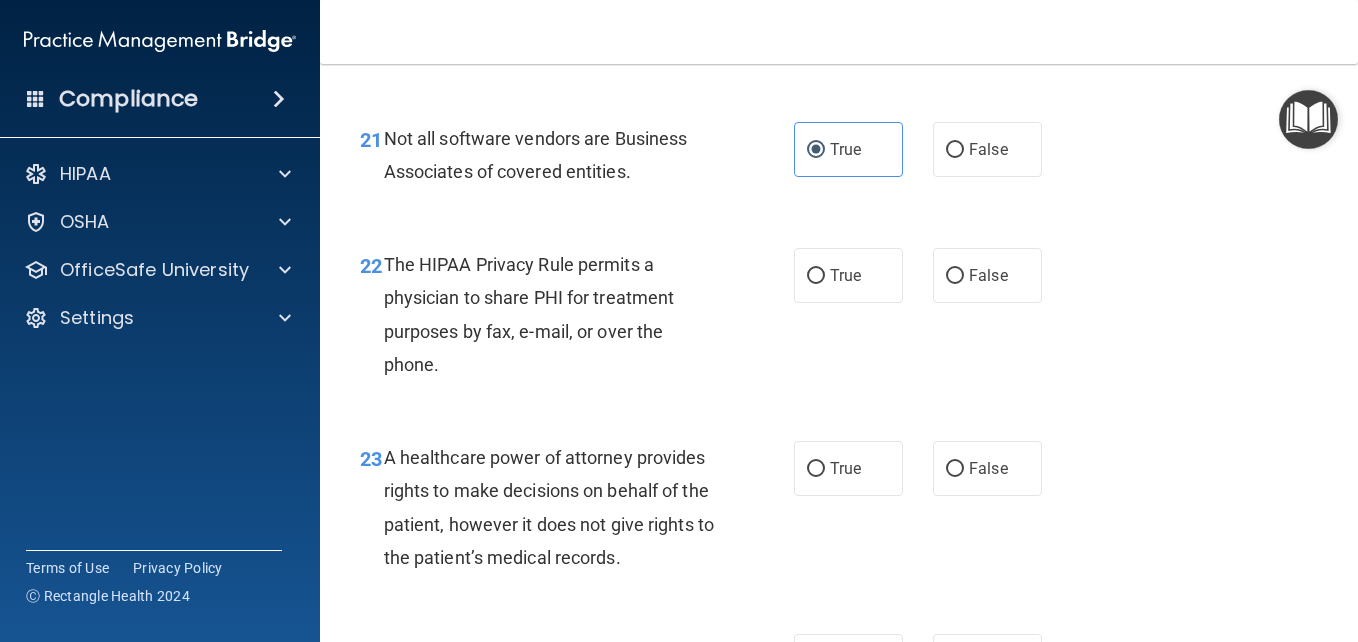 scroll, scrollTop: 4067, scrollLeft: 0, axis: vertical 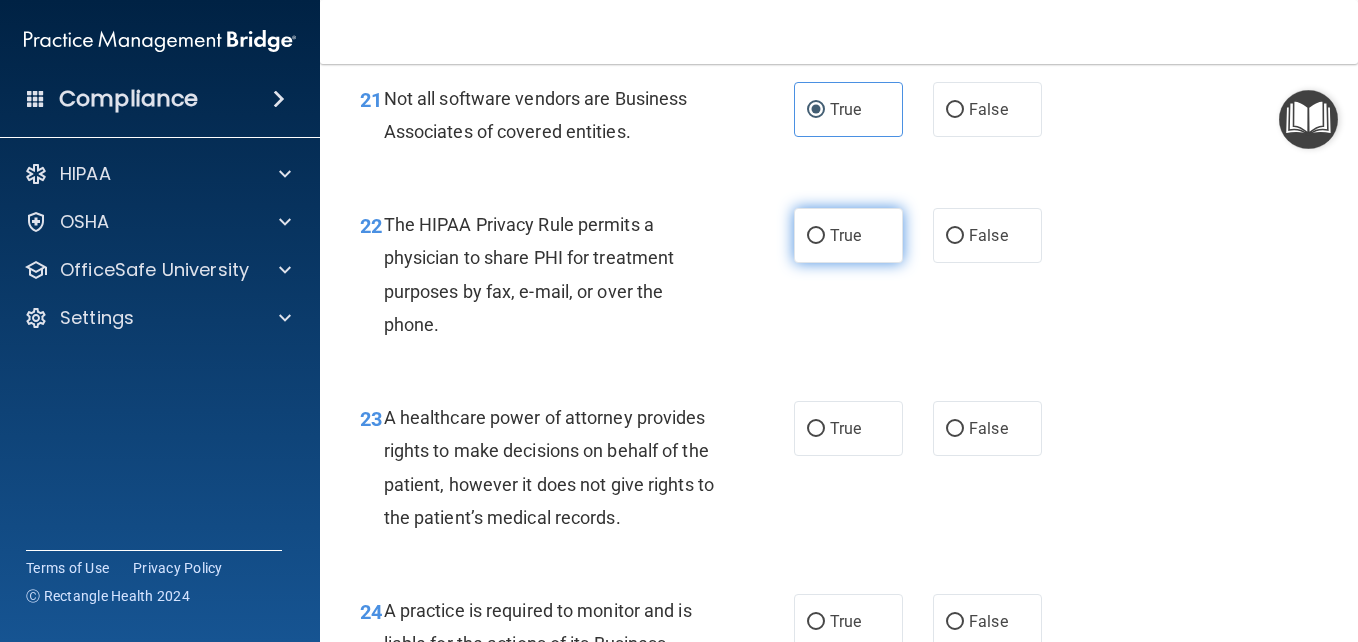 click on "True" at bounding box center (816, 236) 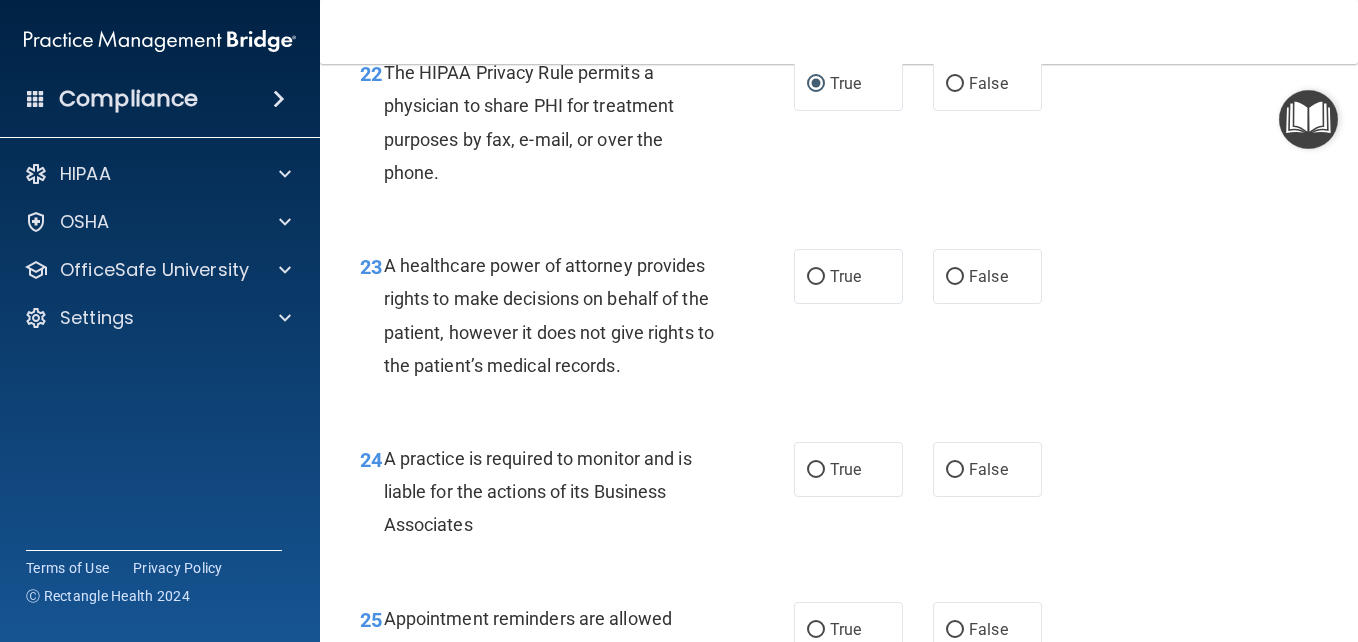 scroll, scrollTop: 4227, scrollLeft: 0, axis: vertical 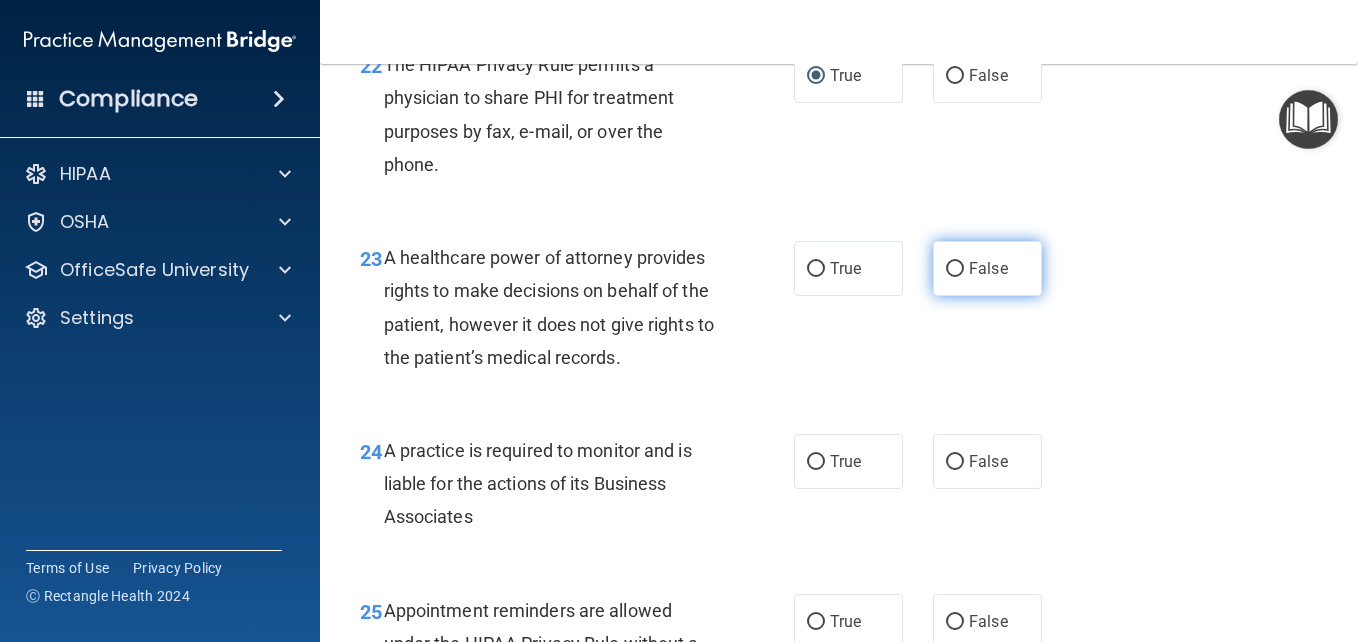 click on "False" at bounding box center [955, 269] 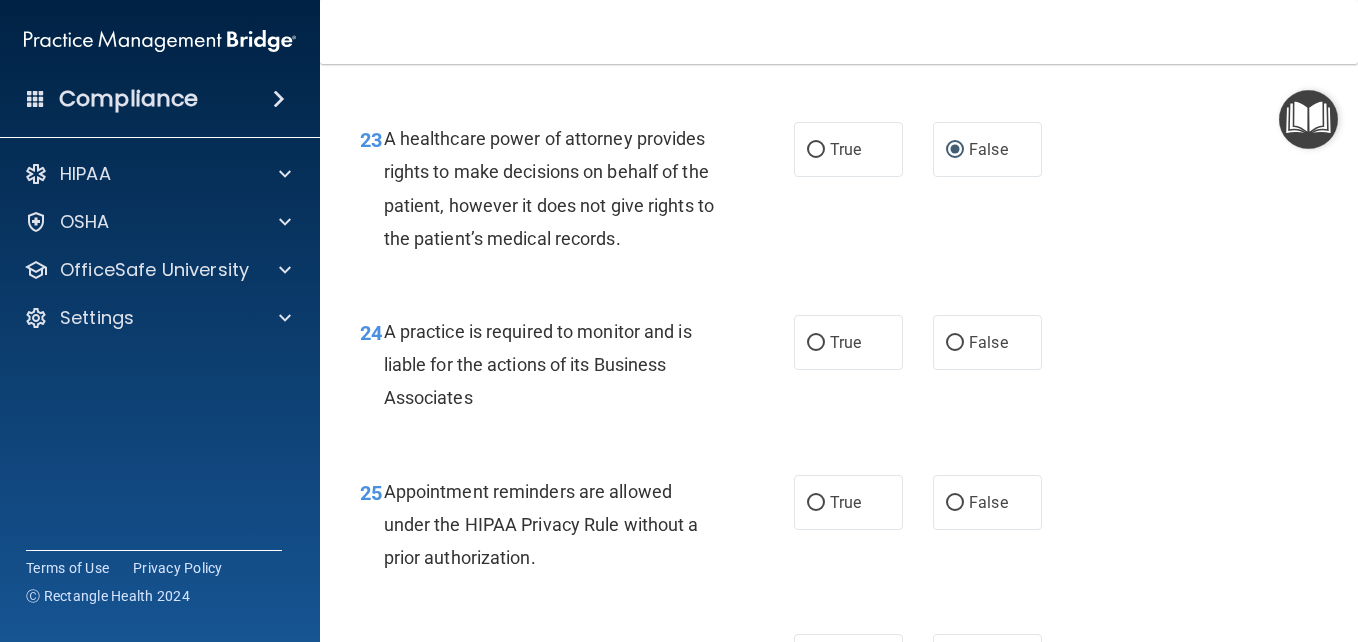 scroll, scrollTop: 4347, scrollLeft: 0, axis: vertical 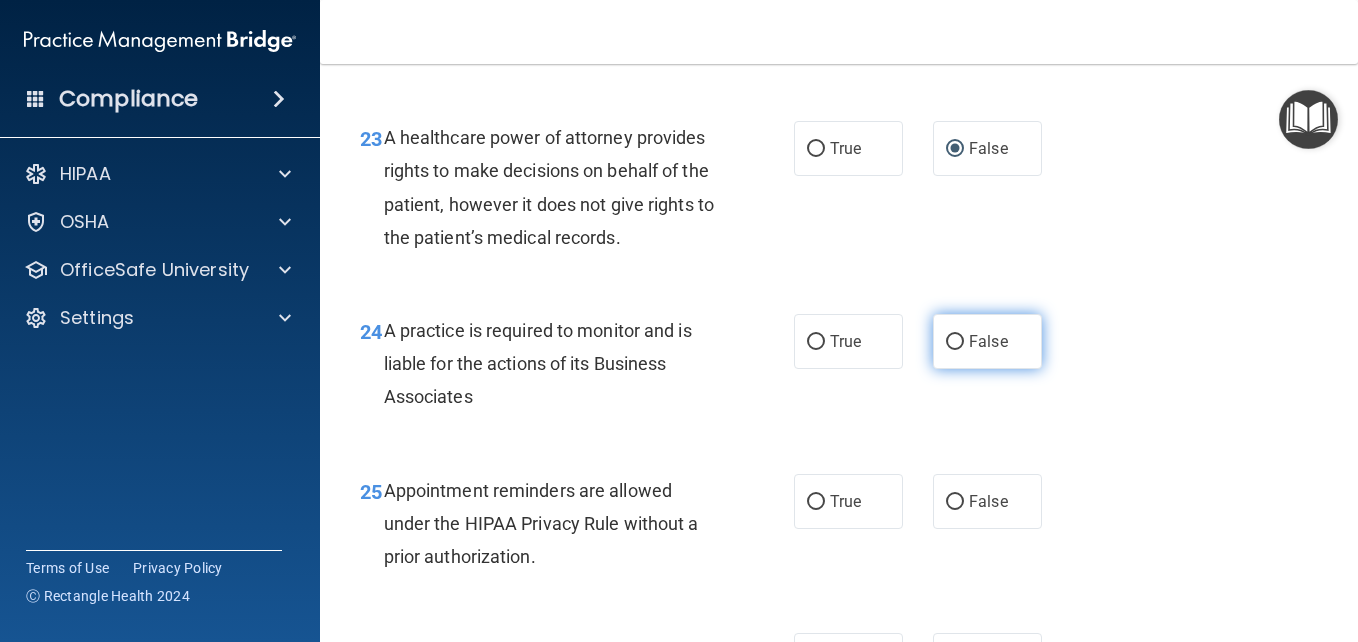 click on "False" at bounding box center [955, 342] 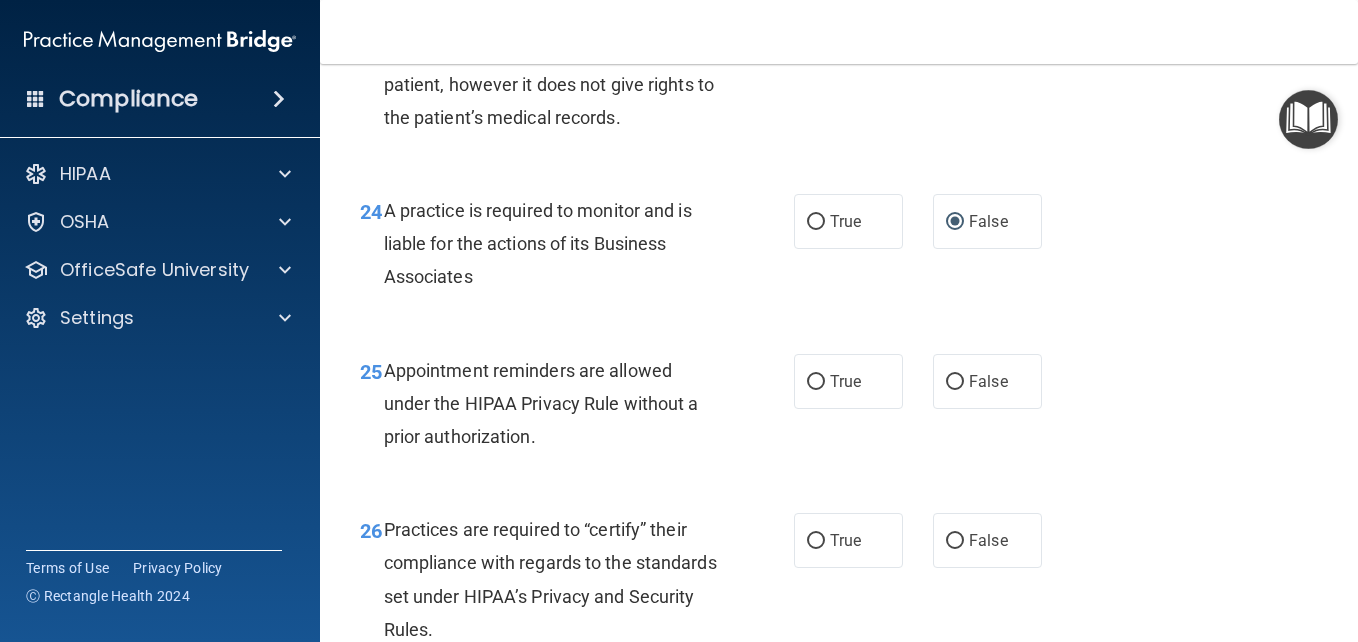 scroll, scrollTop: 4507, scrollLeft: 0, axis: vertical 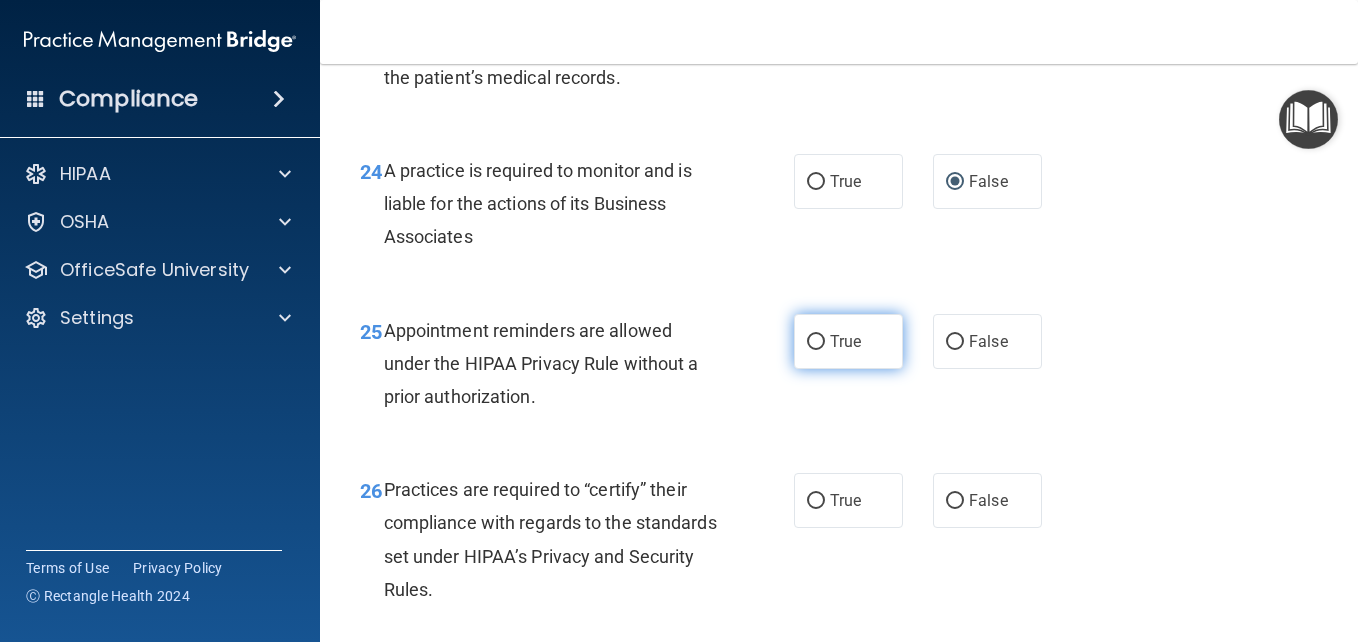 click on "True" at bounding box center [816, 342] 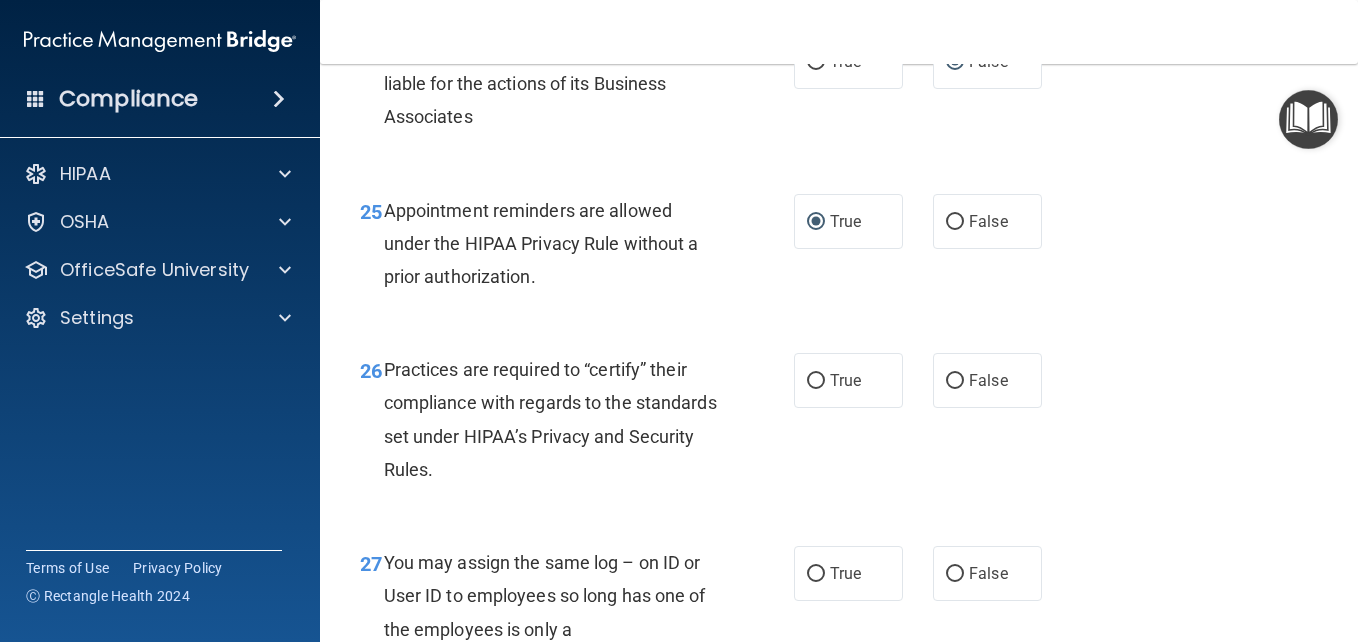scroll, scrollTop: 4667, scrollLeft: 0, axis: vertical 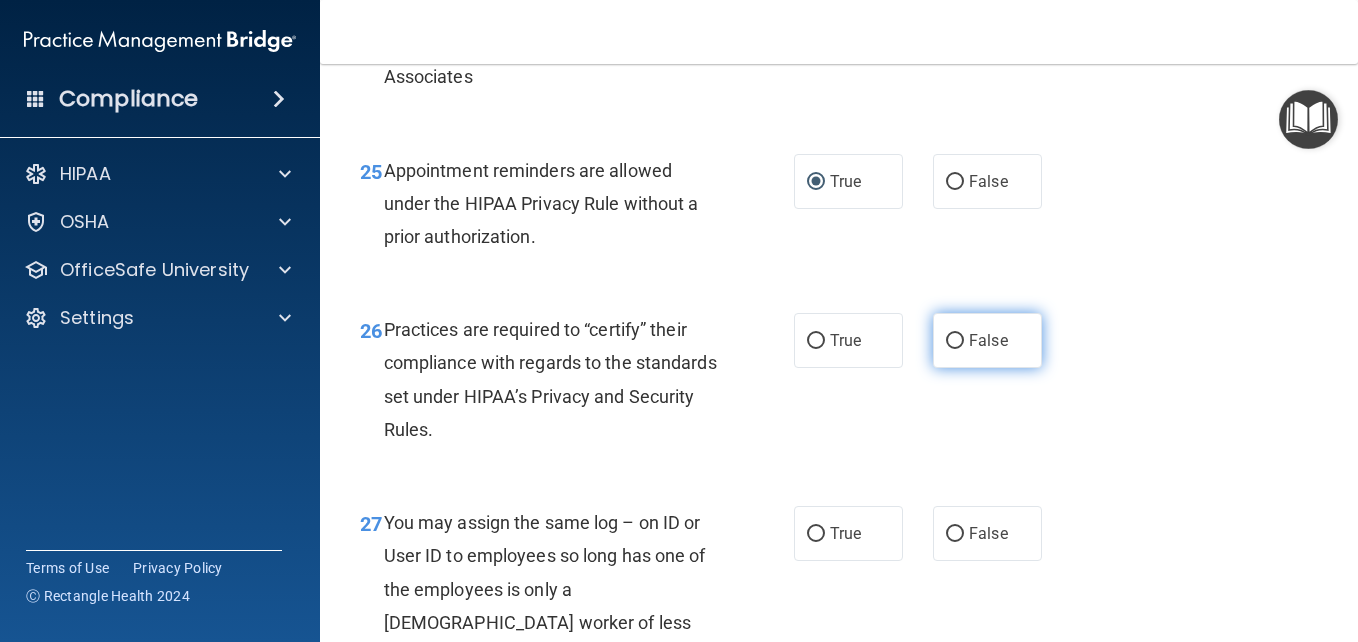 click on "False" at bounding box center [987, 340] 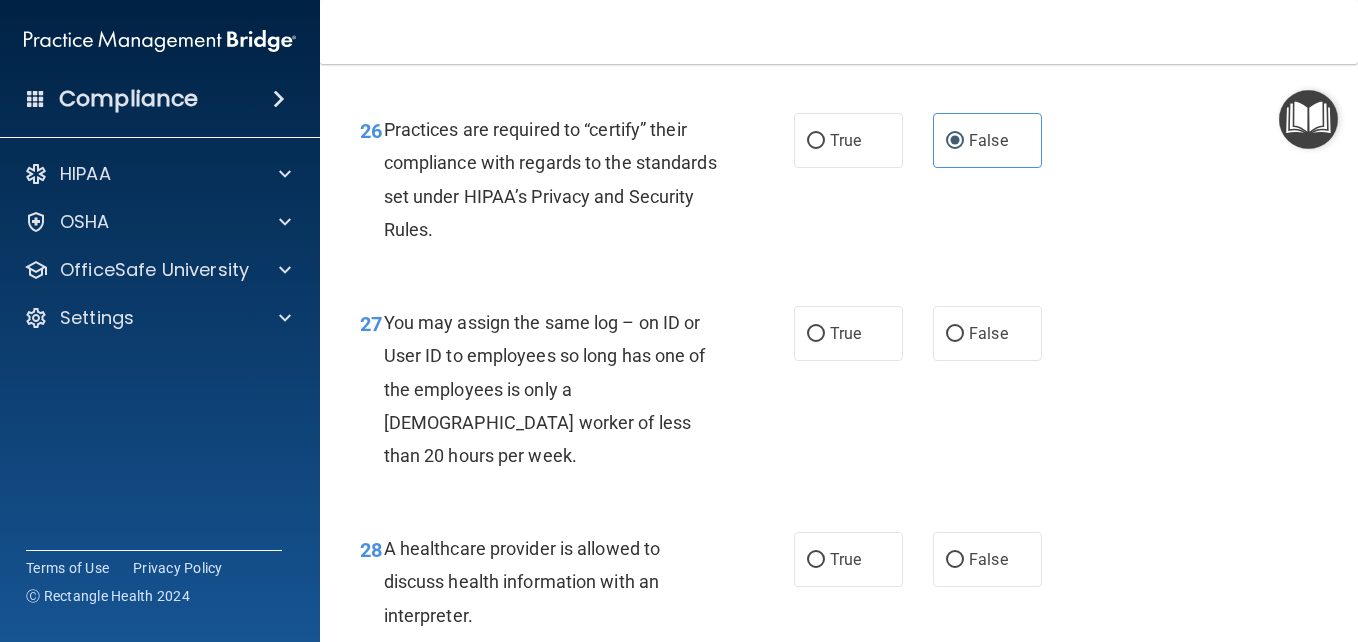 scroll, scrollTop: 4907, scrollLeft: 0, axis: vertical 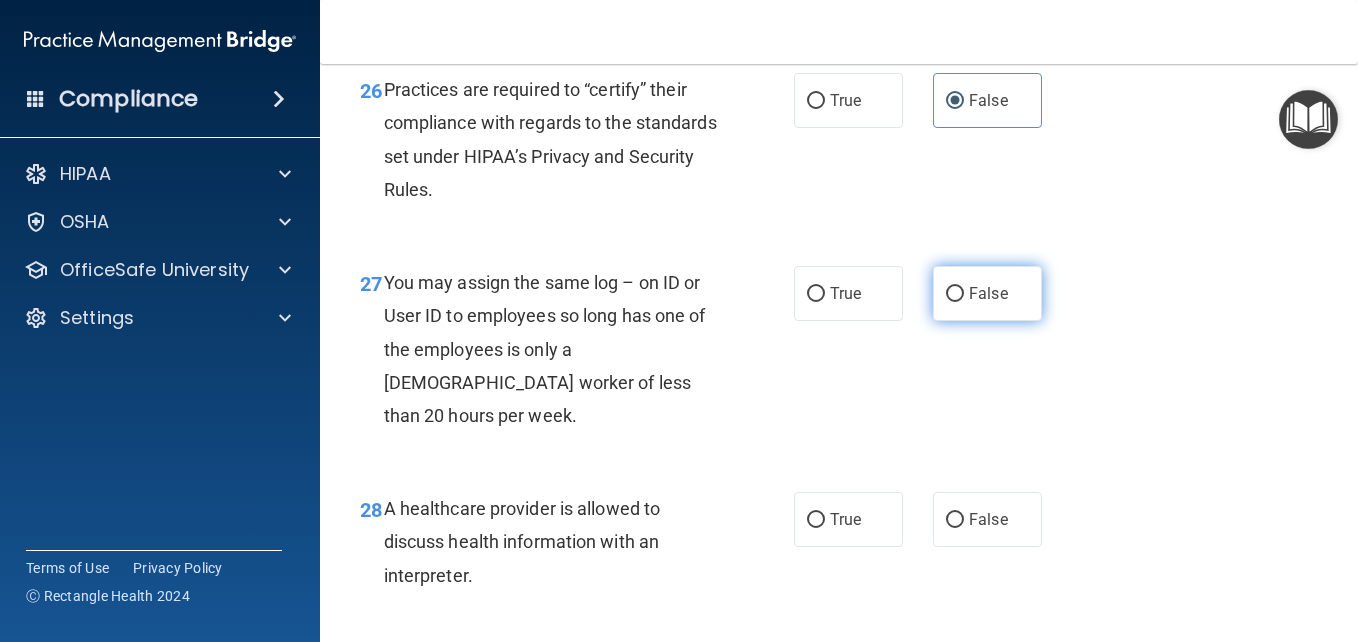 click on "False" at bounding box center (955, 294) 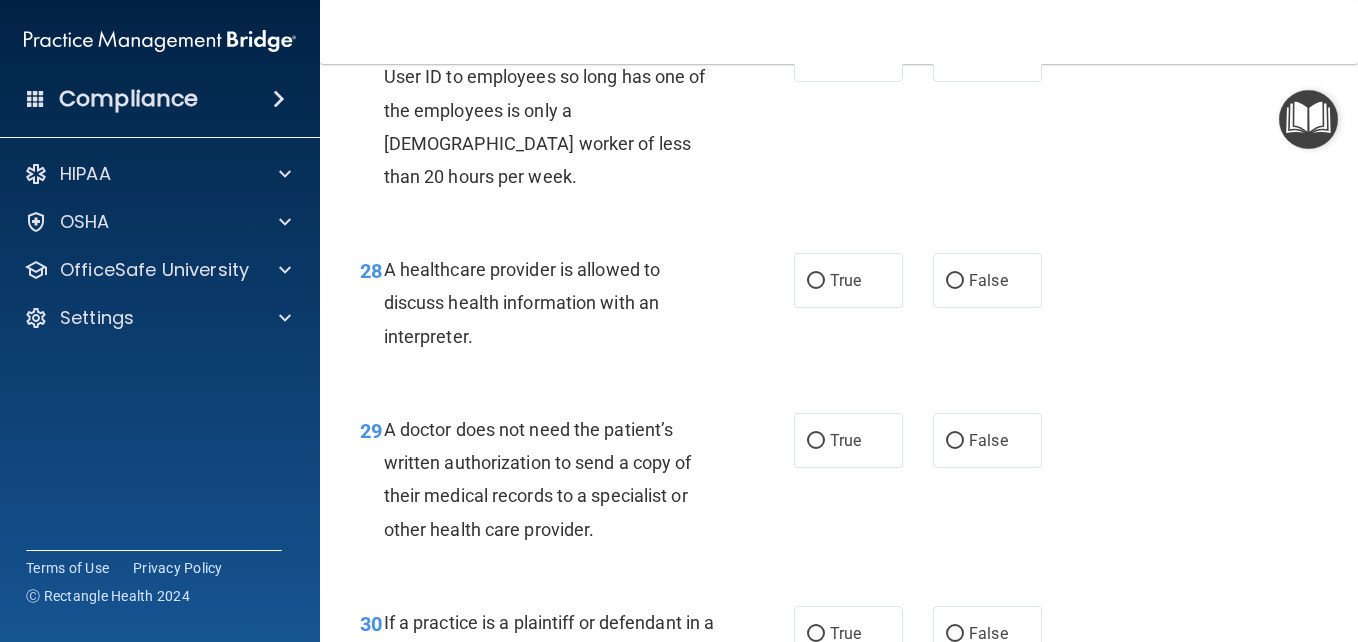 scroll, scrollTop: 5147, scrollLeft: 0, axis: vertical 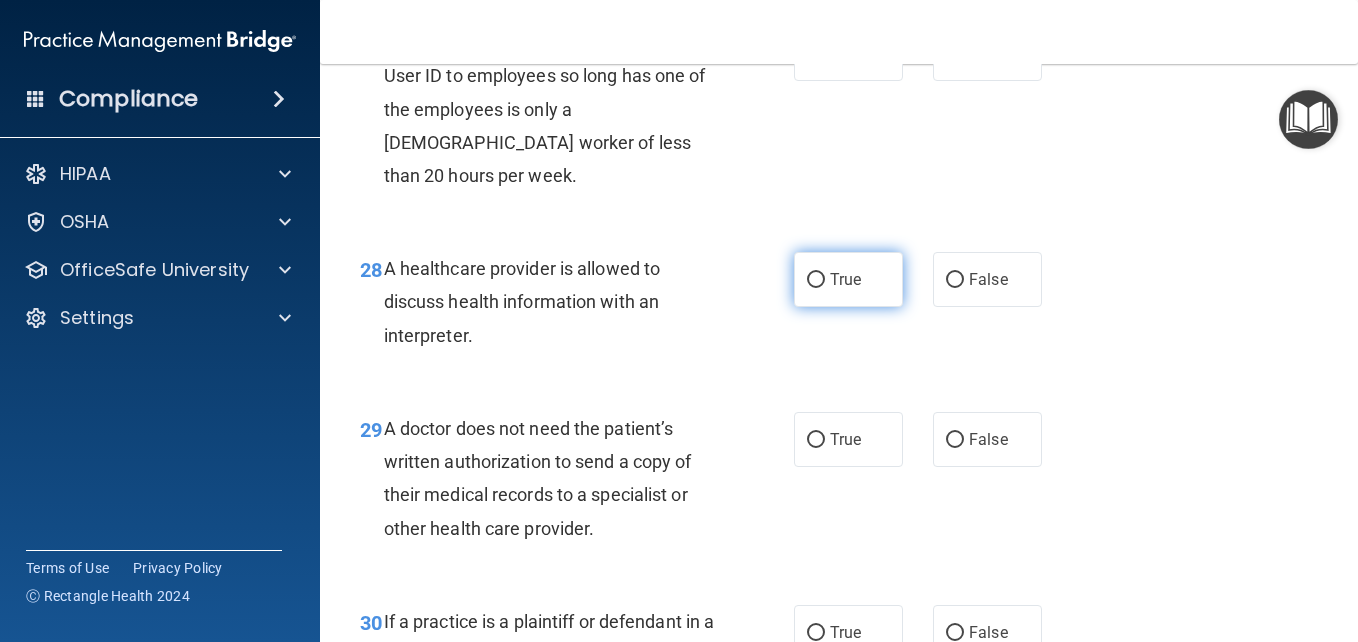 click on "True" at bounding box center (816, 280) 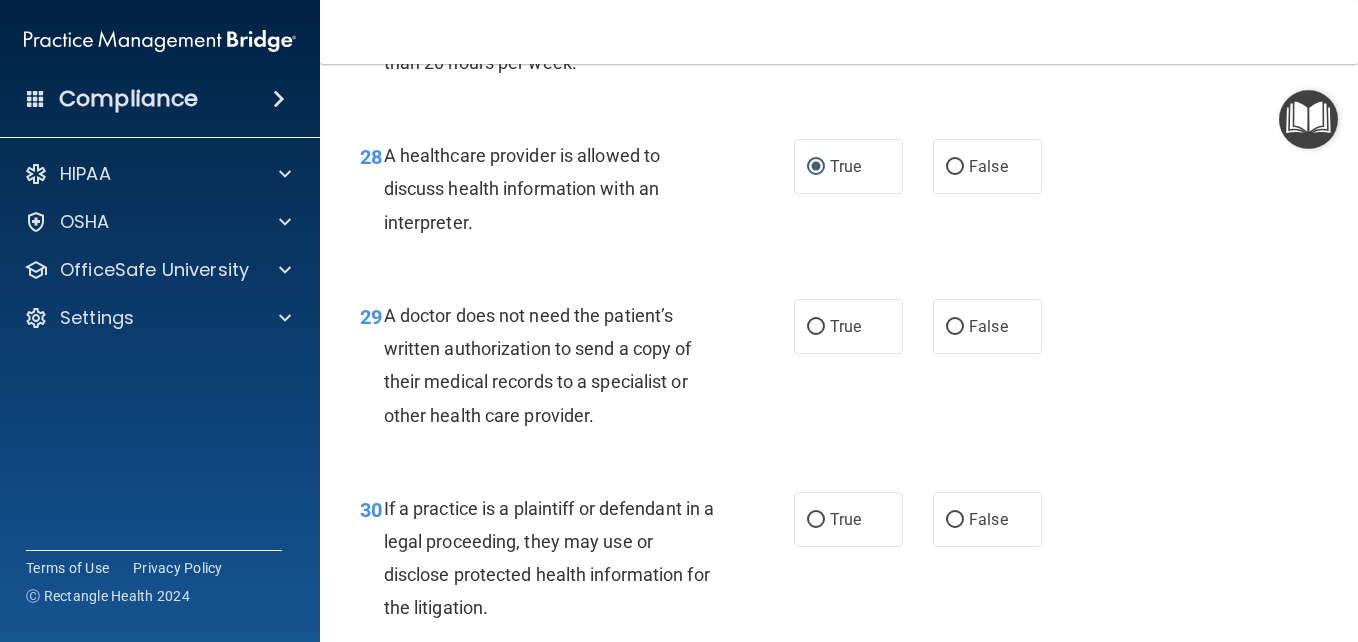 scroll, scrollTop: 5267, scrollLeft: 0, axis: vertical 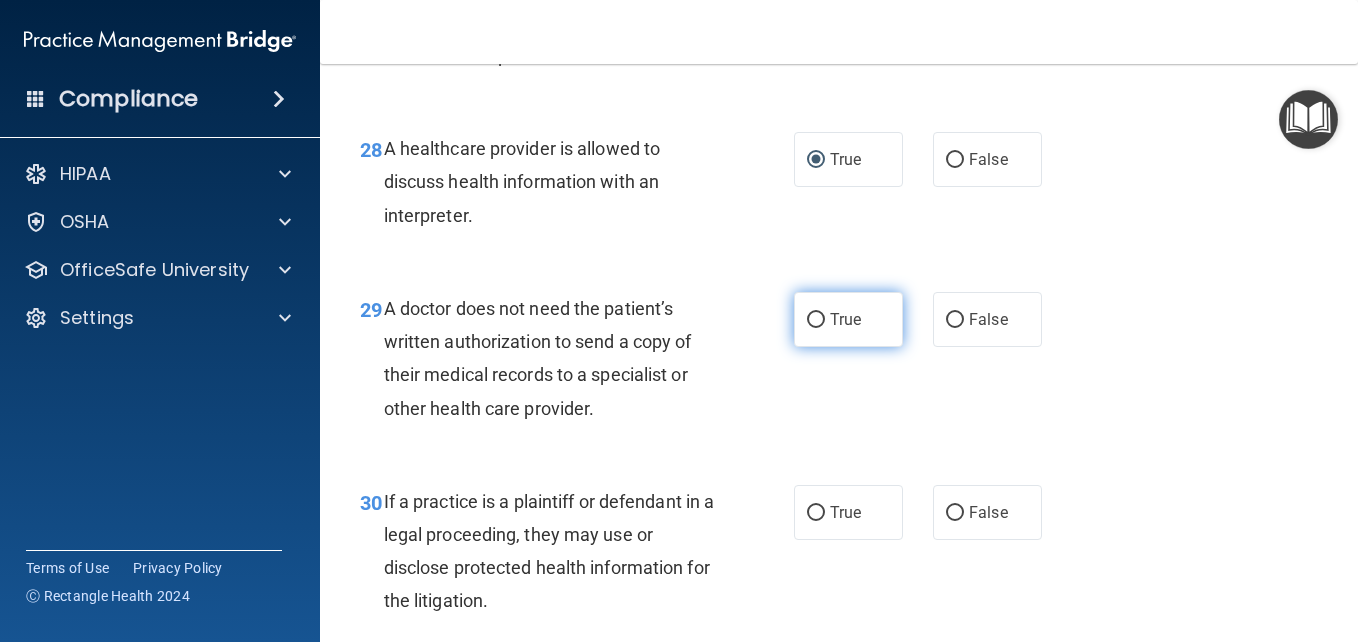 click on "True" at bounding box center [816, 320] 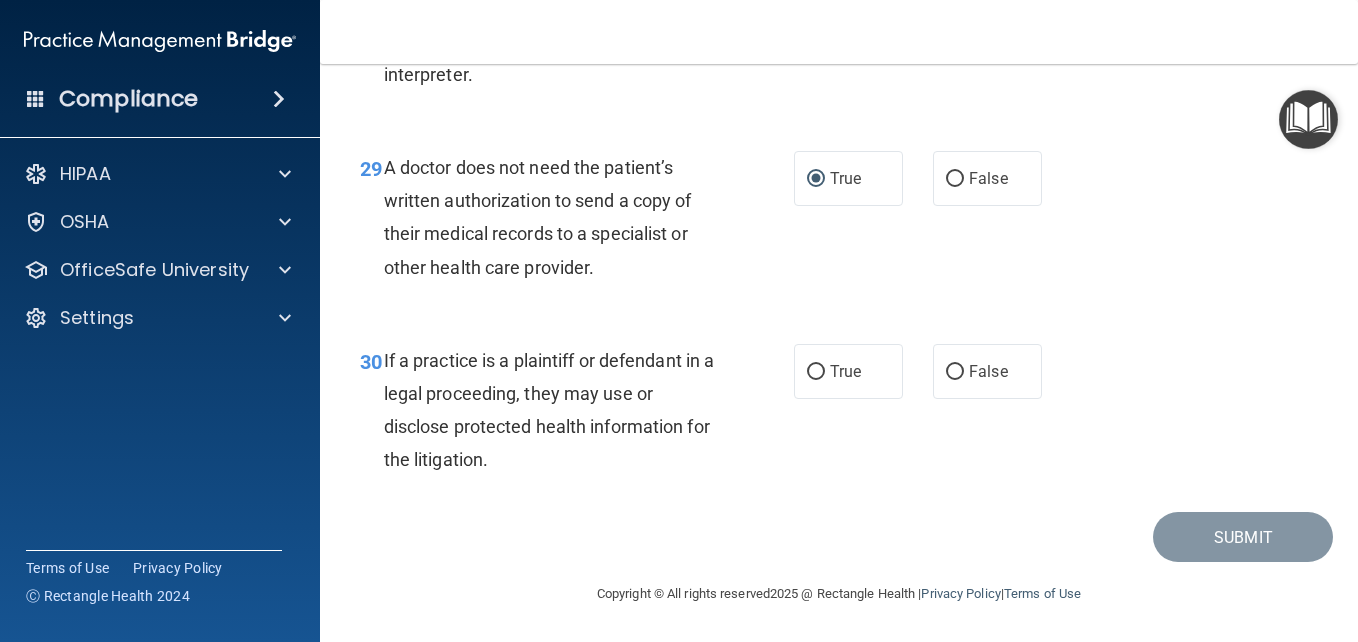scroll, scrollTop: 5507, scrollLeft: 0, axis: vertical 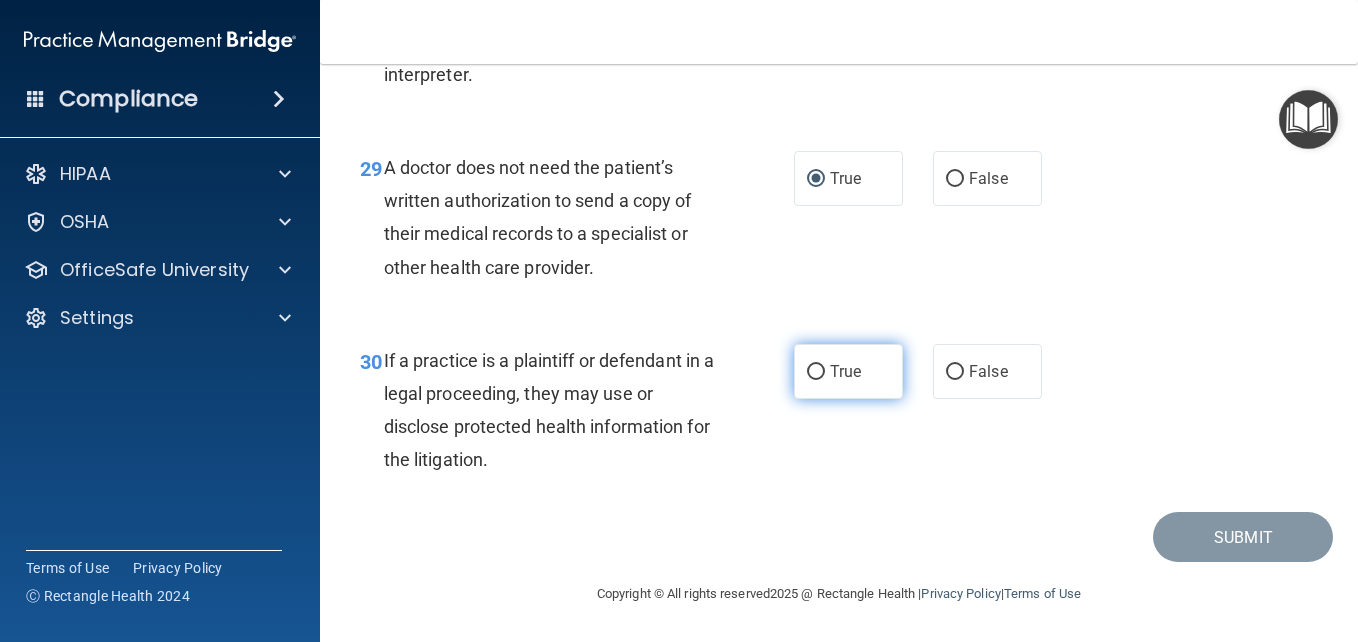 click on "True" at bounding box center (816, 372) 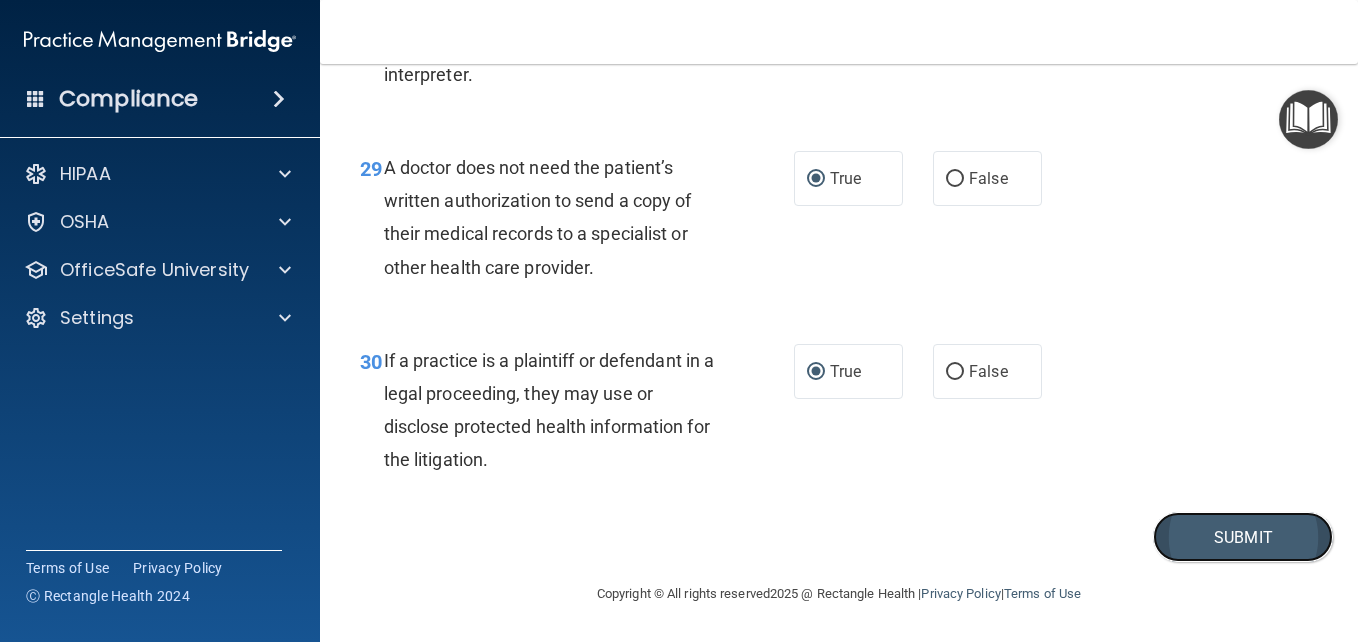click on "Submit" at bounding box center [1243, 537] 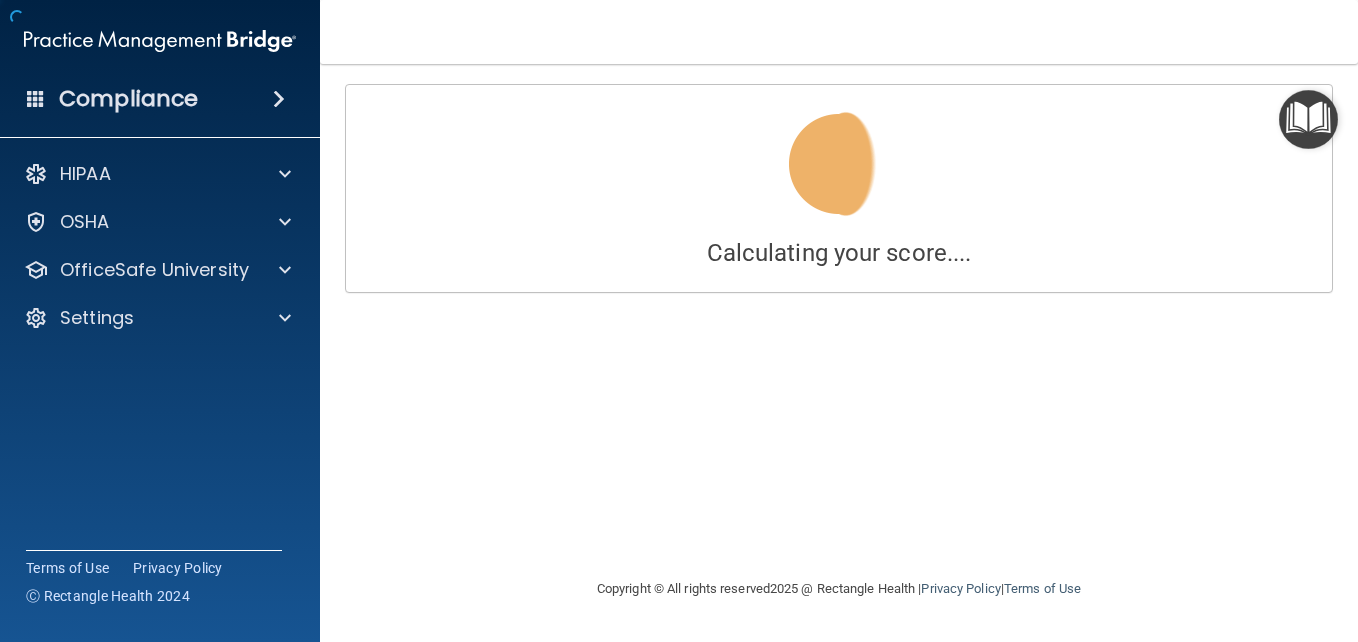 scroll, scrollTop: 0, scrollLeft: 0, axis: both 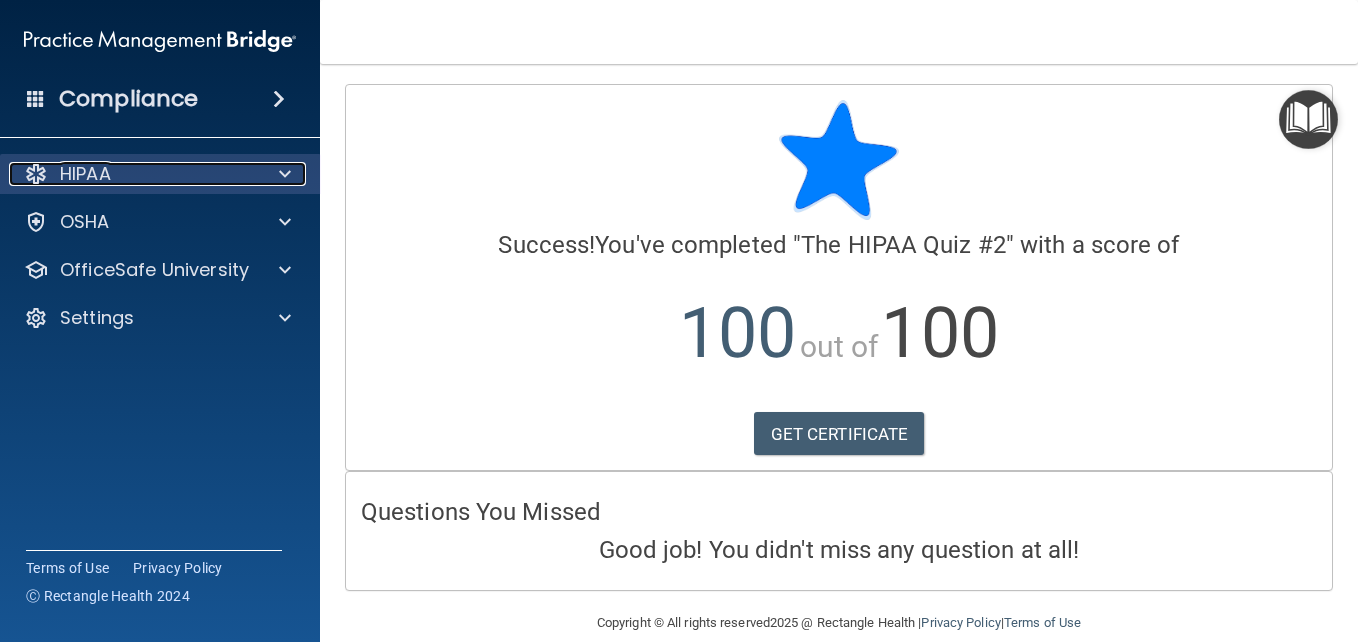 click at bounding box center (285, 174) 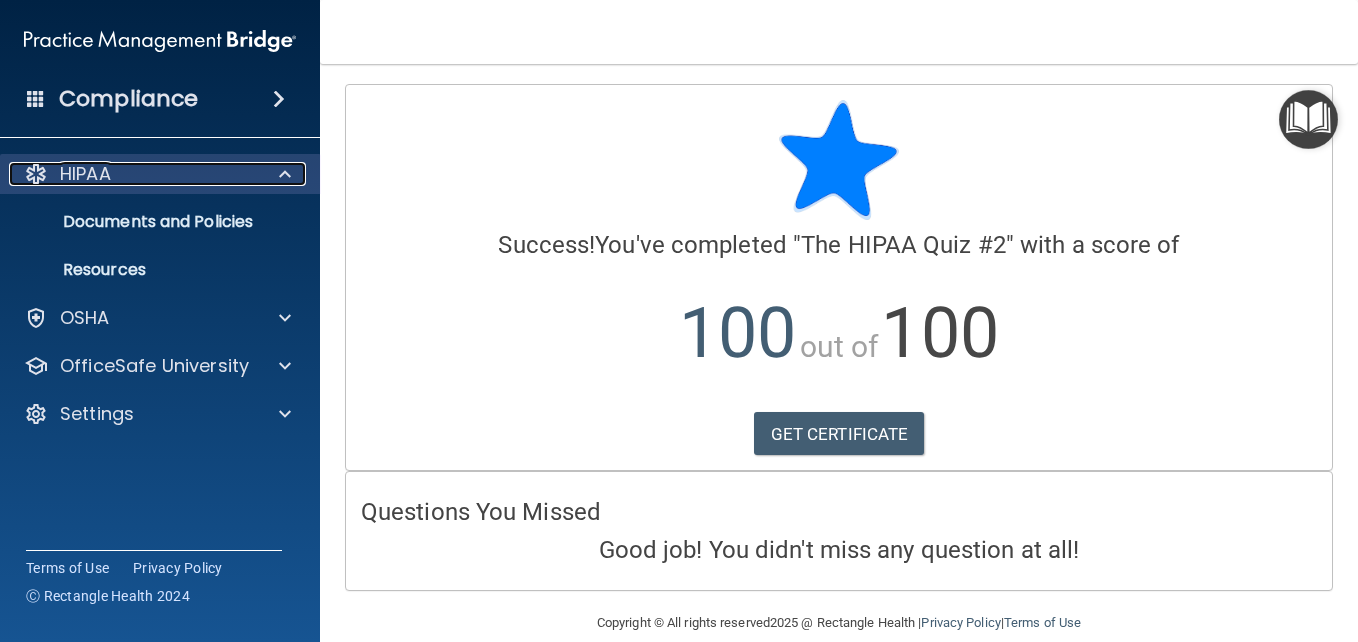 click at bounding box center (285, 174) 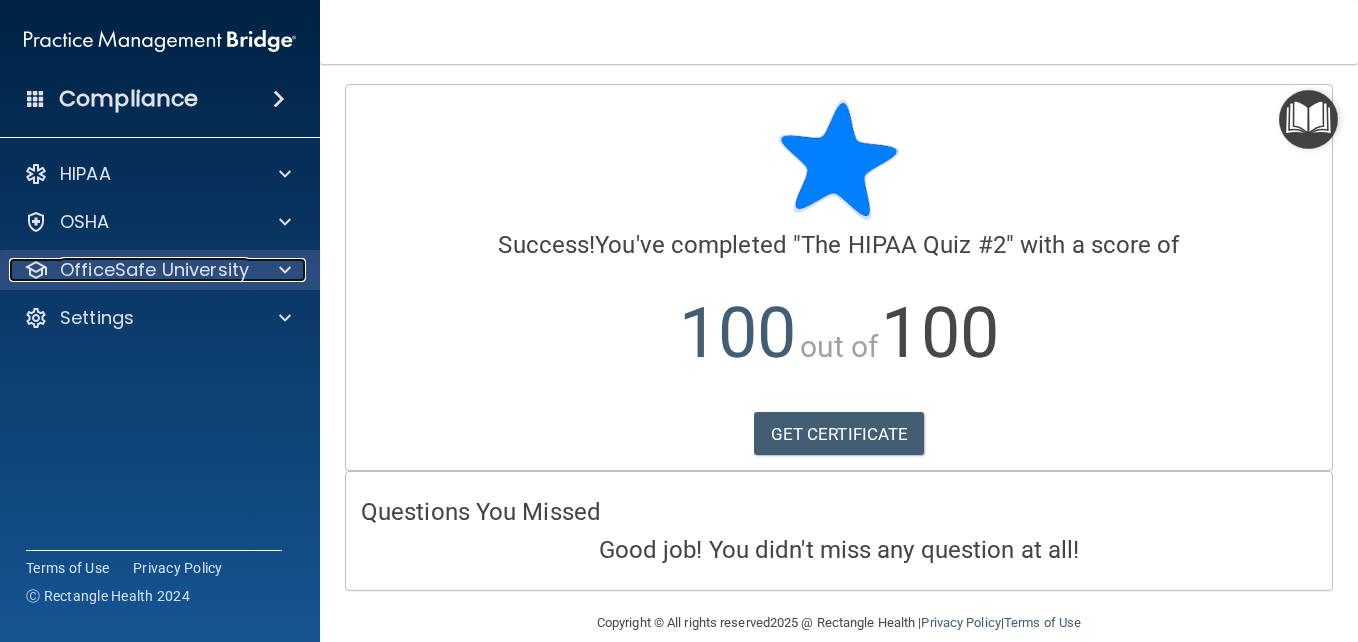 click on "OfficeSafe University" at bounding box center [154, 270] 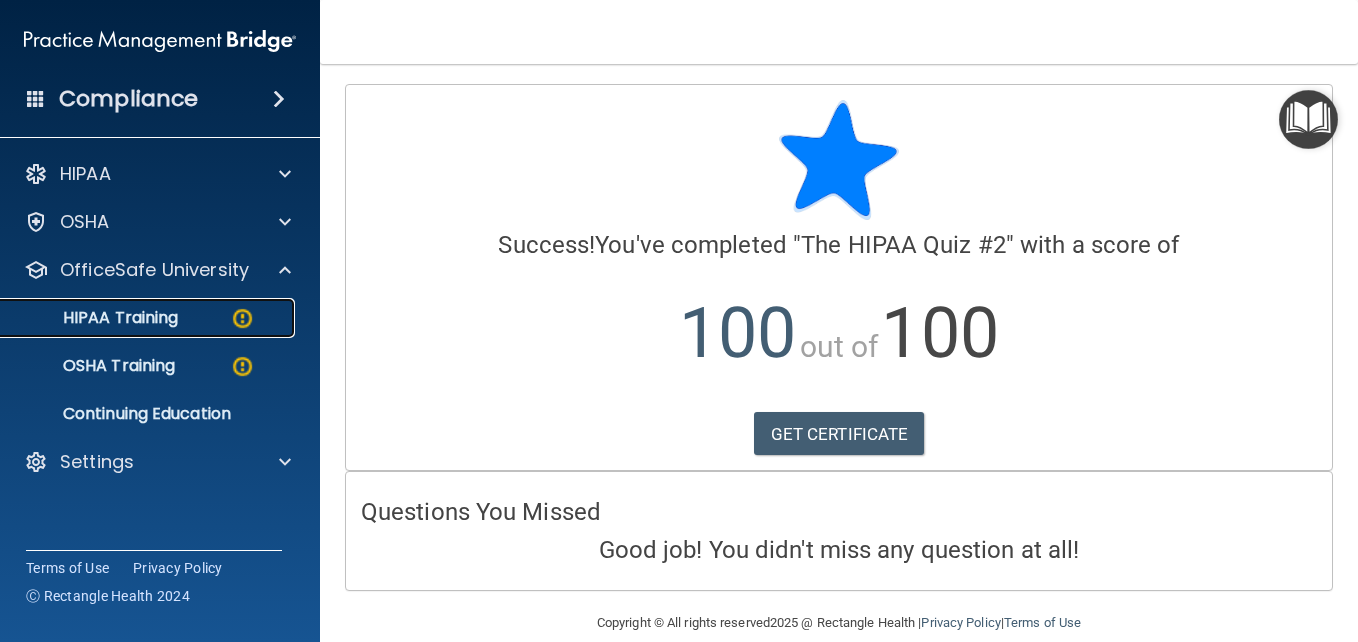 click on "HIPAA Training" at bounding box center (137, 318) 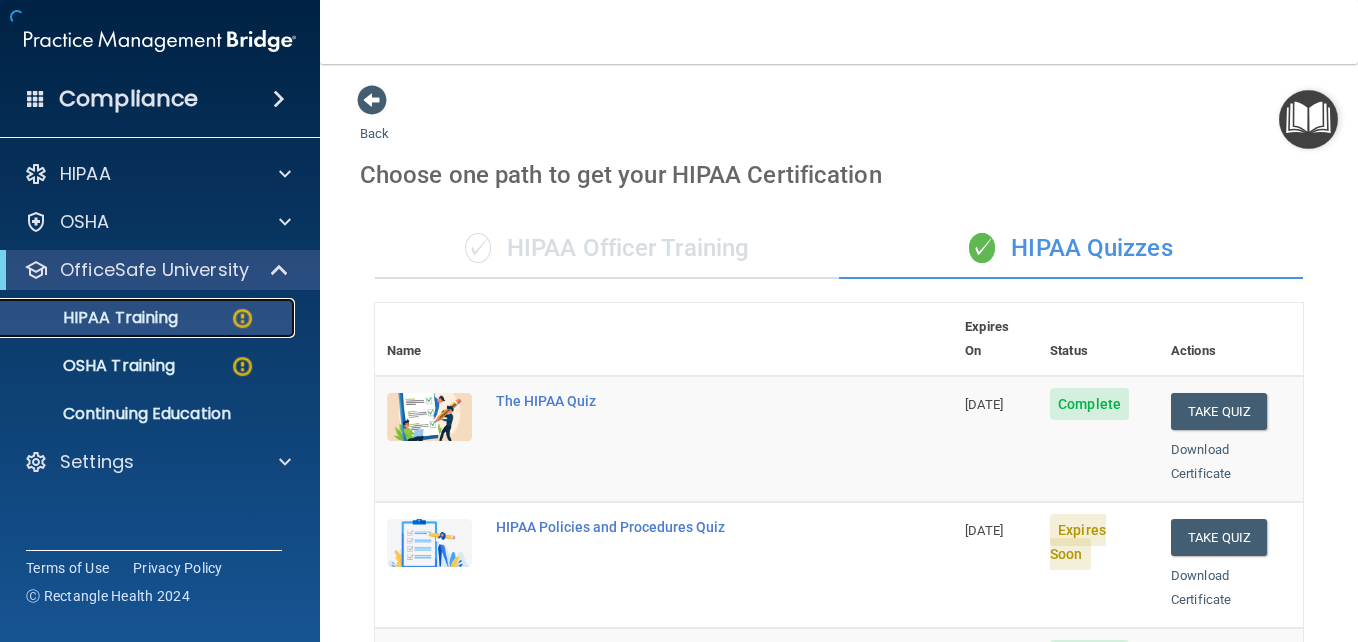 click on "HIPAA Training" at bounding box center [95, 318] 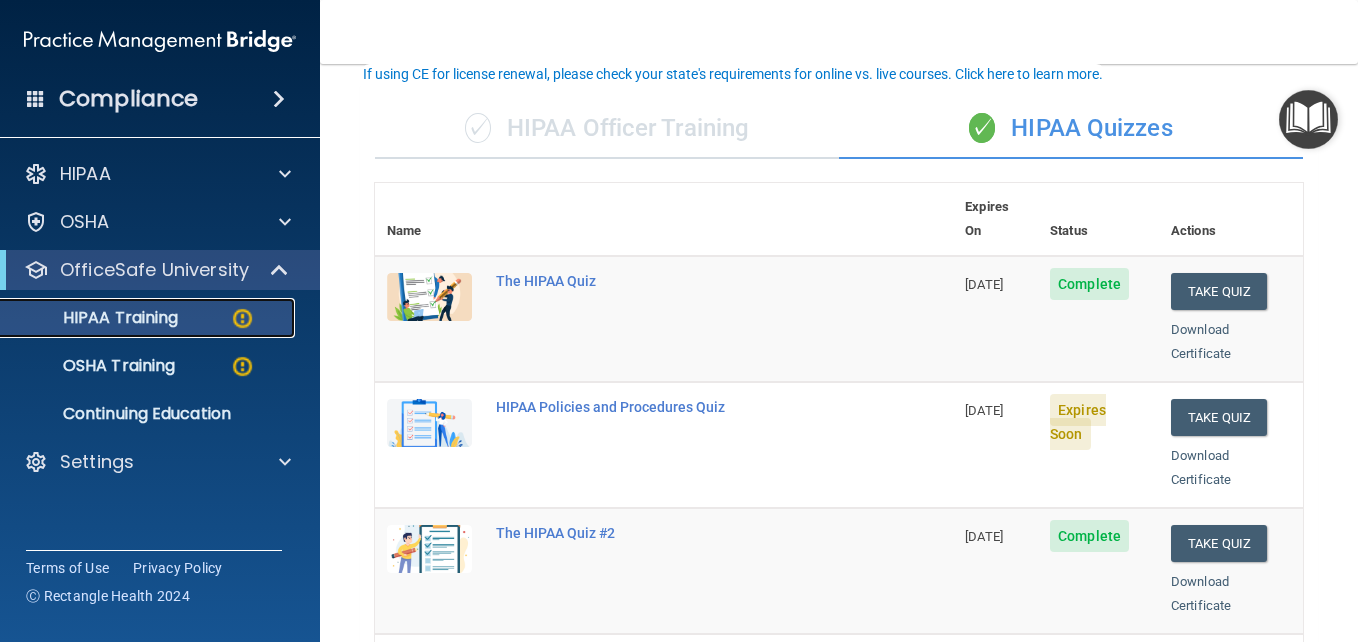 scroll, scrollTop: 160, scrollLeft: 0, axis: vertical 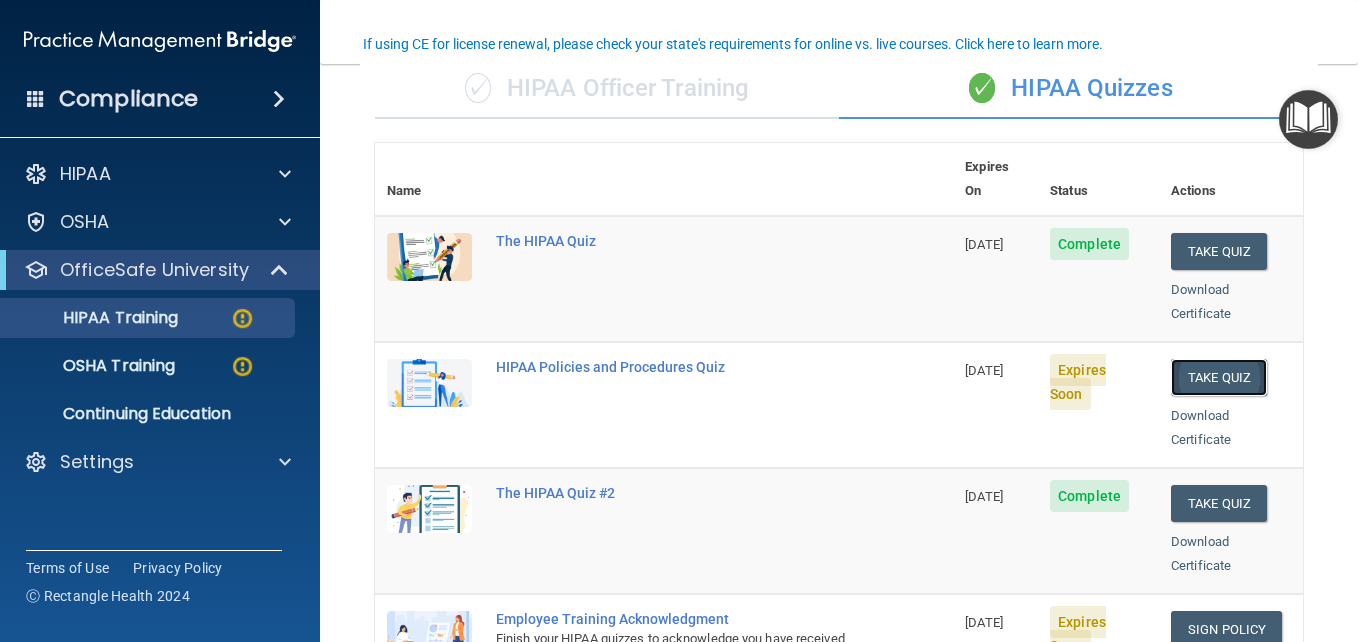 click on "Take Quiz" at bounding box center (1219, 377) 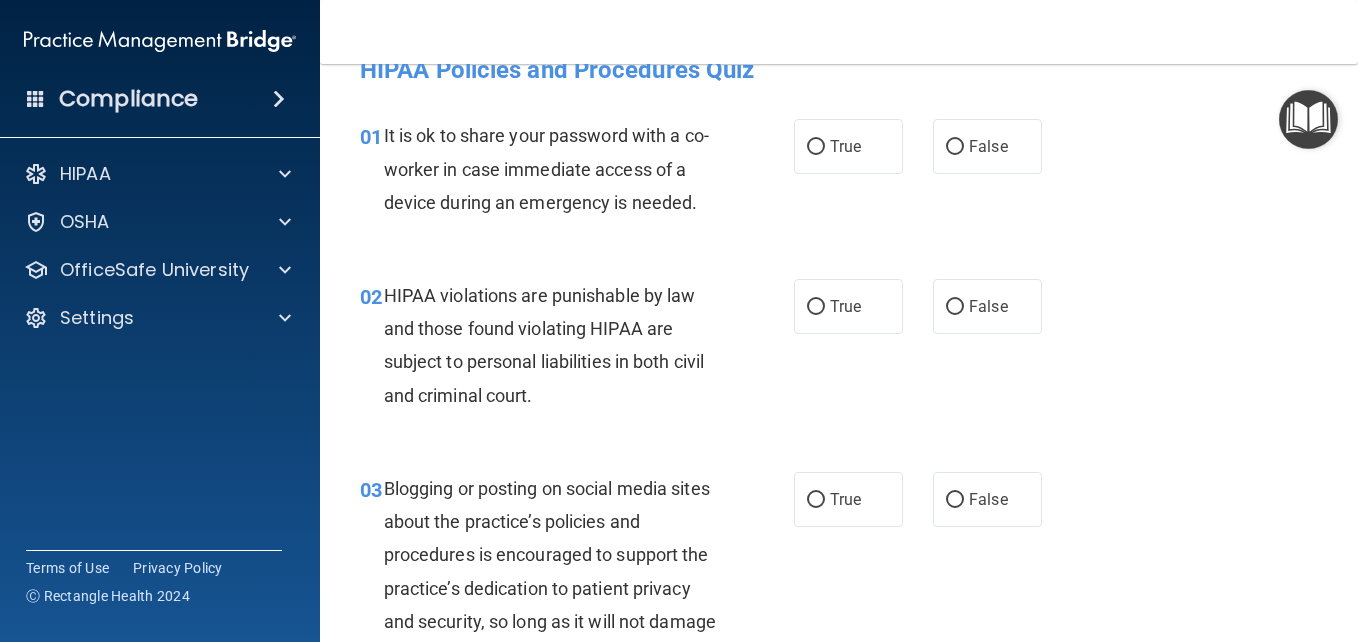scroll, scrollTop: 0, scrollLeft: 0, axis: both 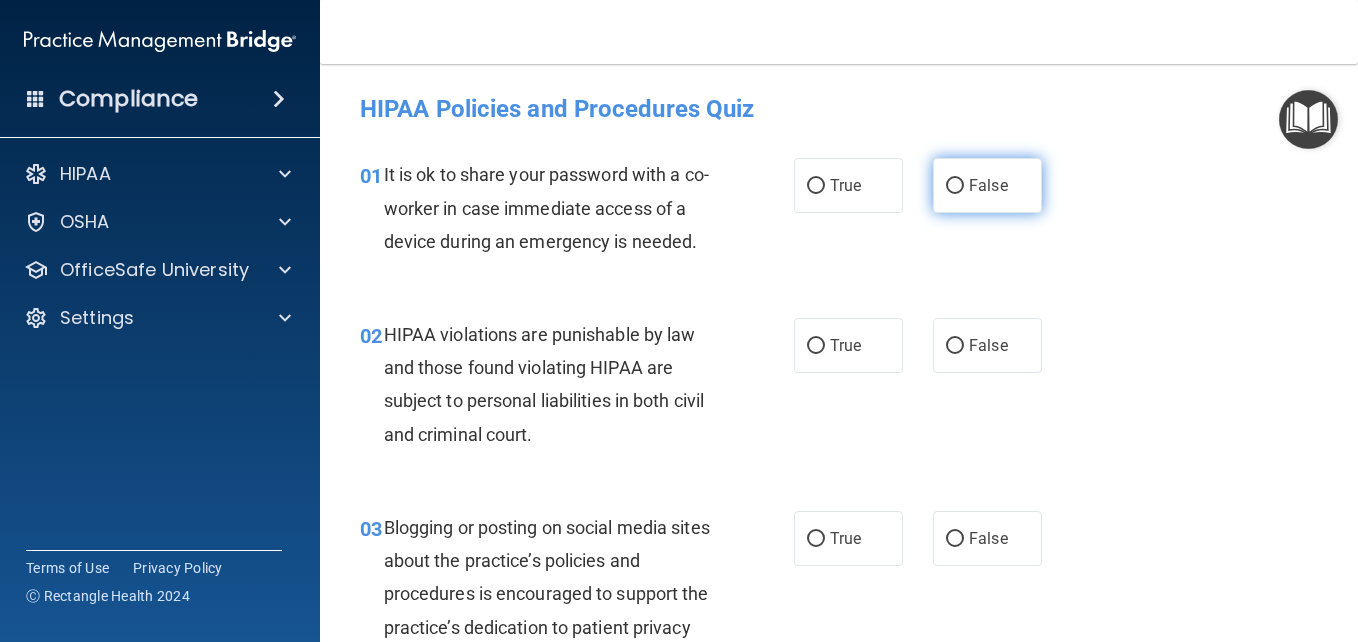 click on "False" at bounding box center [955, 186] 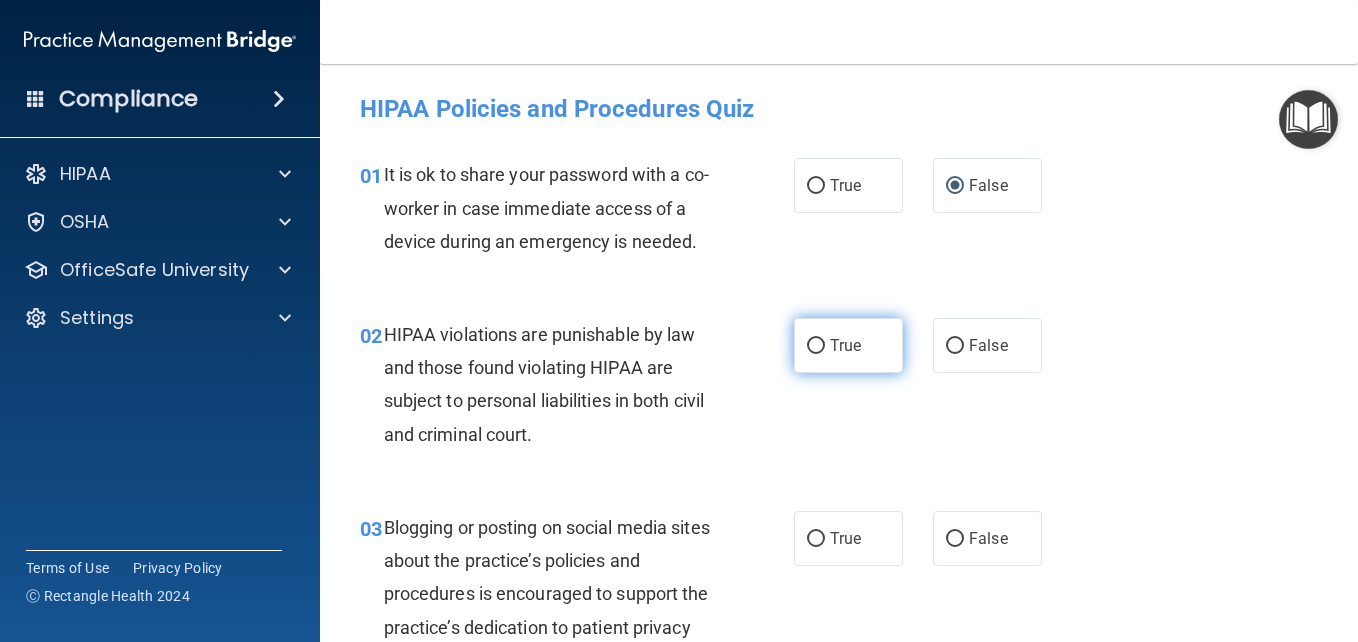 click on "True" at bounding box center (816, 346) 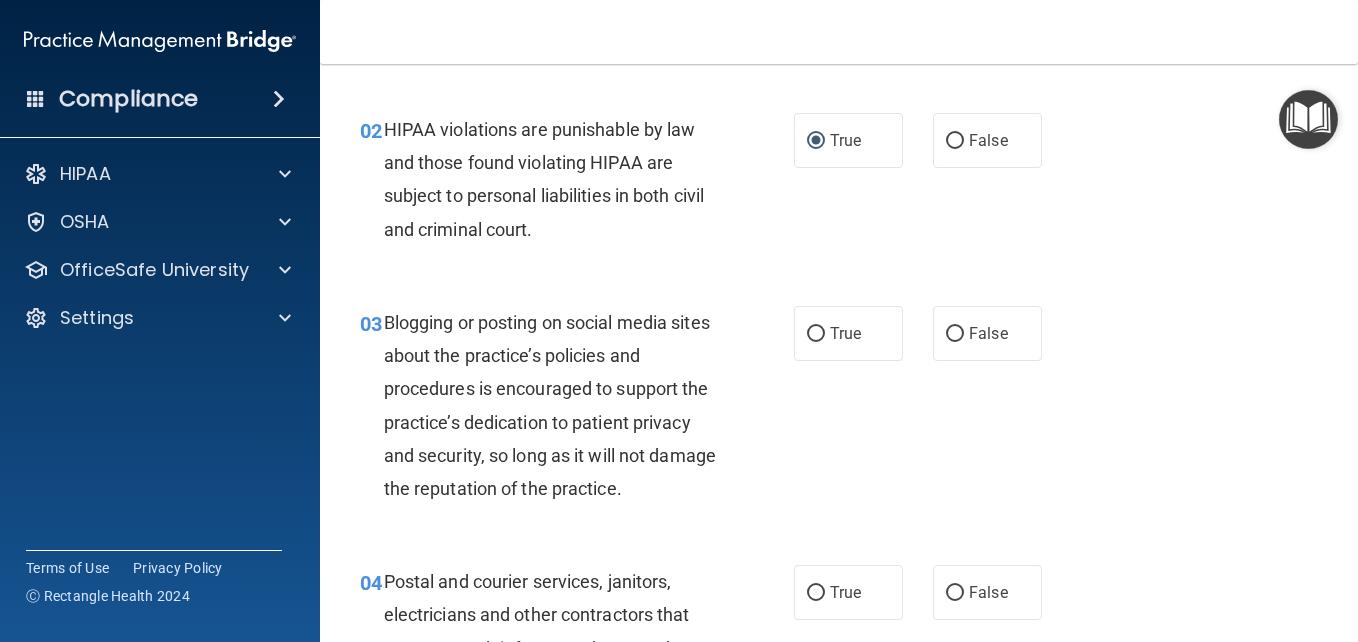scroll, scrollTop: 240, scrollLeft: 0, axis: vertical 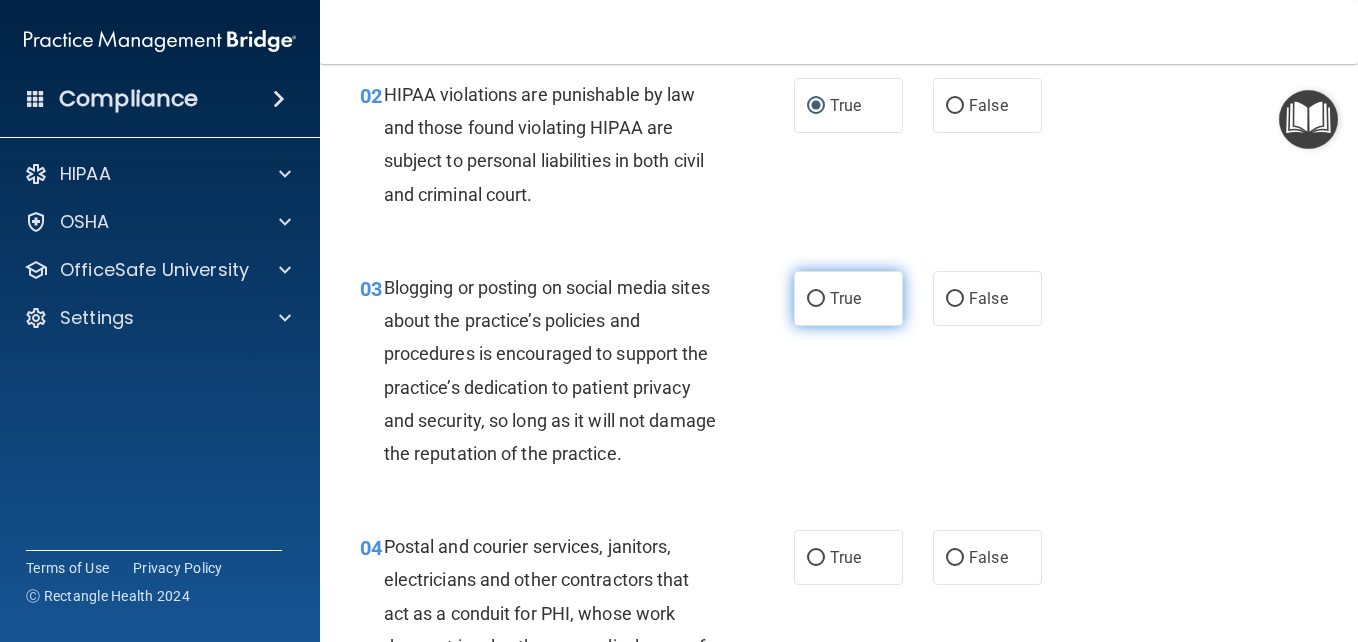 click on "True" at bounding box center (816, 299) 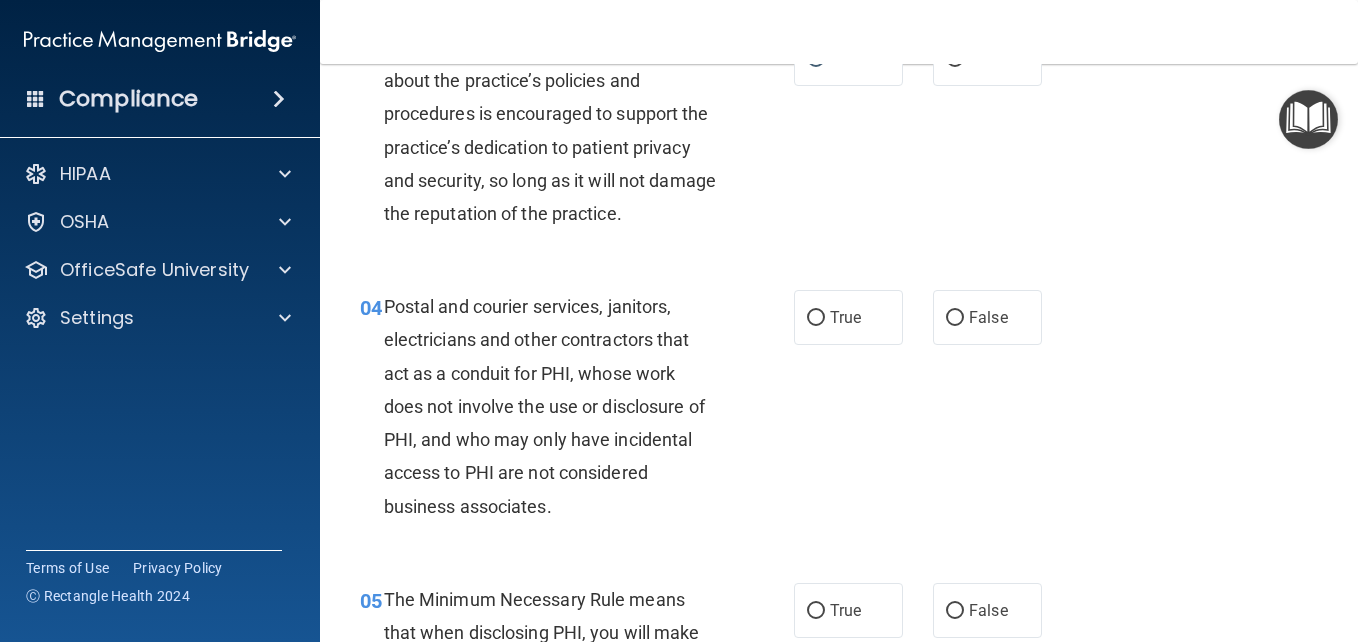scroll, scrollTop: 520, scrollLeft: 0, axis: vertical 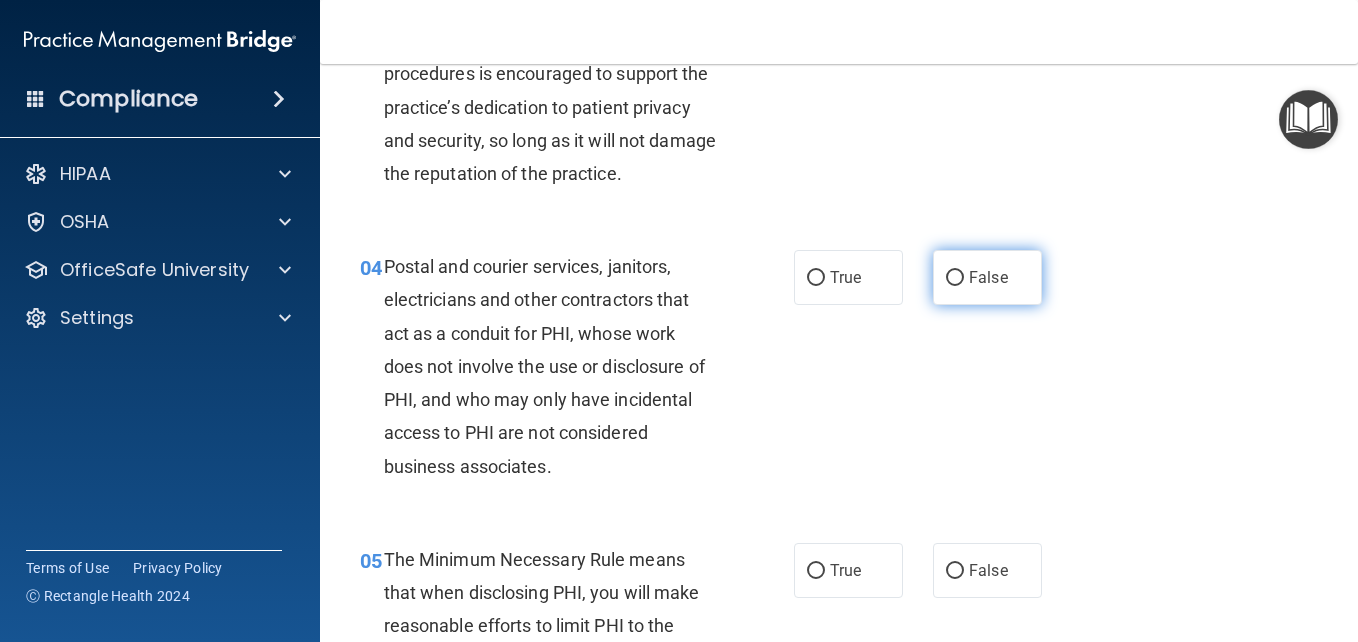click on "False" at bounding box center (955, 278) 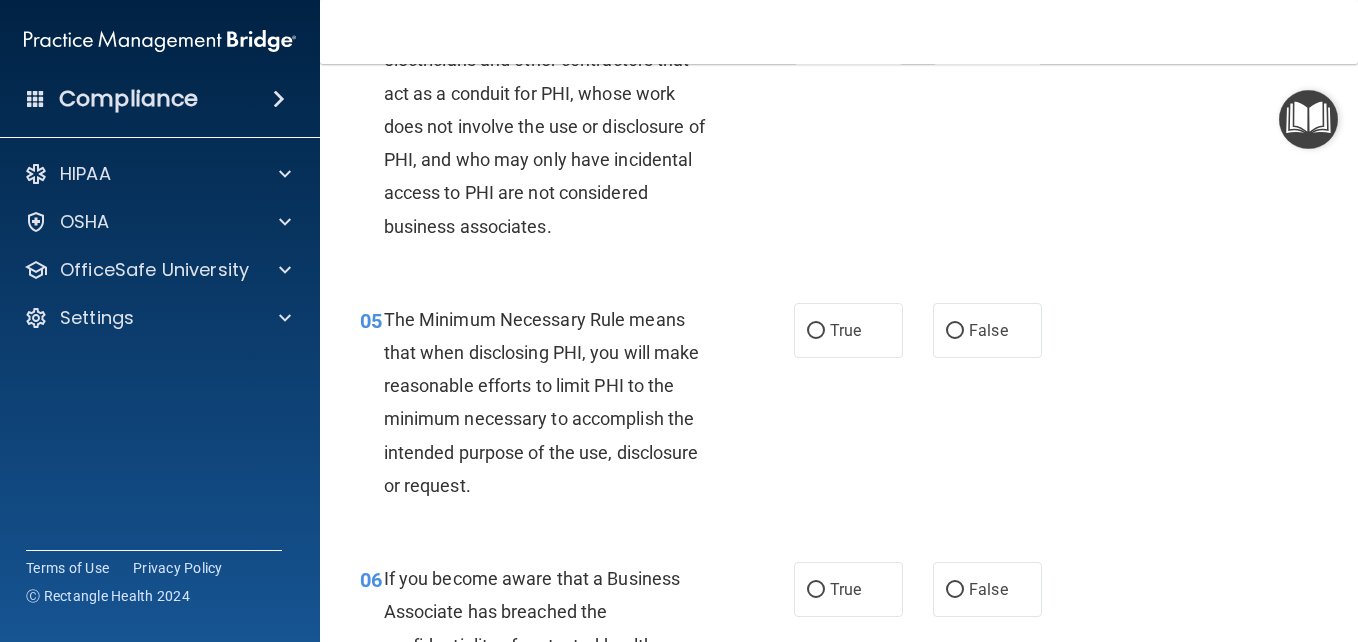 scroll, scrollTop: 800, scrollLeft: 0, axis: vertical 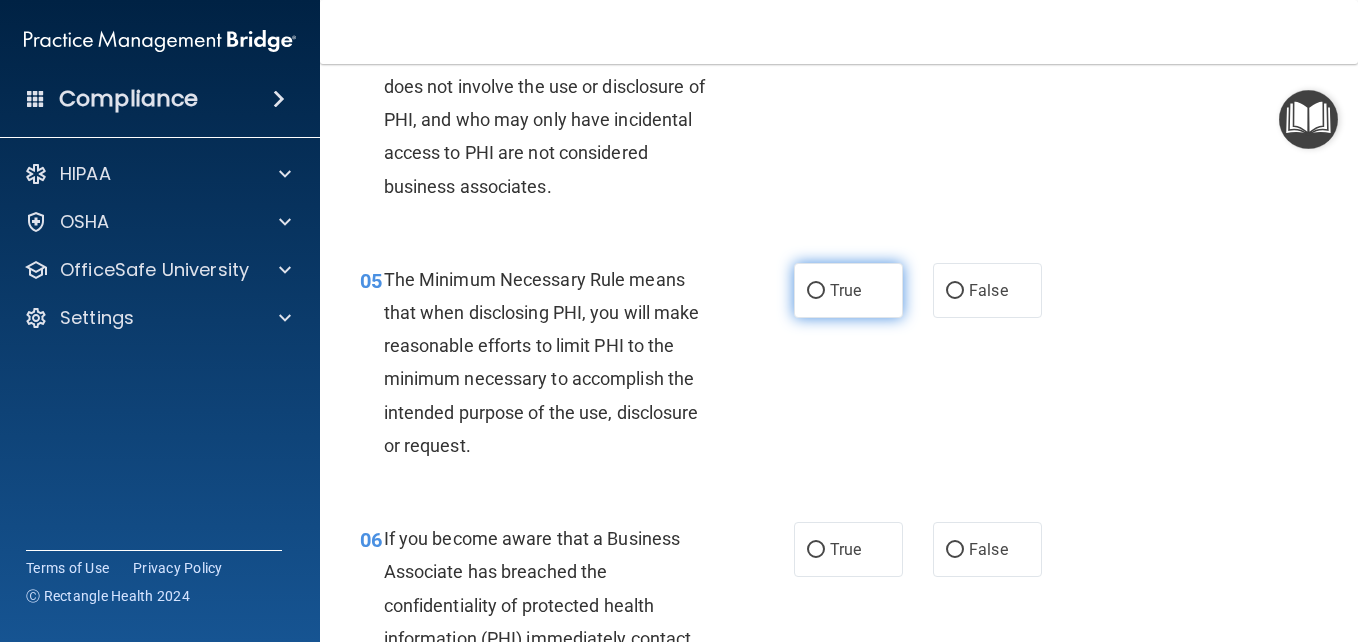 click on "True" at bounding box center (848, 290) 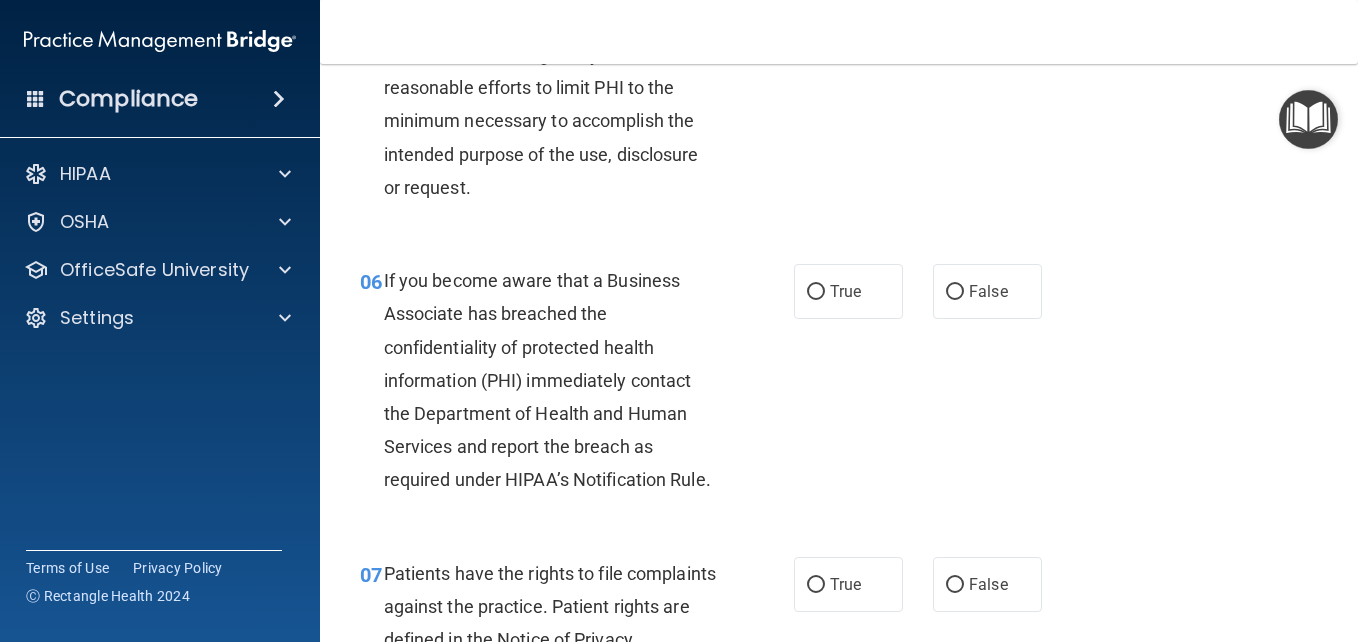 scroll, scrollTop: 1080, scrollLeft: 0, axis: vertical 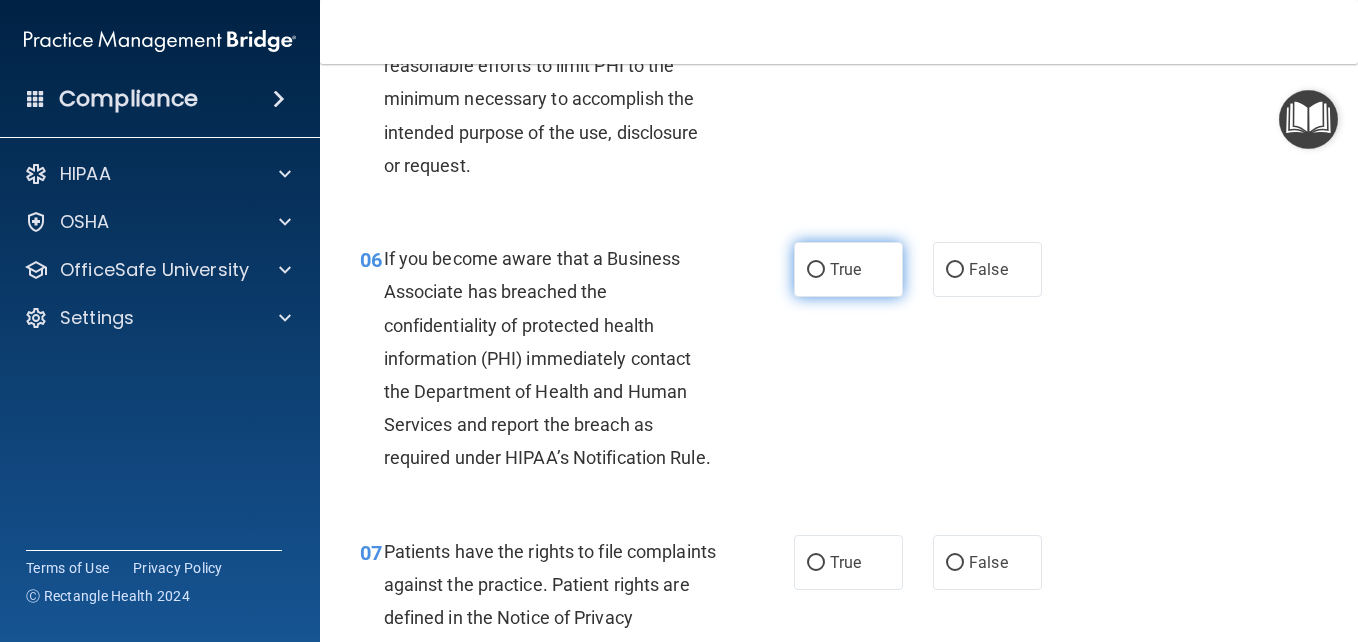 click on "True" at bounding box center (848, 269) 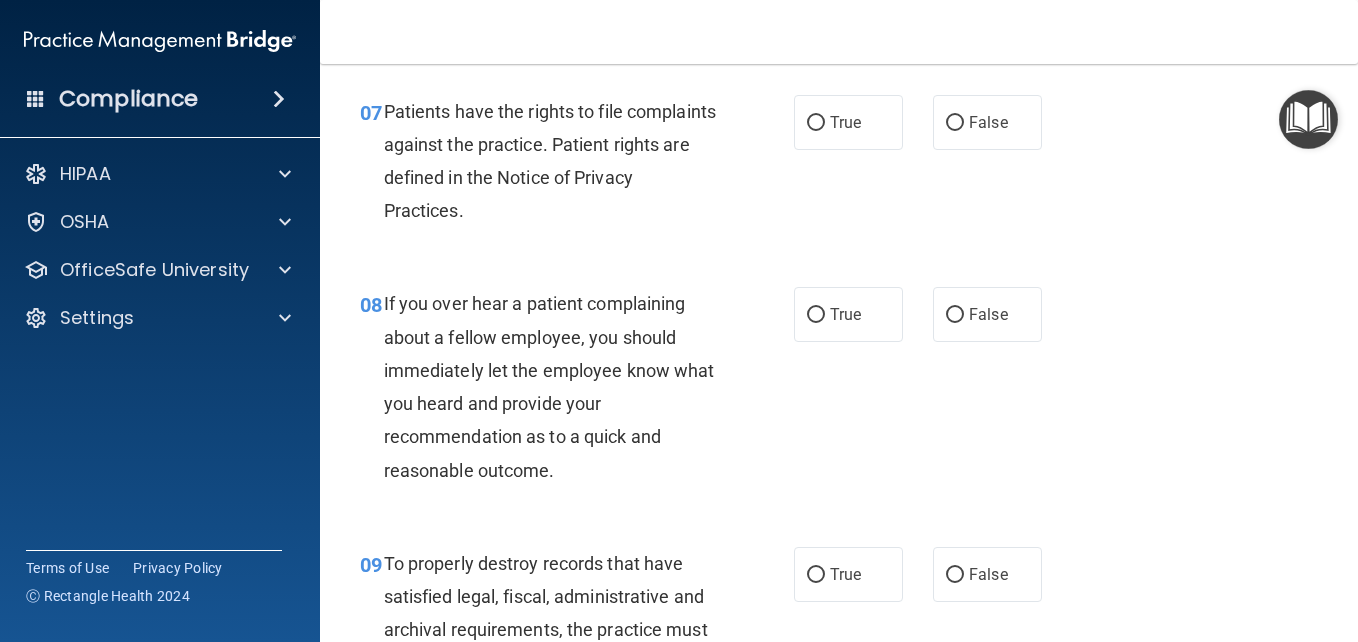 scroll, scrollTop: 1560, scrollLeft: 0, axis: vertical 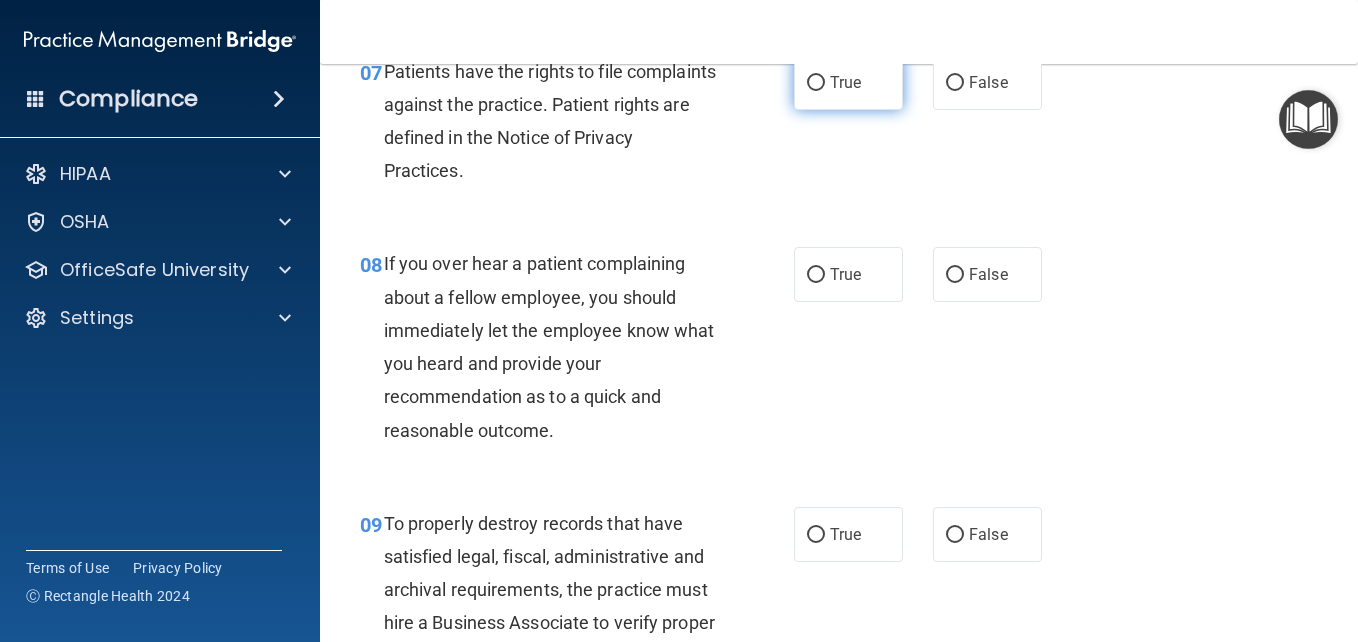 click on "True" at bounding box center [848, 82] 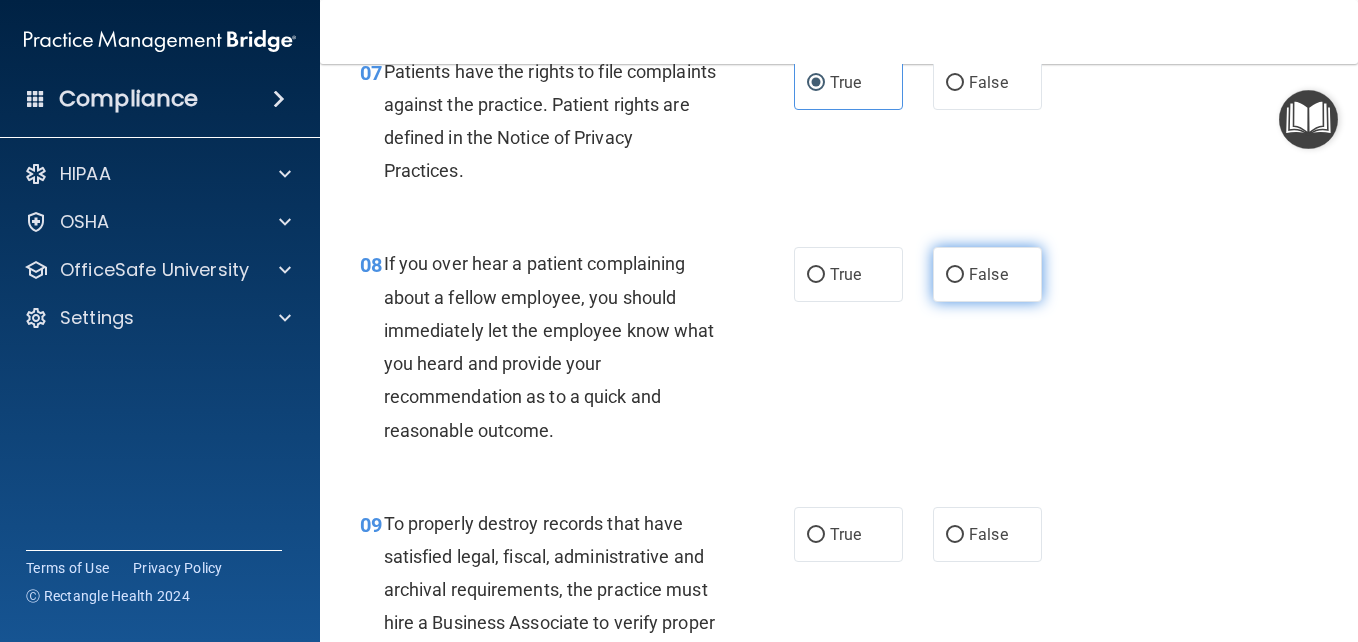 click on "False" at bounding box center [955, 275] 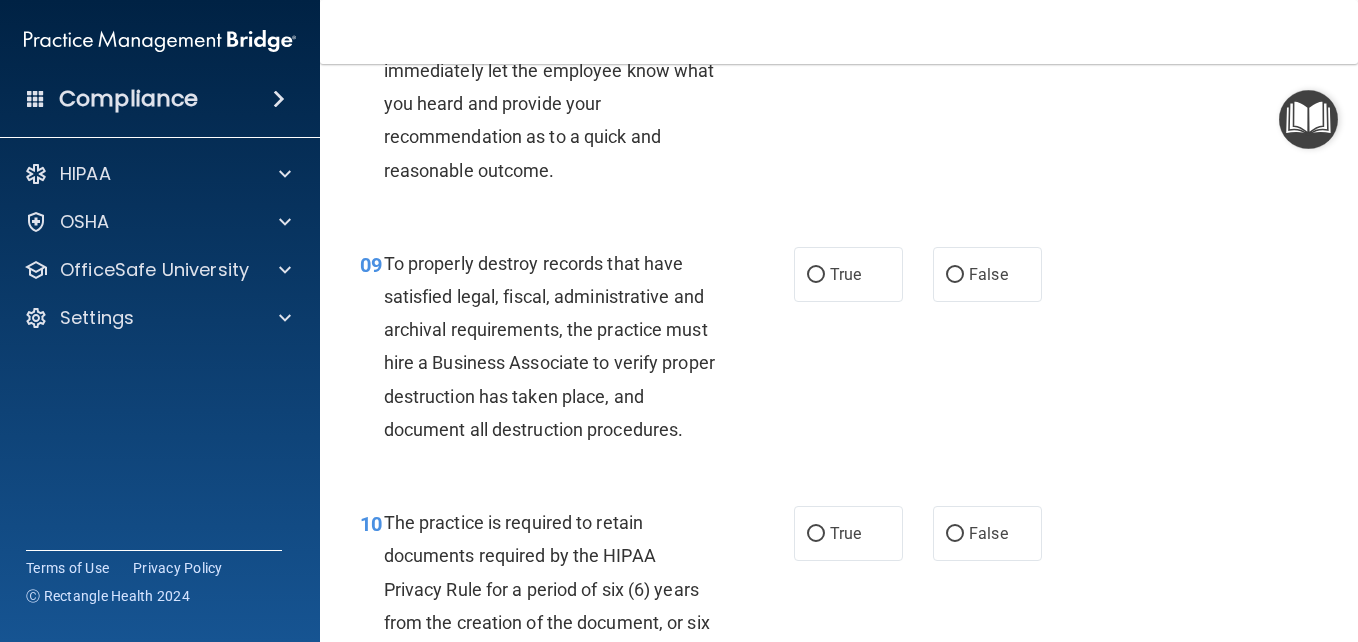 scroll, scrollTop: 1840, scrollLeft: 0, axis: vertical 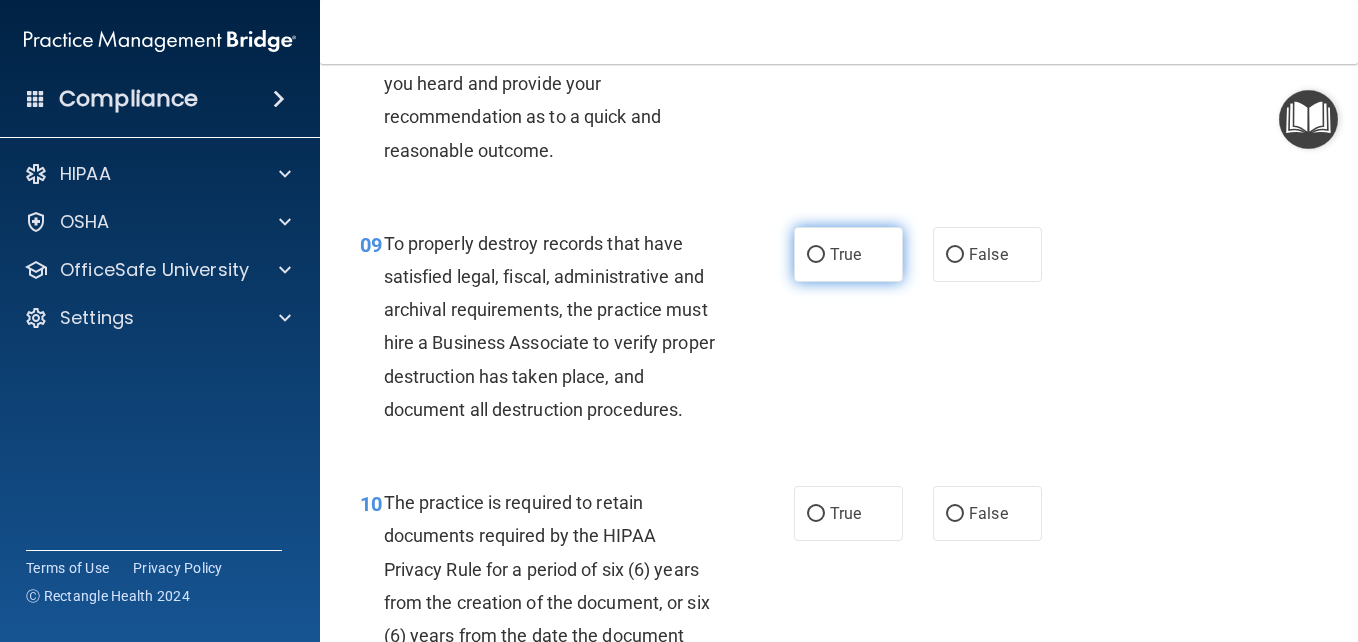 click on "True" at bounding box center (816, 255) 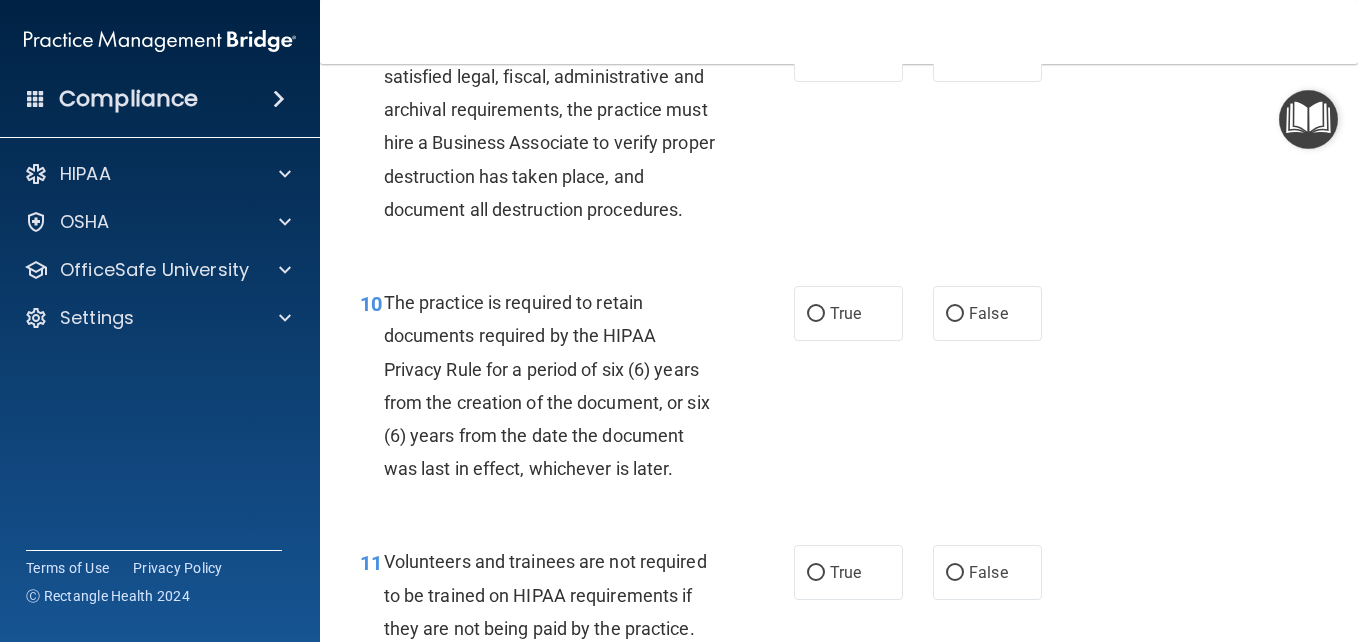 scroll, scrollTop: 2080, scrollLeft: 0, axis: vertical 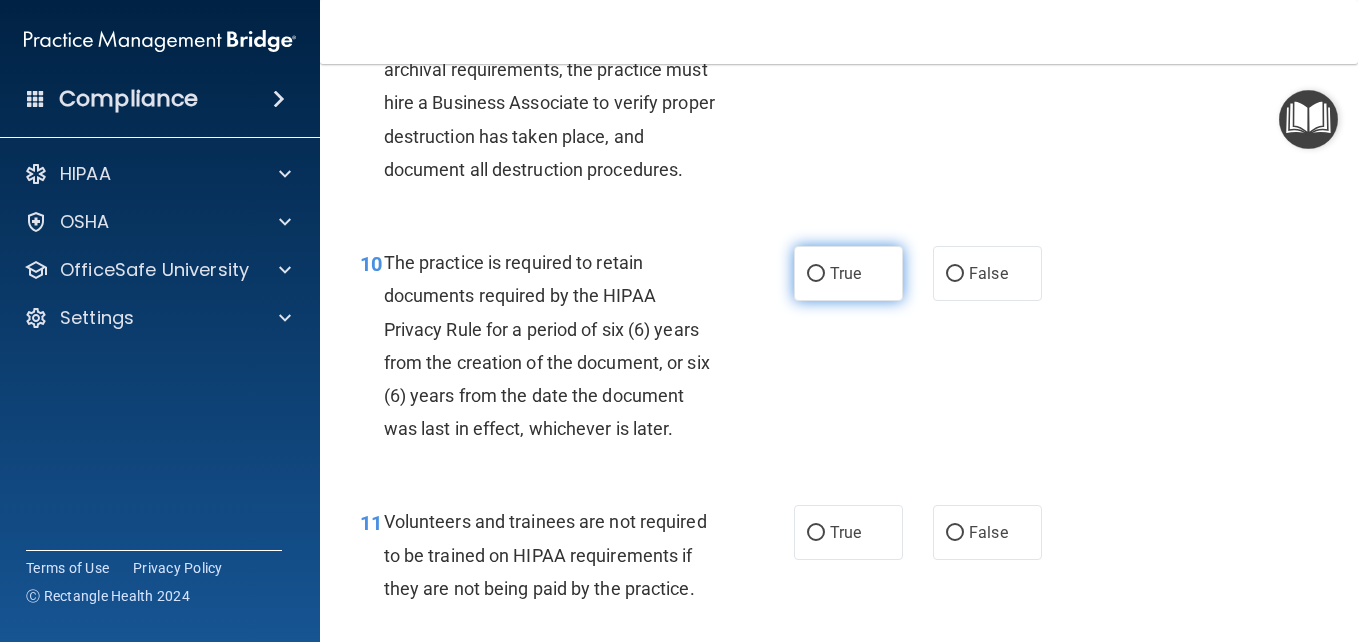 click on "True" at bounding box center (816, 274) 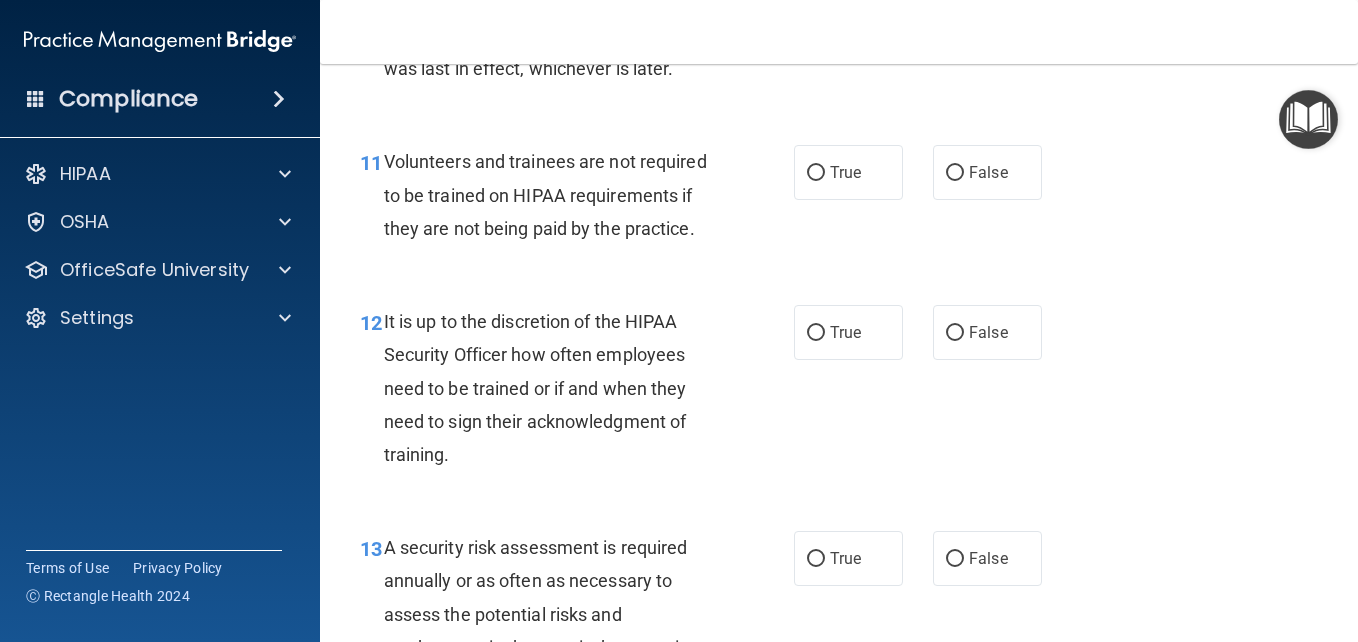 scroll, scrollTop: 2480, scrollLeft: 0, axis: vertical 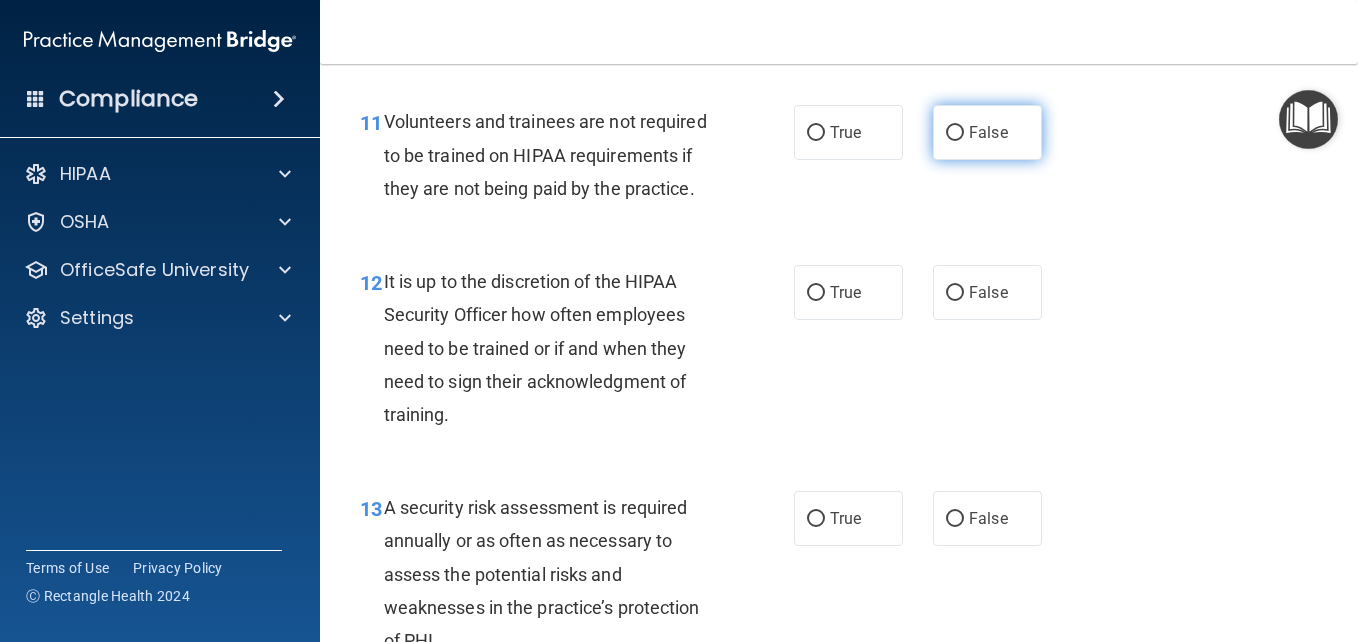 click on "False" at bounding box center (955, 133) 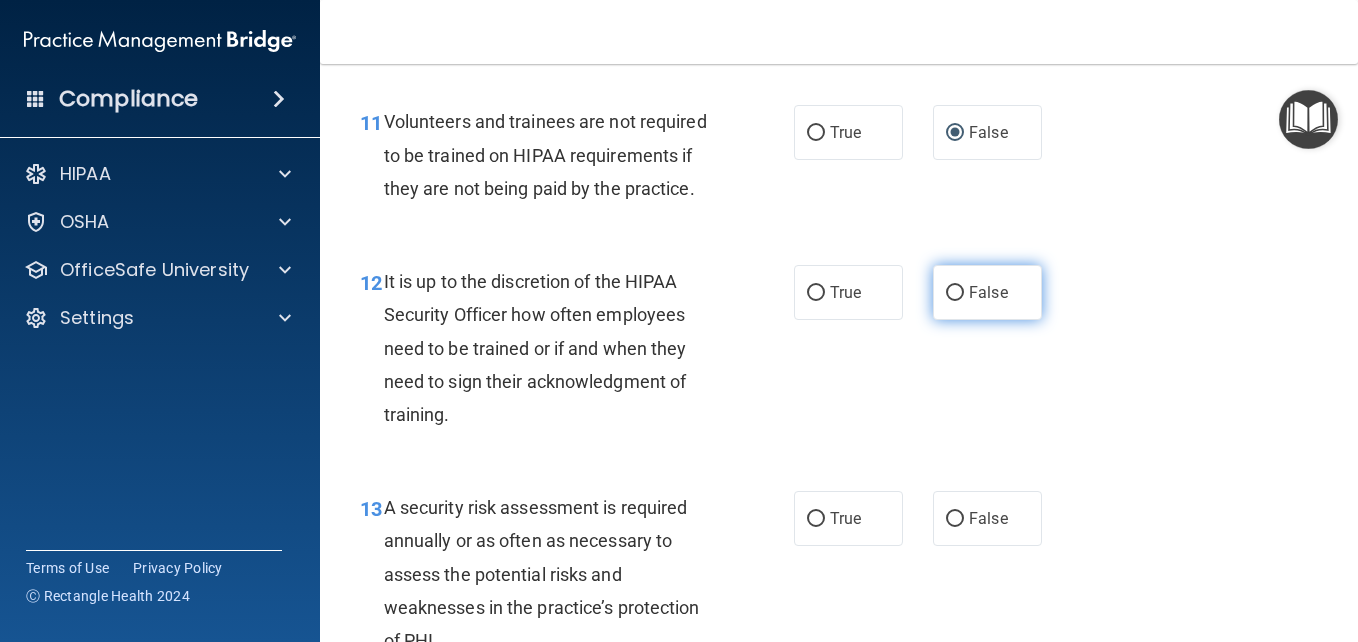 click on "False" at bounding box center [955, 293] 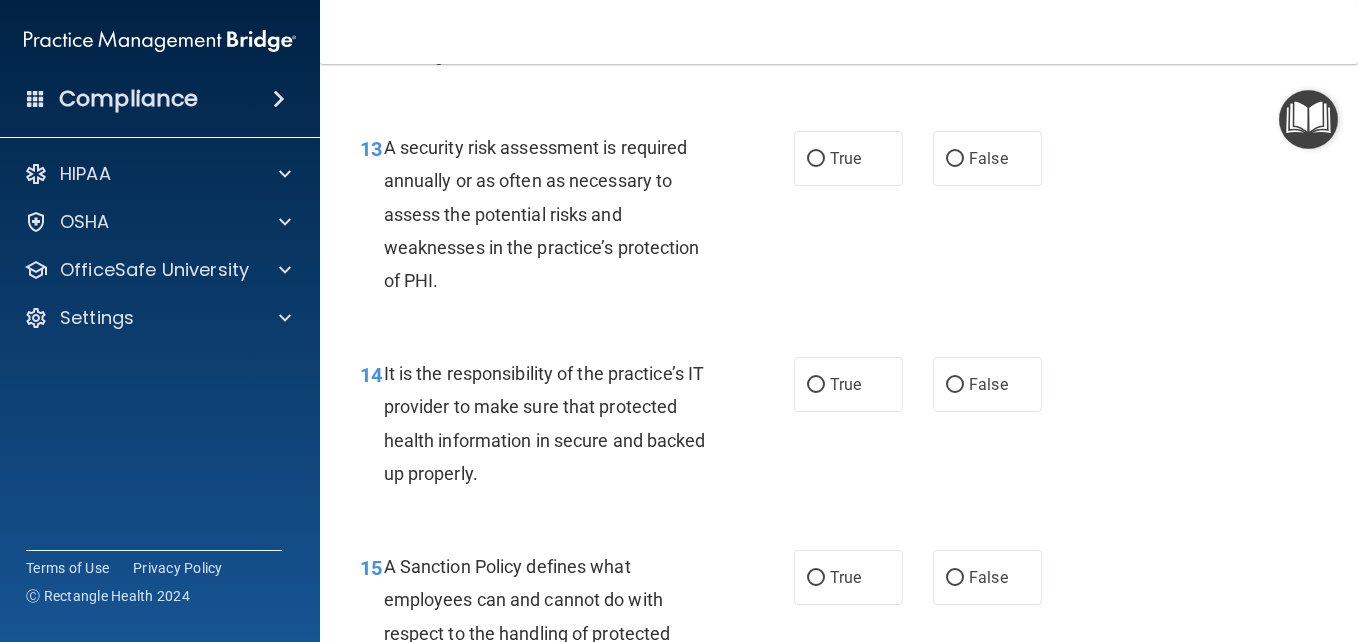 scroll, scrollTop: 2880, scrollLeft: 0, axis: vertical 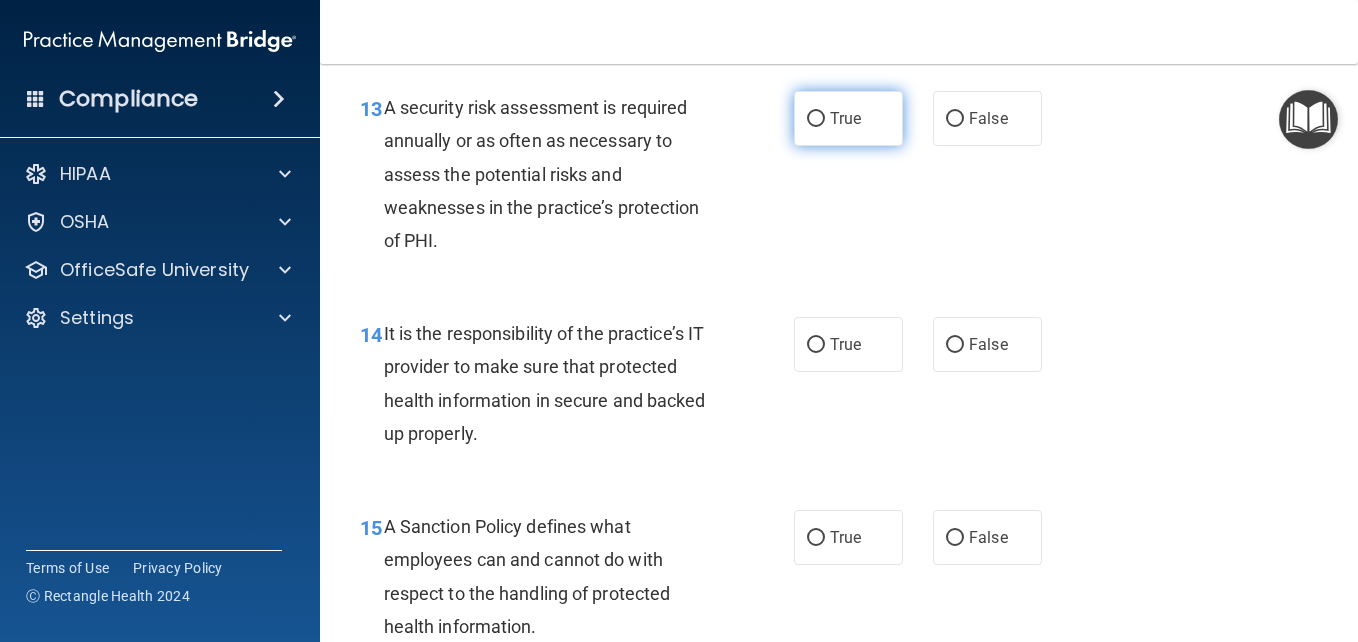 click on "True" at bounding box center (848, 118) 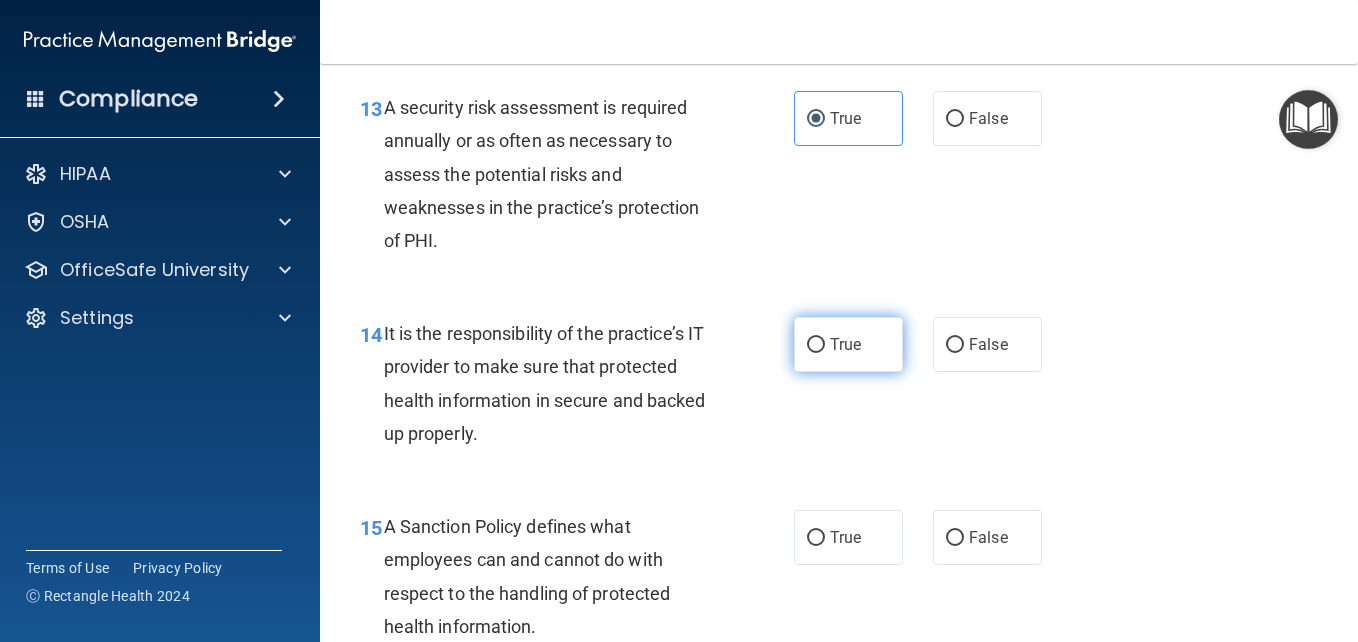 click on "True" at bounding box center (816, 345) 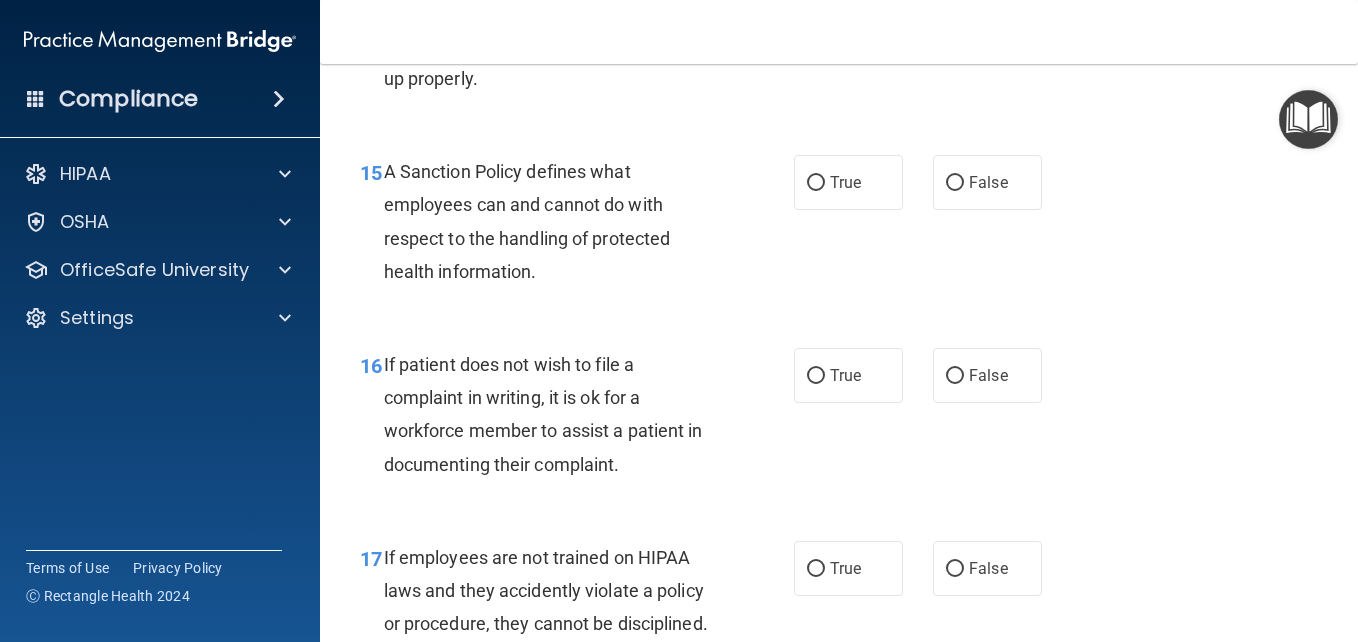 scroll, scrollTop: 3240, scrollLeft: 0, axis: vertical 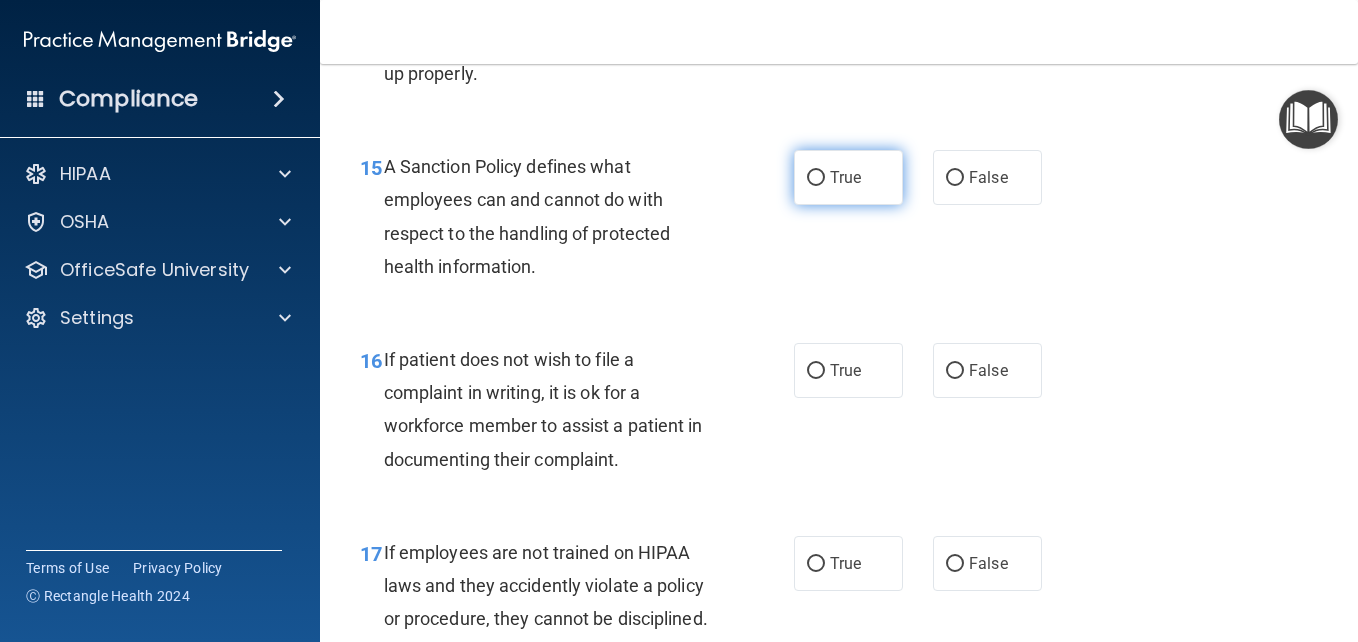 click on "True" at bounding box center (848, 177) 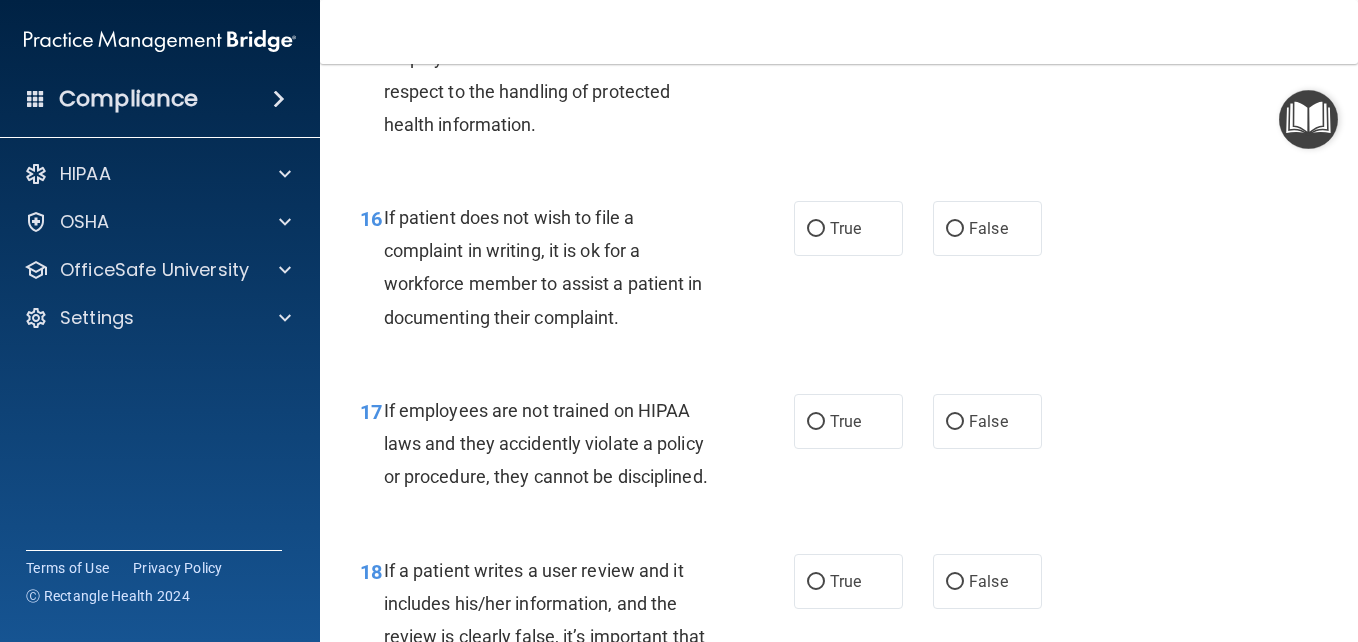 scroll, scrollTop: 3400, scrollLeft: 0, axis: vertical 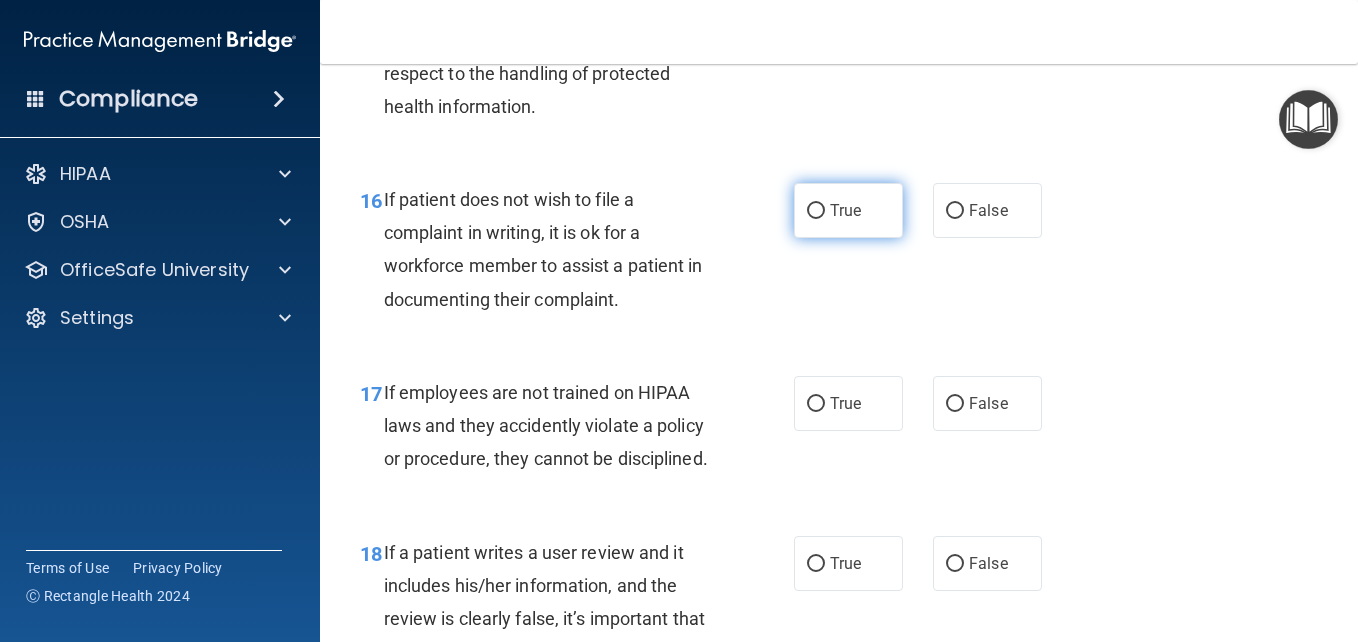 click on "True" at bounding box center [816, 211] 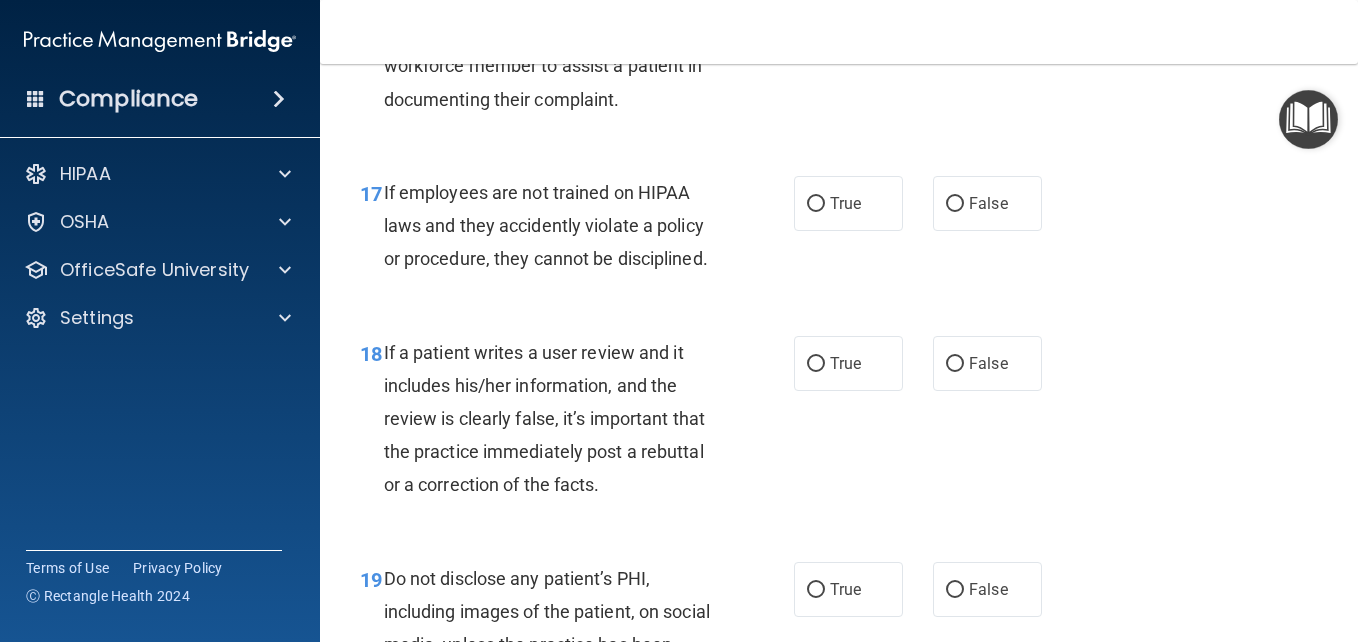 scroll, scrollTop: 3640, scrollLeft: 0, axis: vertical 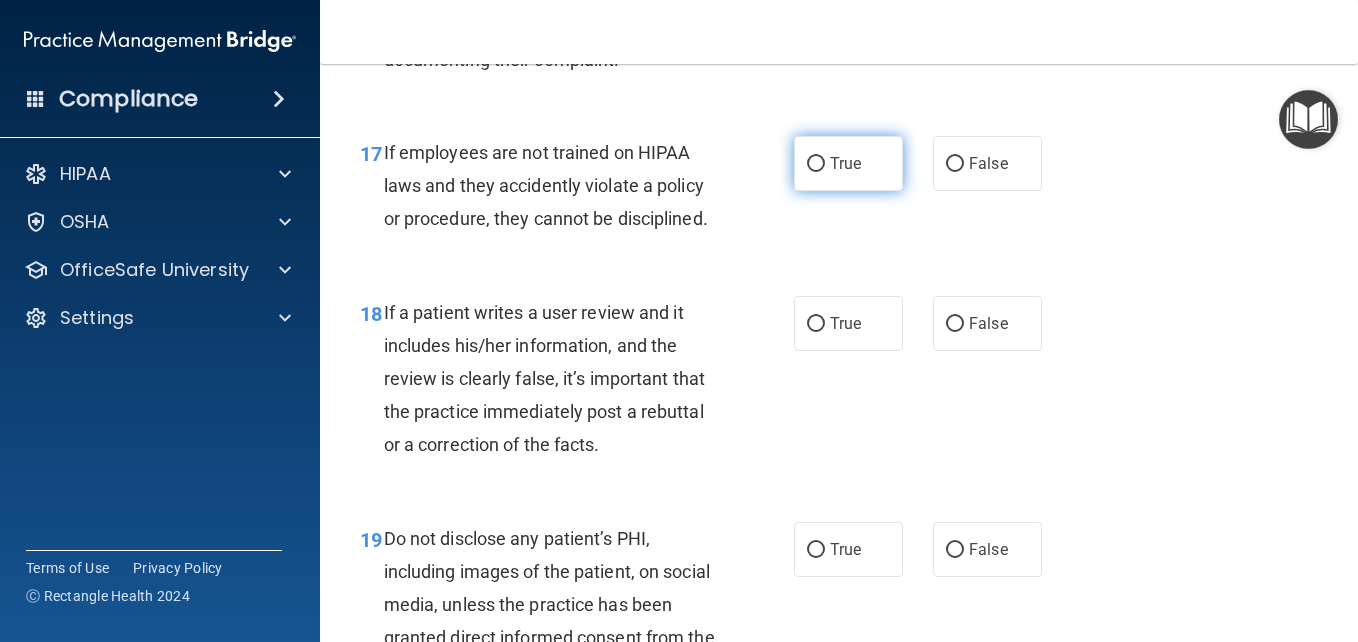 click on "True" at bounding box center [816, 164] 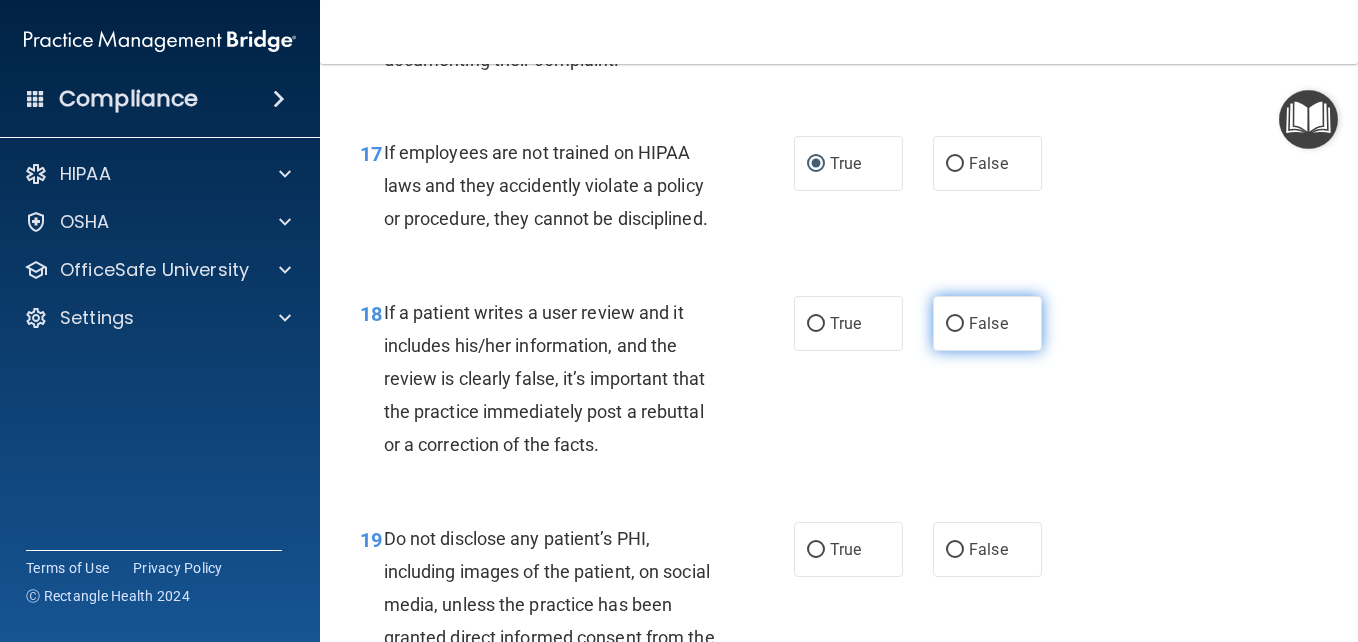 click on "False" at bounding box center (955, 324) 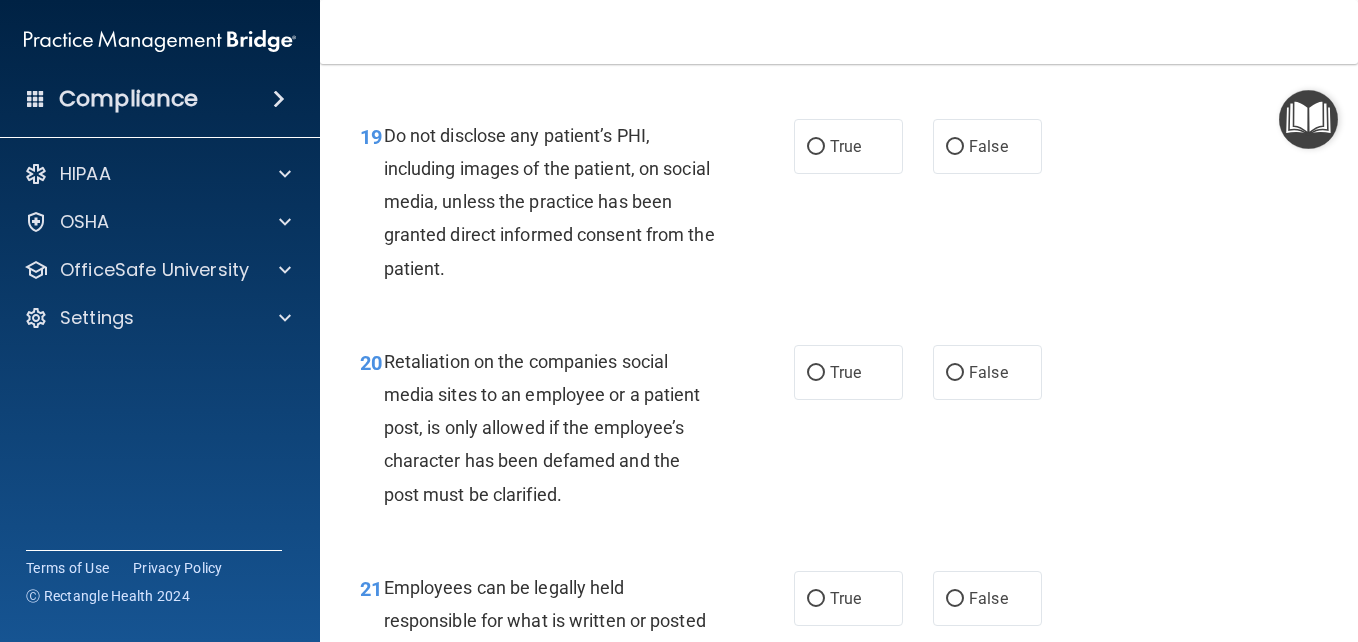 scroll, scrollTop: 4080, scrollLeft: 0, axis: vertical 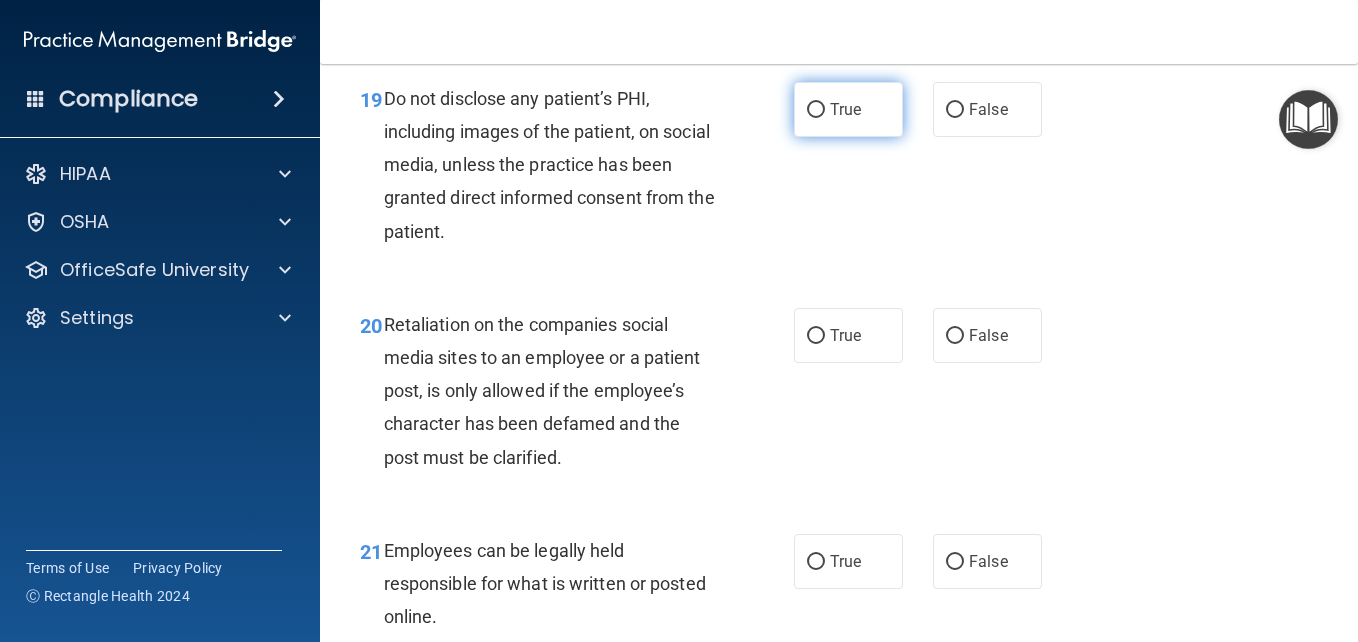 click on "True" at bounding box center (816, 110) 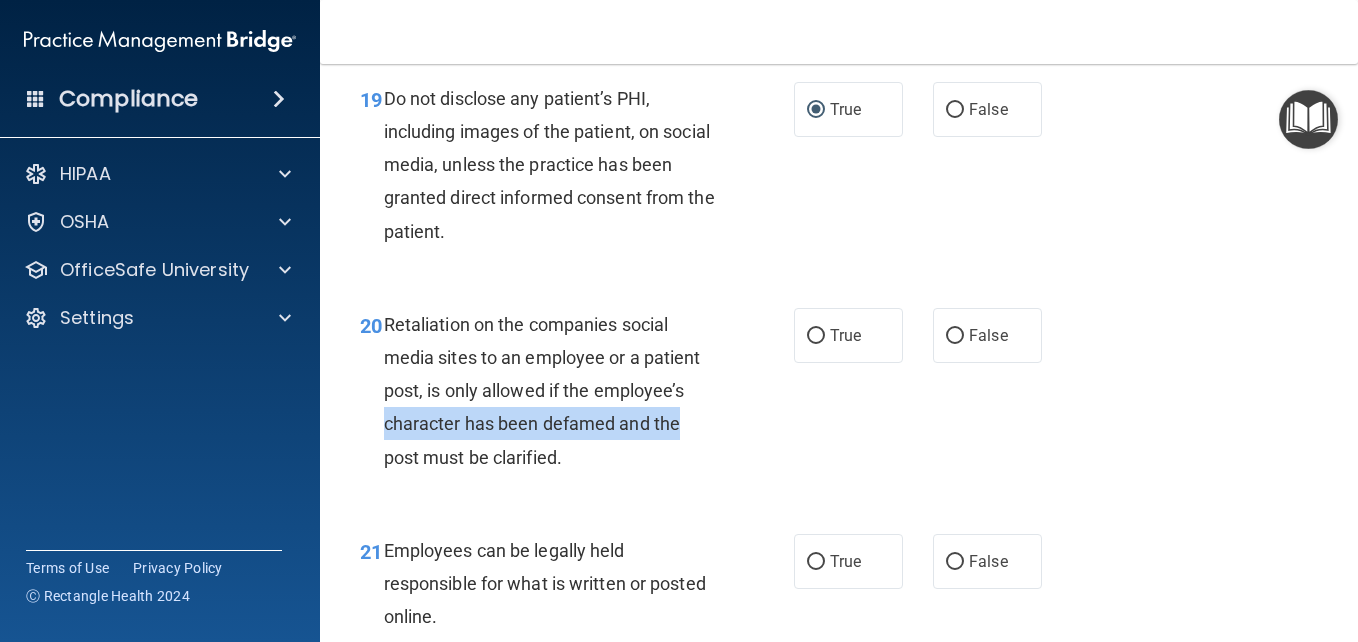 drag, startPoint x: 675, startPoint y: 556, endPoint x: 764, endPoint y: 529, distance: 93.00538 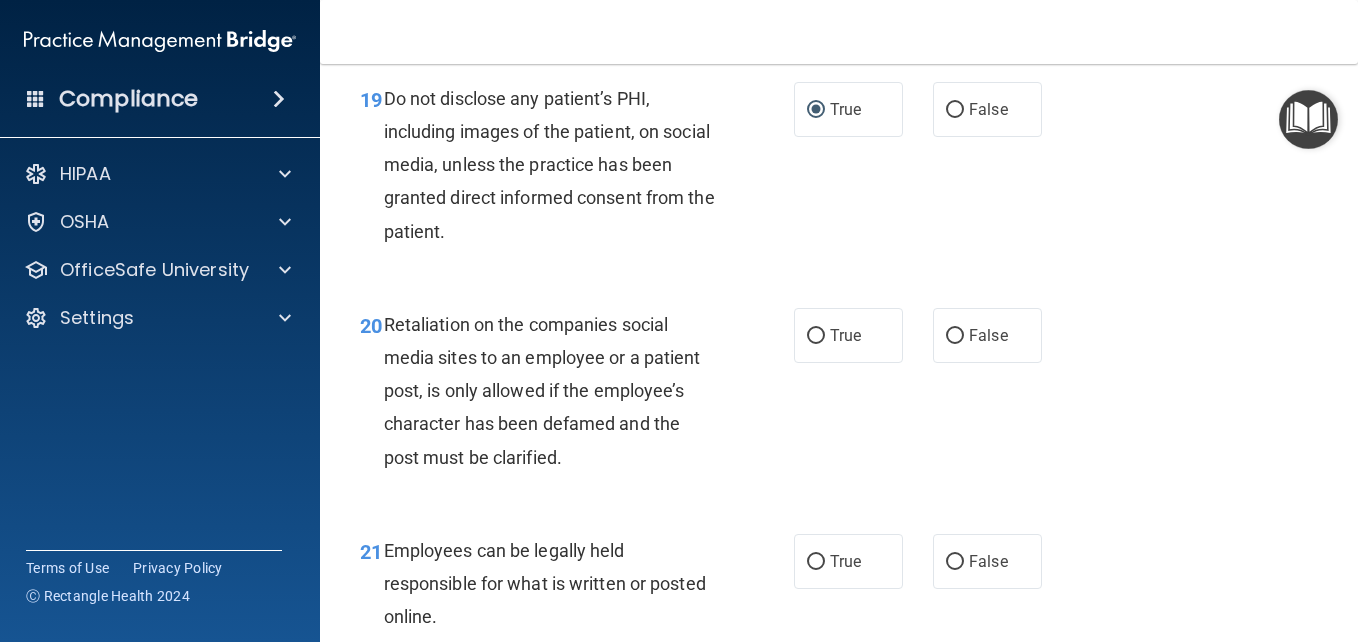 drag, startPoint x: 764, startPoint y: 529, endPoint x: 877, endPoint y: 593, distance: 129.86531 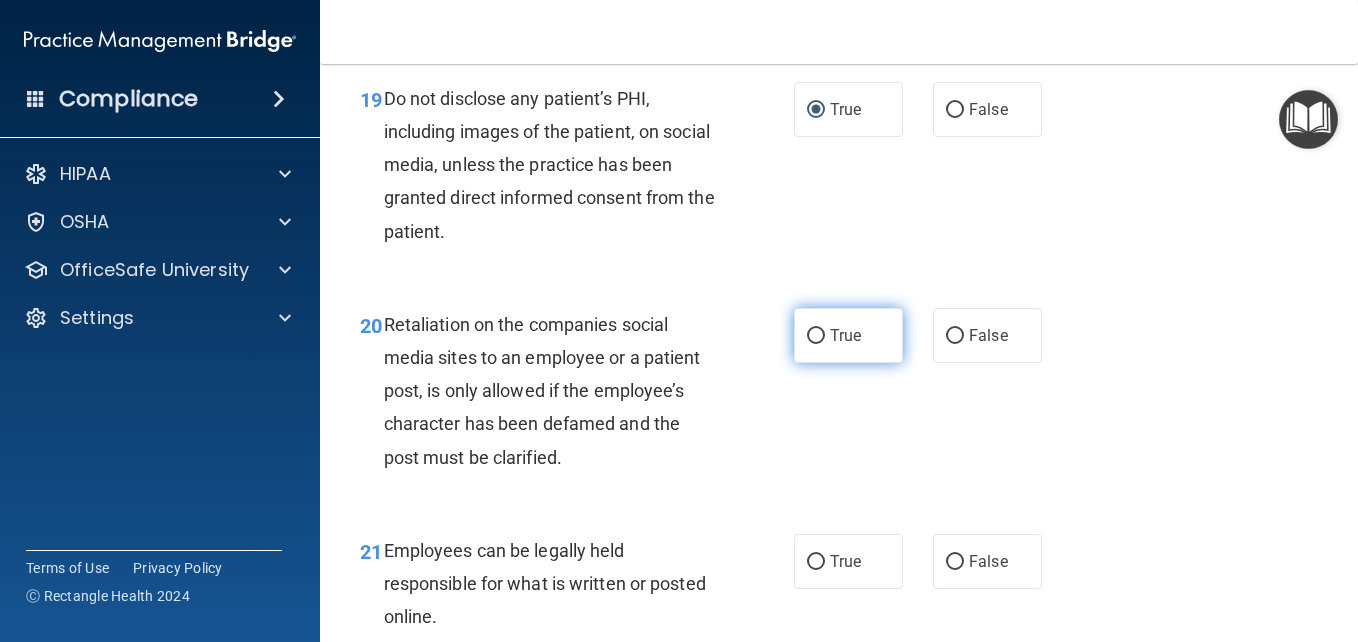 click on "True" at bounding box center [816, 336] 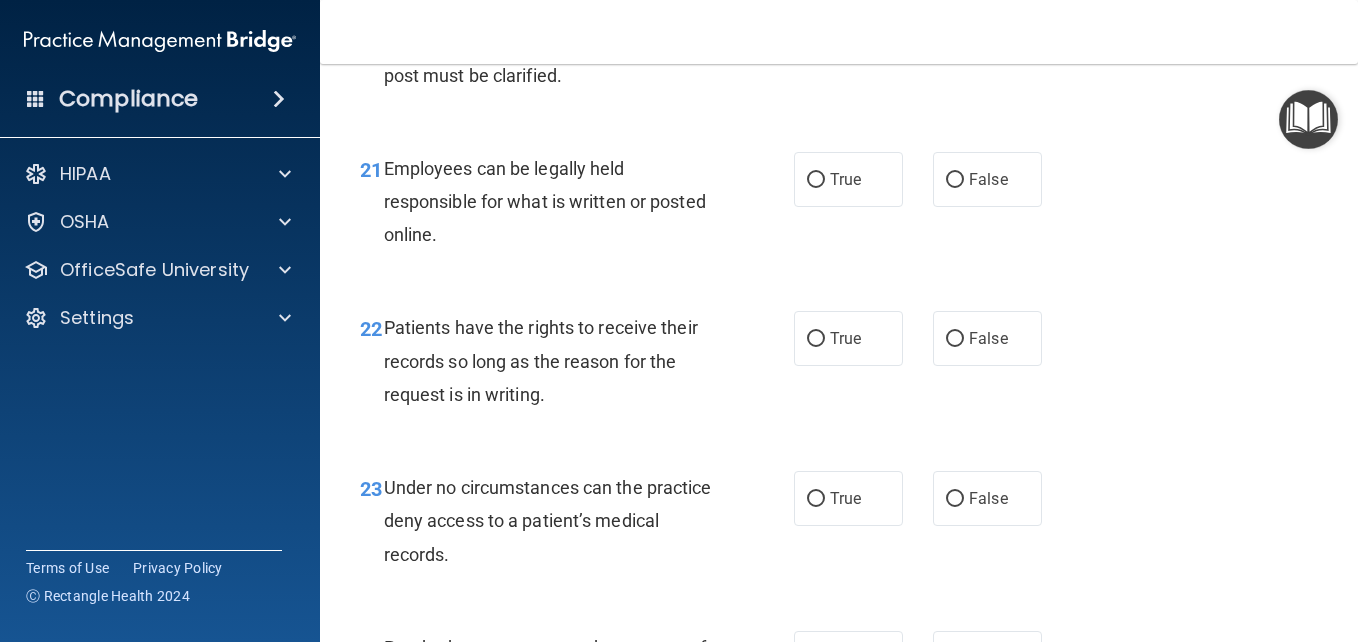 scroll, scrollTop: 4480, scrollLeft: 0, axis: vertical 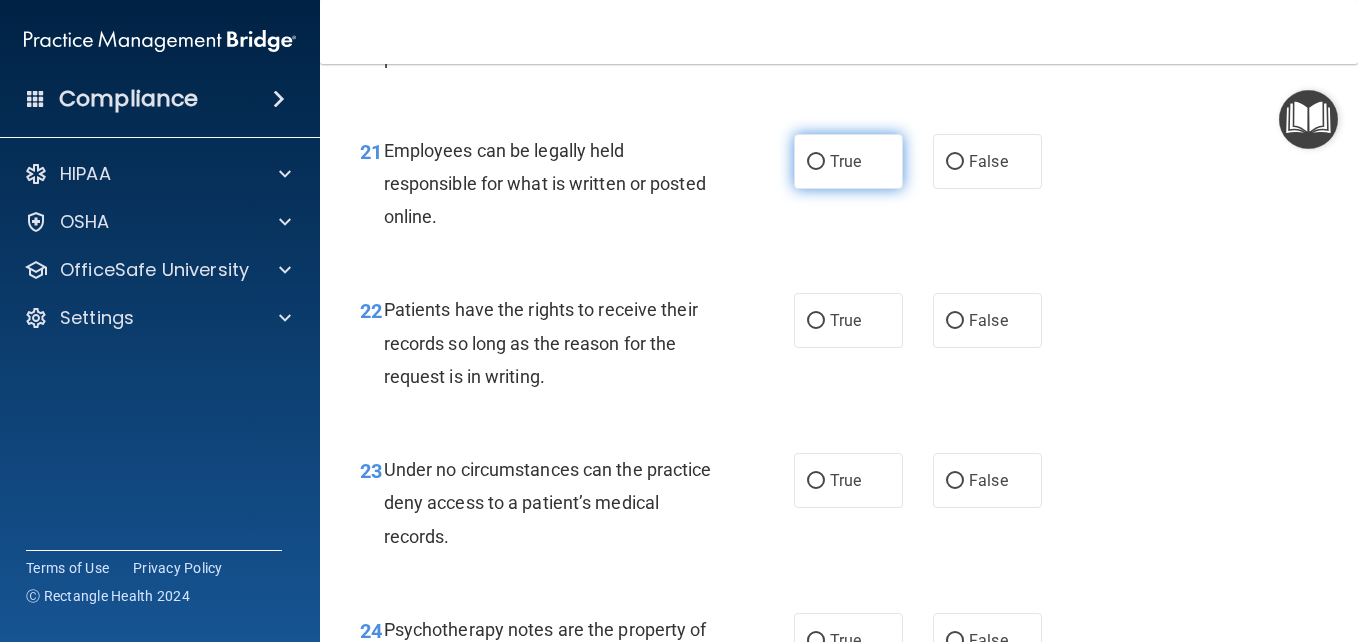 click on "True" at bounding box center (816, 162) 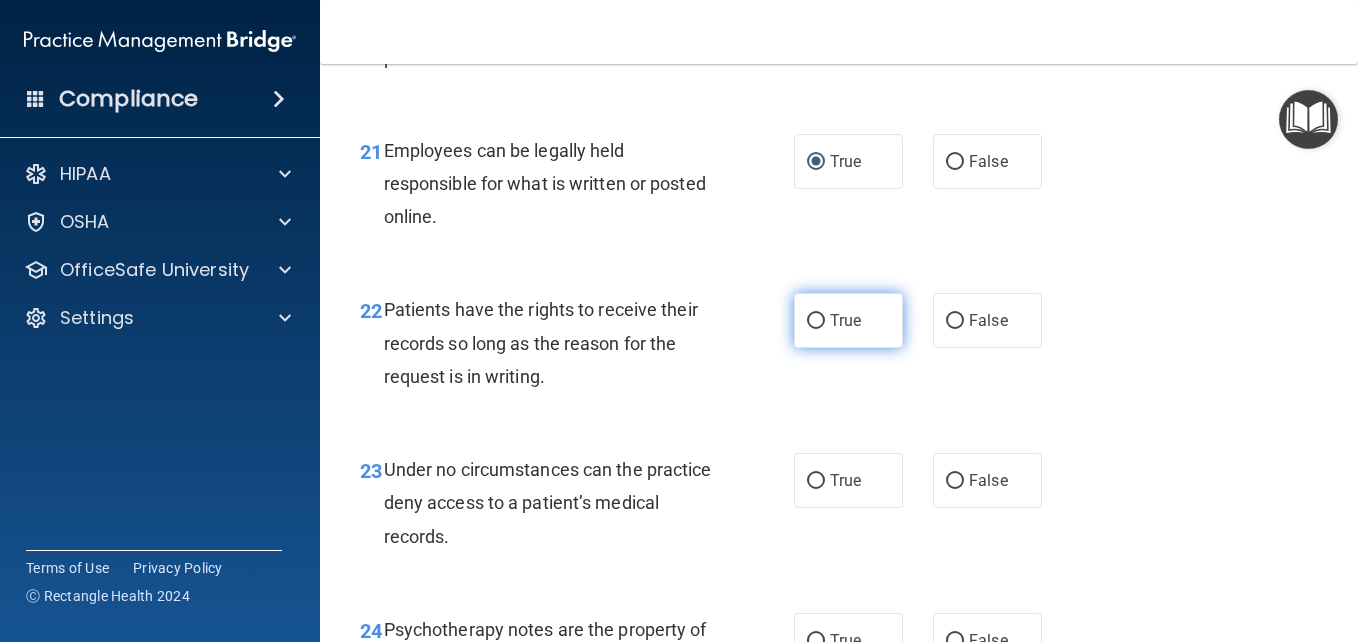 click on "True" at bounding box center (816, 321) 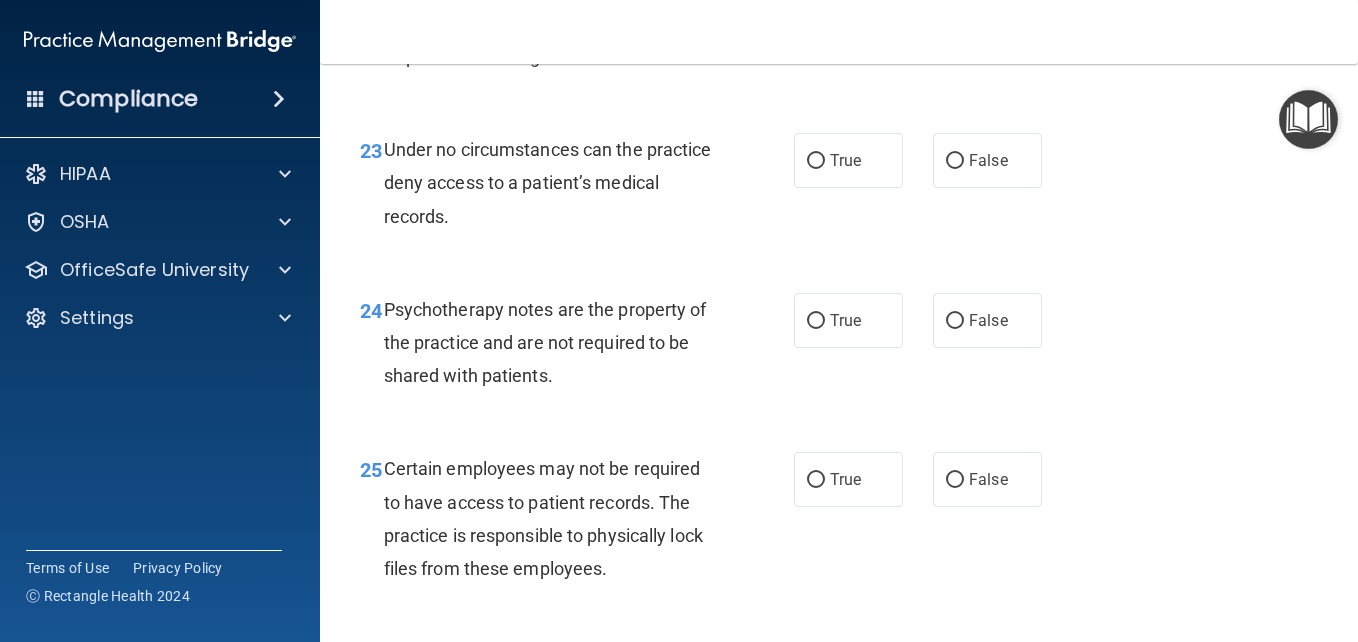 scroll, scrollTop: 4840, scrollLeft: 0, axis: vertical 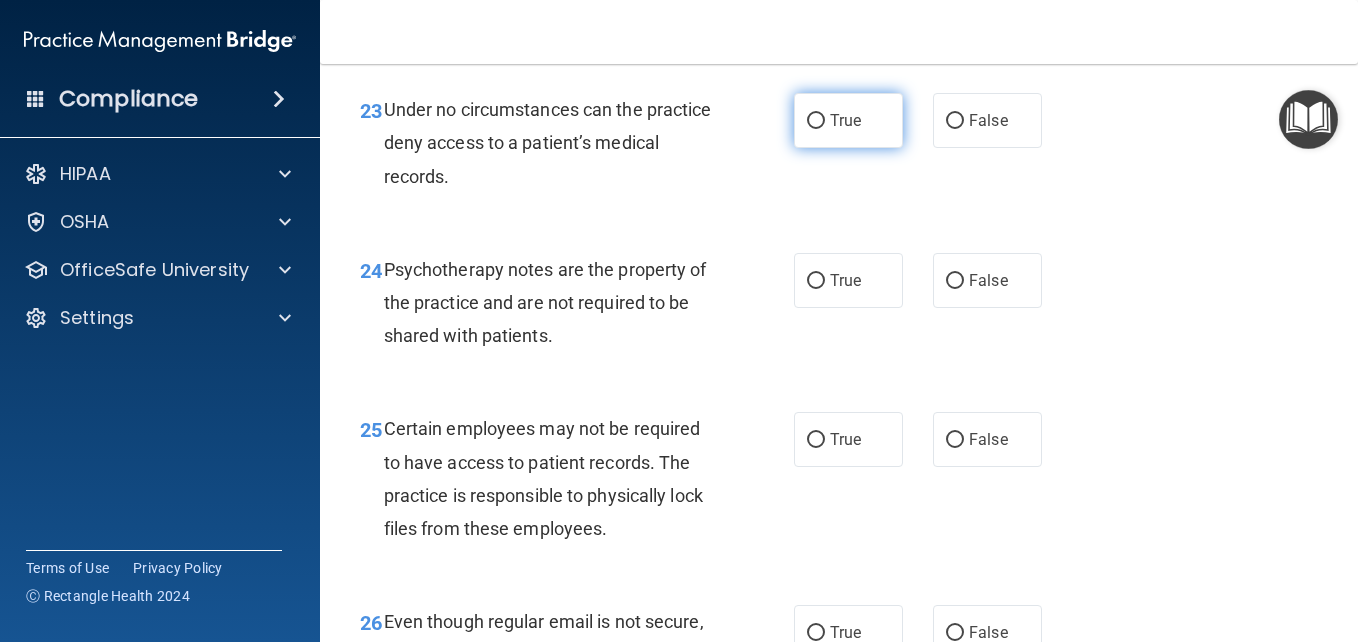 click on "True" at bounding box center (816, 121) 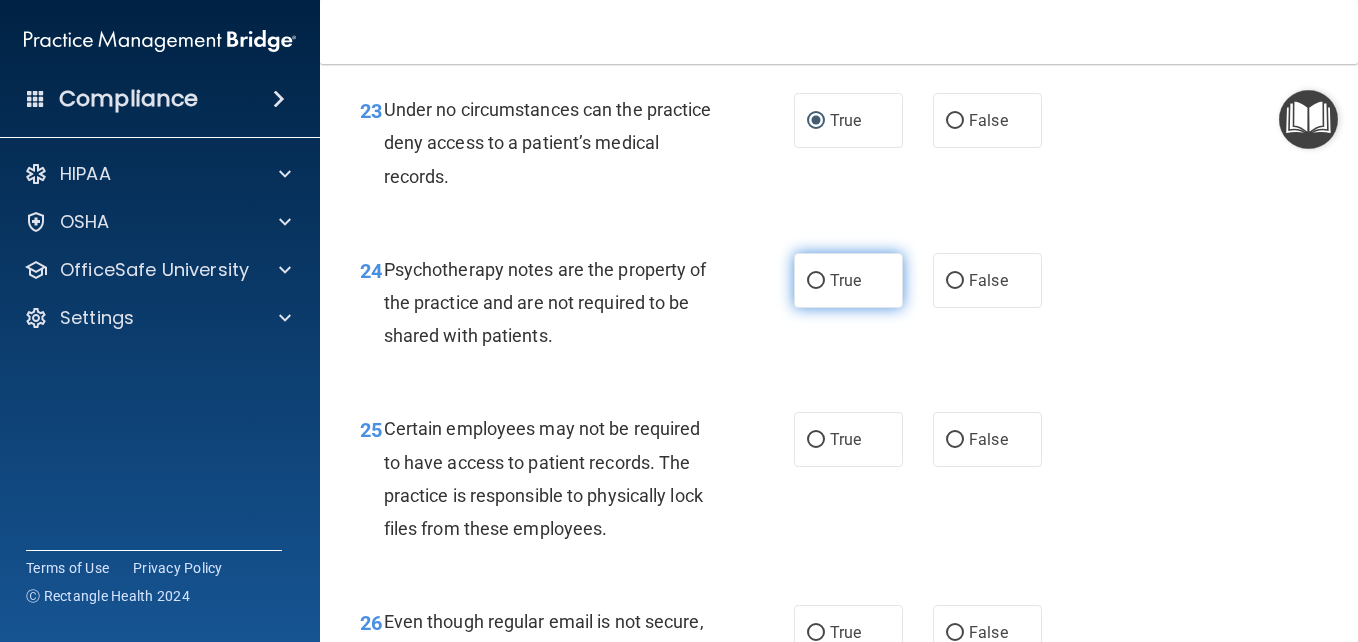 click on "True" at bounding box center [816, 281] 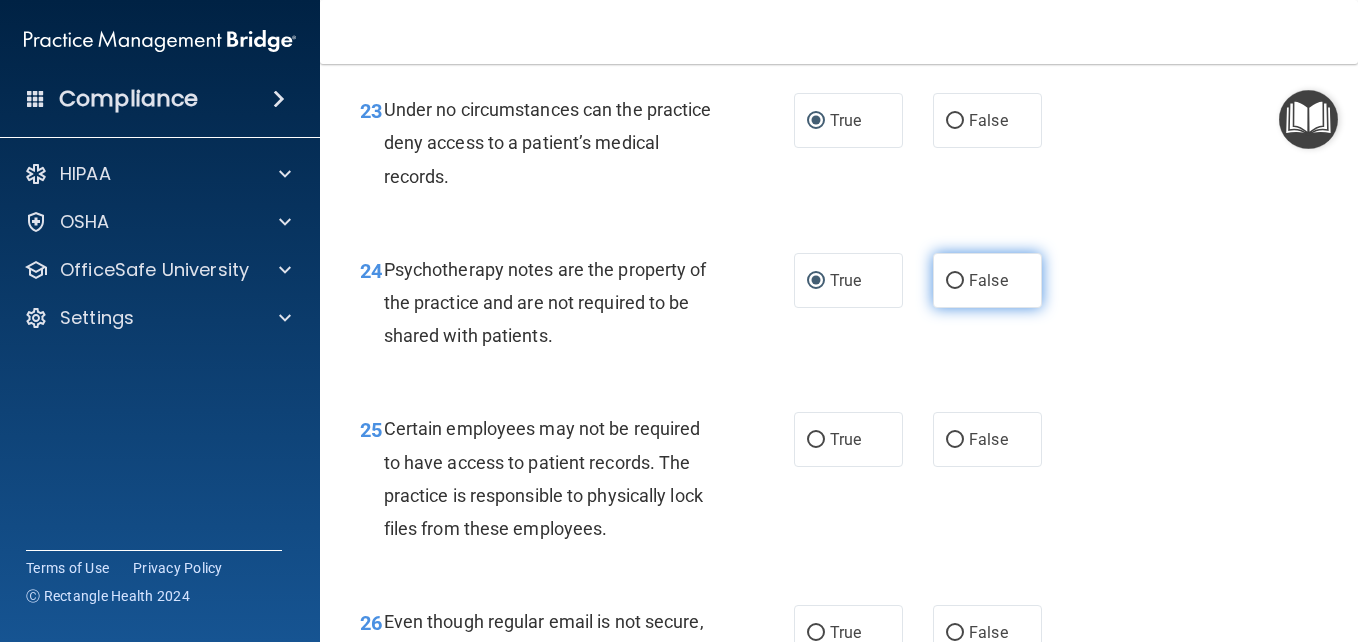 click on "False" at bounding box center (955, 281) 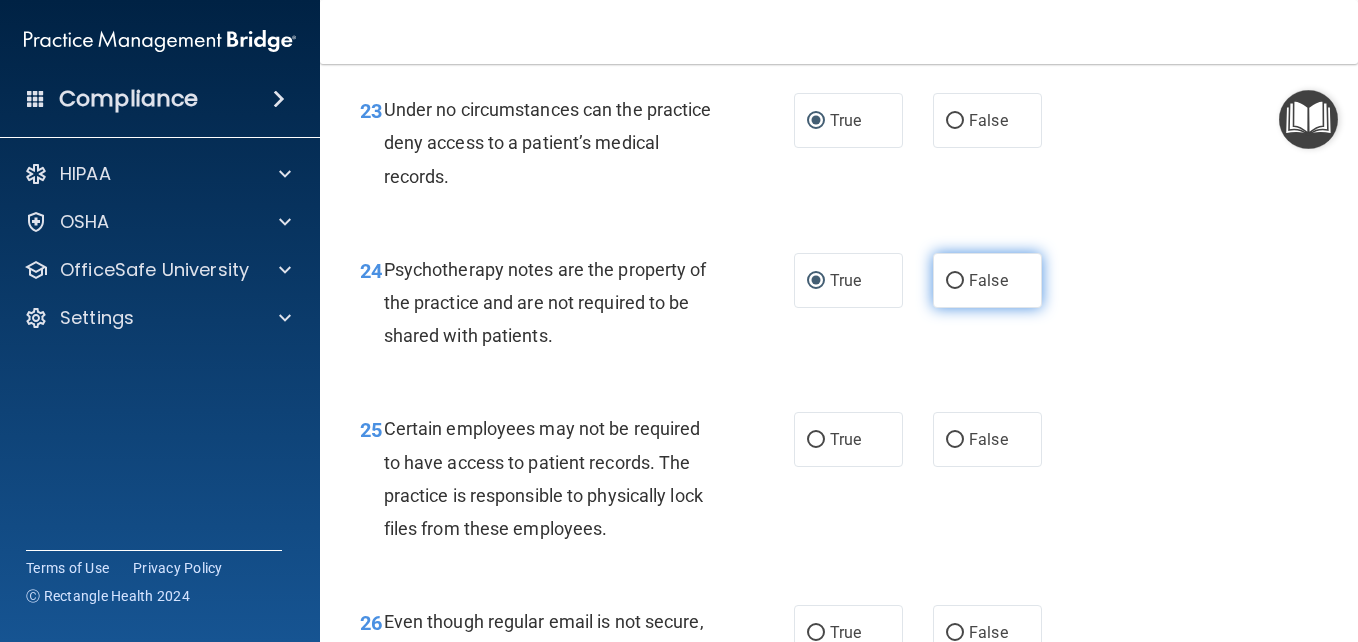 radio on "true" 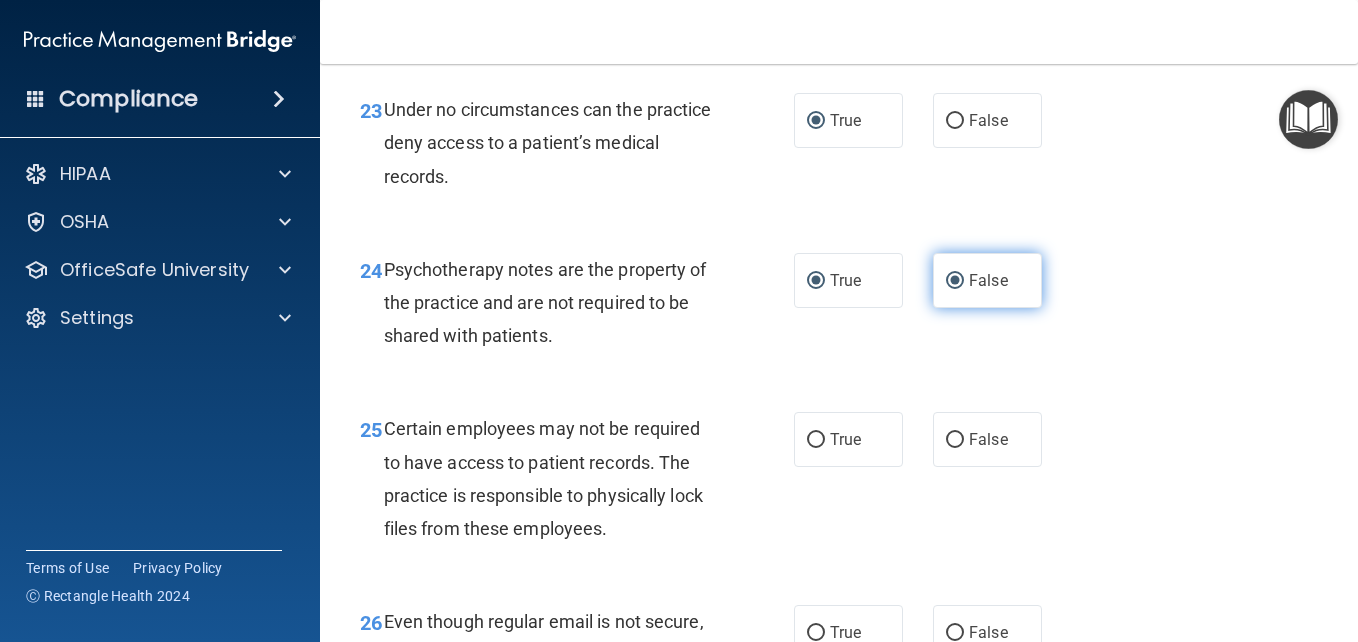 radio on "false" 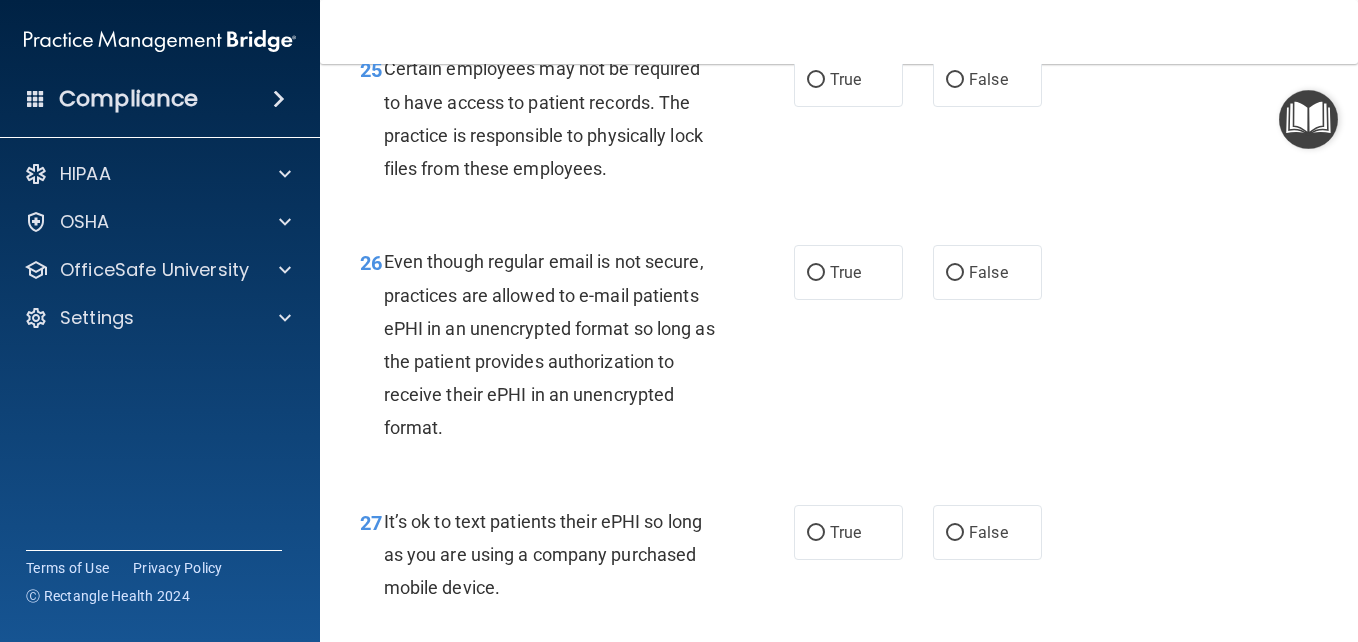scroll, scrollTop: 5240, scrollLeft: 0, axis: vertical 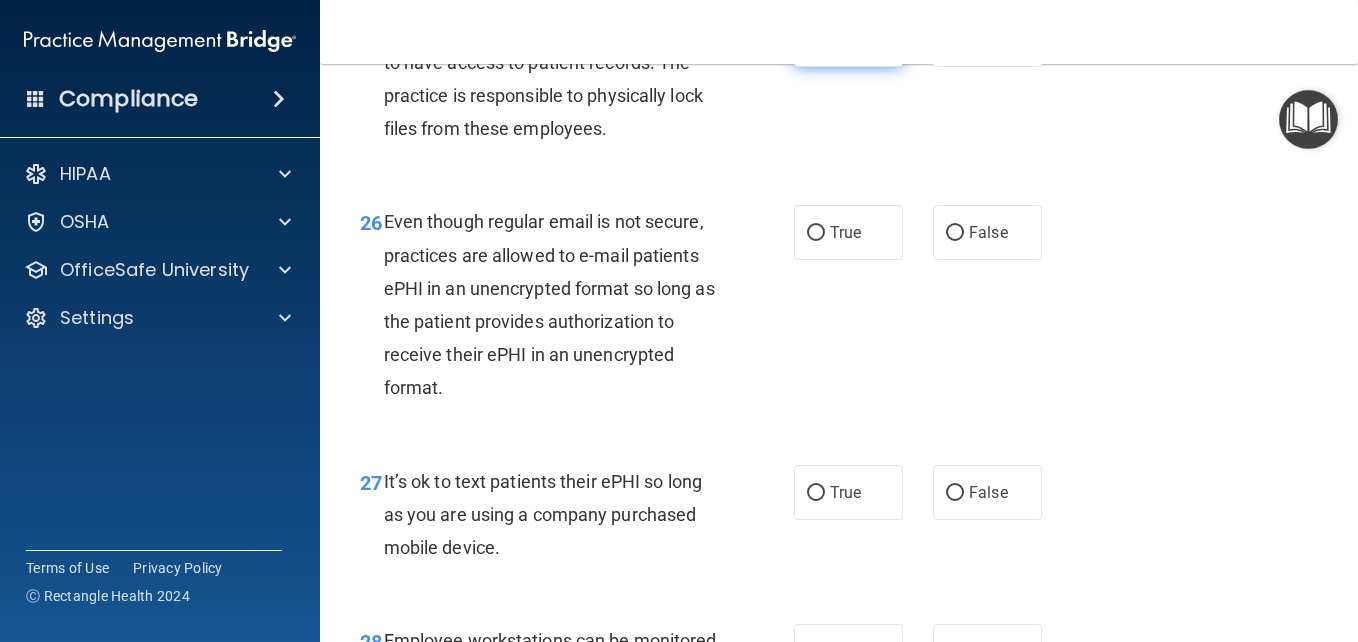 click on "True" at bounding box center [848, 39] 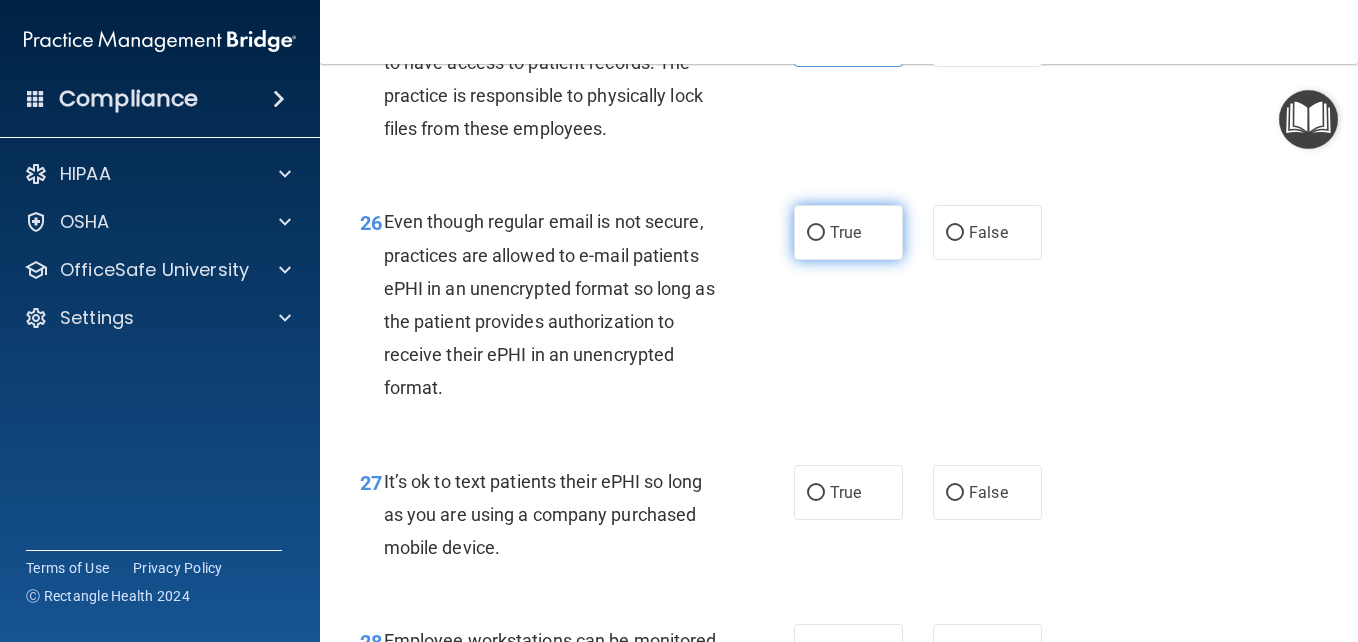 click on "True" at bounding box center (816, 233) 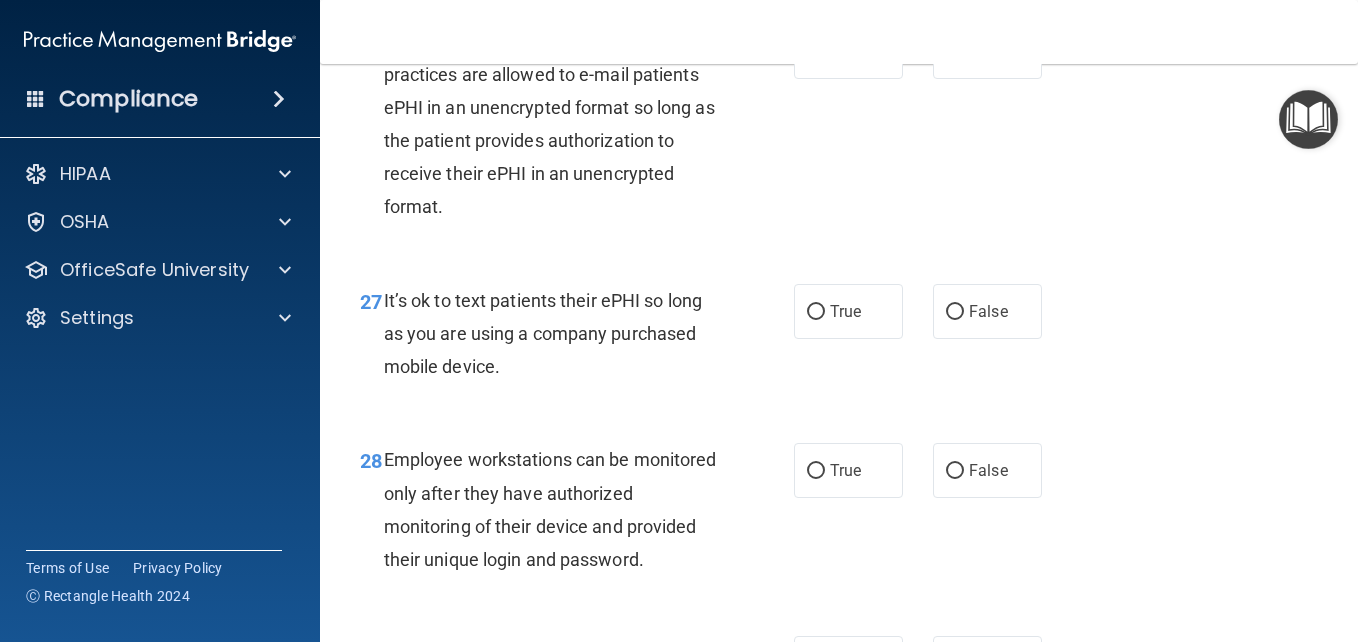 scroll, scrollTop: 5440, scrollLeft: 0, axis: vertical 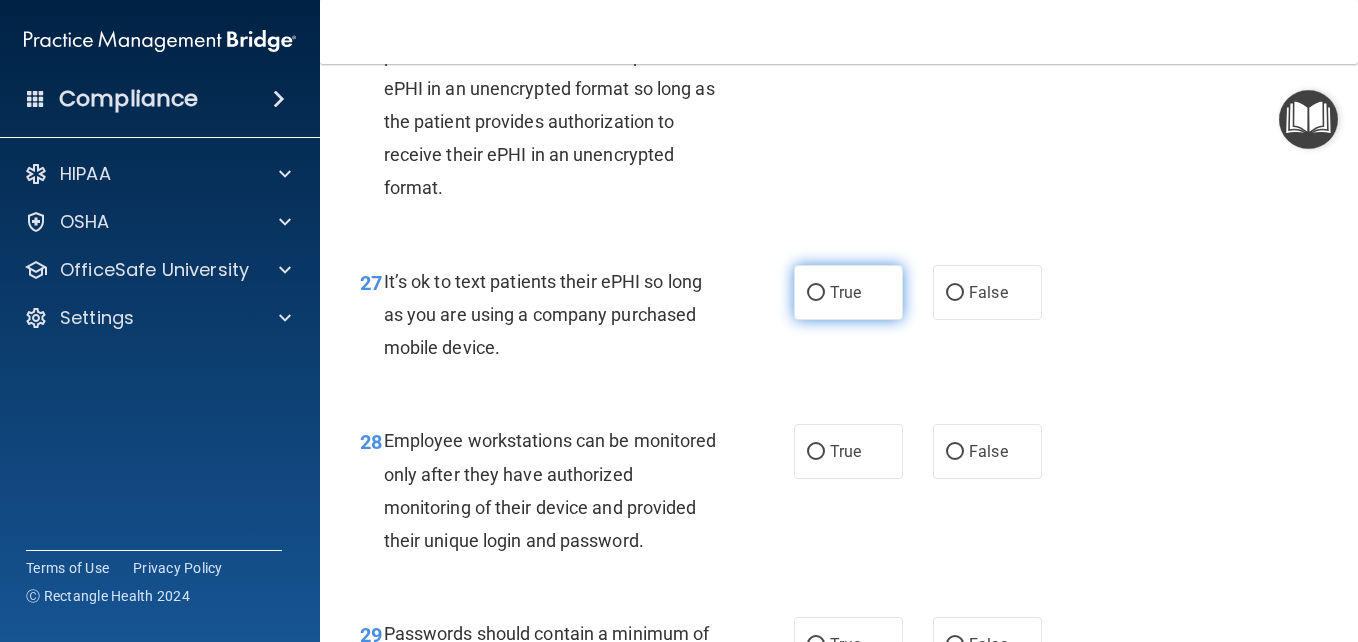 click on "True" at bounding box center [816, 293] 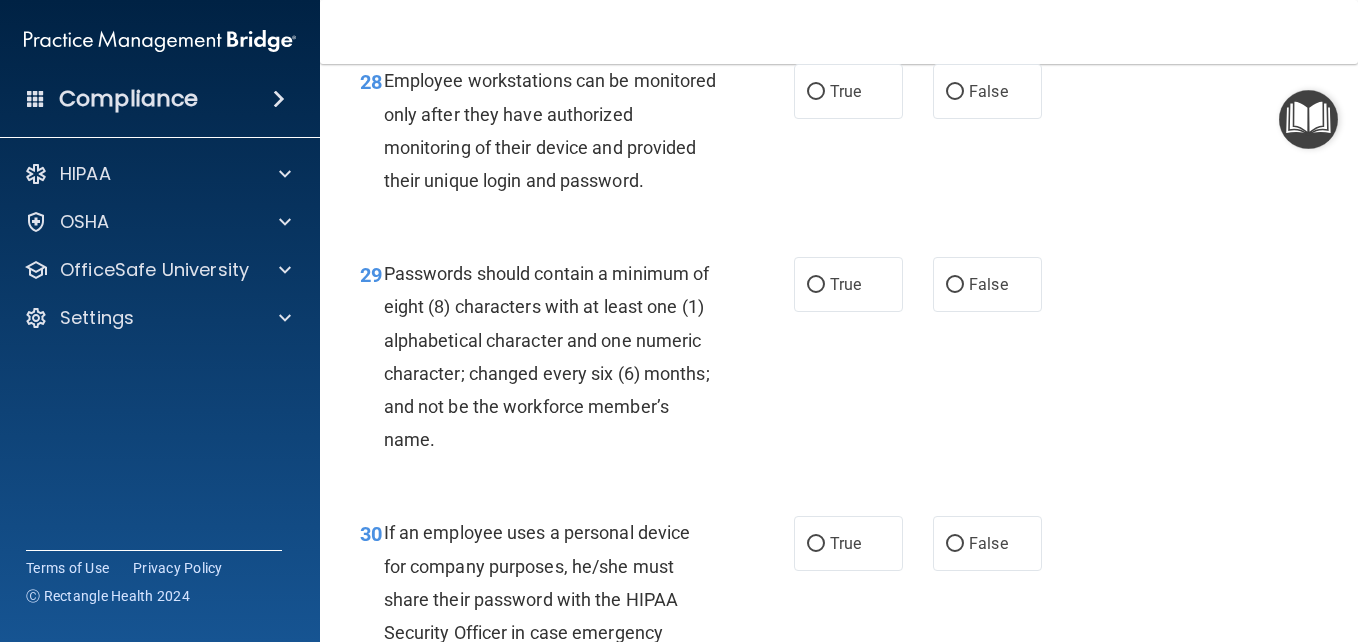 scroll, scrollTop: 5840, scrollLeft: 0, axis: vertical 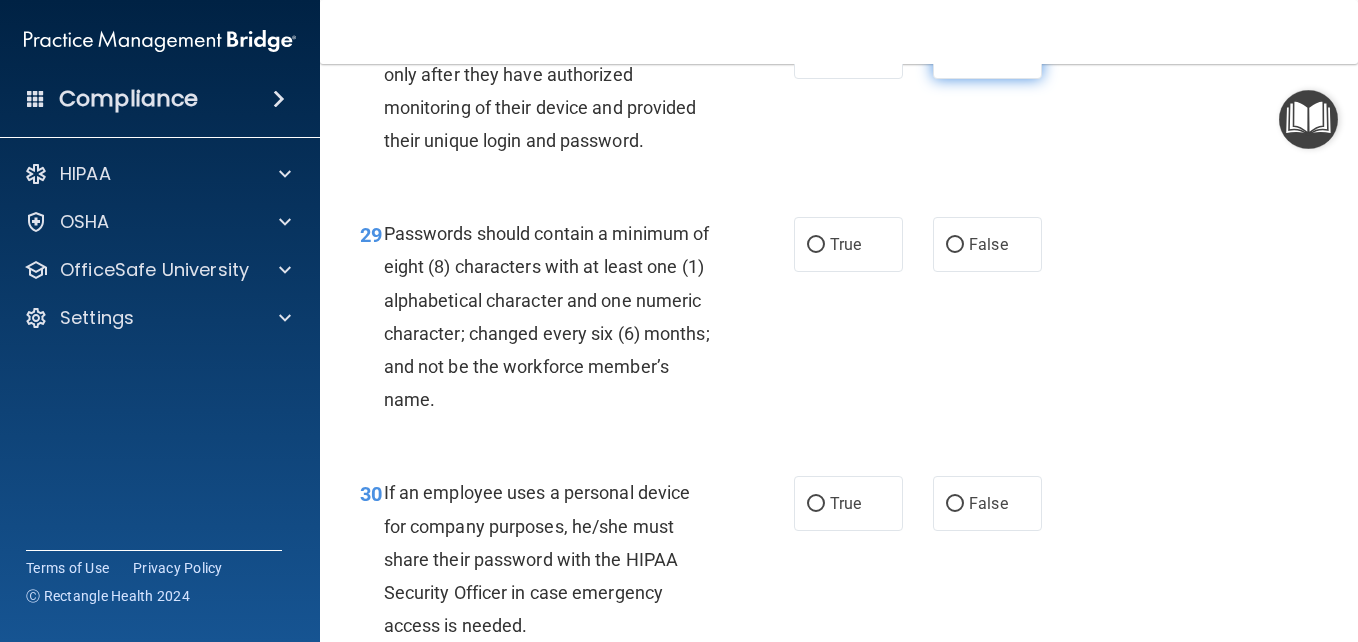 click on "False" at bounding box center (955, 52) 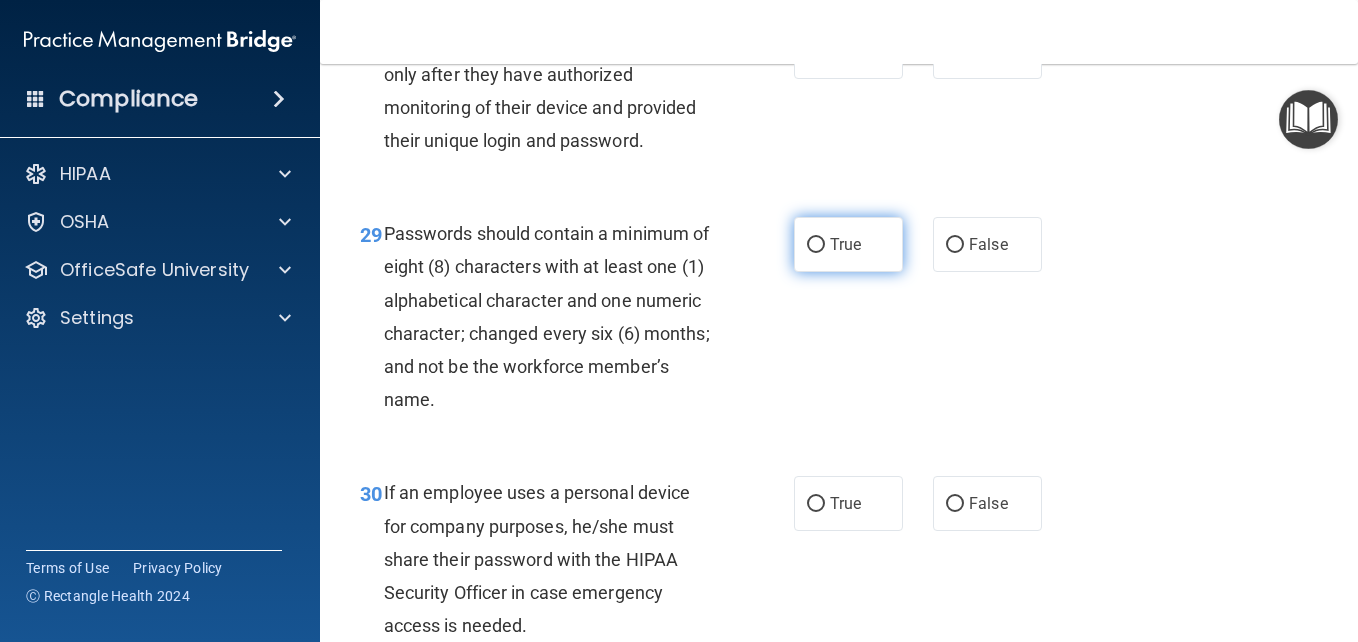 click on "True" at bounding box center [816, 245] 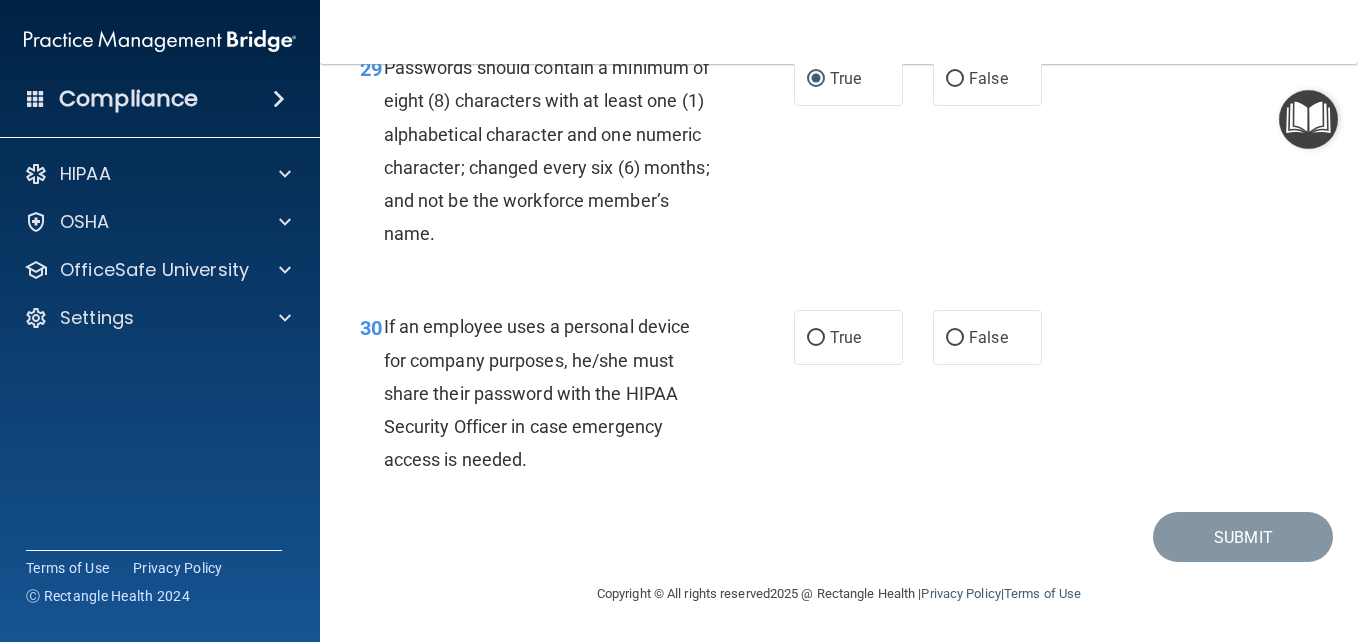 scroll, scrollTop: 6160, scrollLeft: 0, axis: vertical 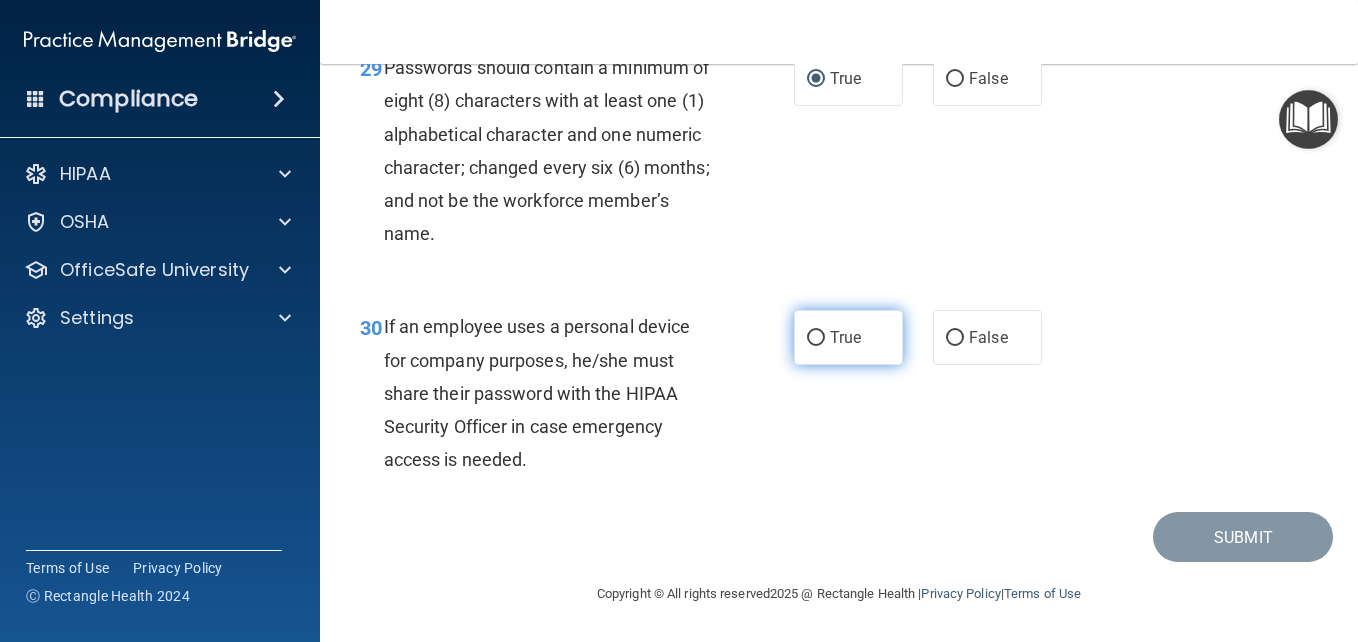 click on "True" at bounding box center [816, 338] 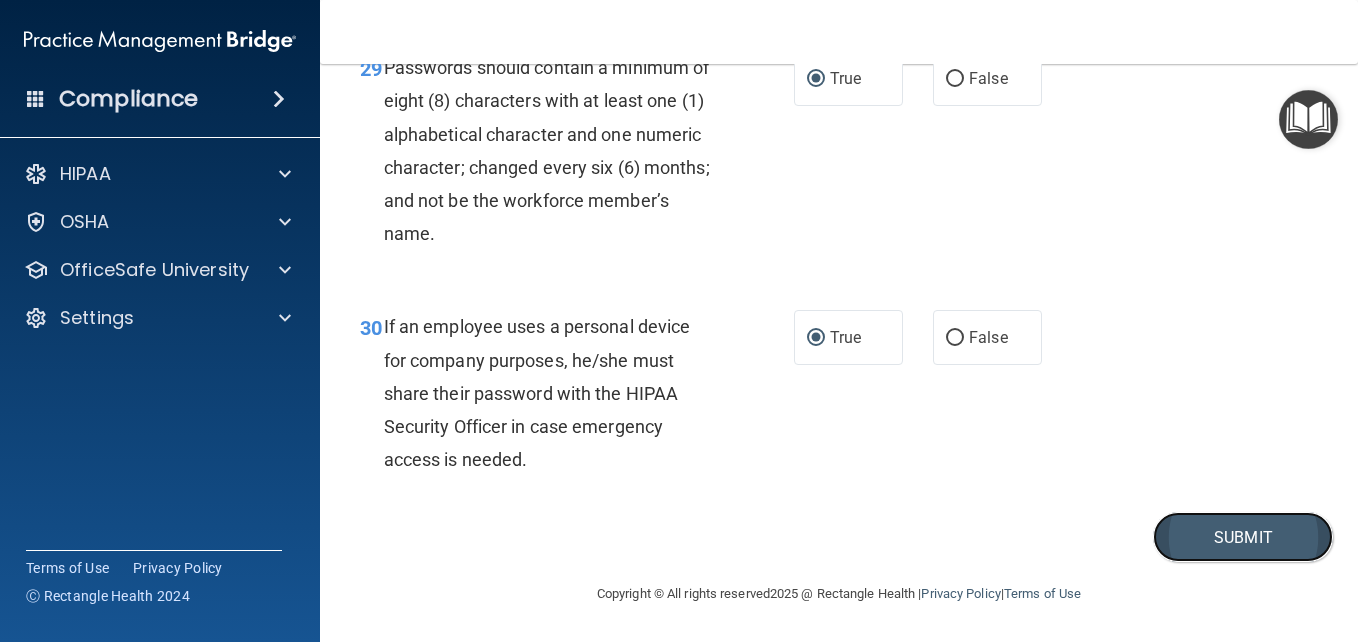 click on "Submit" at bounding box center [1243, 537] 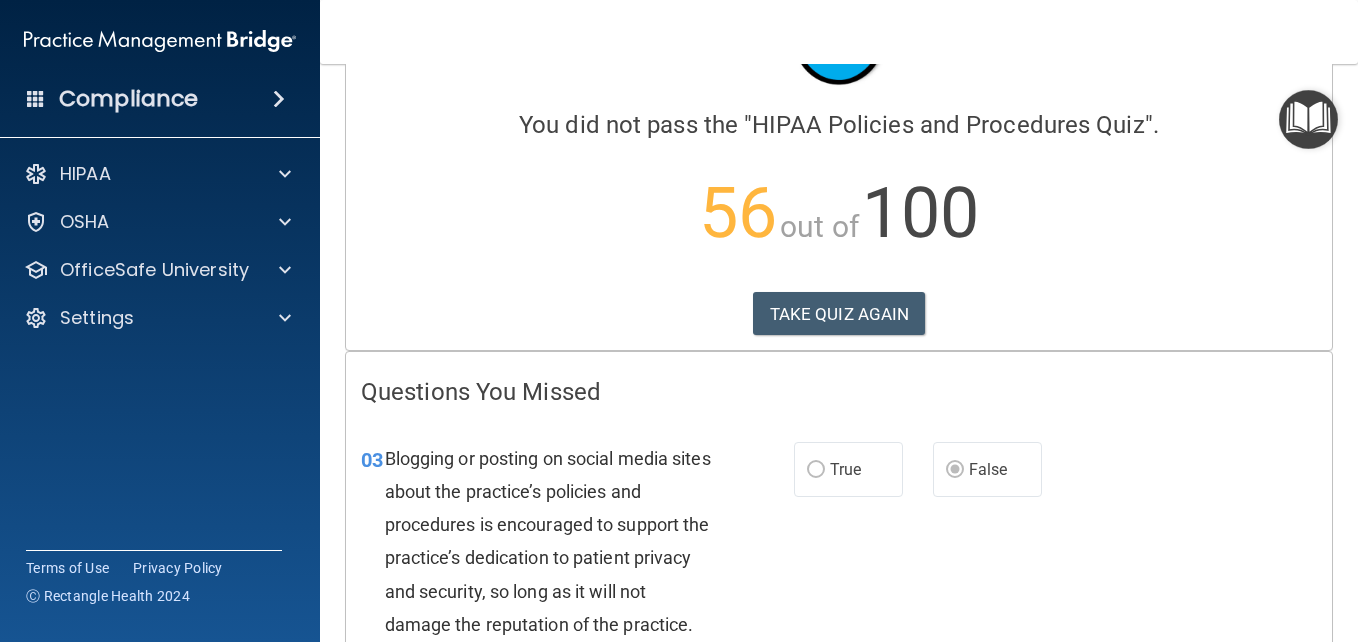 scroll, scrollTop: 0, scrollLeft: 0, axis: both 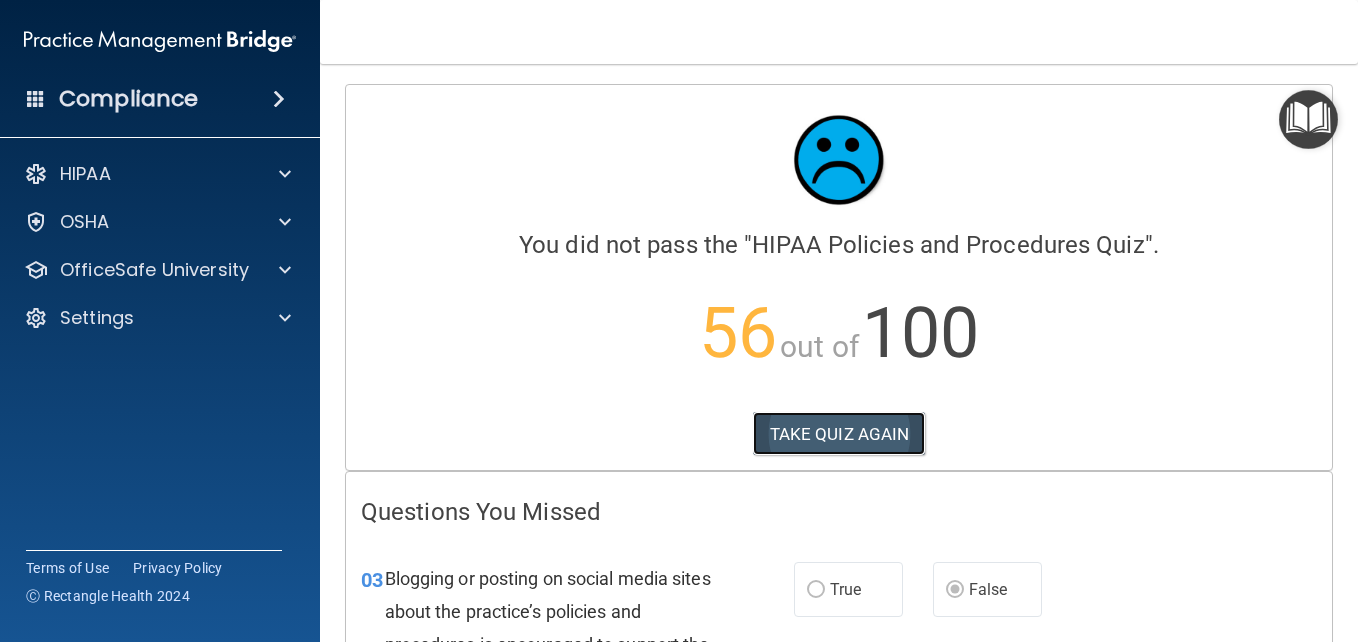 click on "TAKE QUIZ AGAIN" at bounding box center (839, 434) 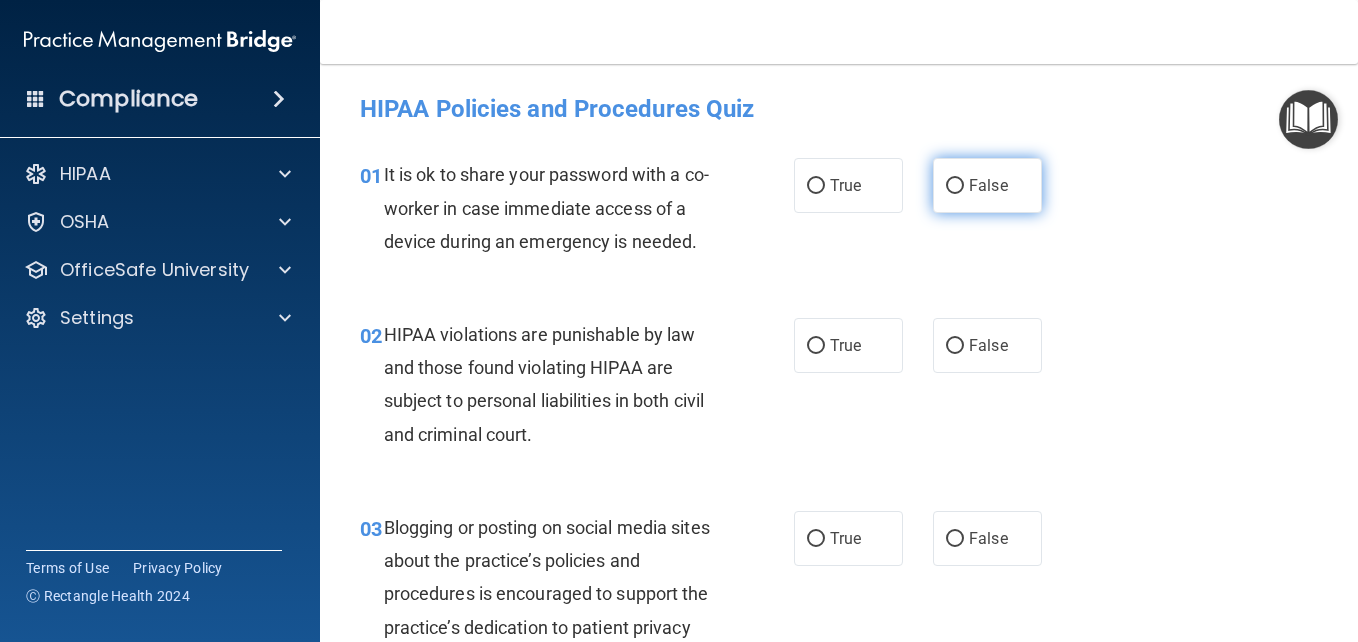 click on "False" at bounding box center [955, 186] 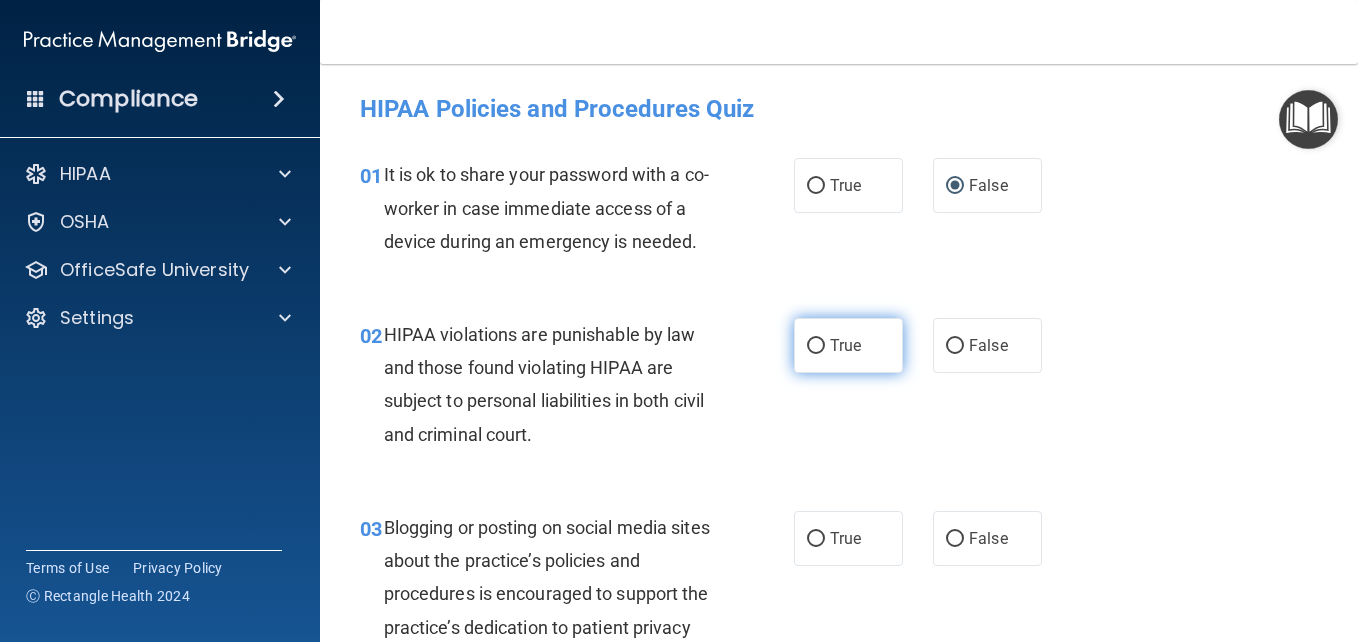 click on "True" at bounding box center (816, 346) 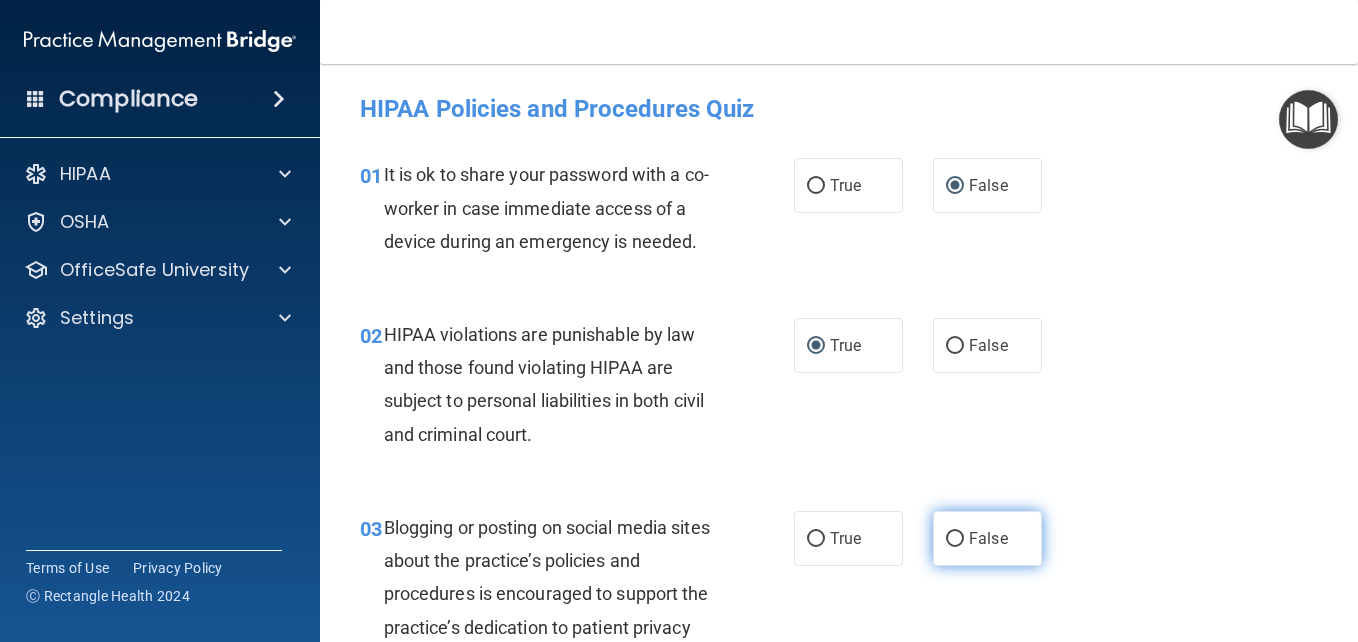 click on "False" at bounding box center (955, 539) 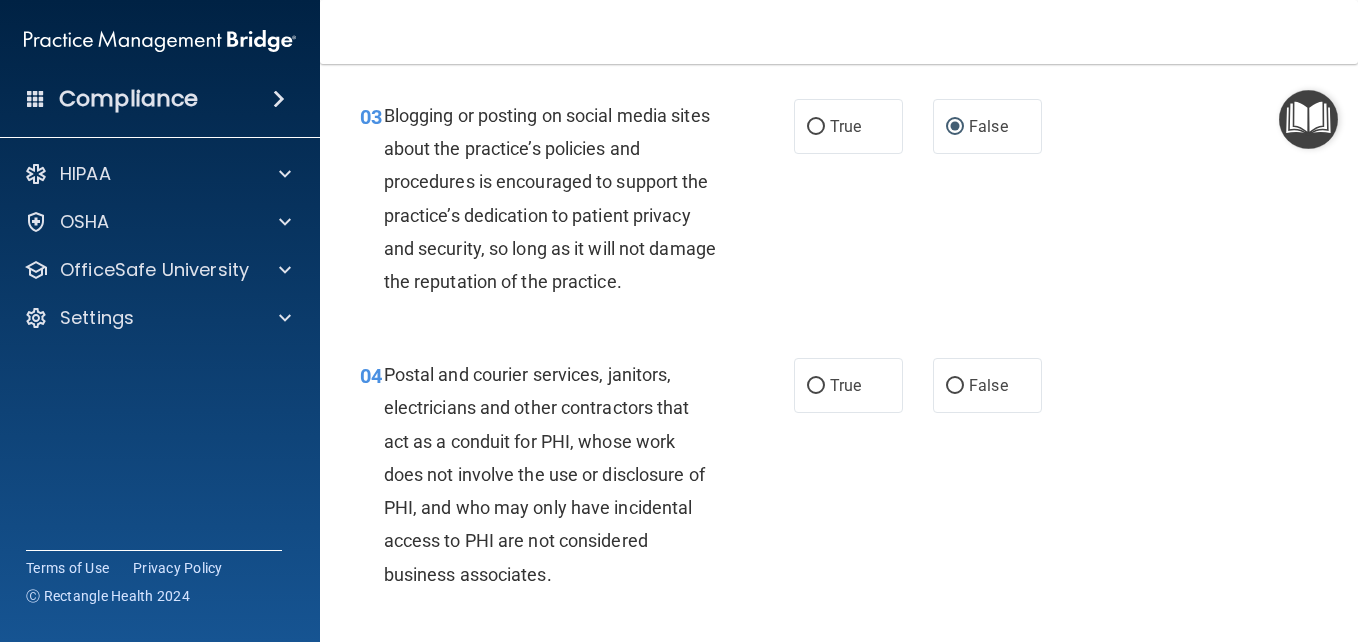 scroll, scrollTop: 440, scrollLeft: 0, axis: vertical 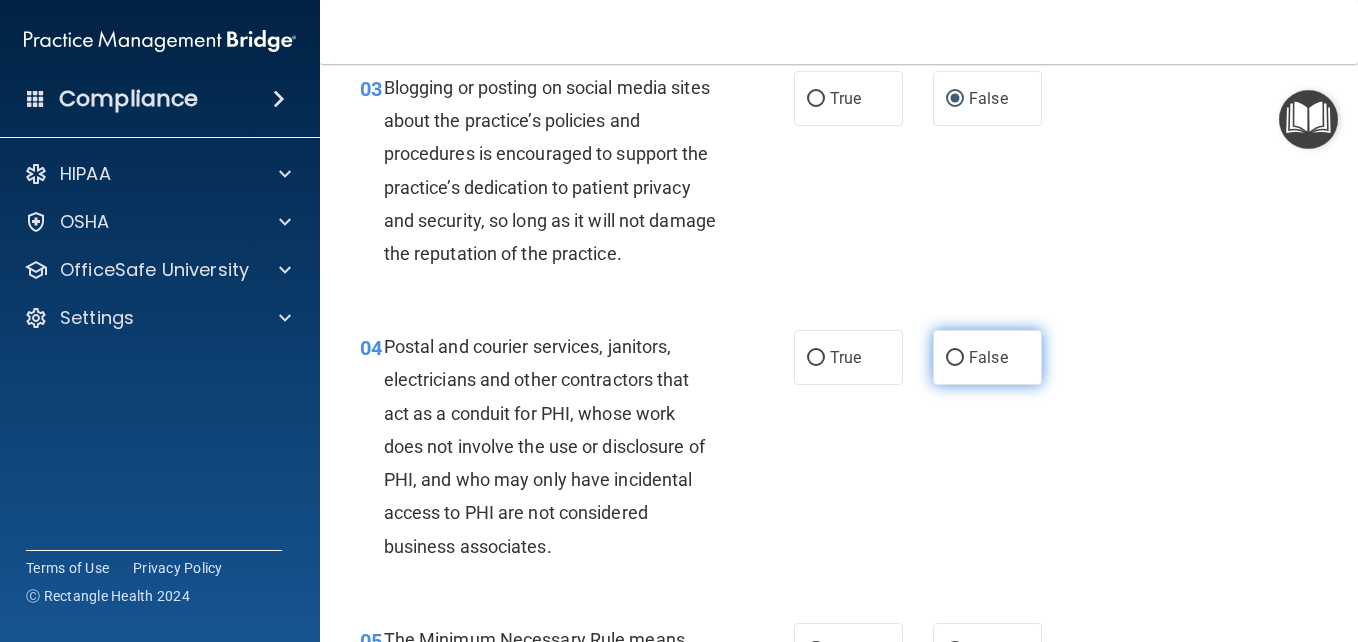 click on "False" at bounding box center (955, 358) 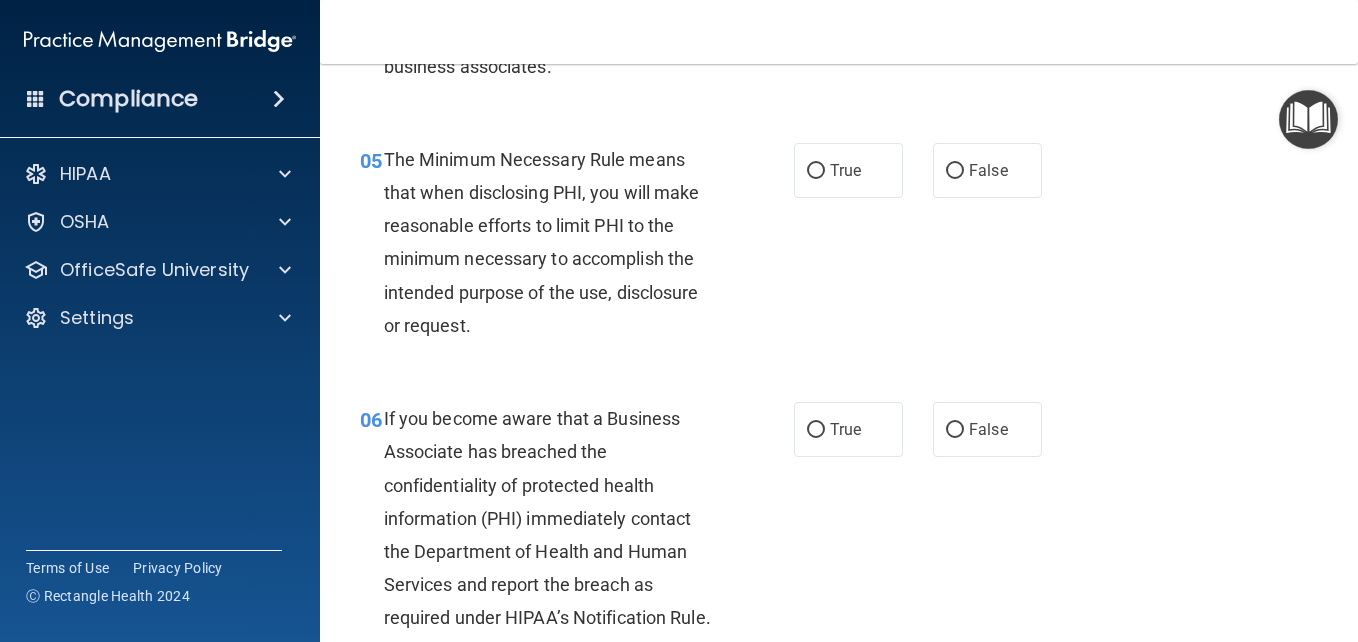 scroll, scrollTop: 960, scrollLeft: 0, axis: vertical 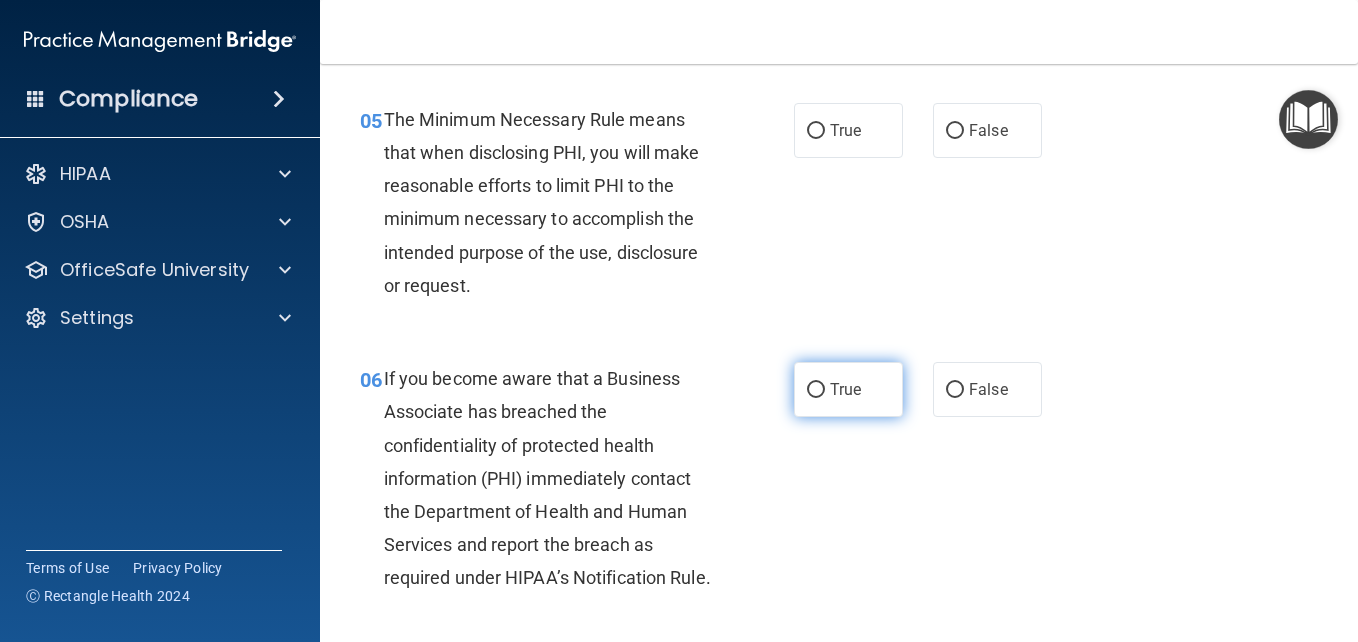 click on "True" at bounding box center (816, 390) 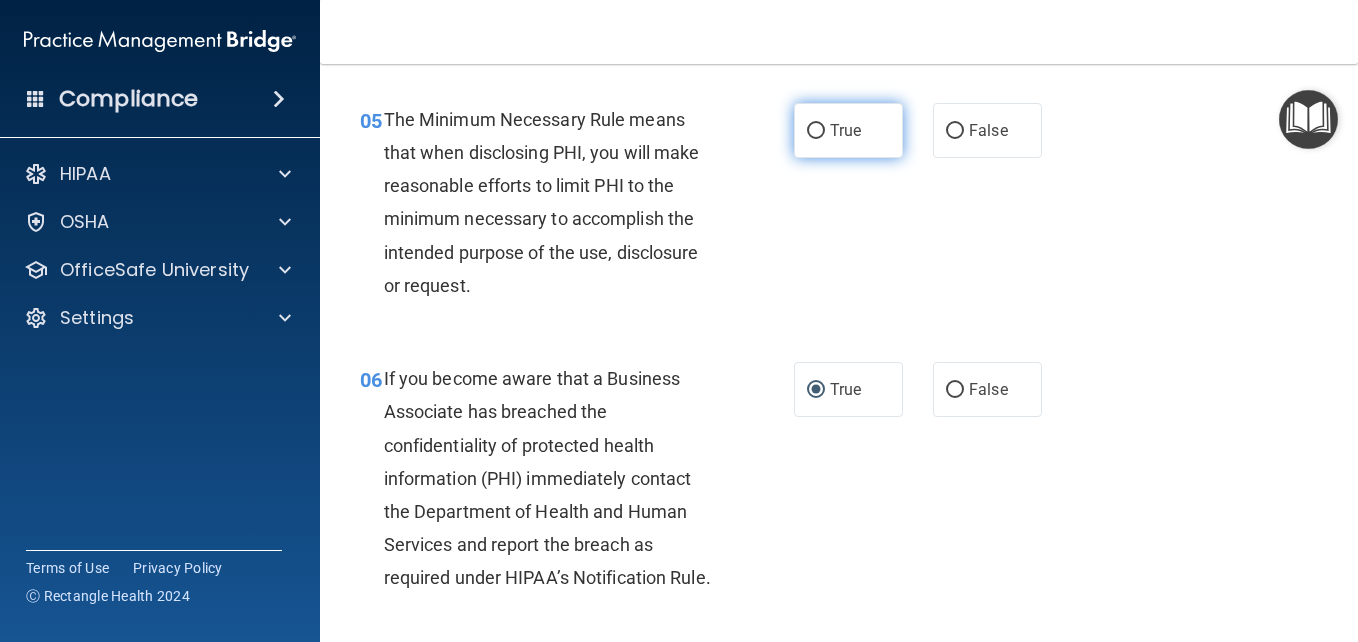 click on "True" at bounding box center (816, 131) 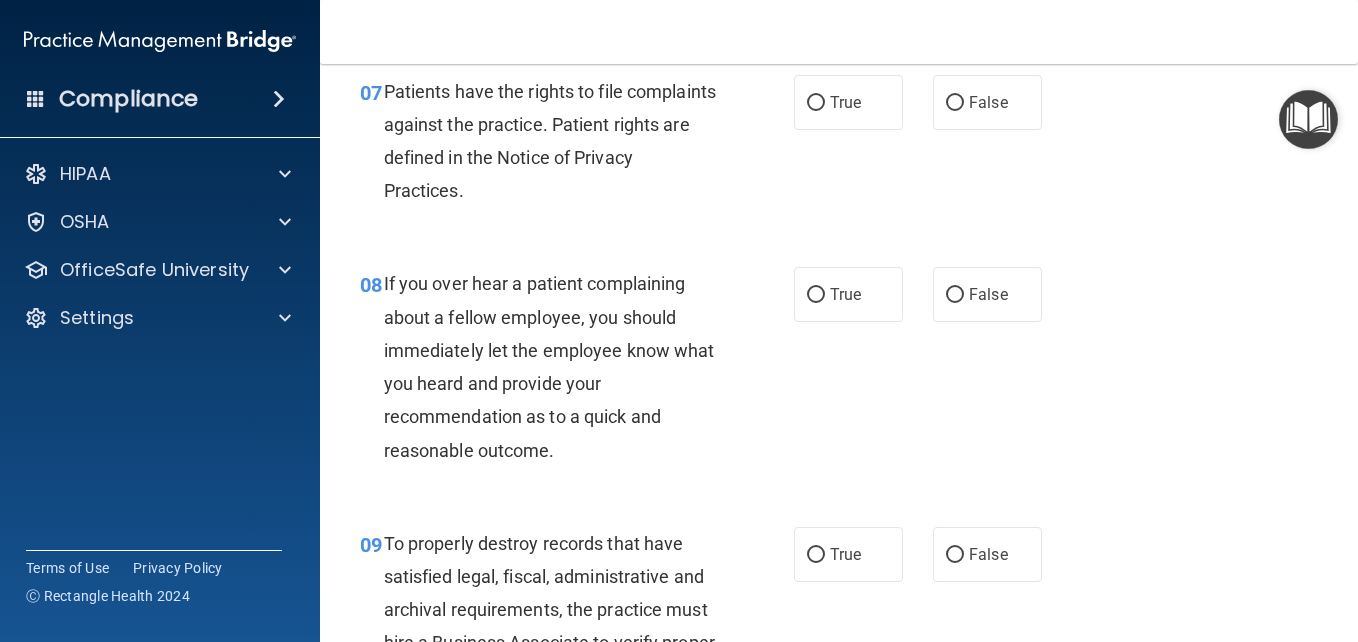 scroll, scrollTop: 1560, scrollLeft: 0, axis: vertical 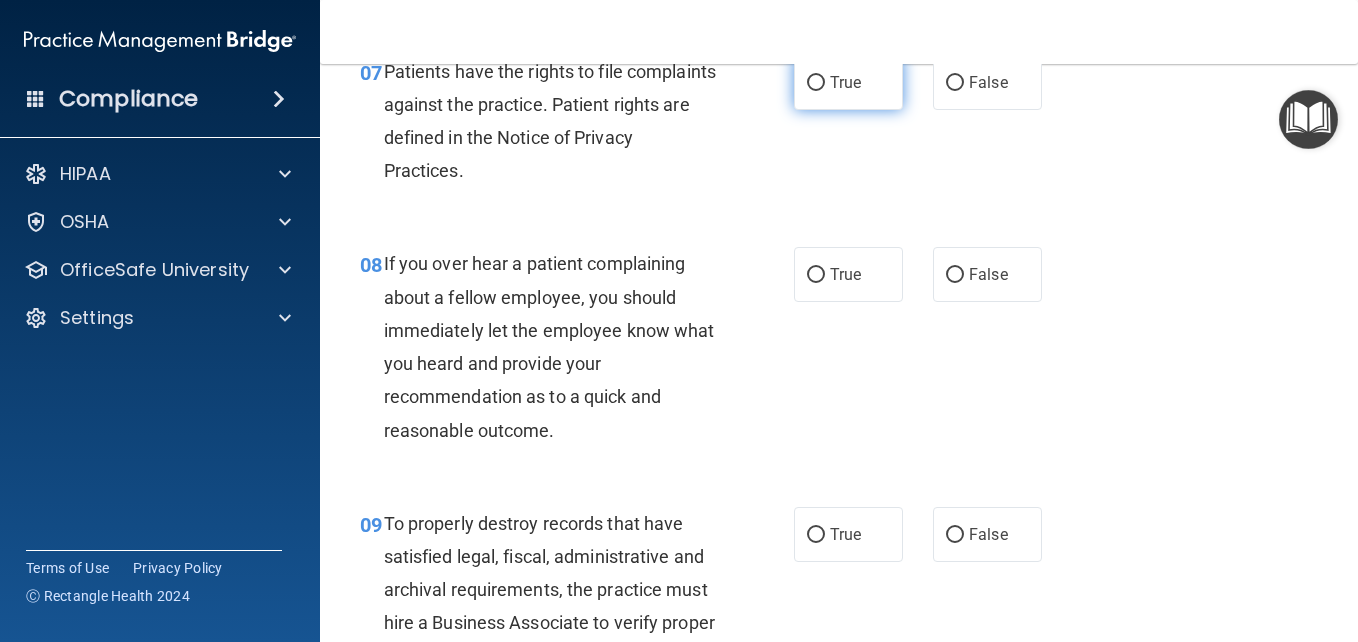 click on "True" at bounding box center [848, 82] 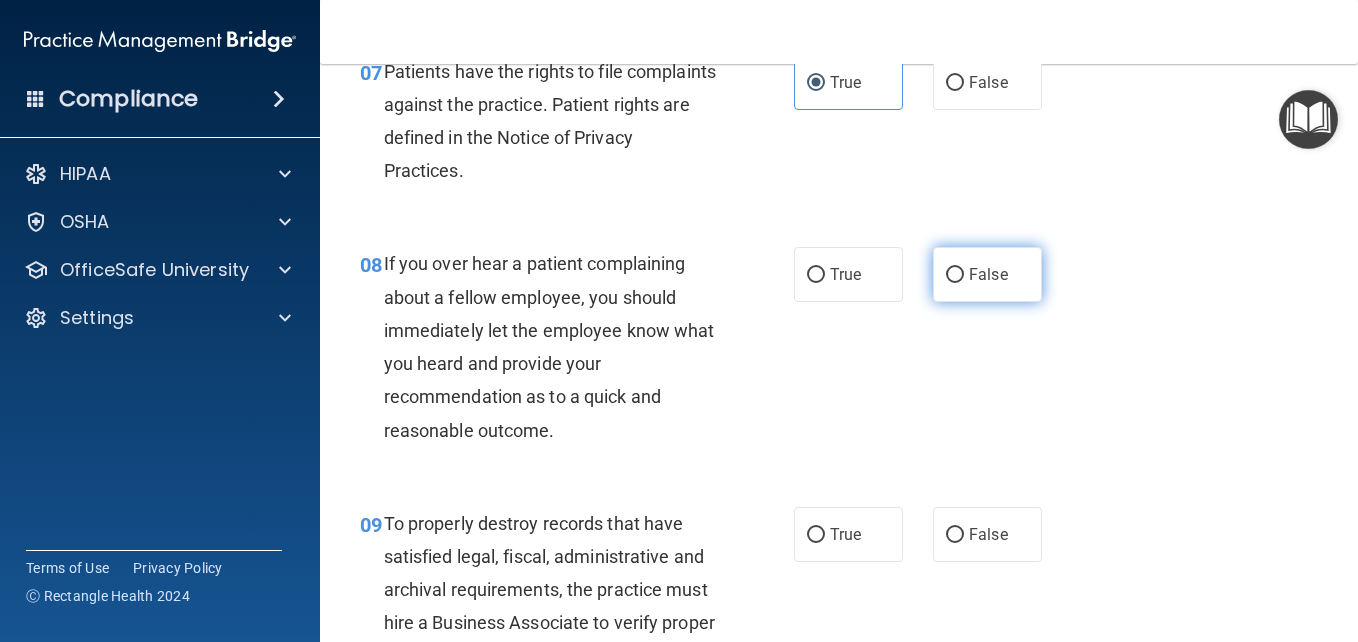 click on "False" at bounding box center [955, 275] 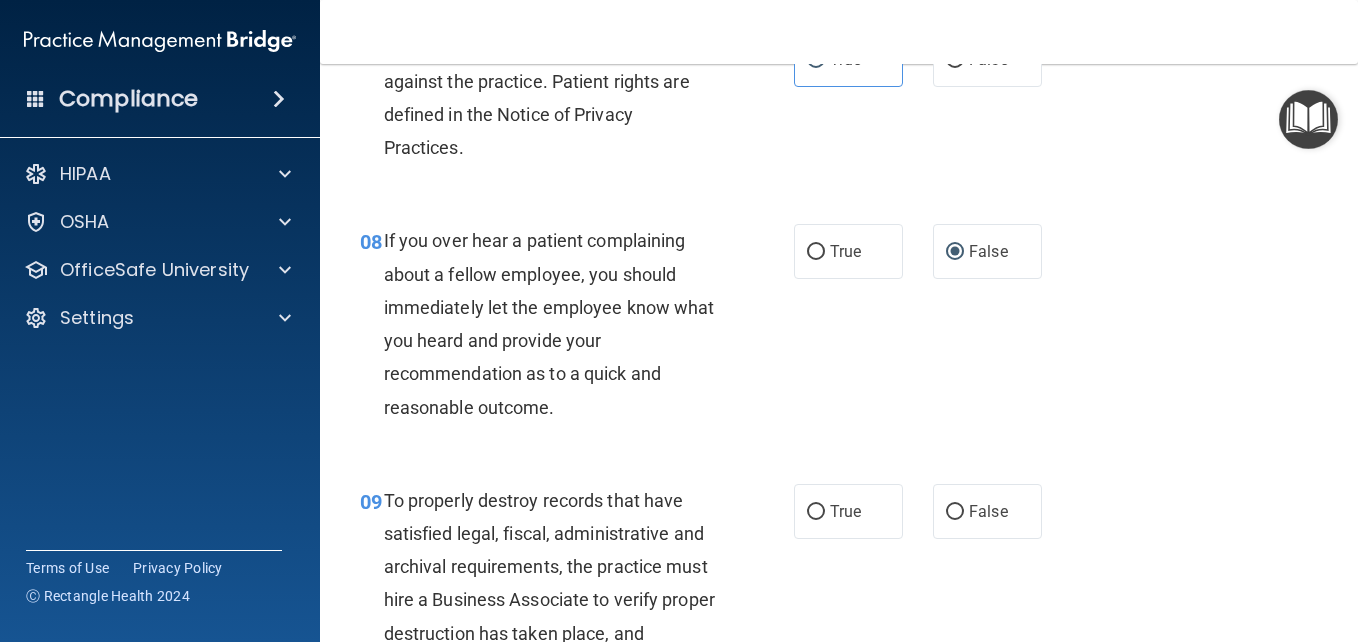 scroll, scrollTop: 1600, scrollLeft: 0, axis: vertical 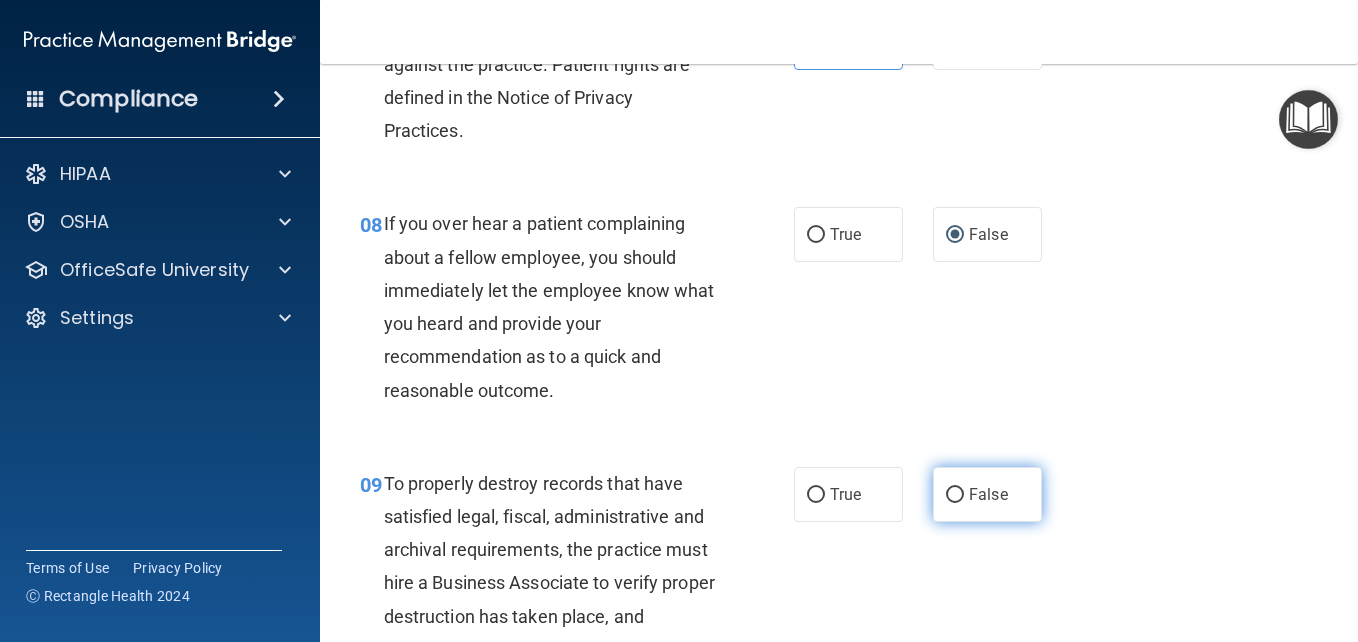 click on "False" at bounding box center [955, 495] 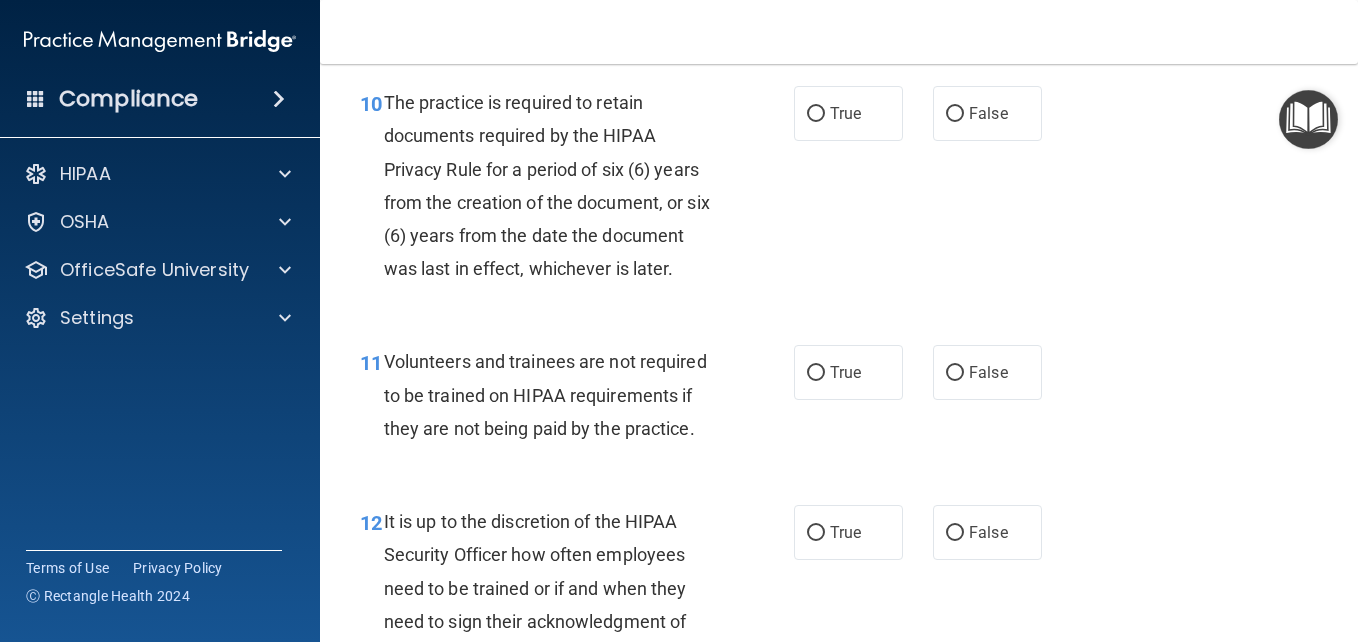 scroll, scrollTop: 2280, scrollLeft: 0, axis: vertical 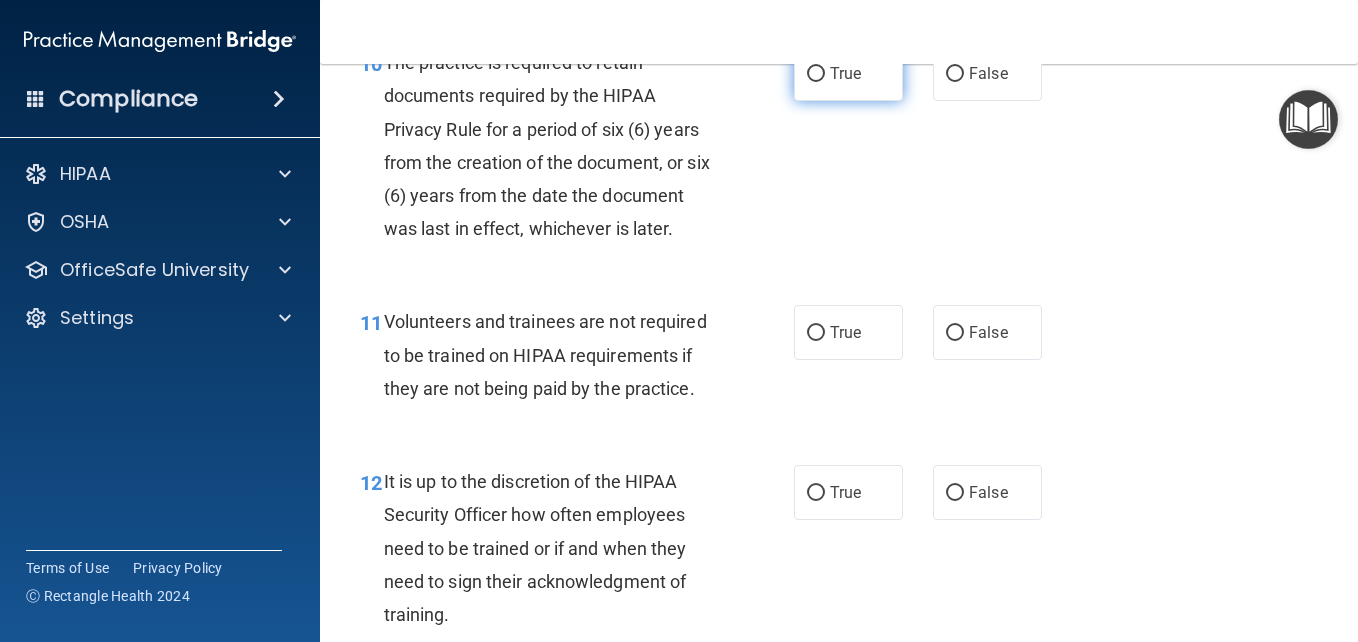 click on "True" at bounding box center (848, 73) 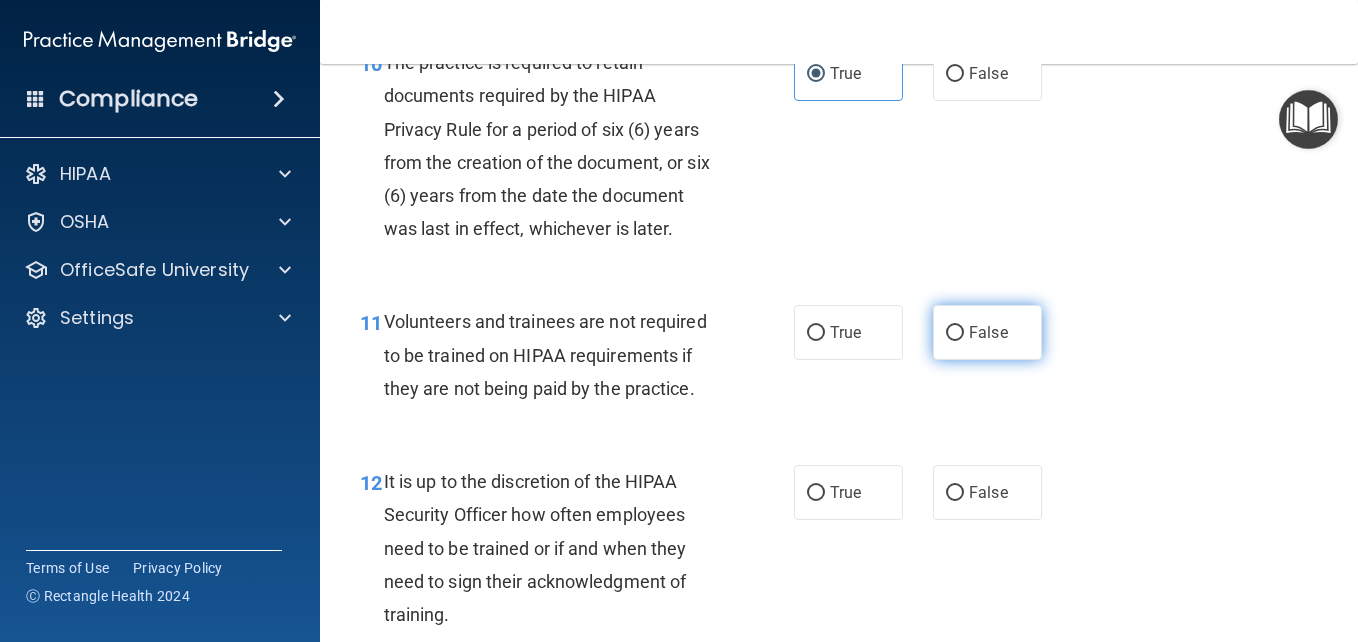 click on "False" at bounding box center (987, 332) 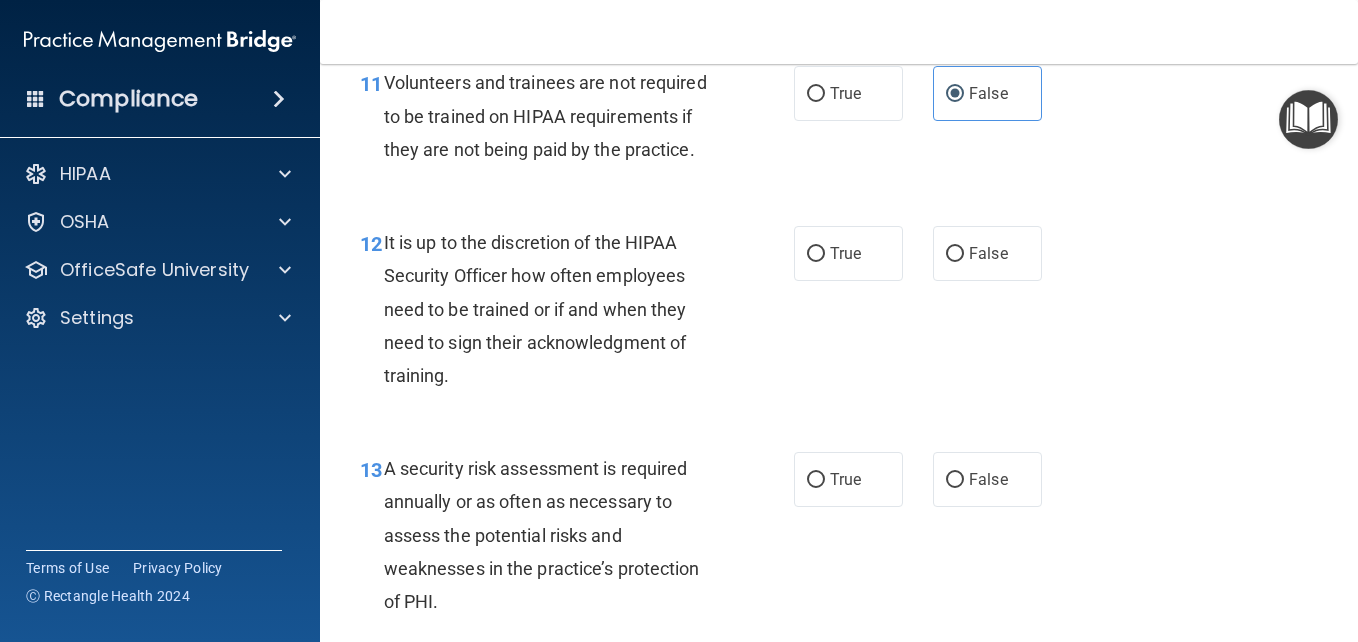 scroll, scrollTop: 2520, scrollLeft: 0, axis: vertical 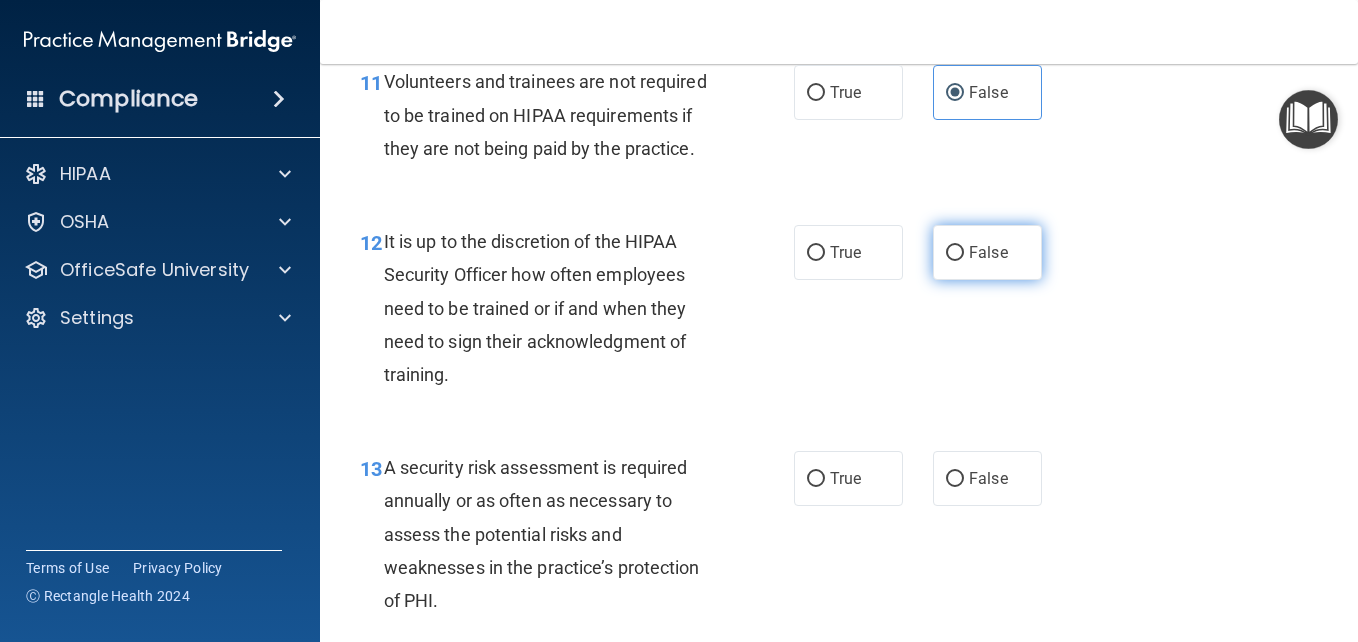 click on "False" at bounding box center (955, 253) 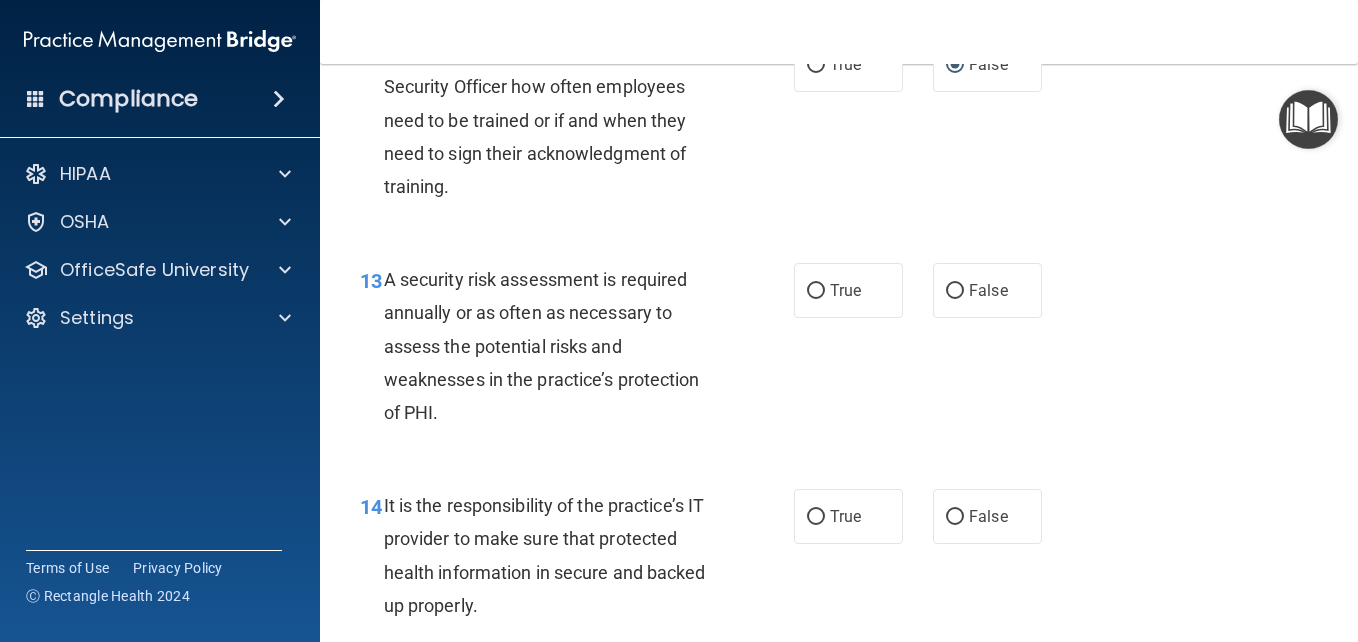 scroll, scrollTop: 2720, scrollLeft: 0, axis: vertical 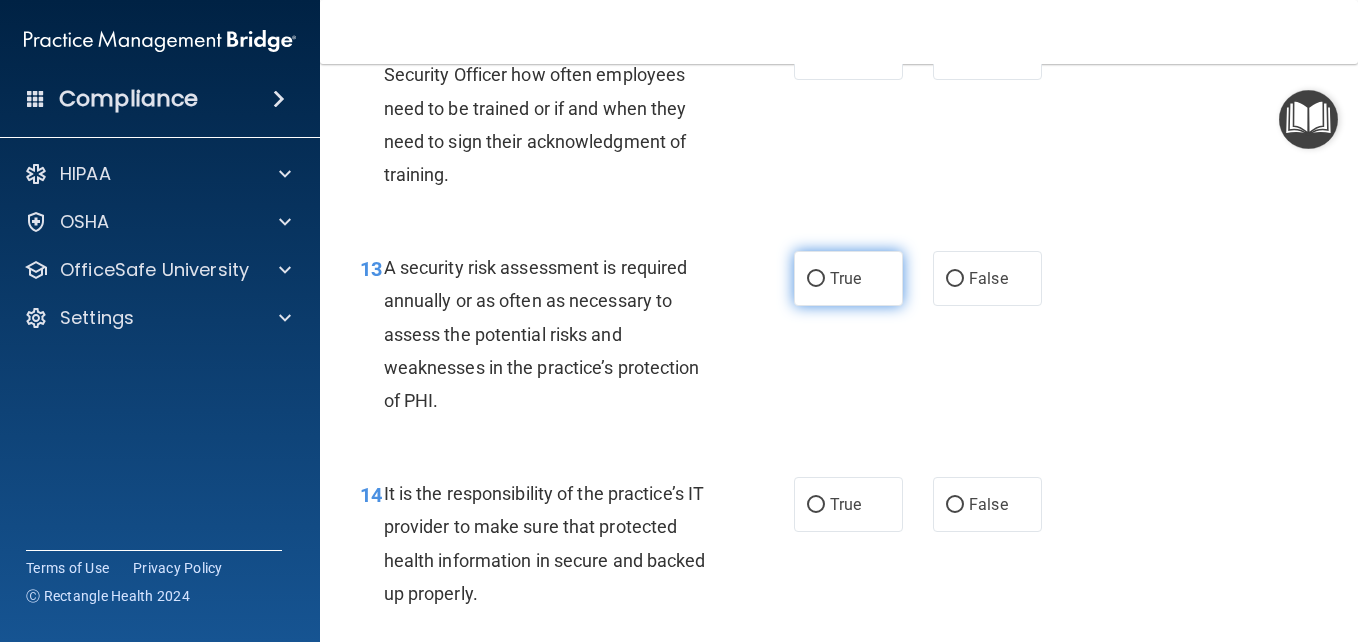click on "True" at bounding box center [816, 279] 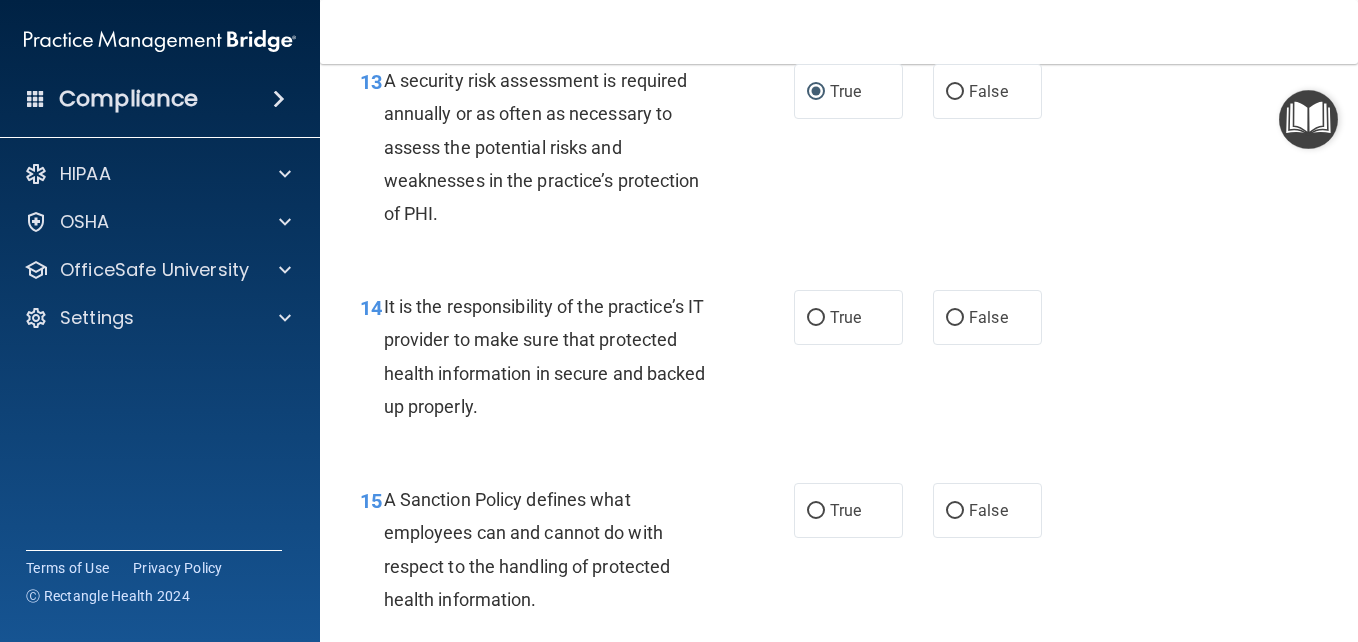 scroll, scrollTop: 2920, scrollLeft: 0, axis: vertical 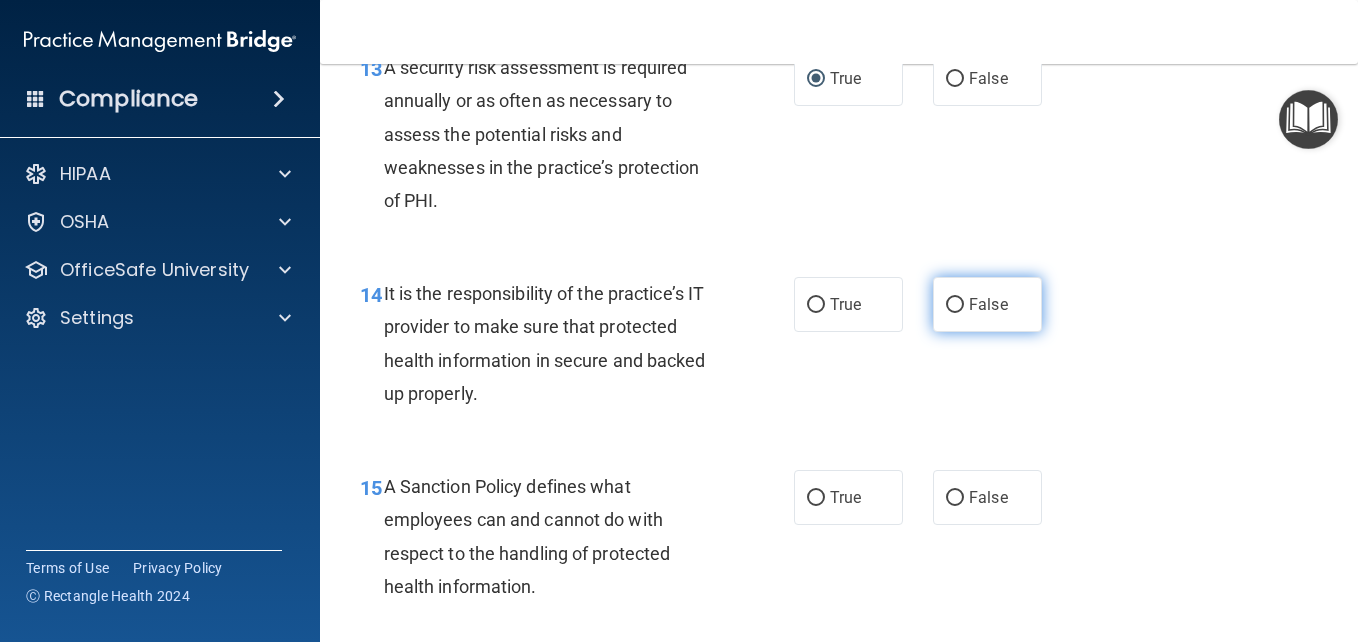 click on "False" at bounding box center (955, 305) 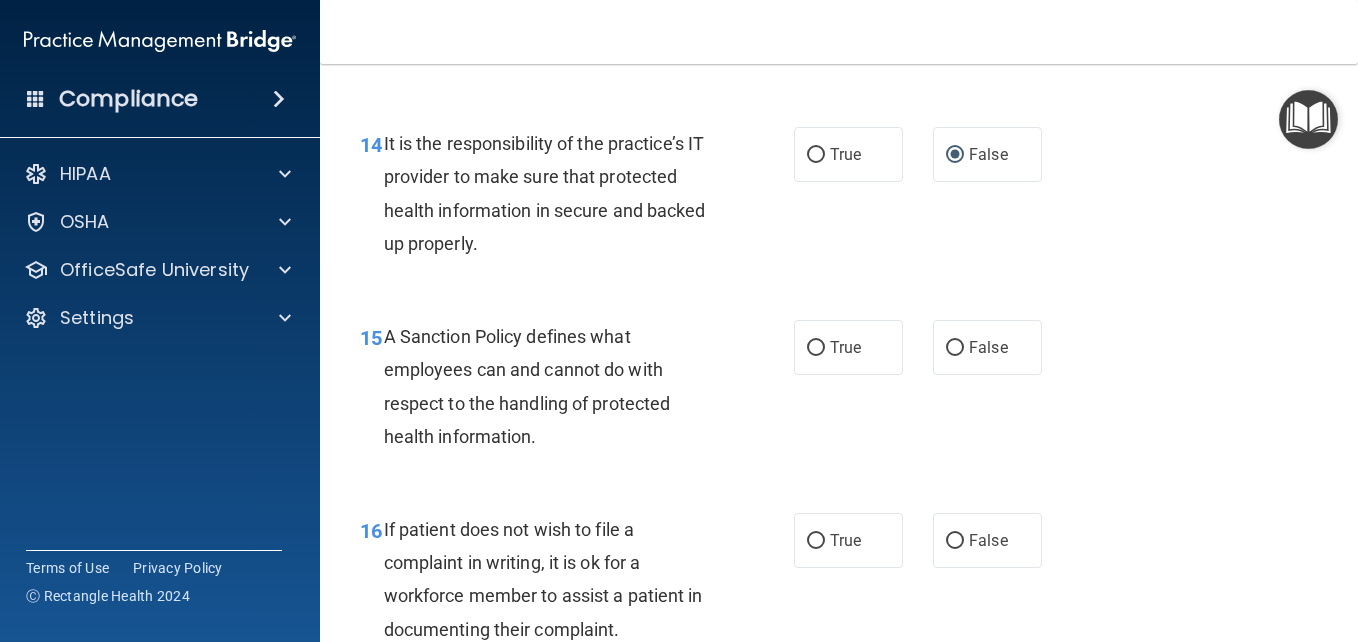 scroll, scrollTop: 3080, scrollLeft: 0, axis: vertical 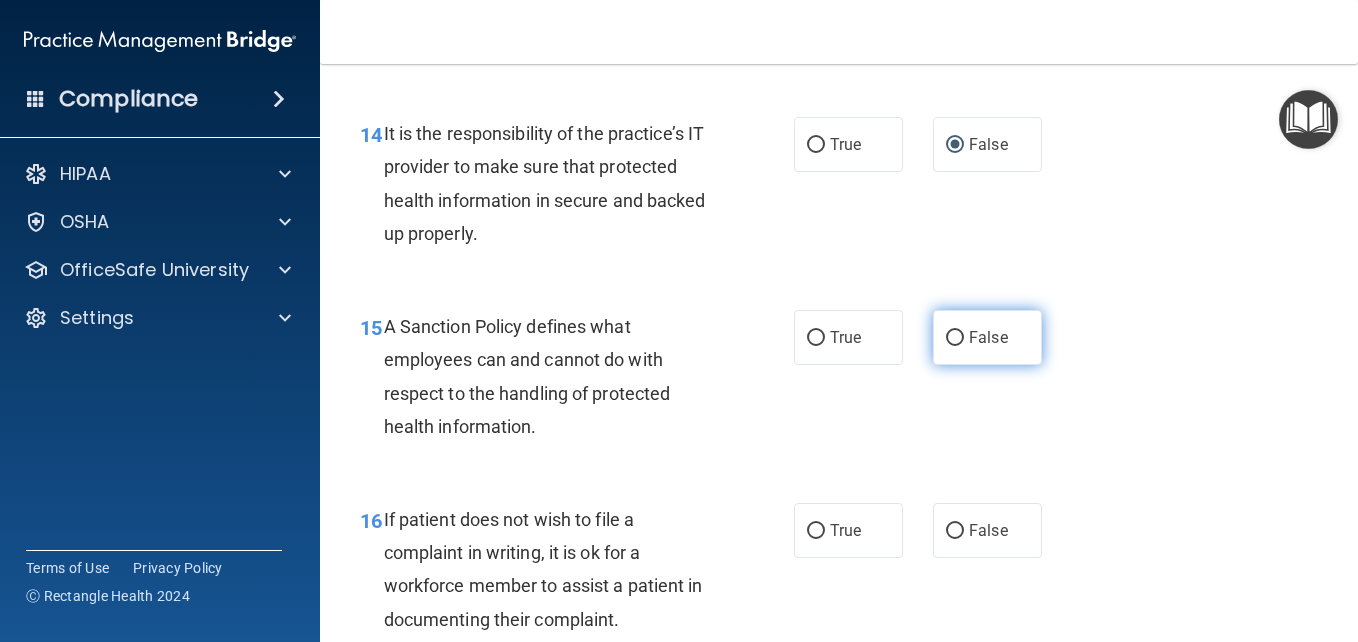 click on "False" at bounding box center [955, 338] 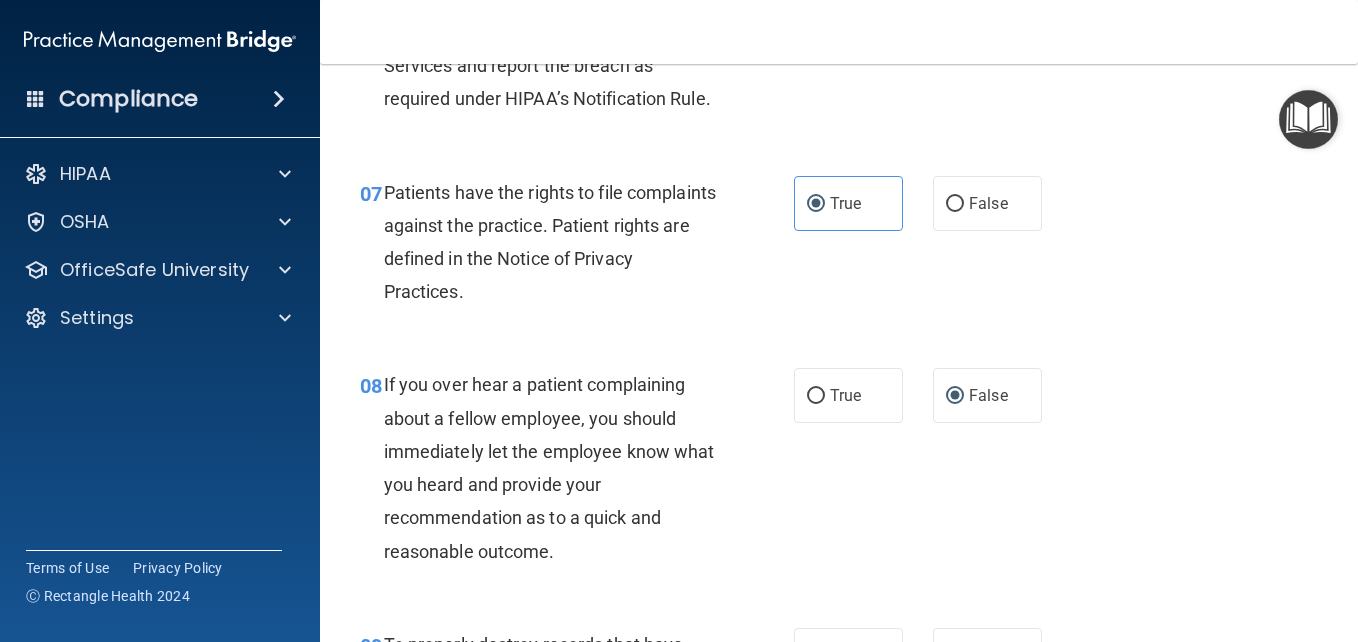 scroll, scrollTop: 1293, scrollLeft: 0, axis: vertical 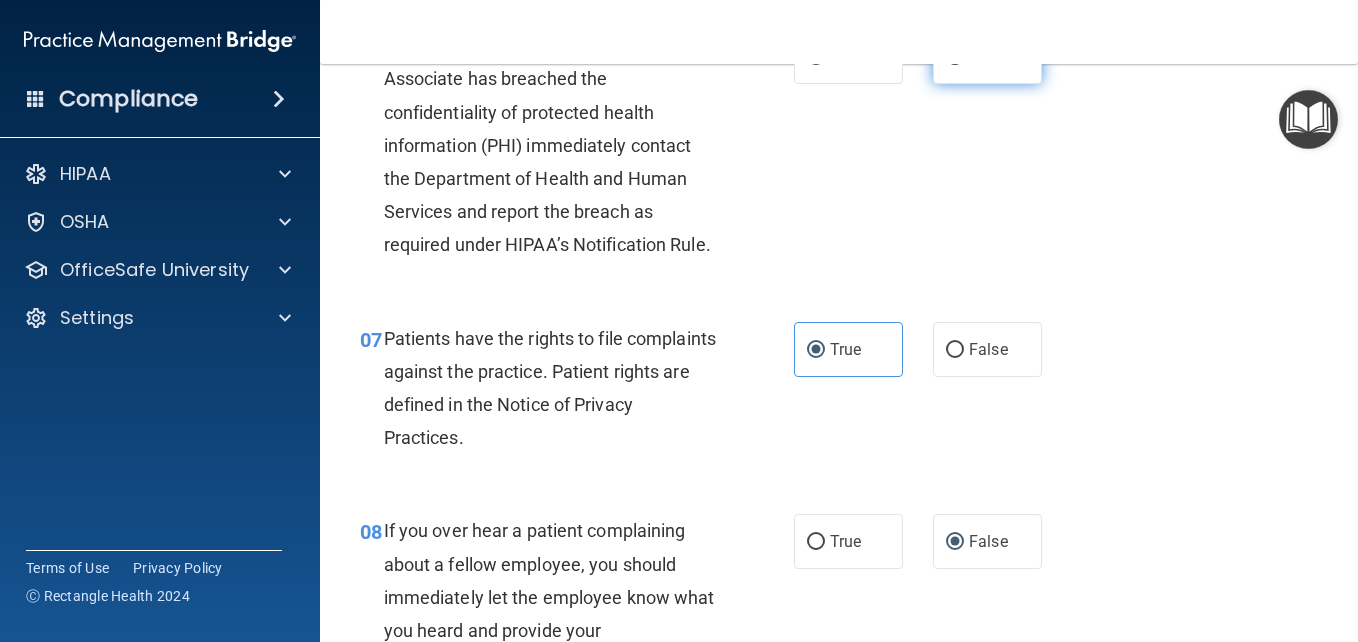 click on "False" at bounding box center (955, 57) 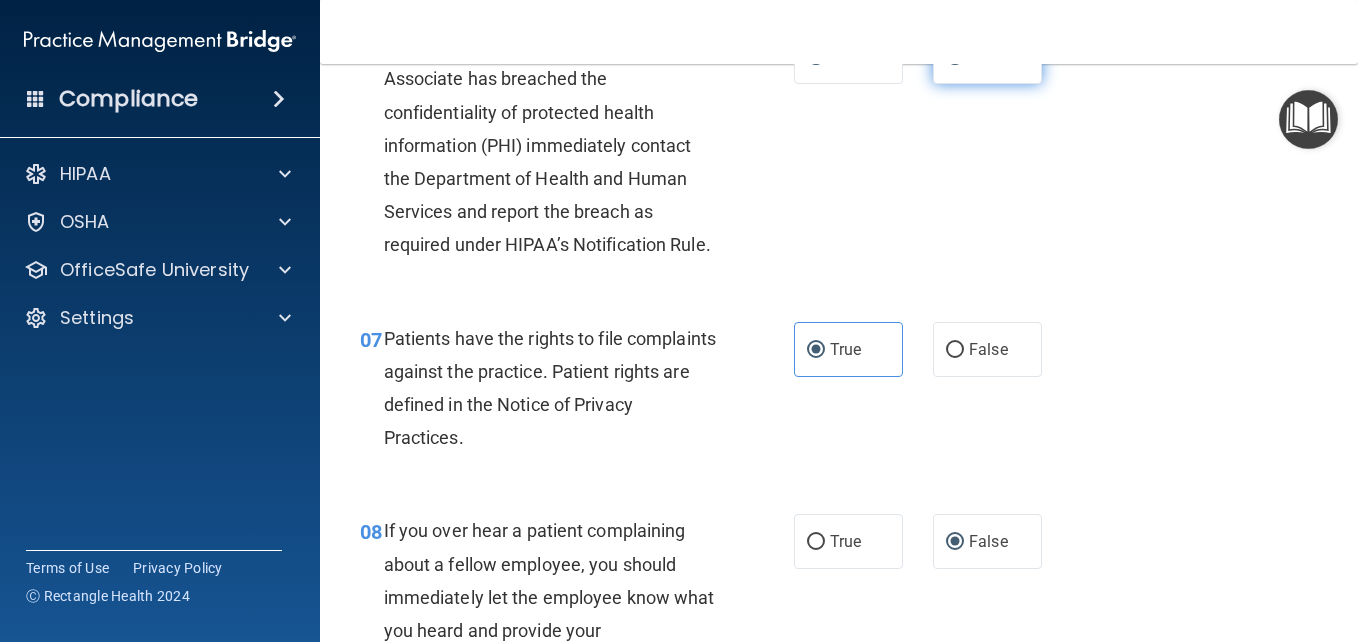 radio on "false" 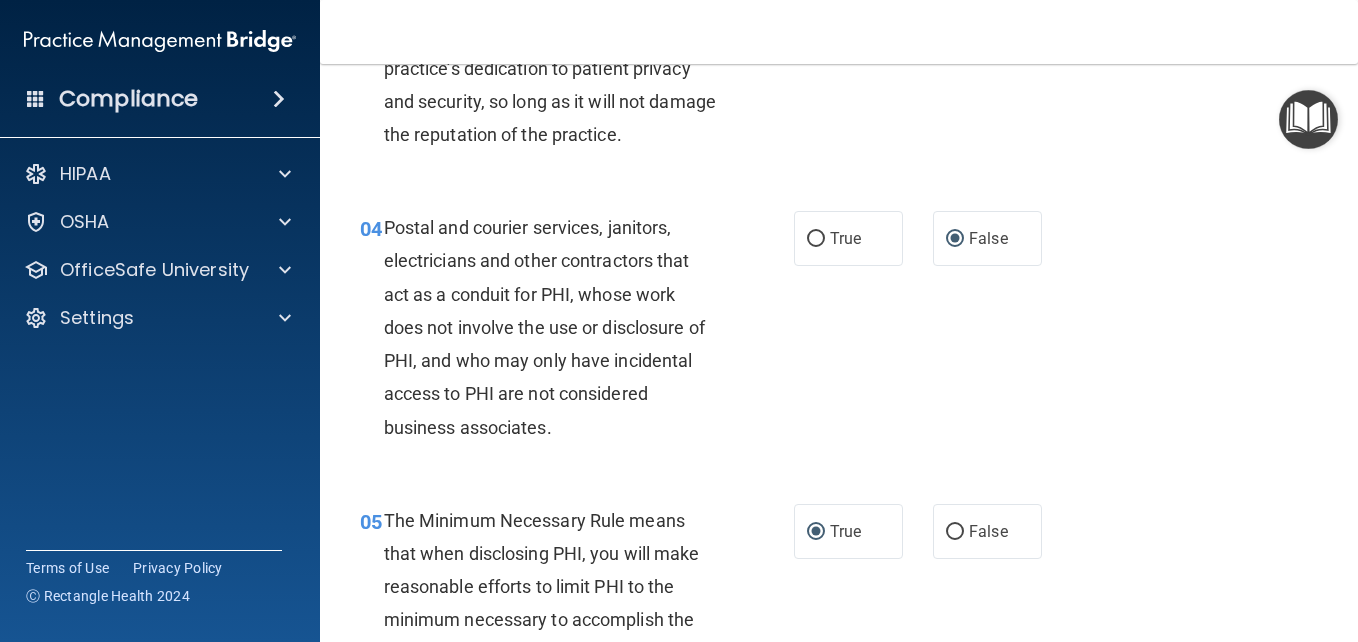 scroll, scrollTop: 533, scrollLeft: 0, axis: vertical 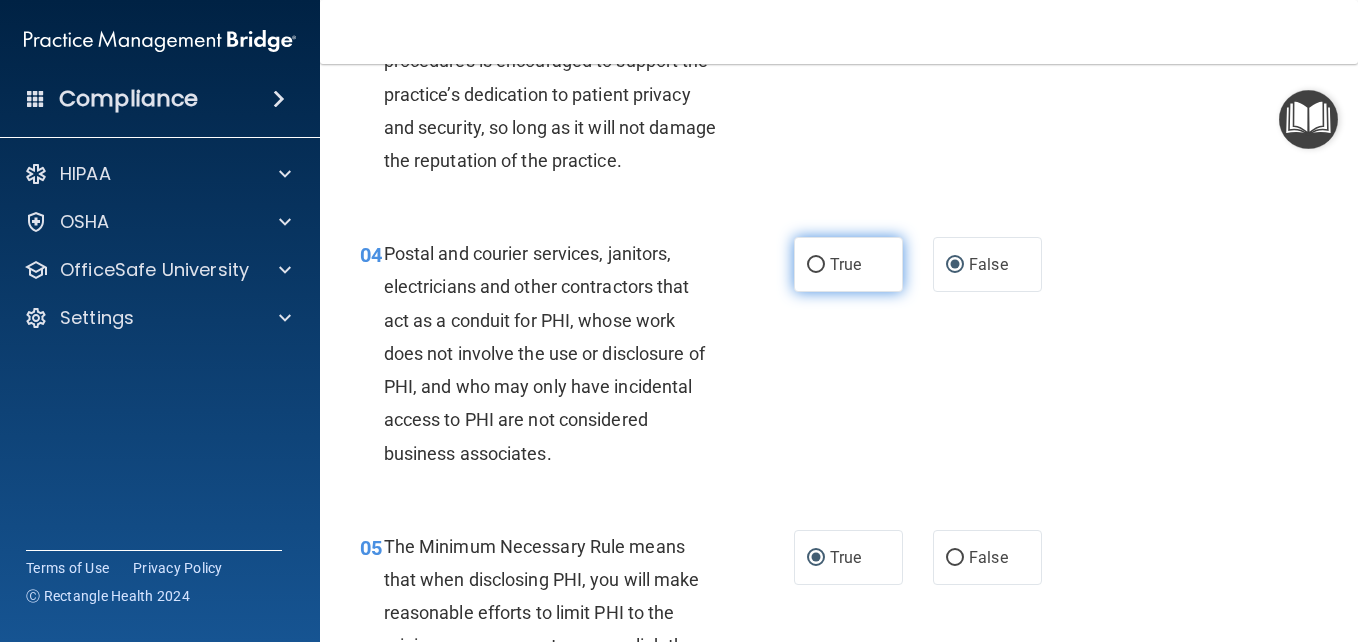 click on "True" at bounding box center [816, 265] 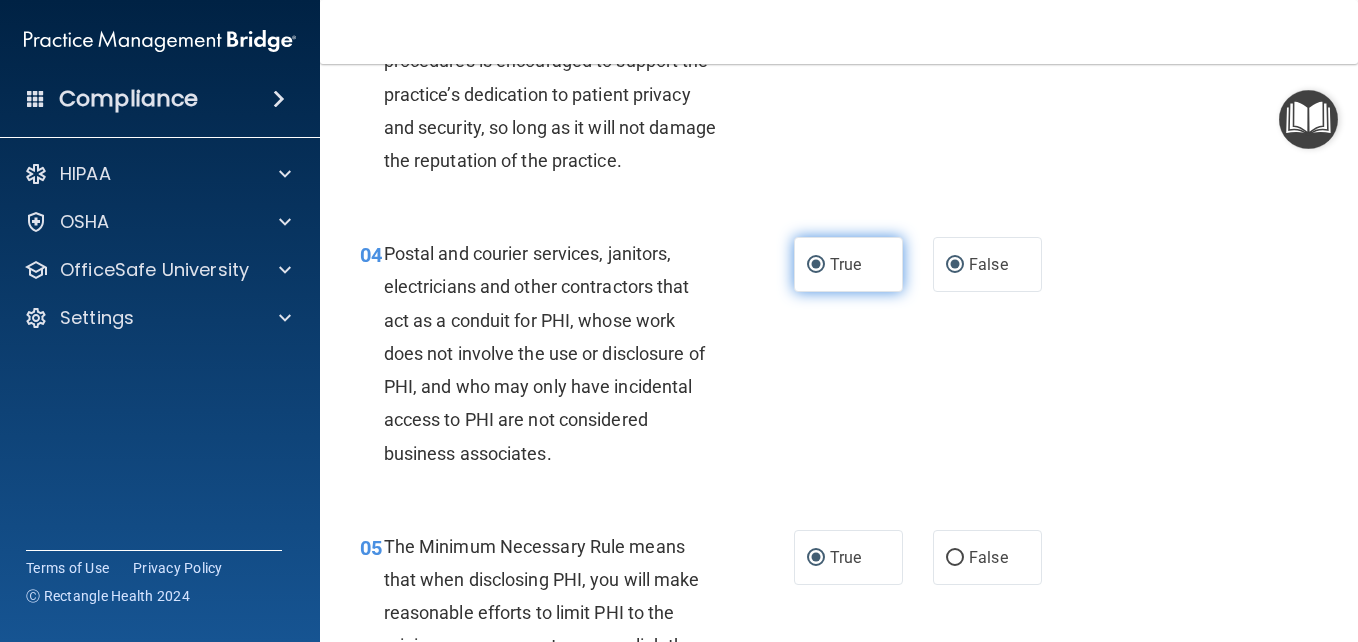 radio on "false" 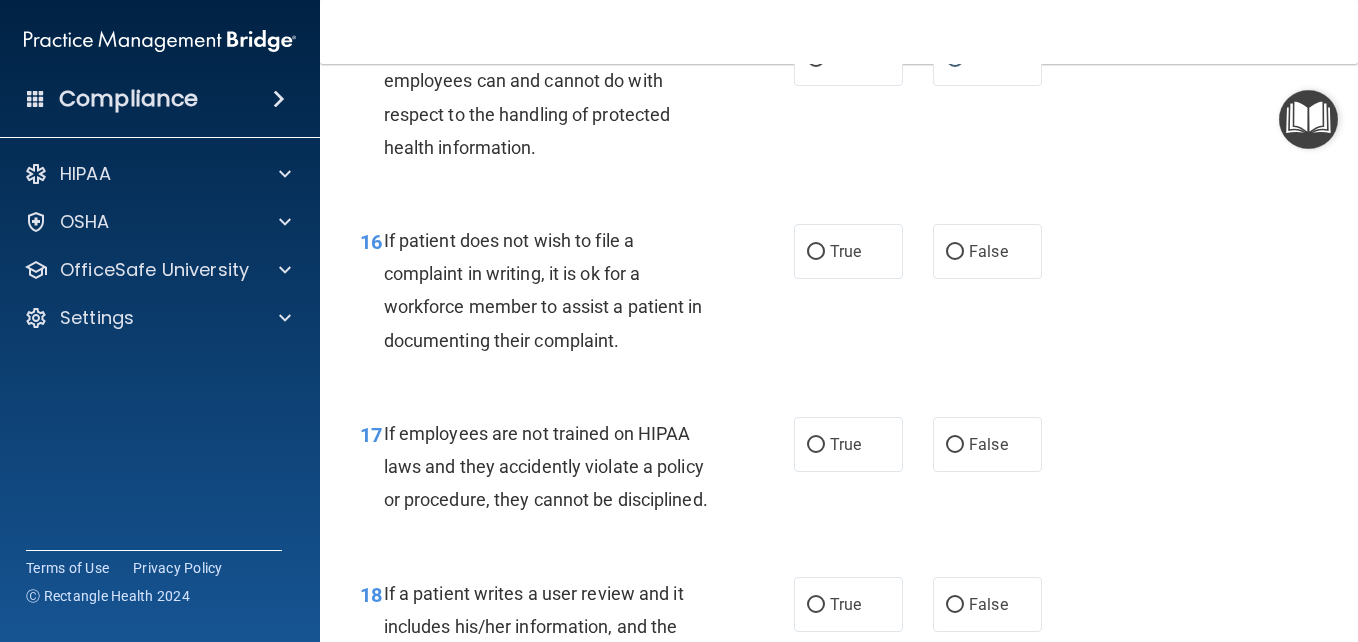 scroll, scrollTop: 3399, scrollLeft: 0, axis: vertical 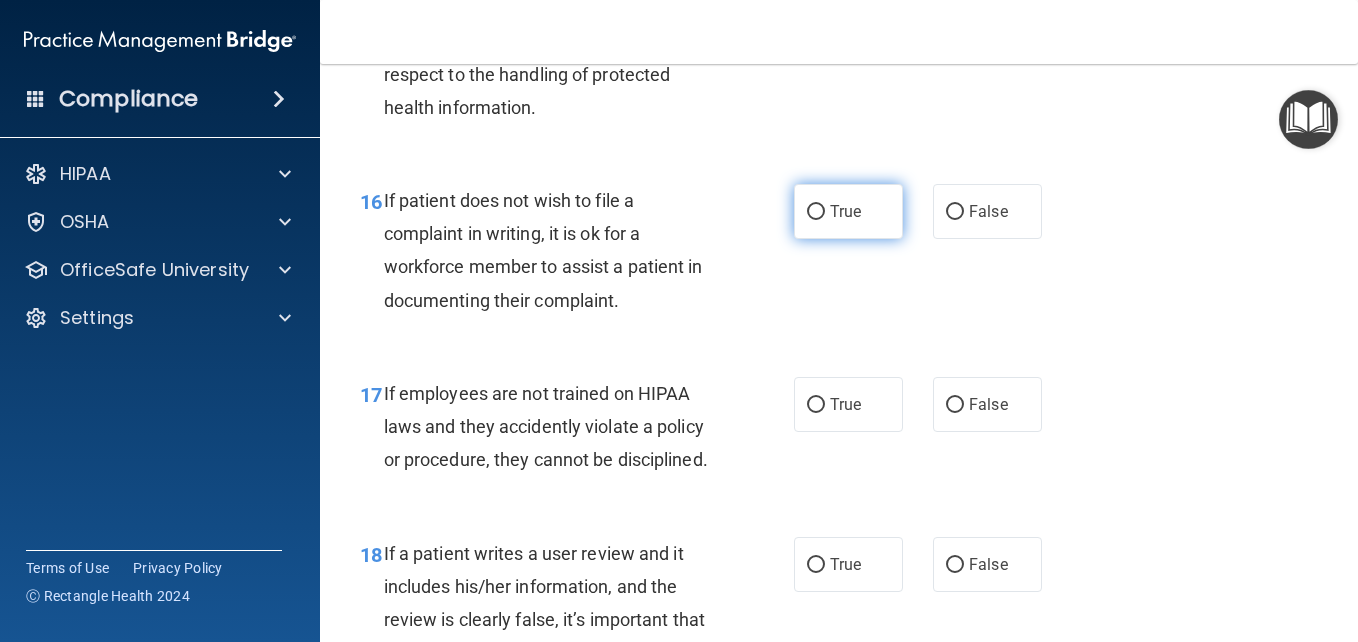 click on "True" at bounding box center (816, 212) 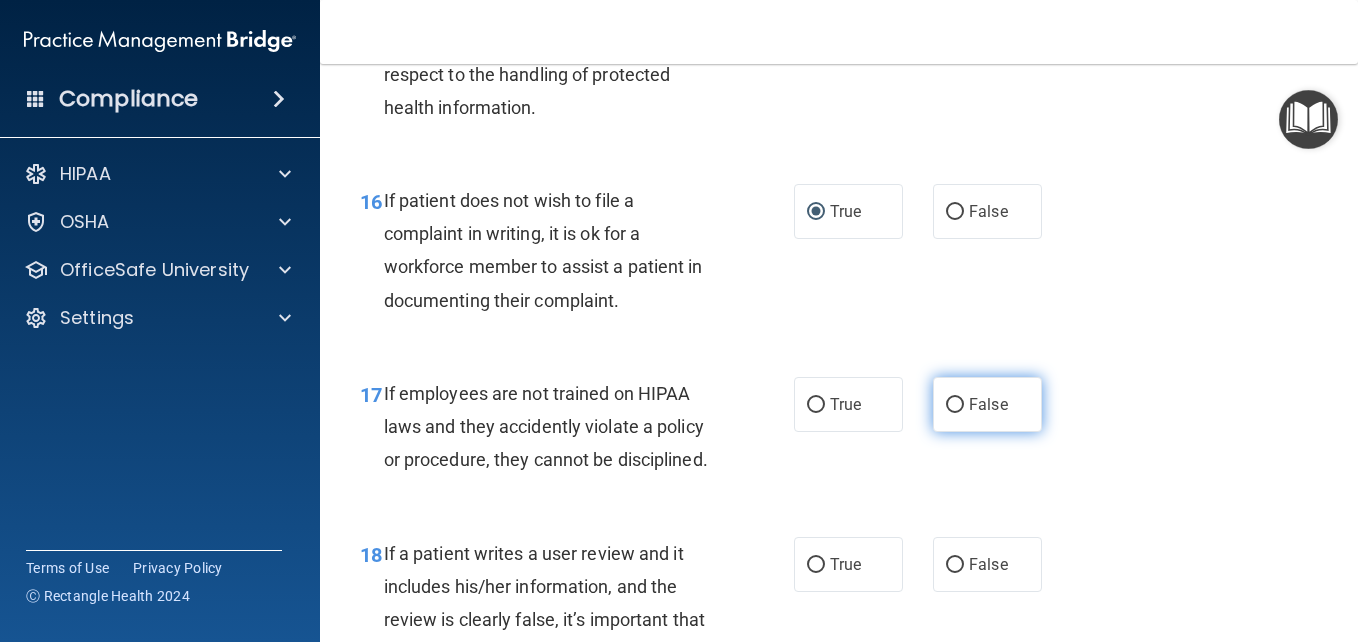 click on "False" at bounding box center (955, 405) 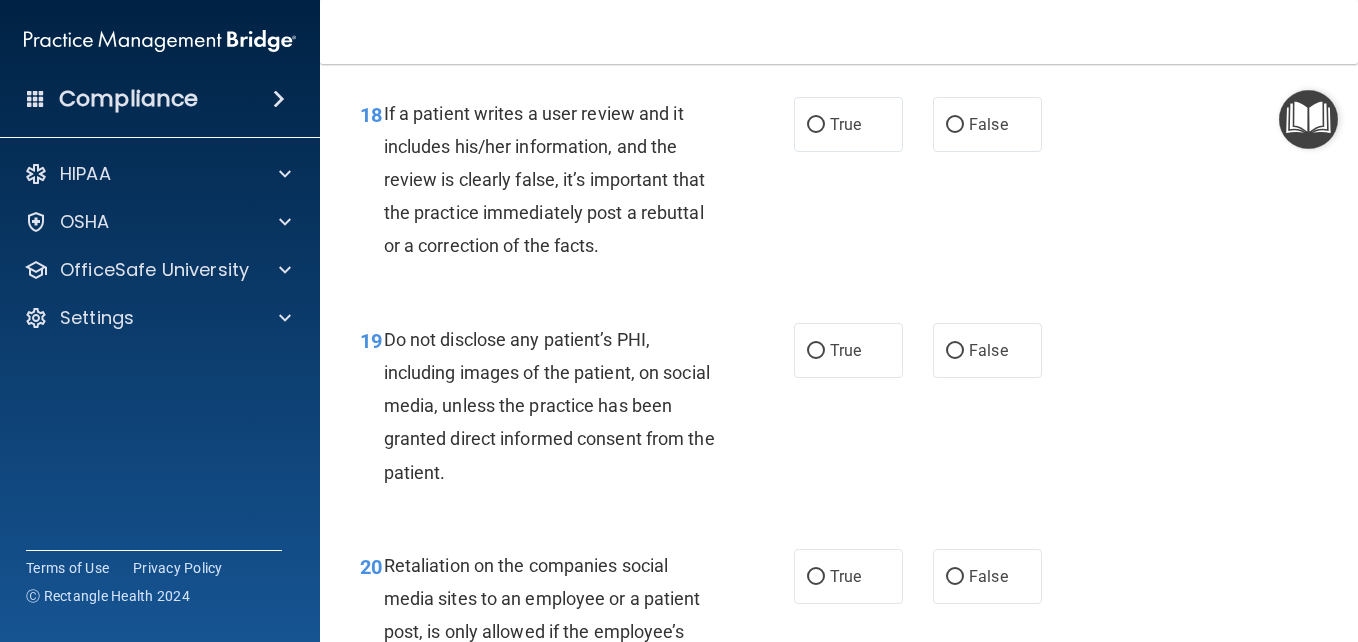 scroll, scrollTop: 3879, scrollLeft: 0, axis: vertical 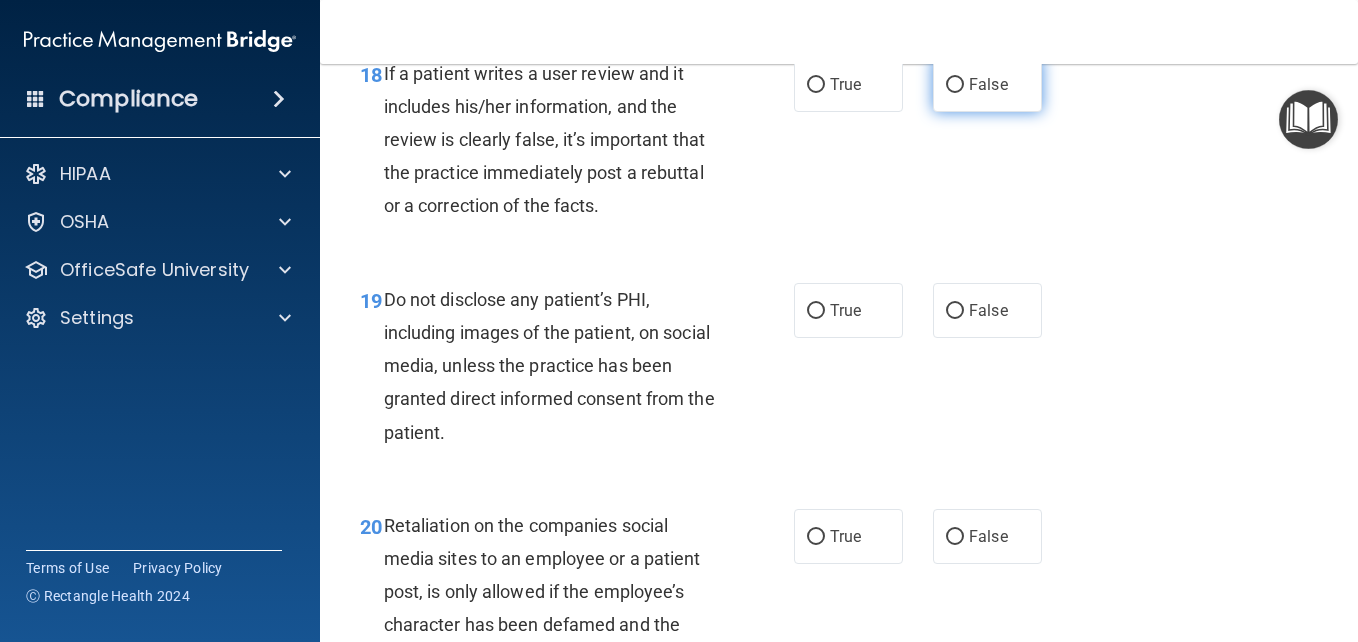 click on "False" at bounding box center [955, 85] 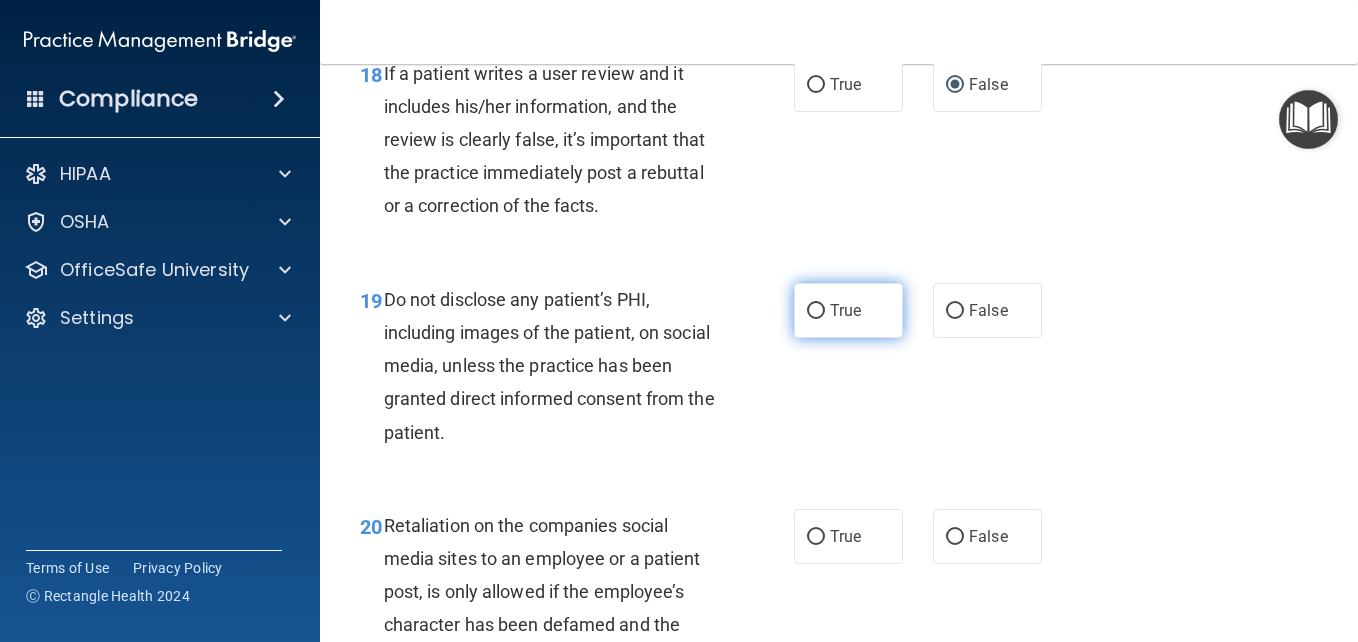 click on "True" at bounding box center [816, 311] 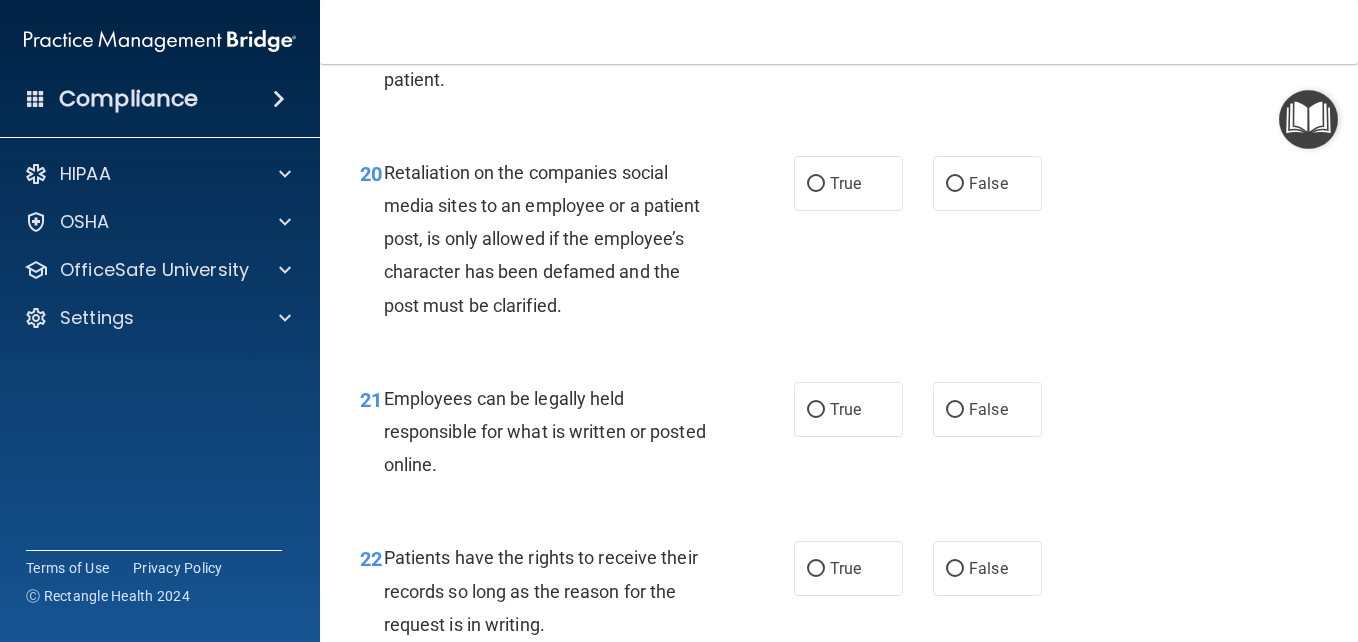 scroll, scrollTop: 4239, scrollLeft: 0, axis: vertical 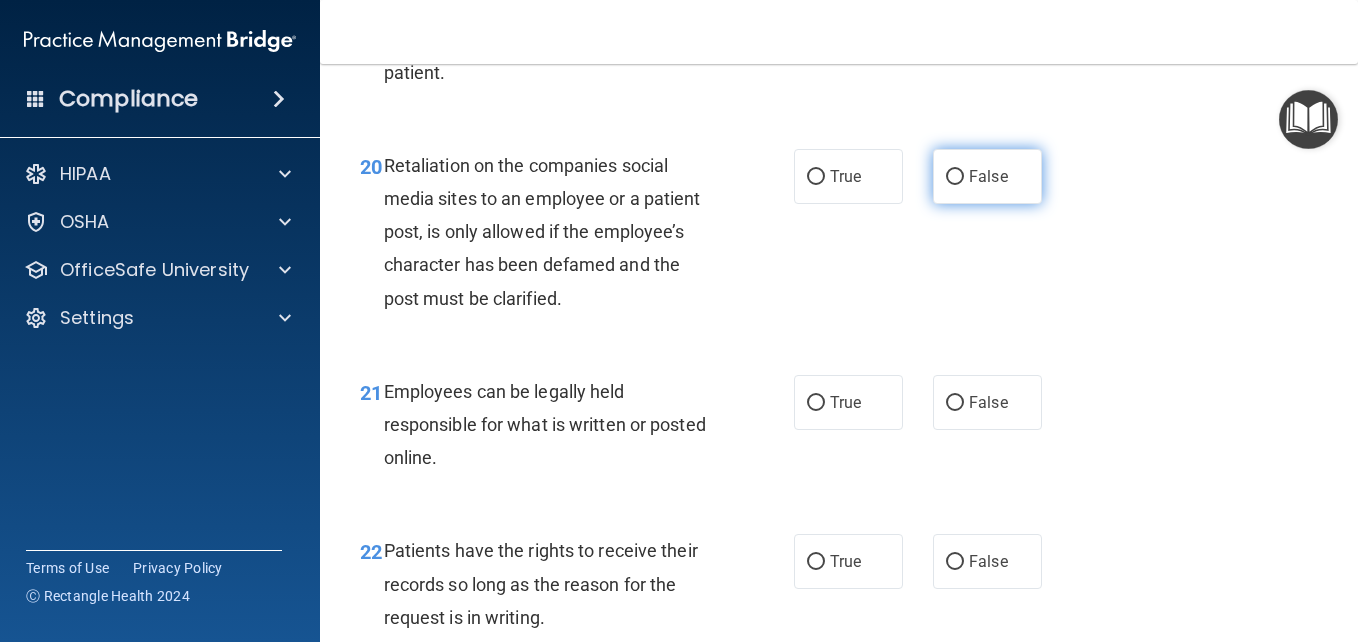 click on "False" at bounding box center [955, 177] 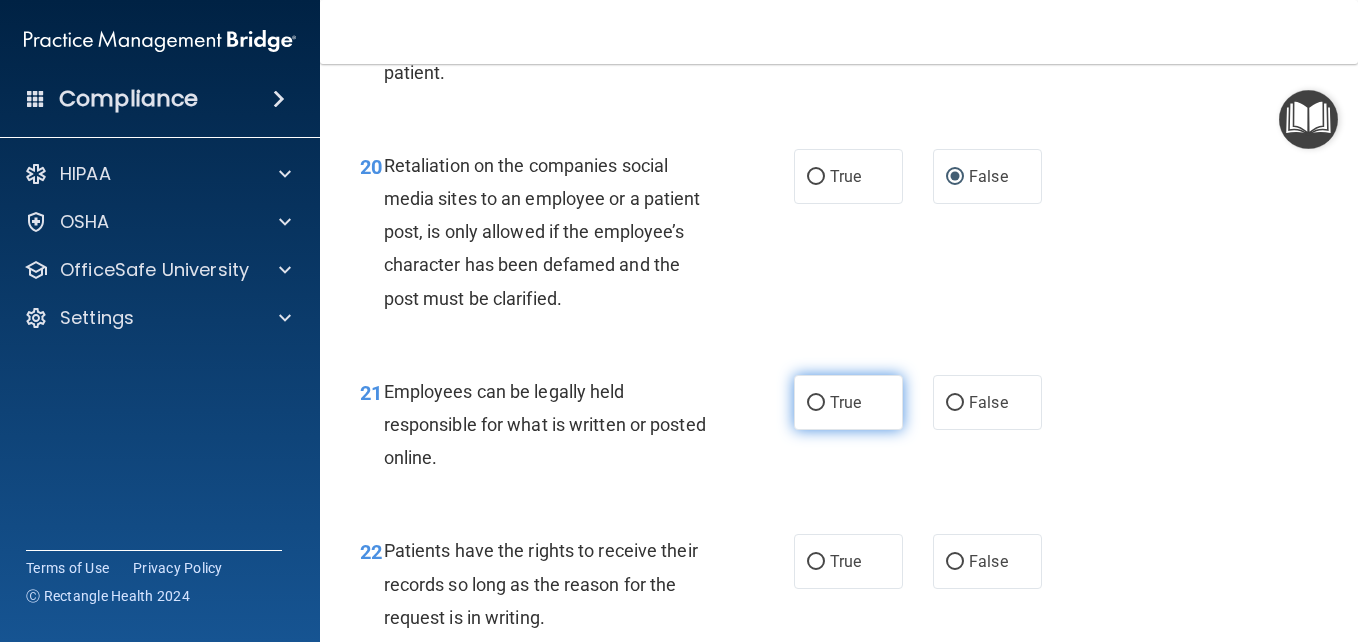 click on "True" at bounding box center (816, 403) 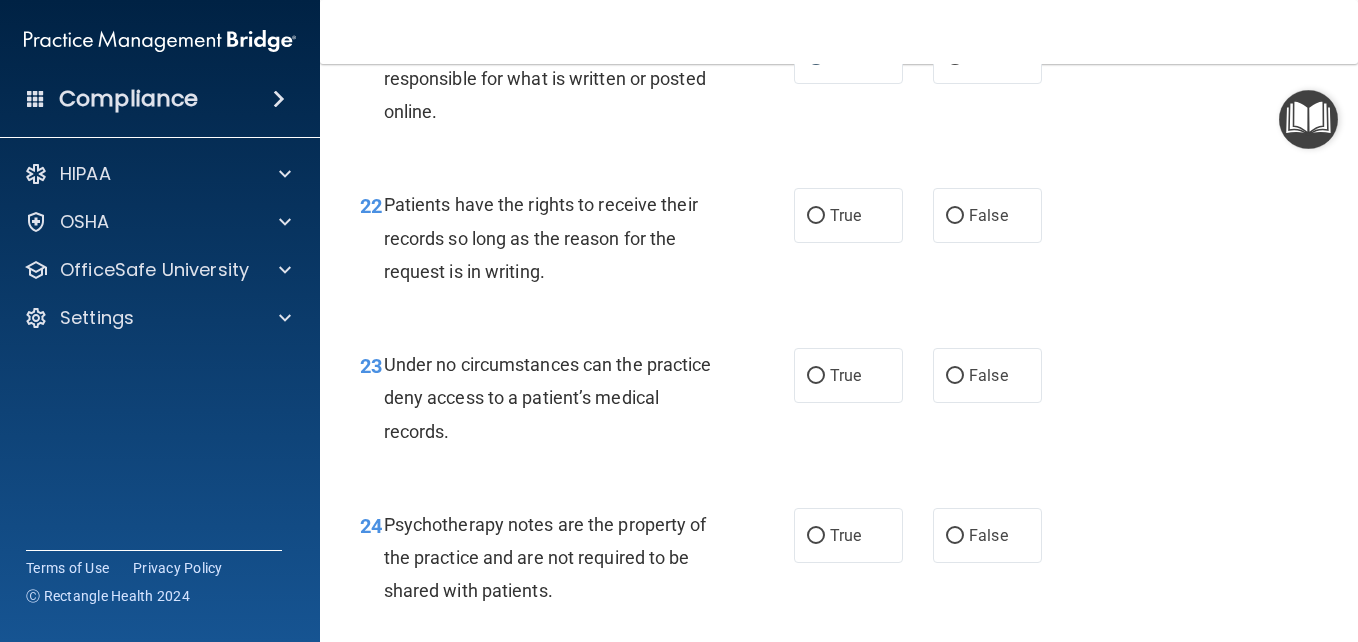scroll, scrollTop: 4625, scrollLeft: 0, axis: vertical 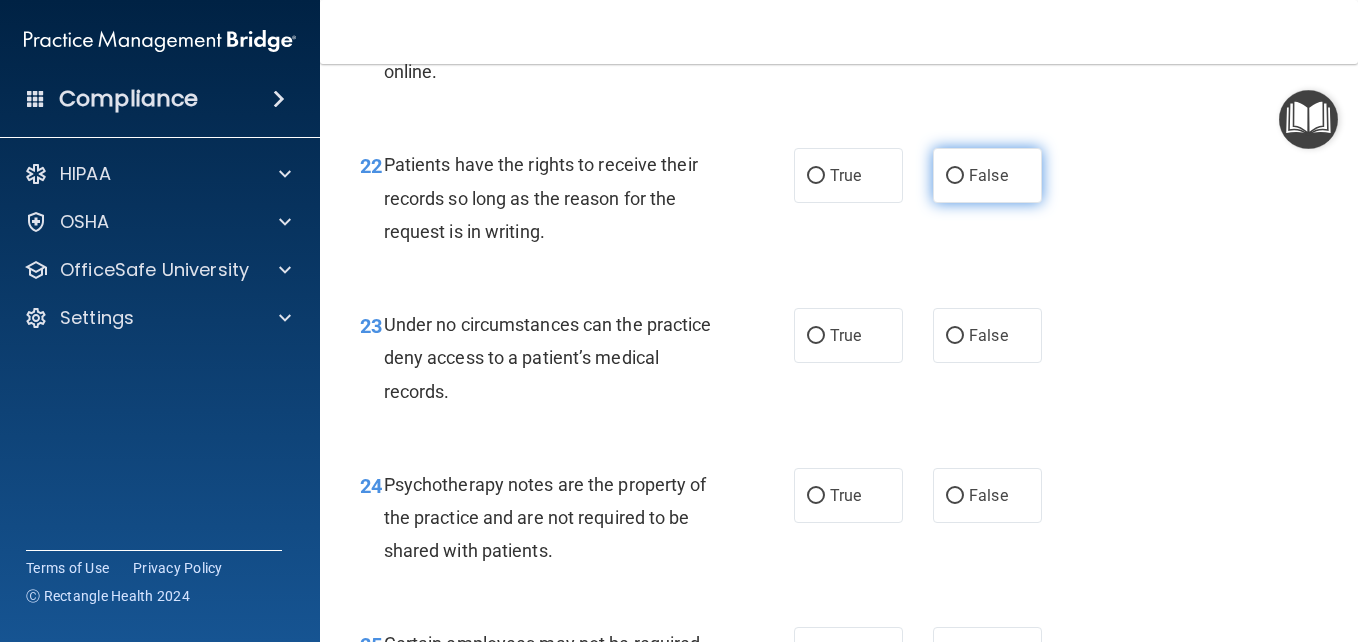 click on "False" at bounding box center (987, 175) 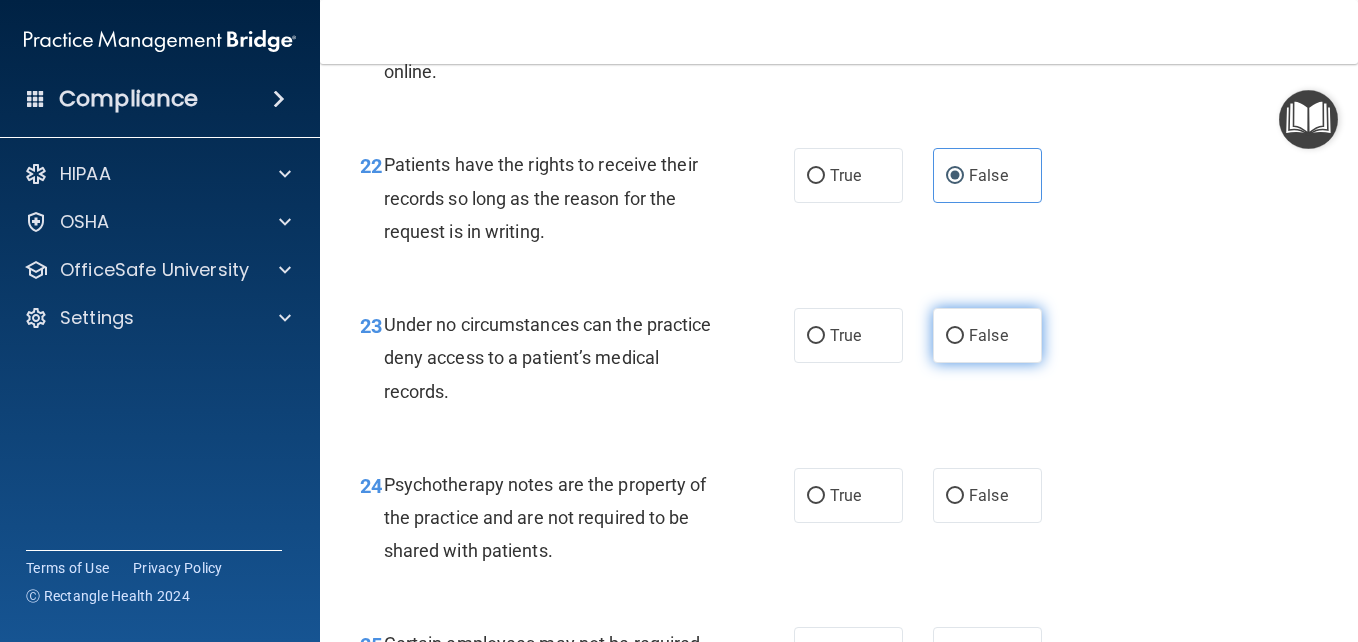 click on "False" at bounding box center (955, 336) 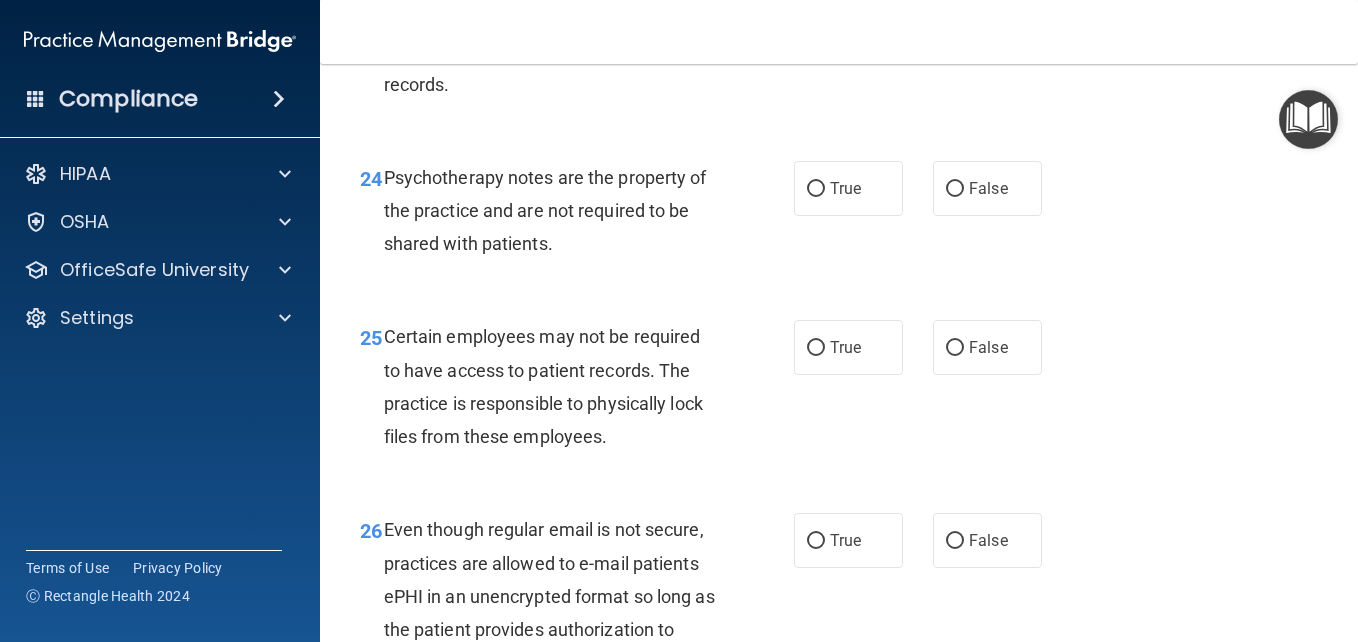 scroll, scrollTop: 5052, scrollLeft: 0, axis: vertical 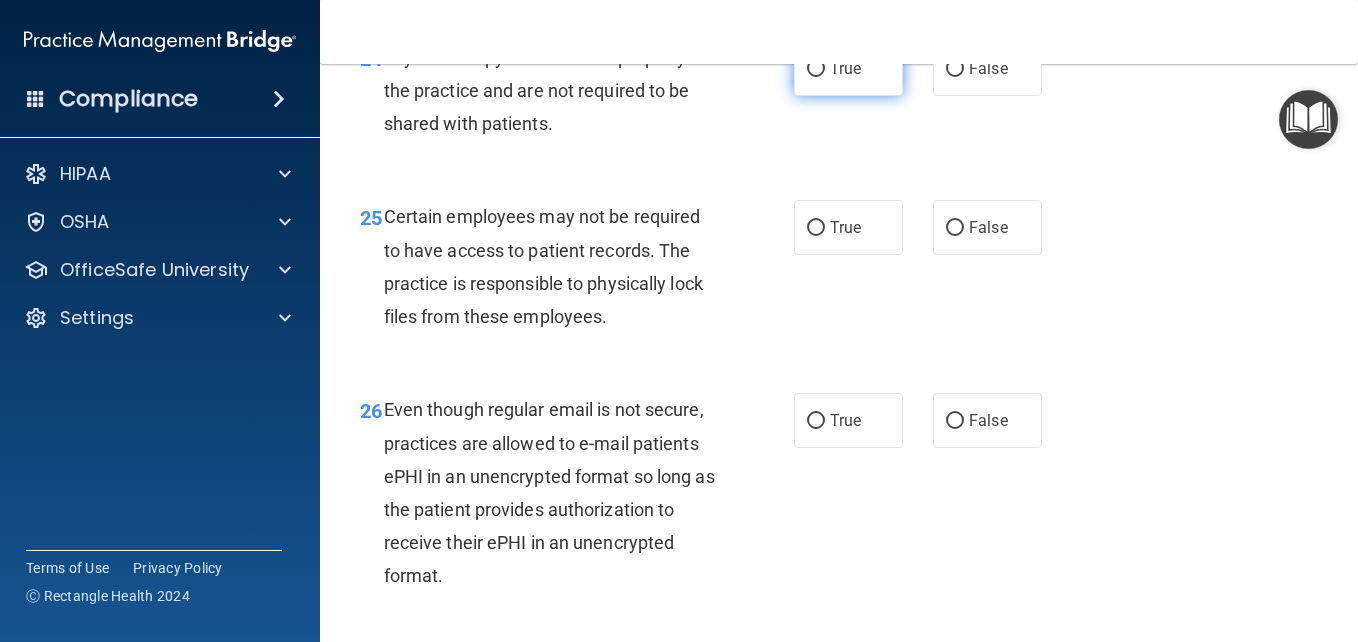 click on "True" at bounding box center [816, 69] 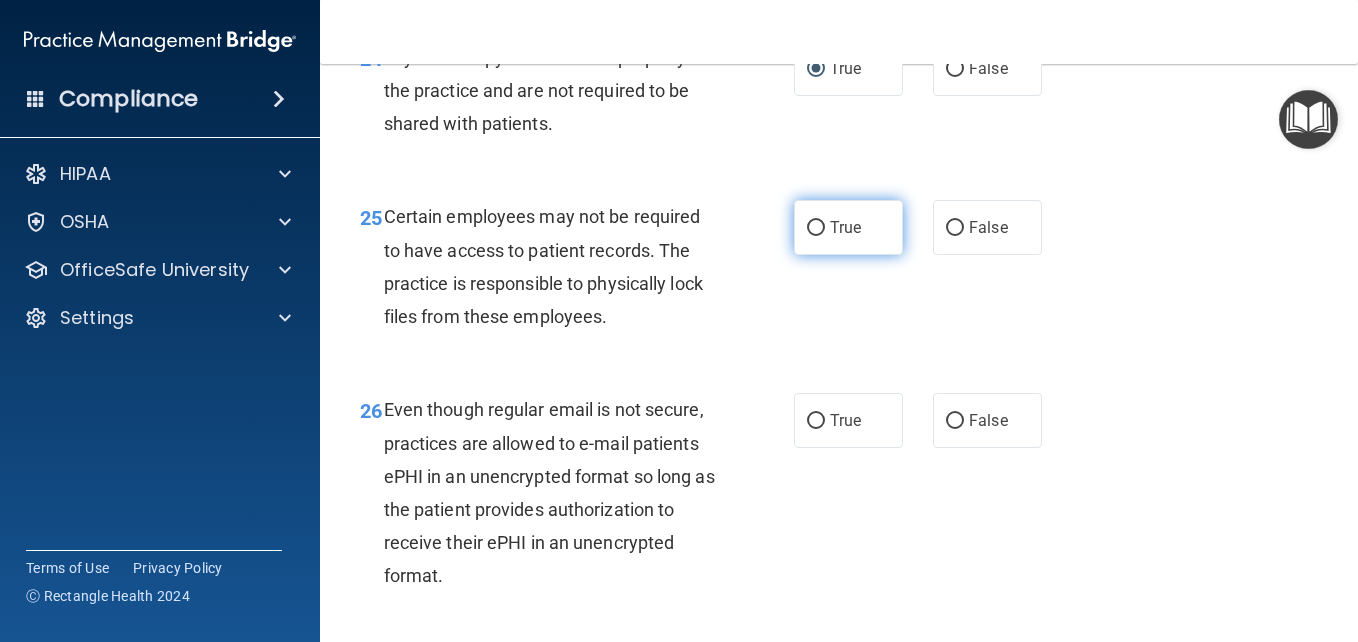 click on "True" at bounding box center (848, 227) 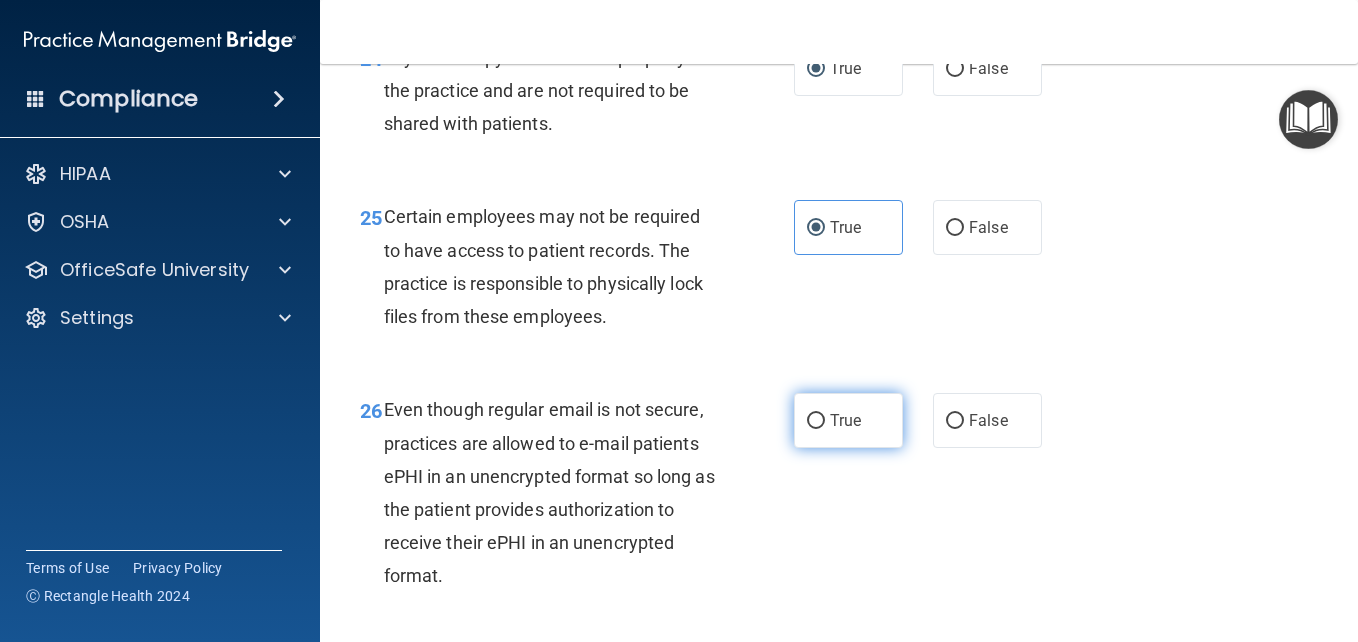 click on "True" at bounding box center [816, 421] 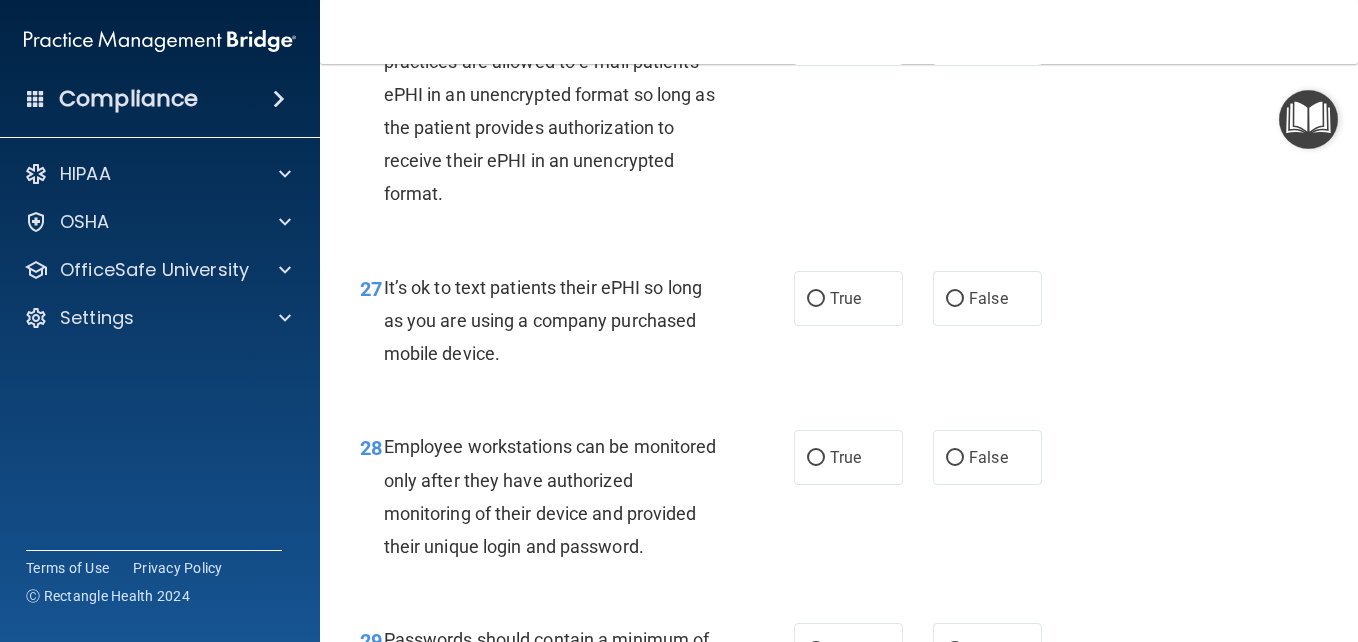 scroll, scrollTop: 5452, scrollLeft: 0, axis: vertical 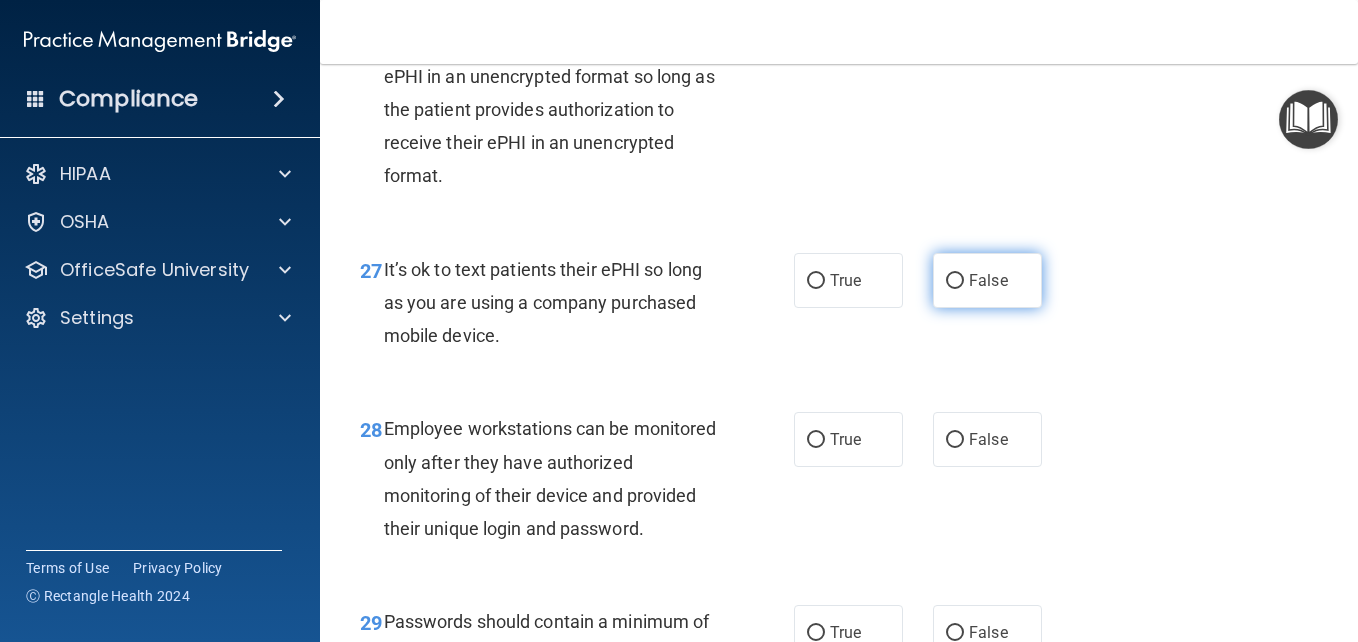 click on "False" at bounding box center [955, 281] 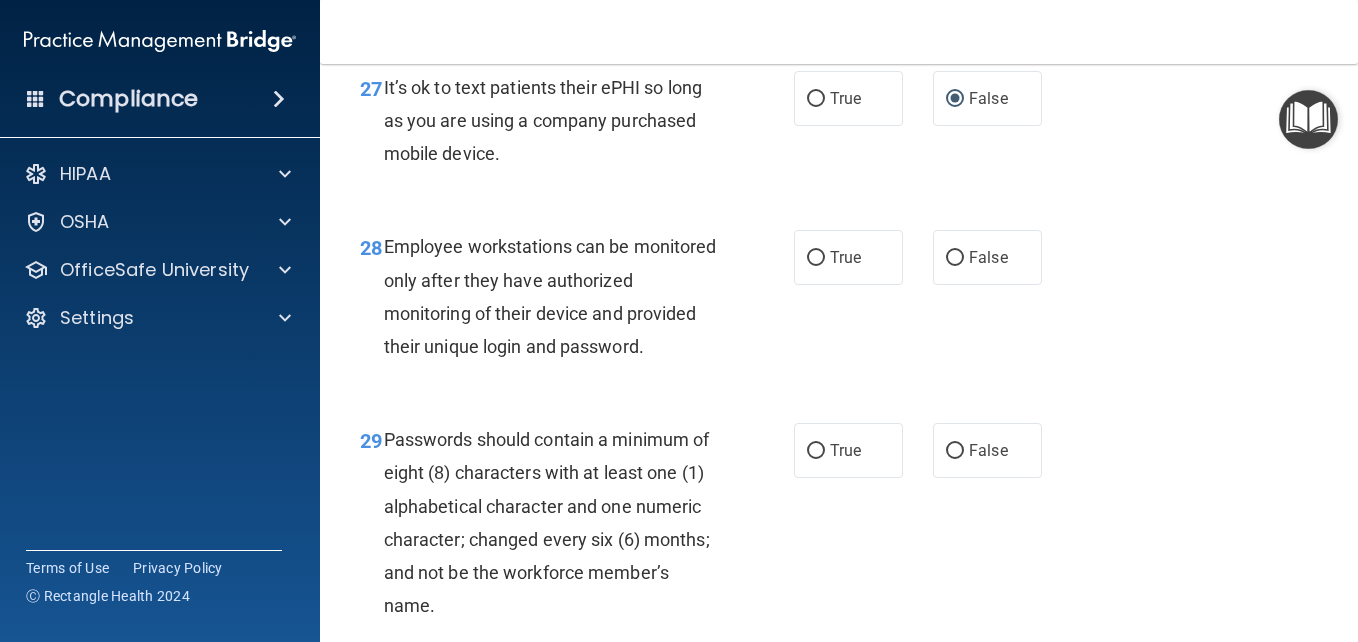 scroll, scrollTop: 5652, scrollLeft: 0, axis: vertical 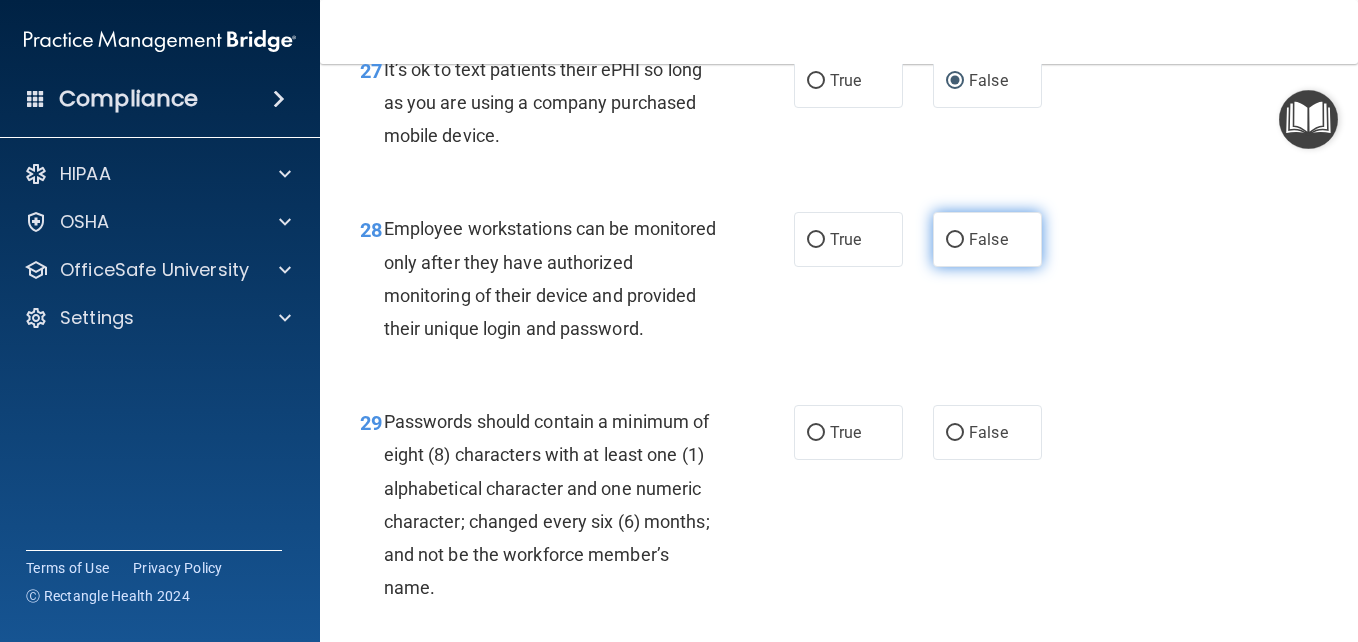 click on "False" at bounding box center (955, 240) 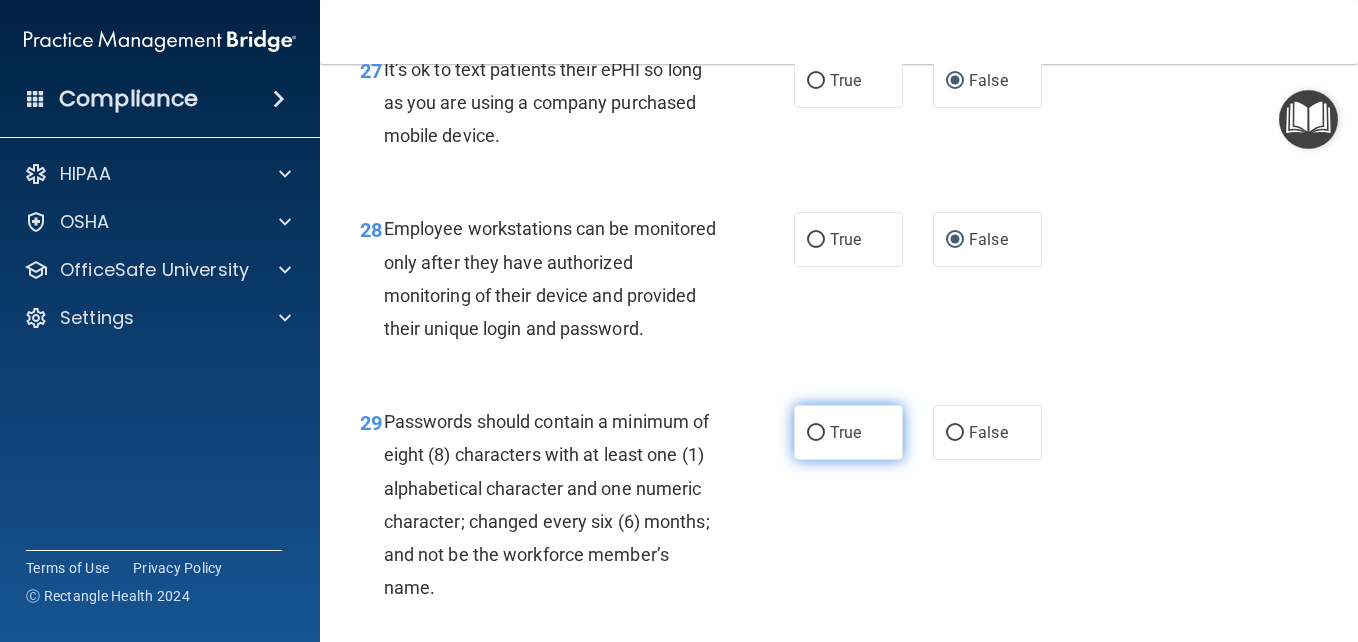 click on "True" at bounding box center [816, 433] 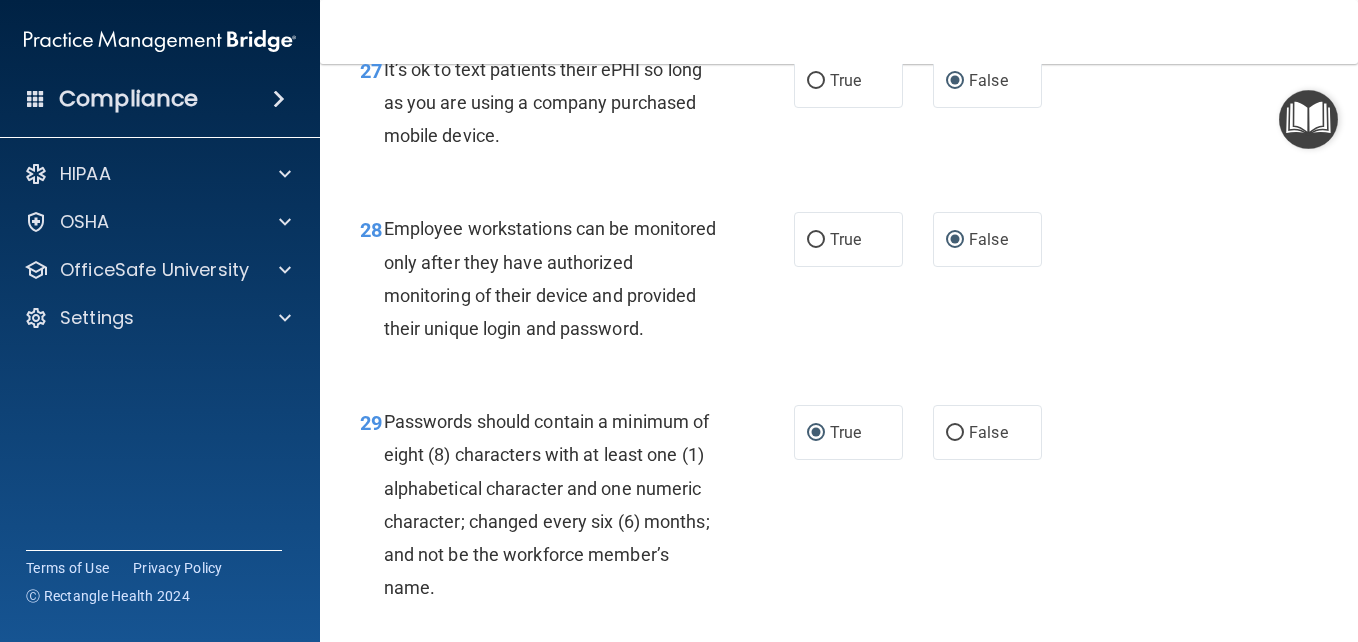 click on "28       Employee workstations can be monitored only after they have authorized monitoring of their device and provided their unique login and password.                  True           False" at bounding box center [839, 283] 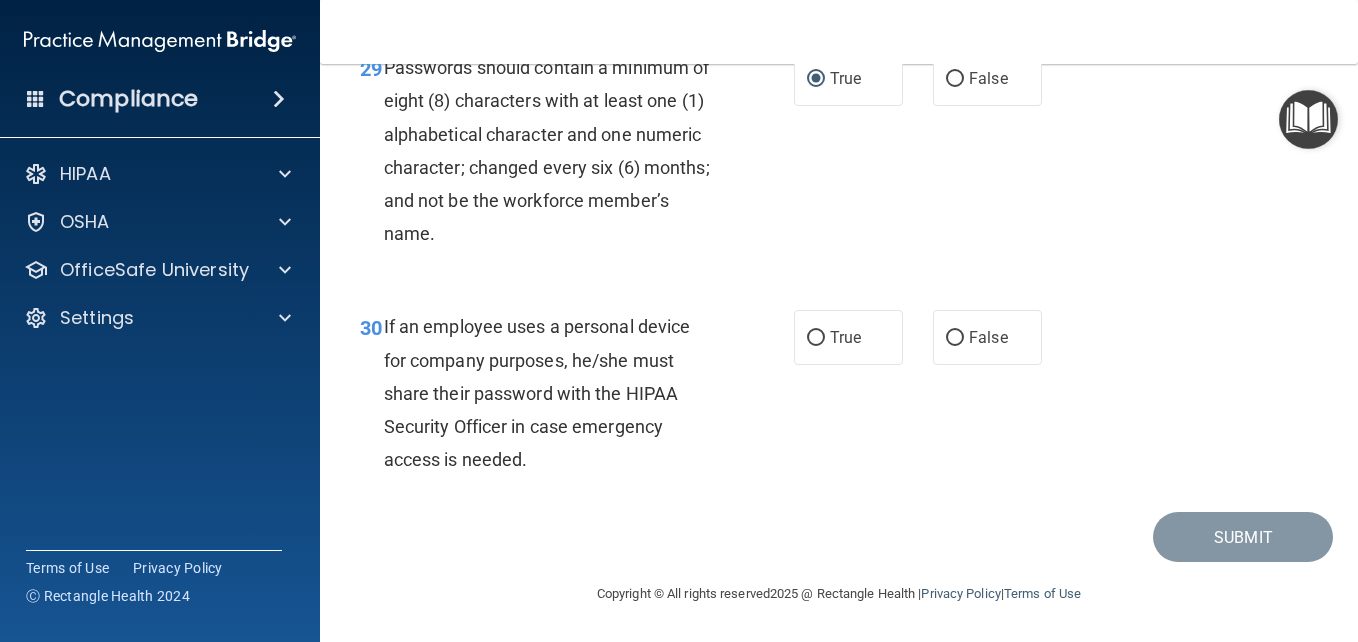 scroll, scrollTop: 6052, scrollLeft: 0, axis: vertical 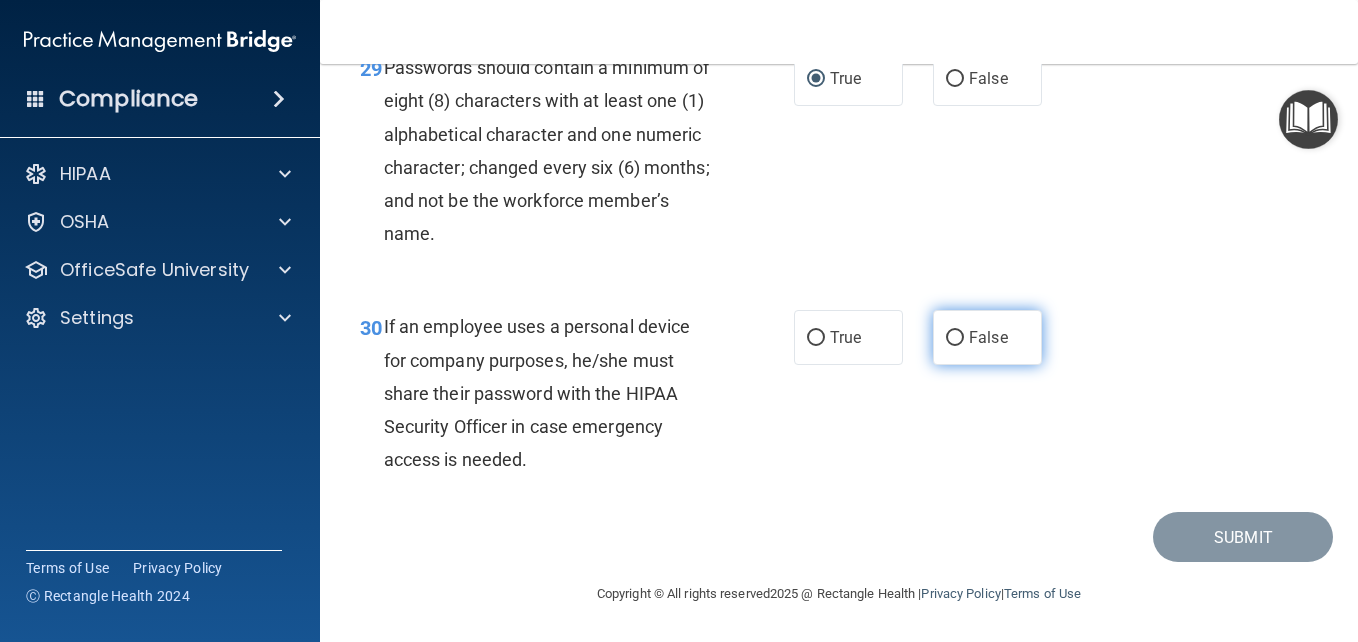 click on "False" at bounding box center [955, 338] 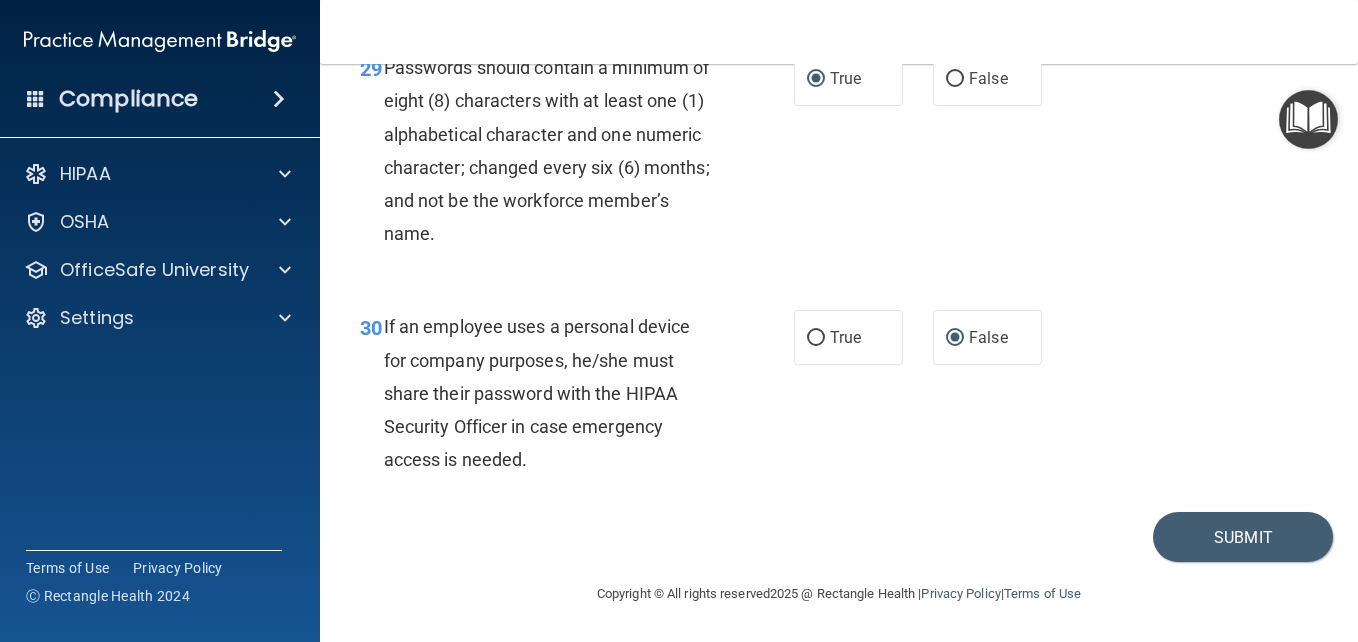 scroll, scrollTop: 6172, scrollLeft: 0, axis: vertical 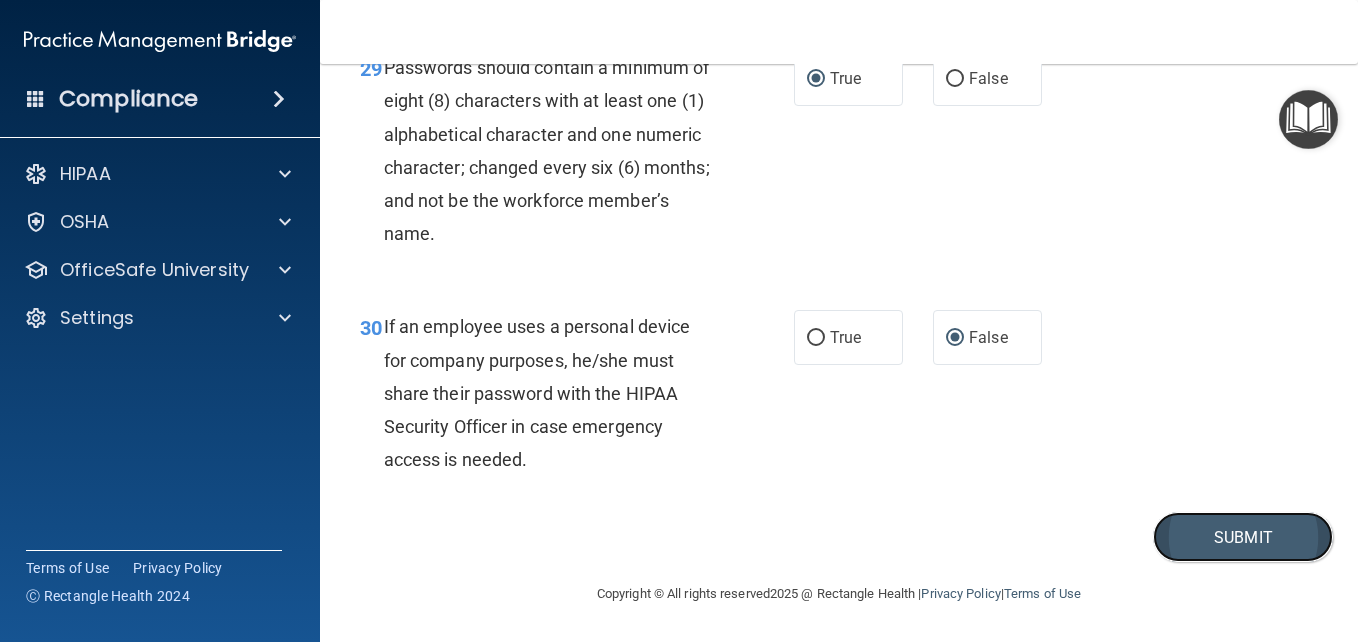 click on "Submit" at bounding box center [1243, 537] 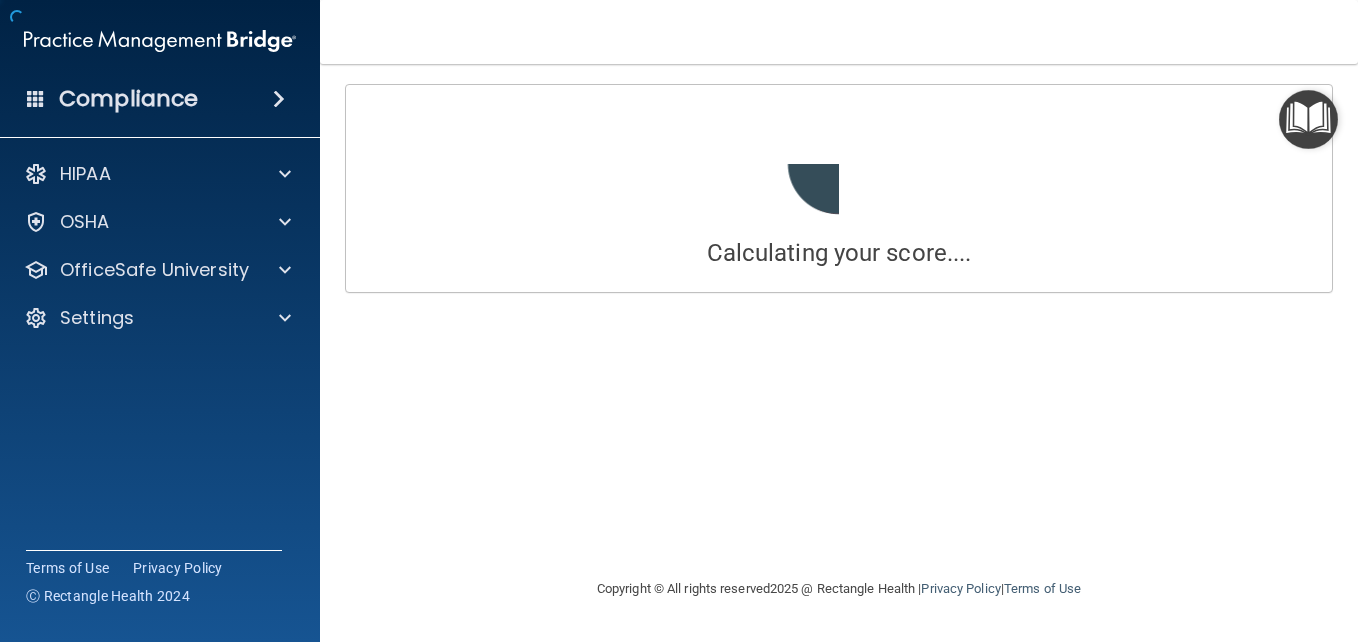 scroll, scrollTop: 0, scrollLeft: 0, axis: both 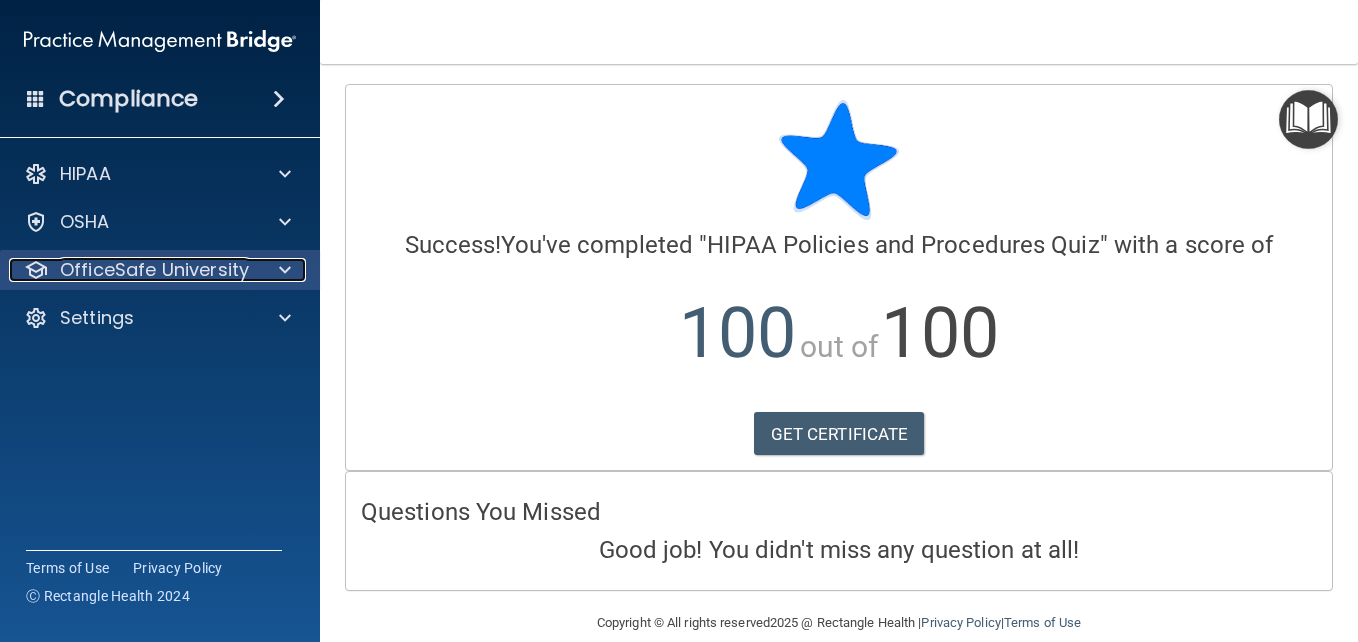 click on "OfficeSafe University" at bounding box center [154, 270] 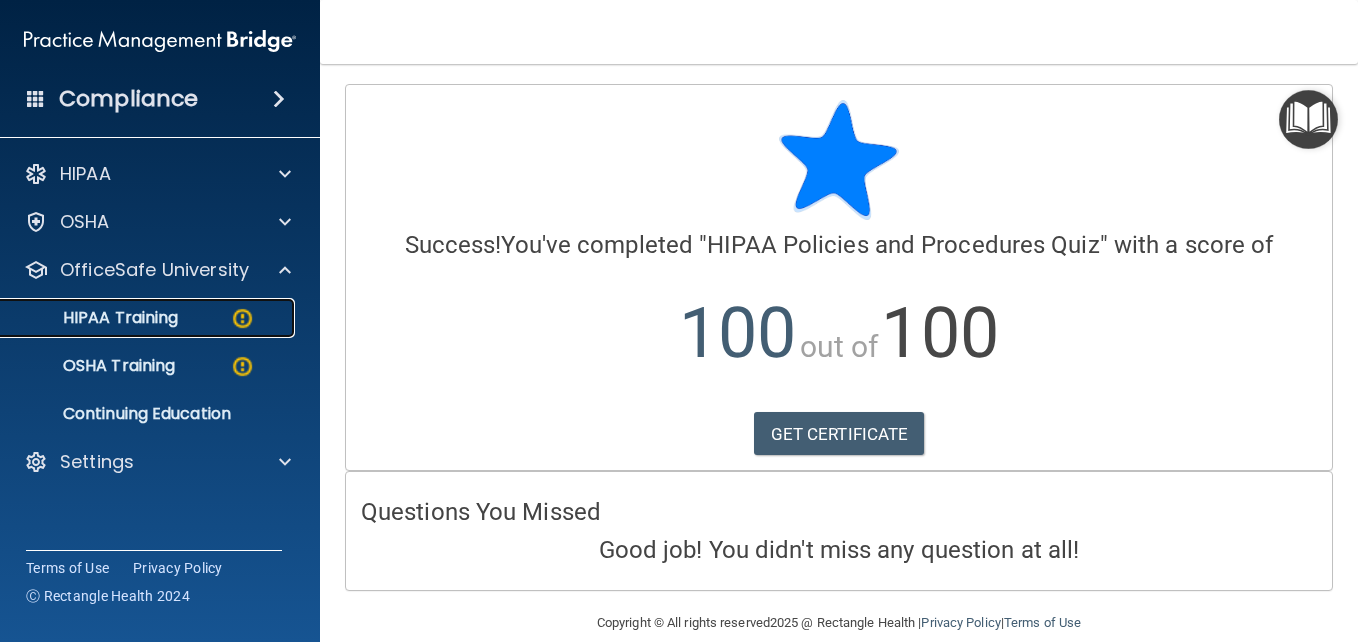 click on "HIPAA Training" at bounding box center (95, 318) 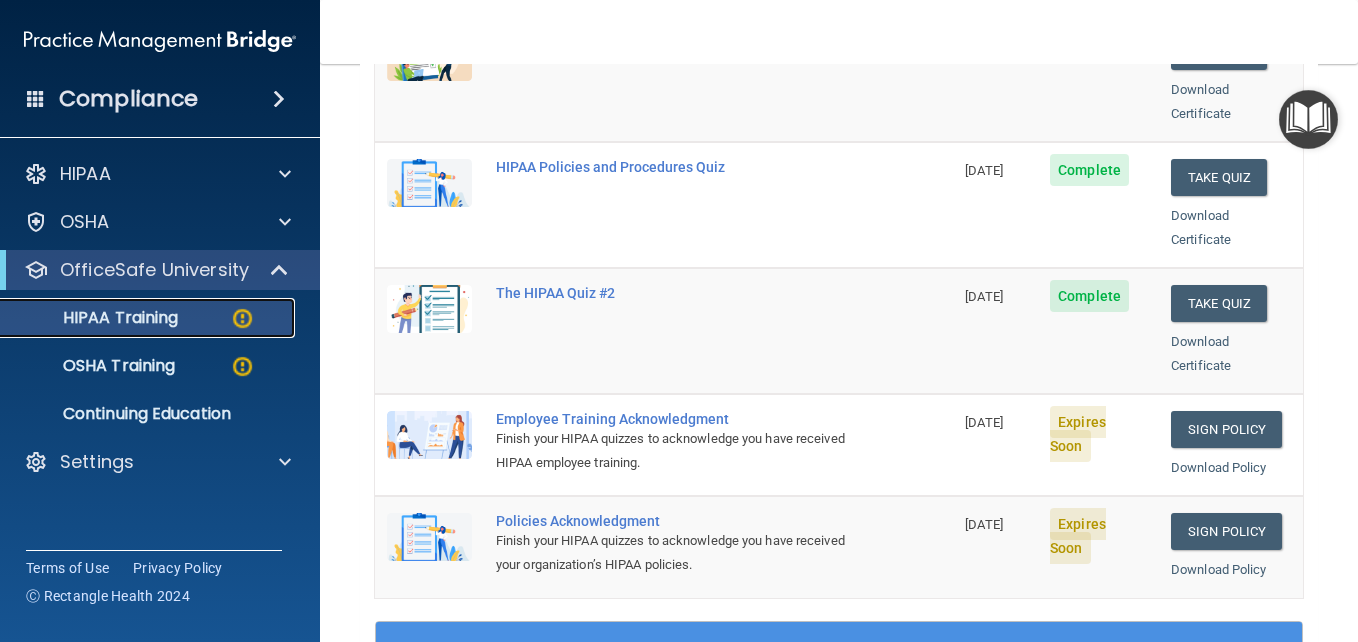 scroll, scrollTop: 400, scrollLeft: 0, axis: vertical 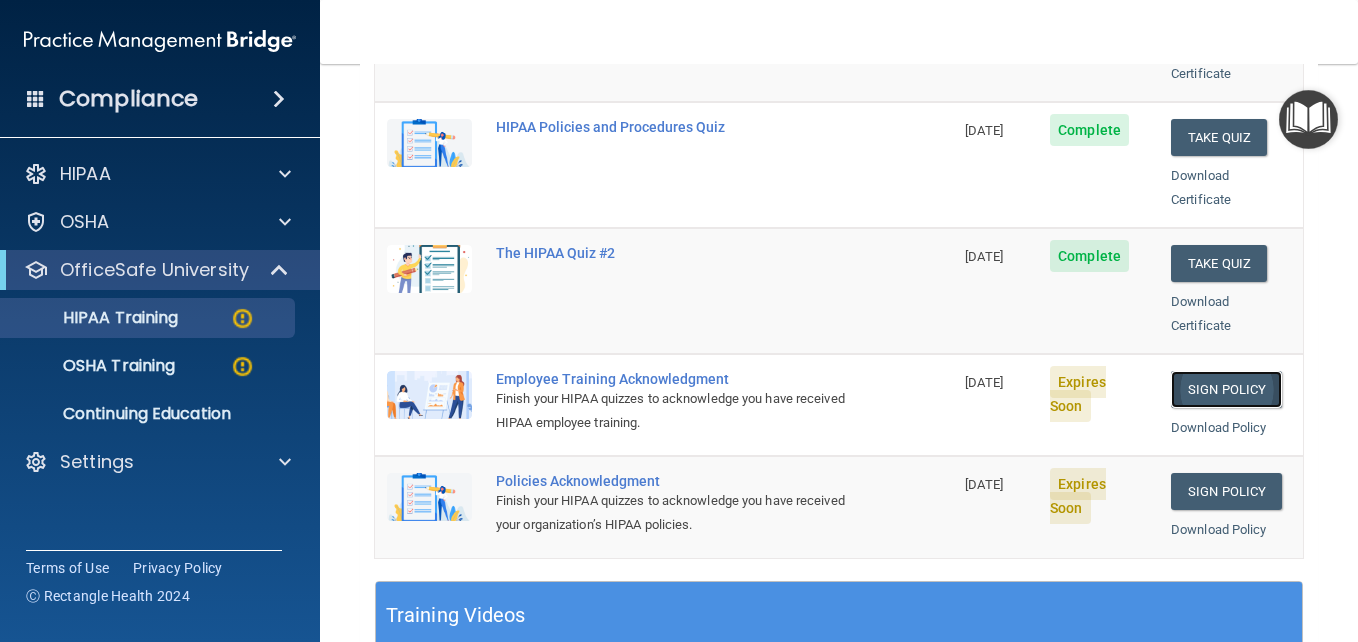 click on "Sign Policy" at bounding box center (1226, 389) 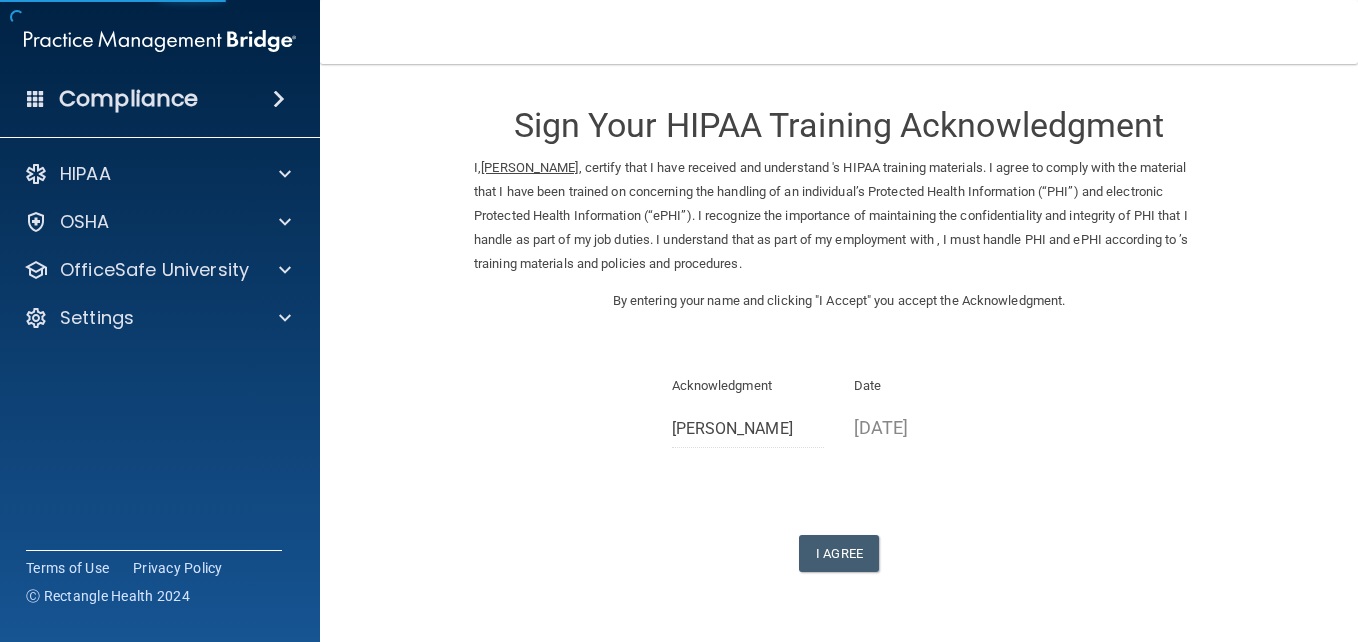 scroll, scrollTop: 0, scrollLeft: 0, axis: both 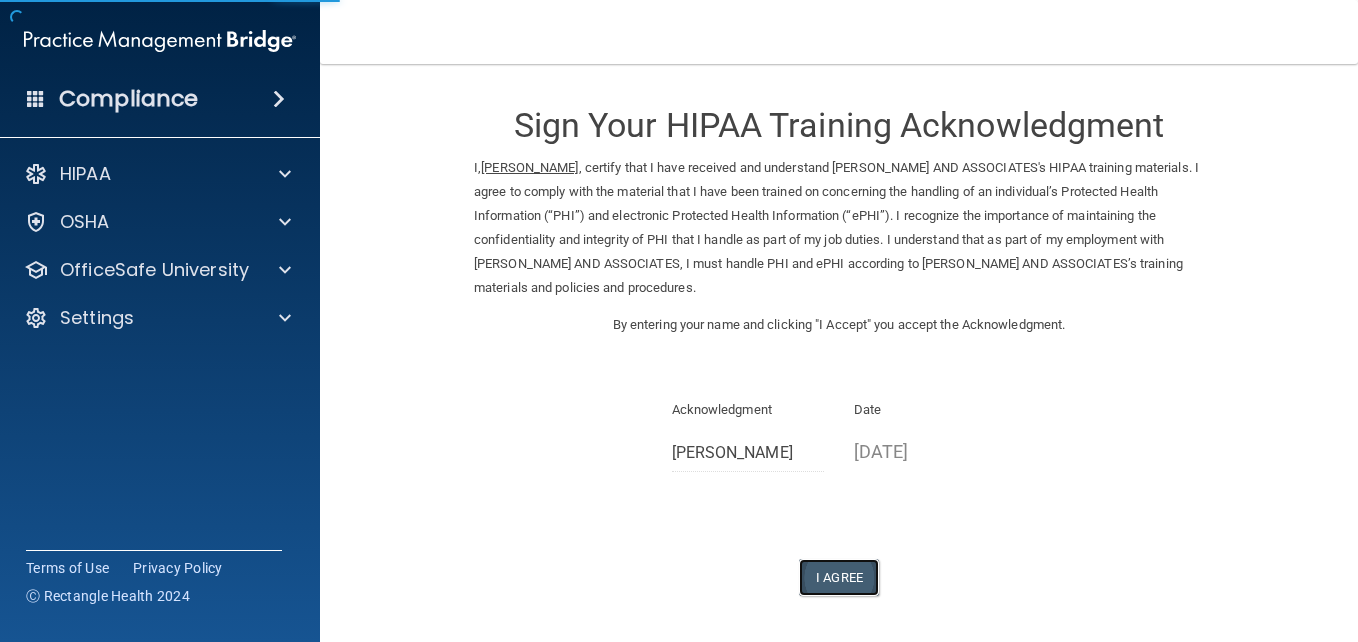 click on "I Agree" at bounding box center (839, 577) 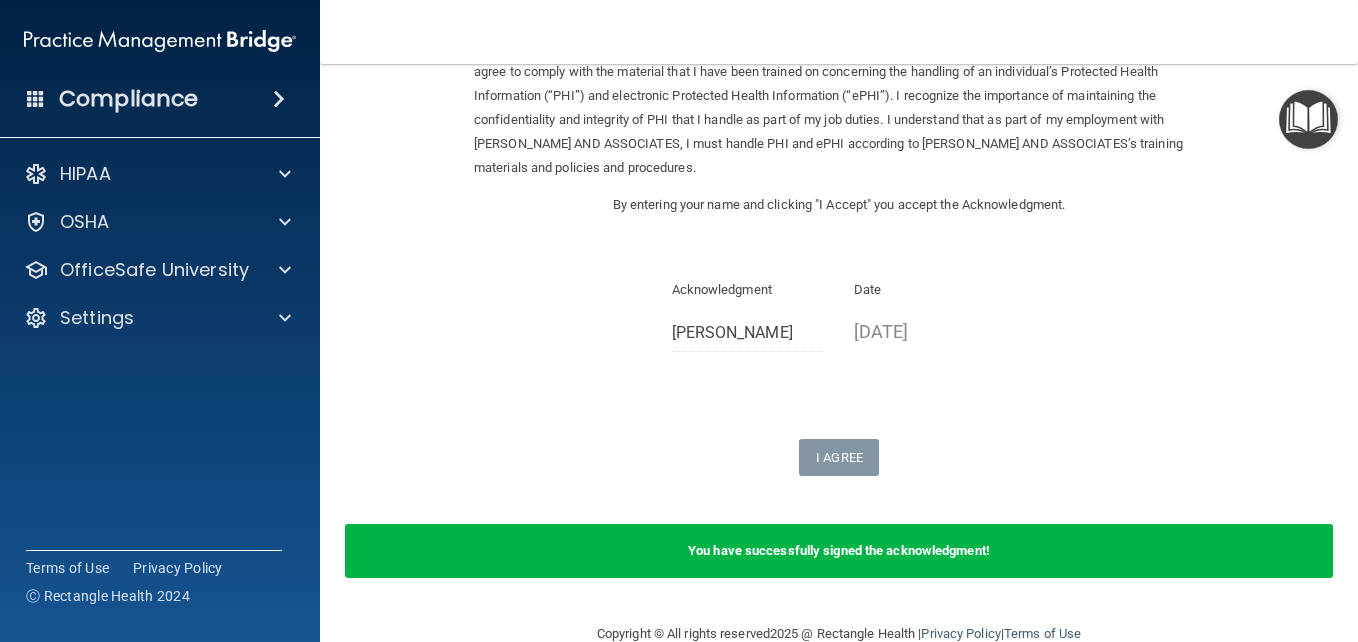 scroll, scrollTop: 160, scrollLeft: 0, axis: vertical 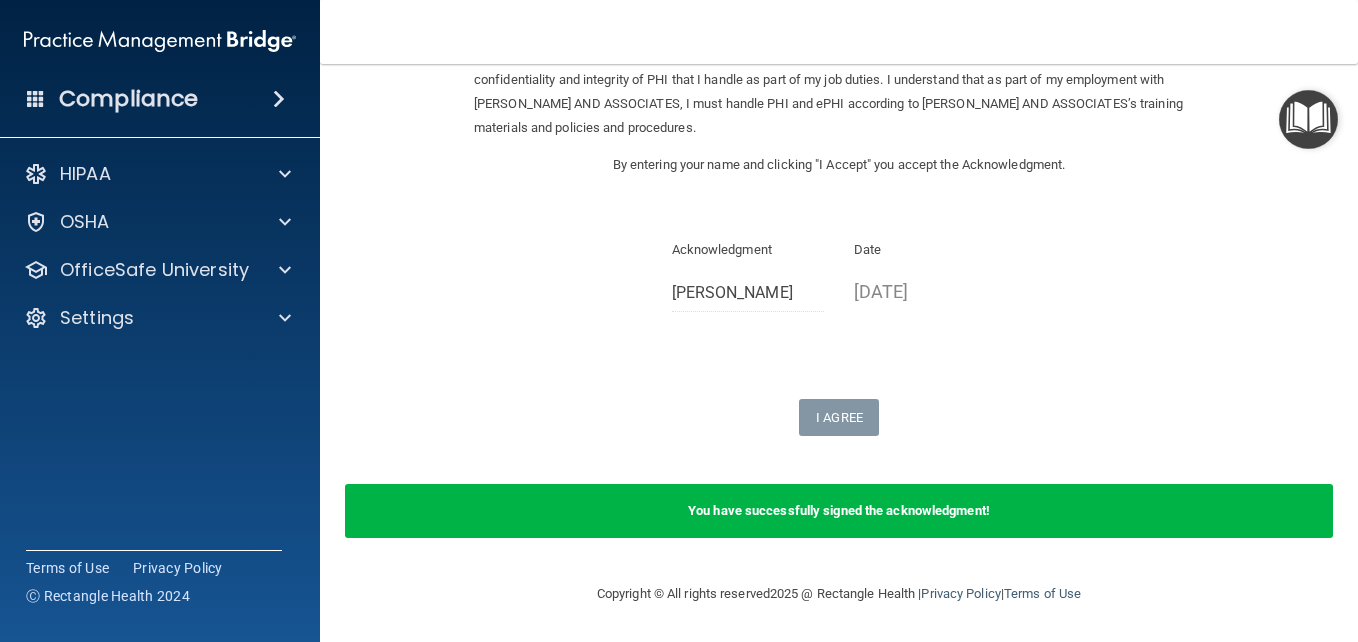 click on "Compliance" at bounding box center [128, 99] 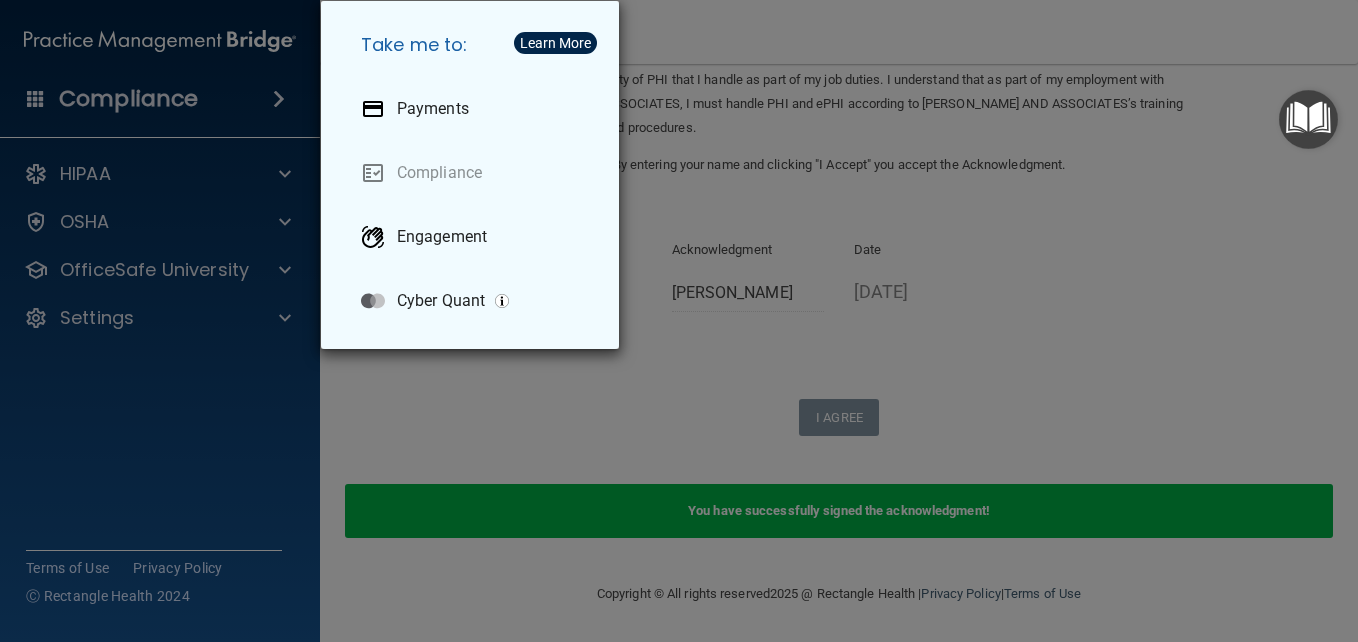 click on "Take me to:             Payments                   Compliance                     Engagement                     Cyber Quant" at bounding box center [679, 321] 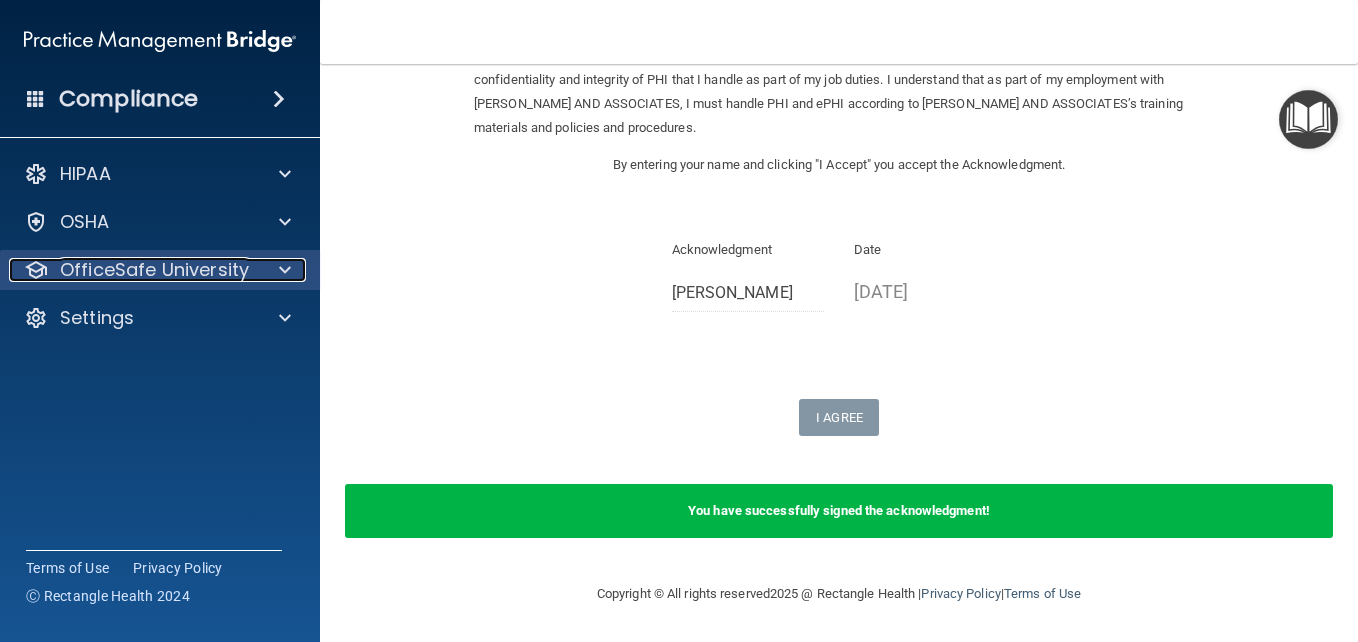 click on "OfficeSafe University" at bounding box center [154, 270] 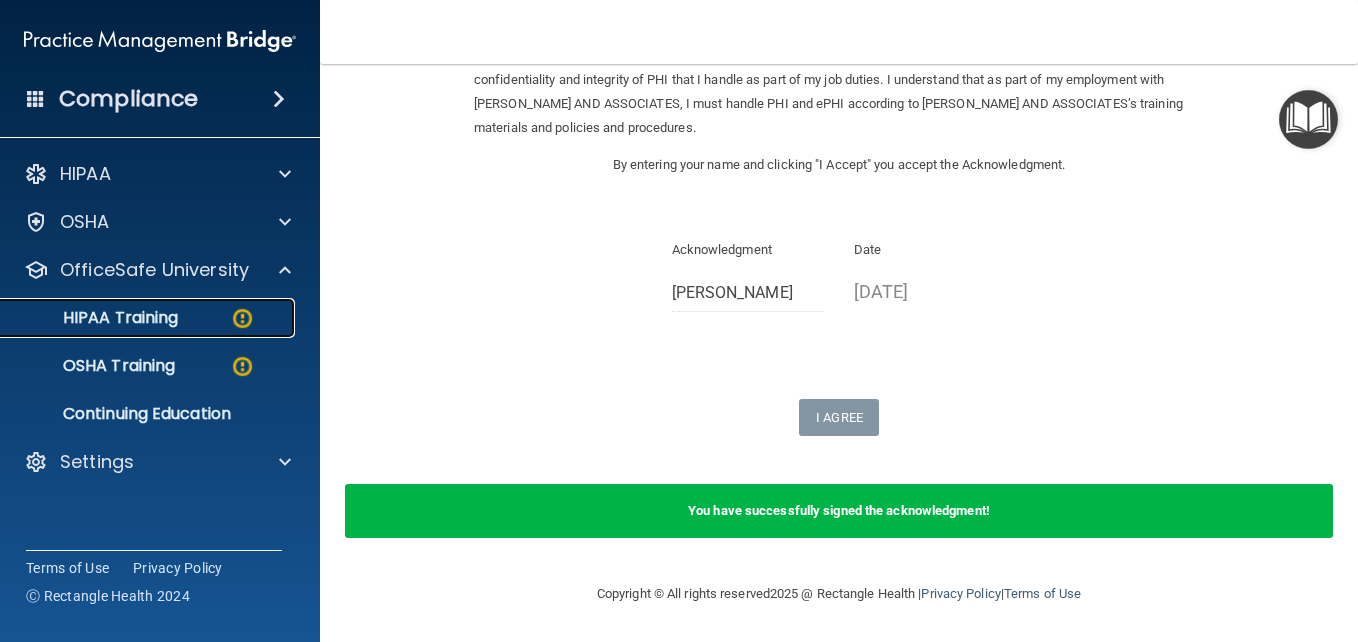 click on "HIPAA Training" at bounding box center [95, 318] 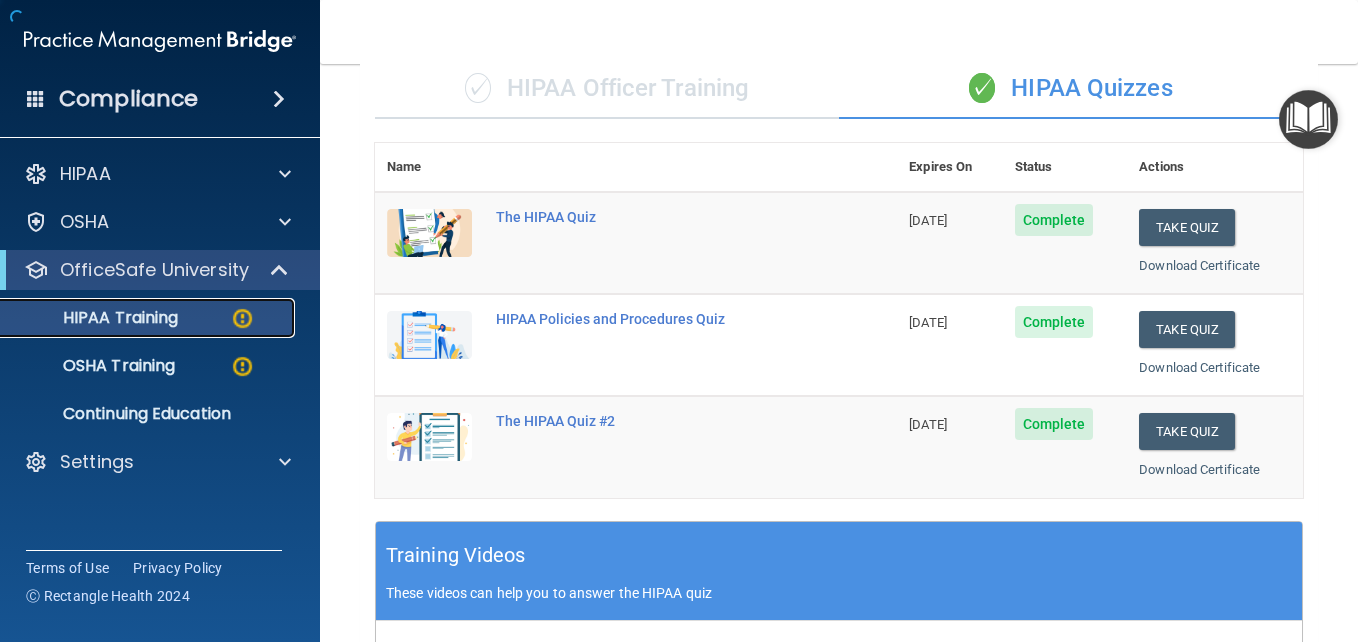scroll, scrollTop: 936, scrollLeft: 0, axis: vertical 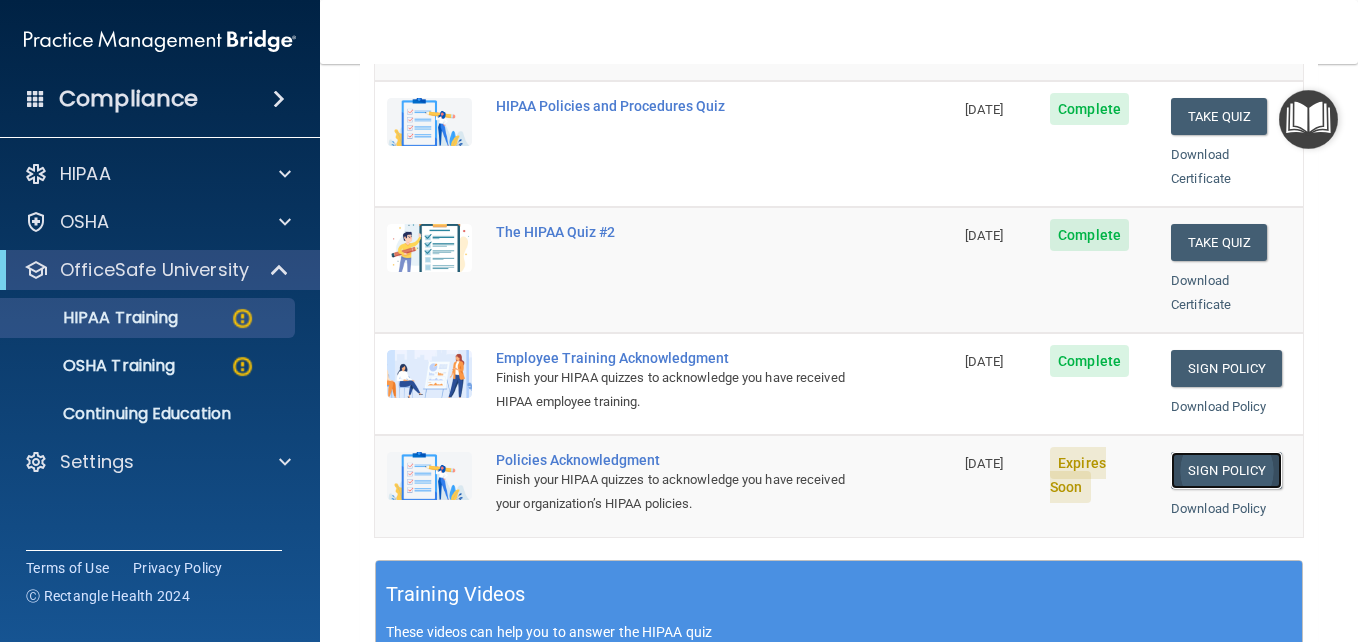 click on "Sign Policy" at bounding box center (1226, 470) 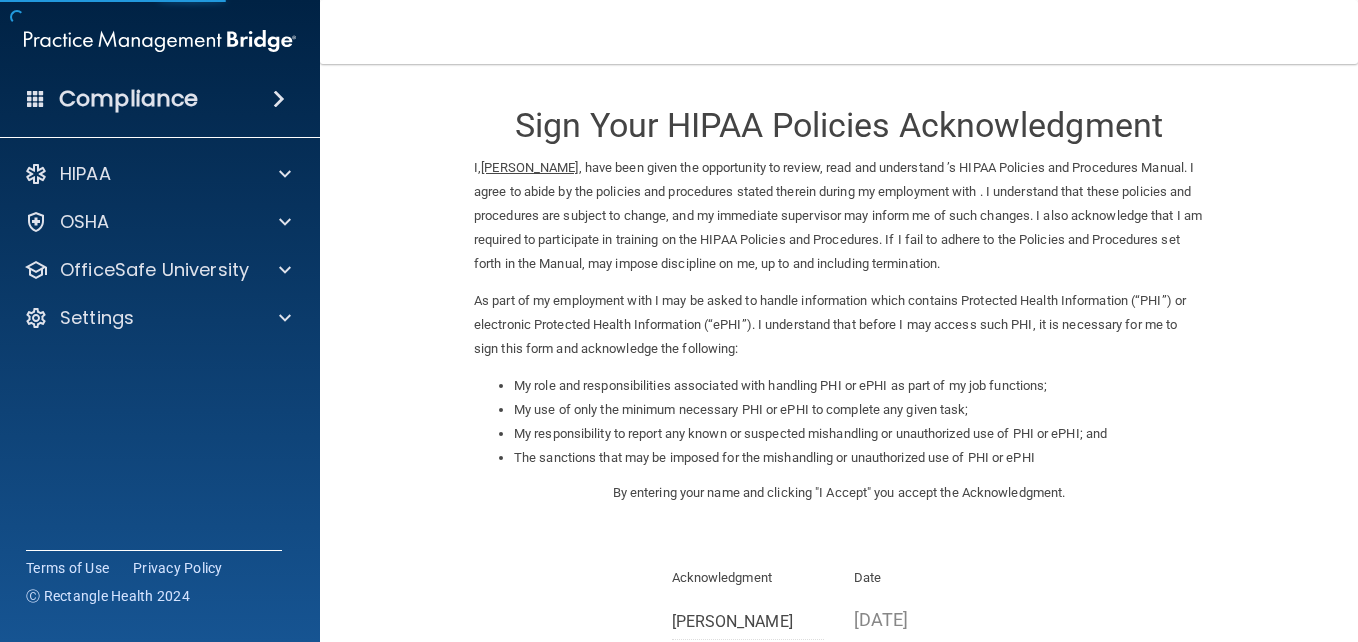 scroll, scrollTop: 0, scrollLeft: 0, axis: both 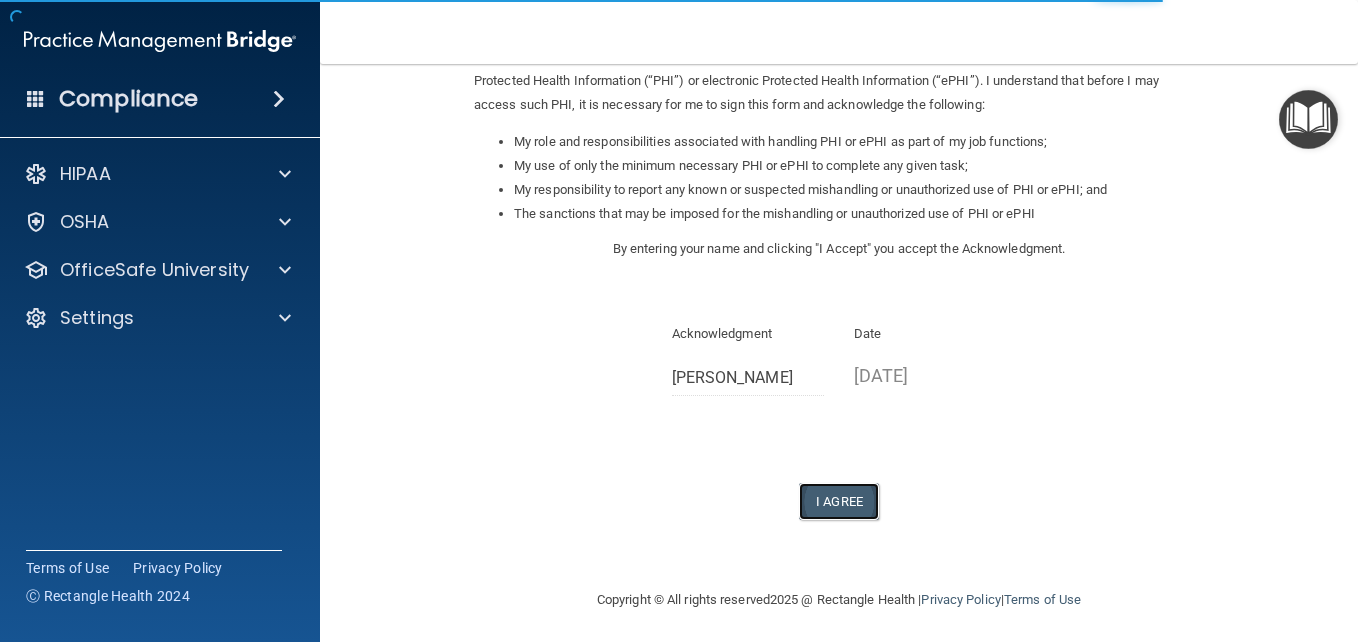 click on "I Agree" at bounding box center (839, 501) 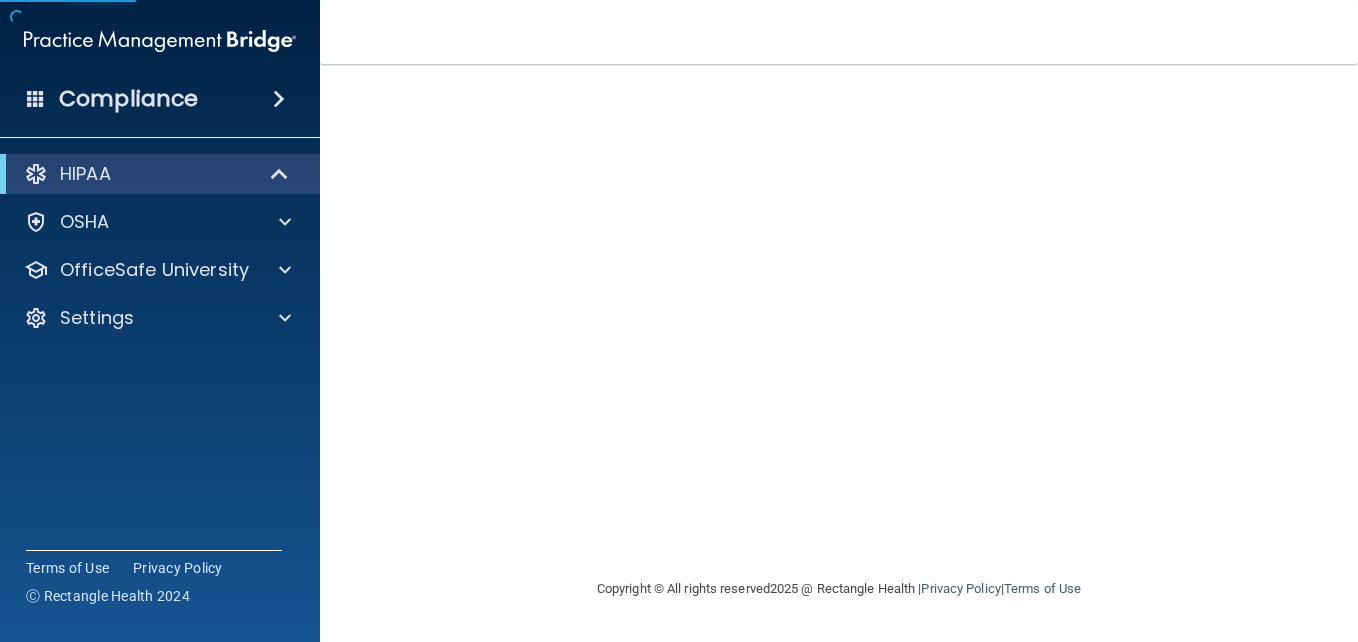 scroll, scrollTop: 0, scrollLeft: 0, axis: both 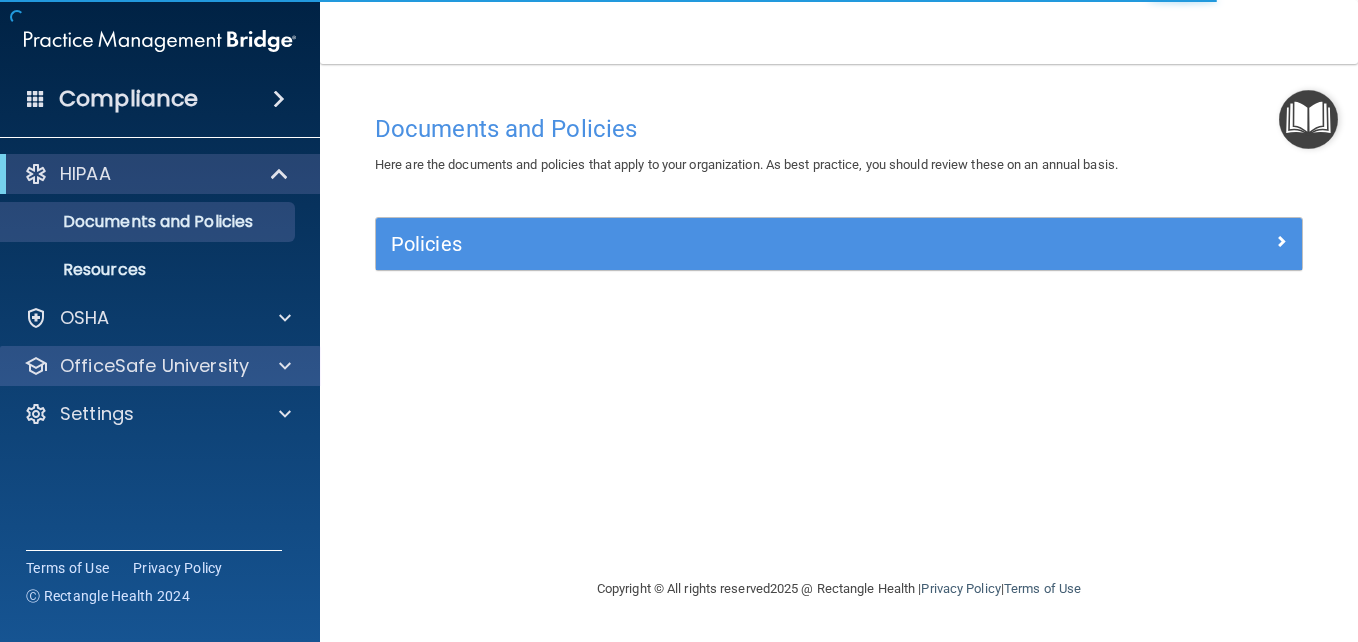 click on "OfficeSafe University" at bounding box center (160, 366) 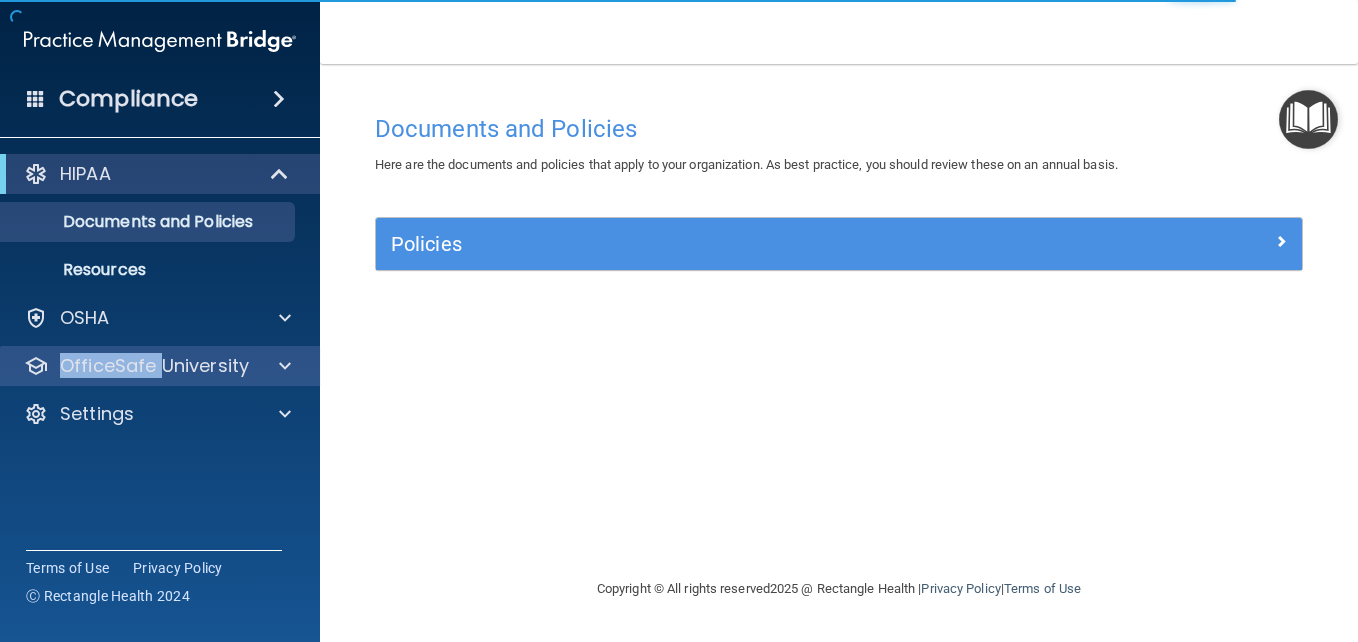 click on "OfficeSafe University" at bounding box center [160, 366] 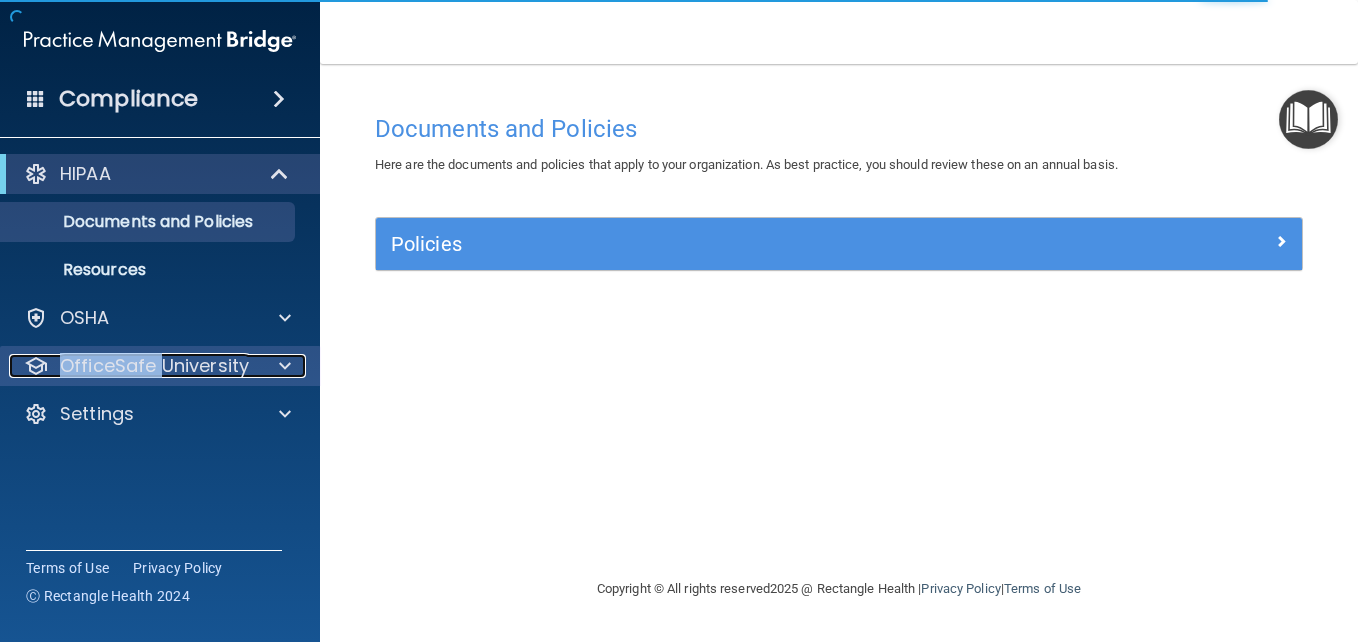 drag, startPoint x: 132, startPoint y: 352, endPoint x: 132, endPoint y: 369, distance: 17 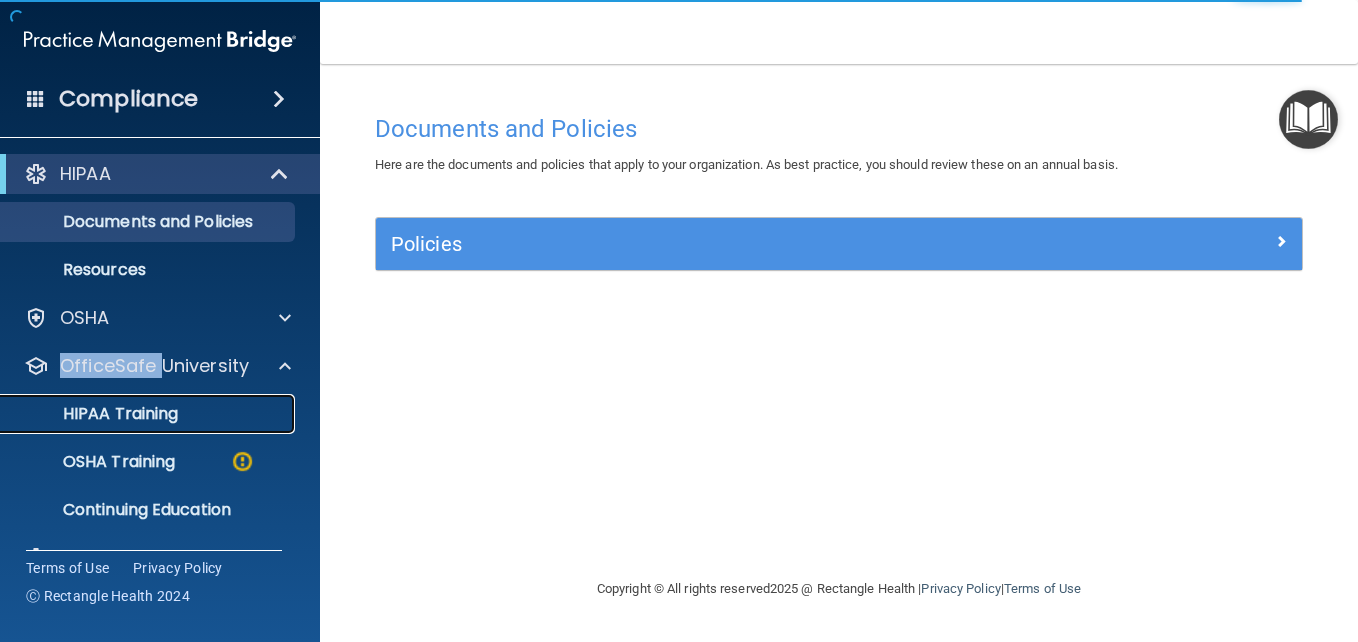 click on "HIPAA Training" at bounding box center [95, 414] 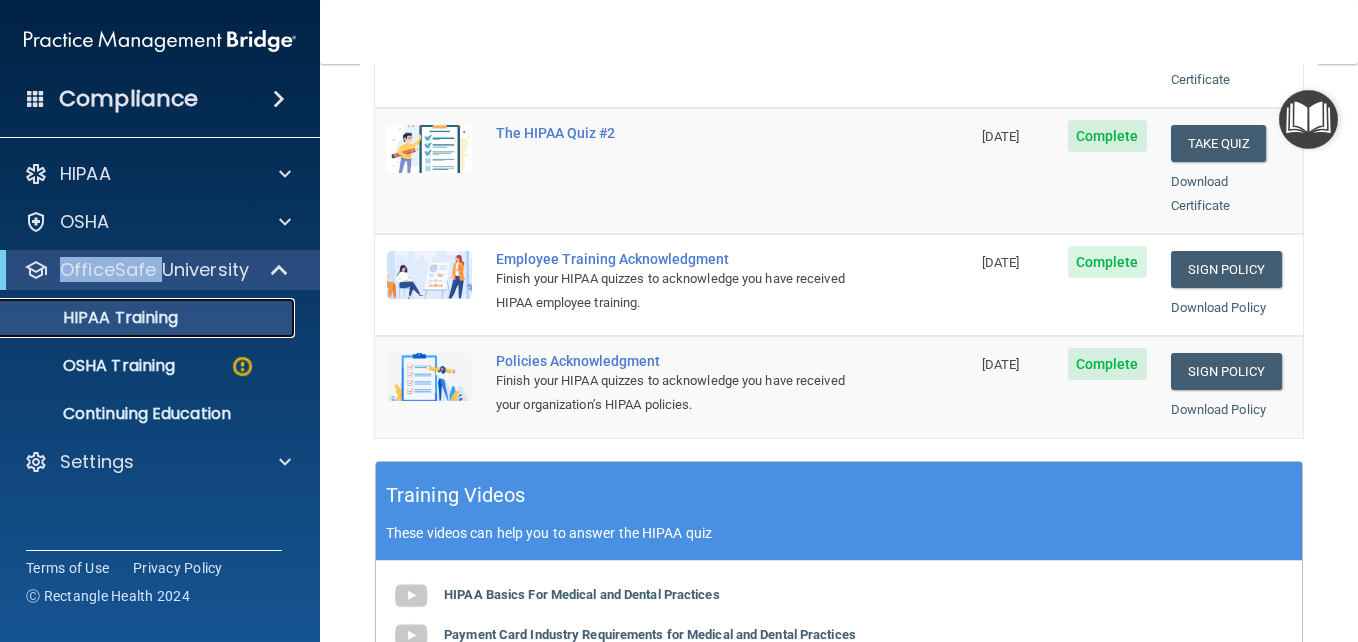 scroll, scrollTop: 534, scrollLeft: 0, axis: vertical 